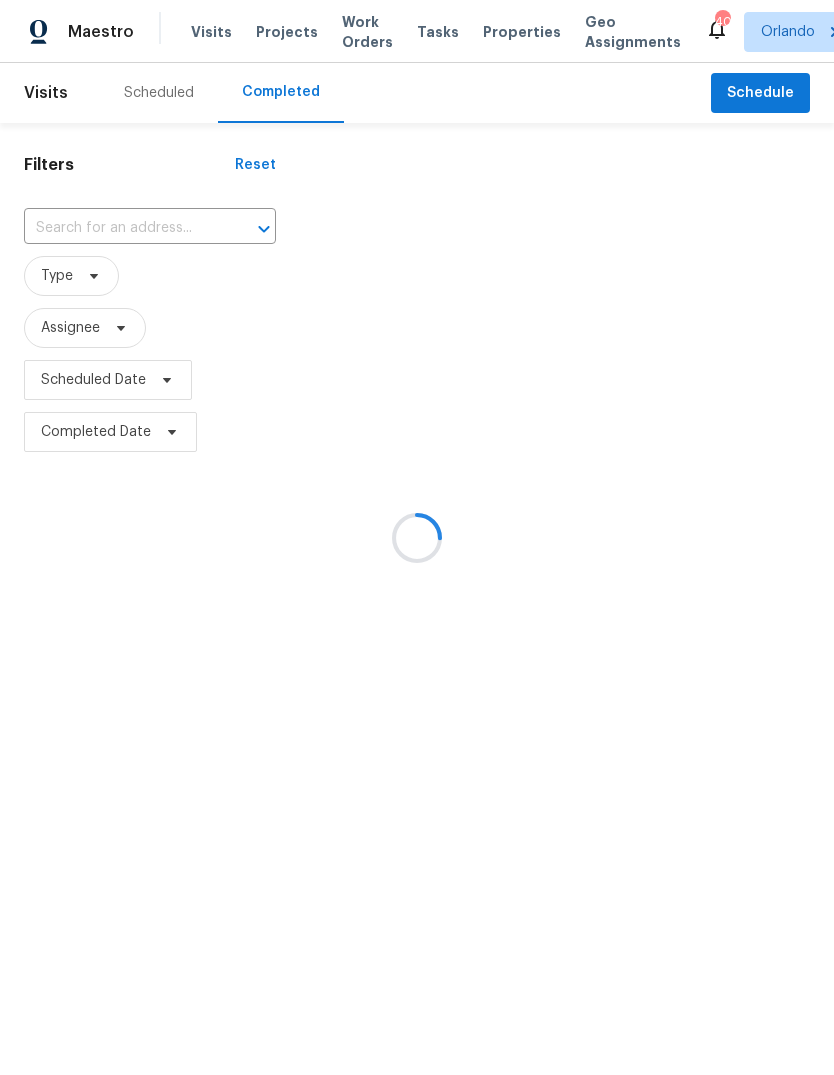 scroll, scrollTop: 0, scrollLeft: 0, axis: both 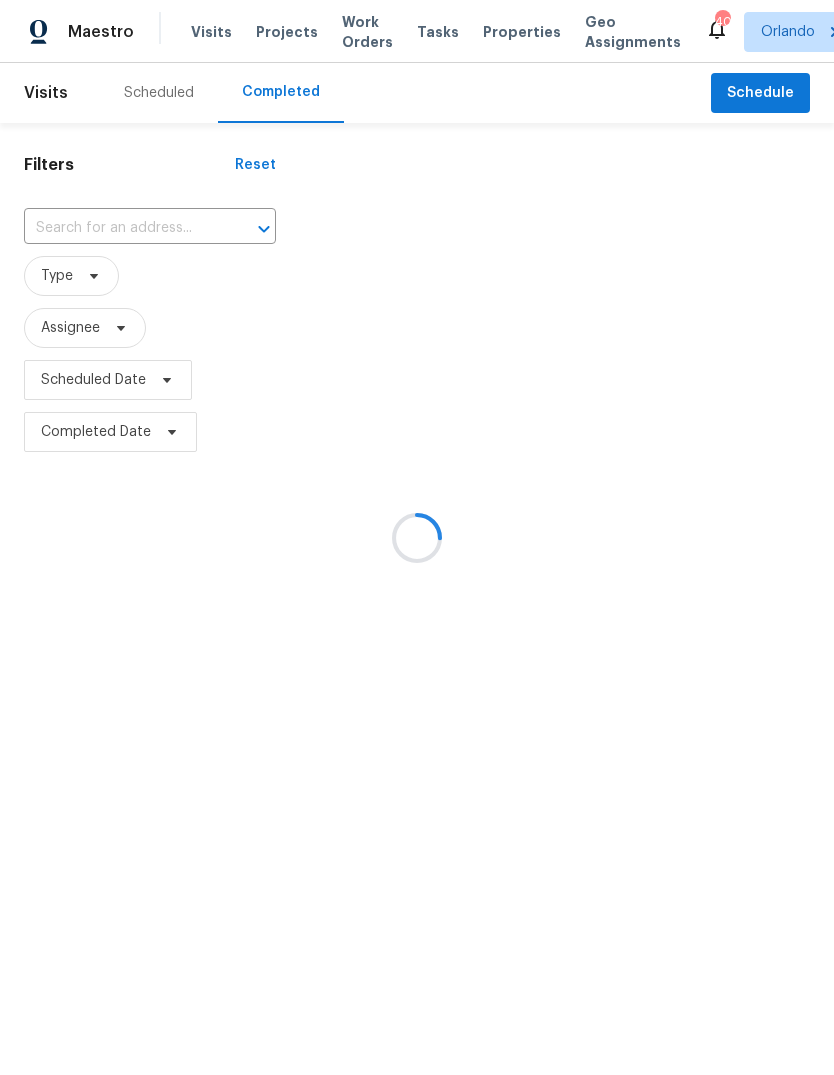 click at bounding box center [417, 537] 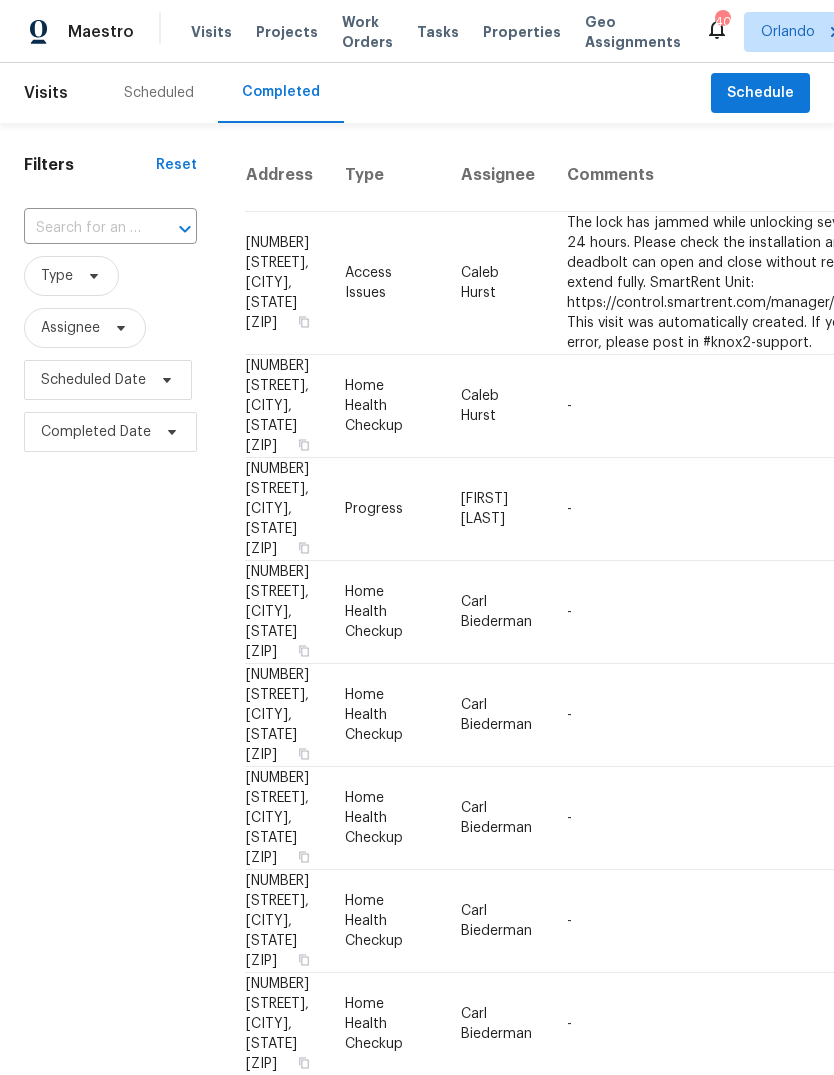 click at bounding box center [82, 228] 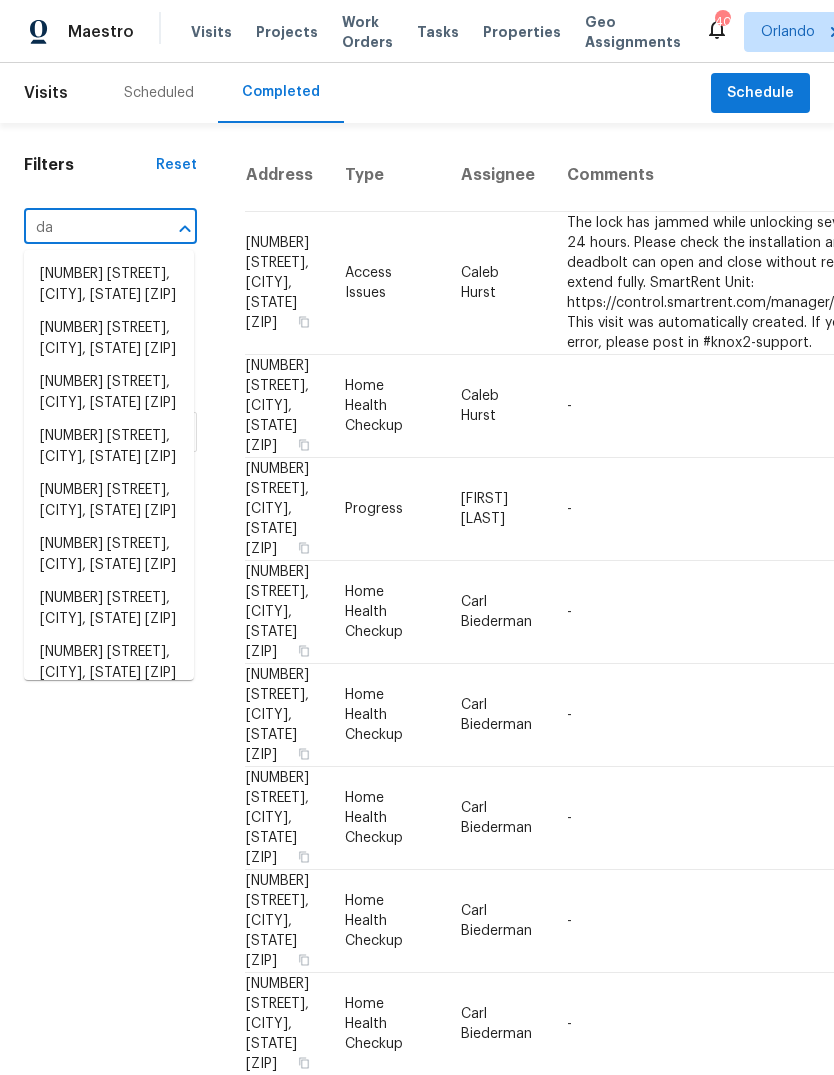 type on "d" 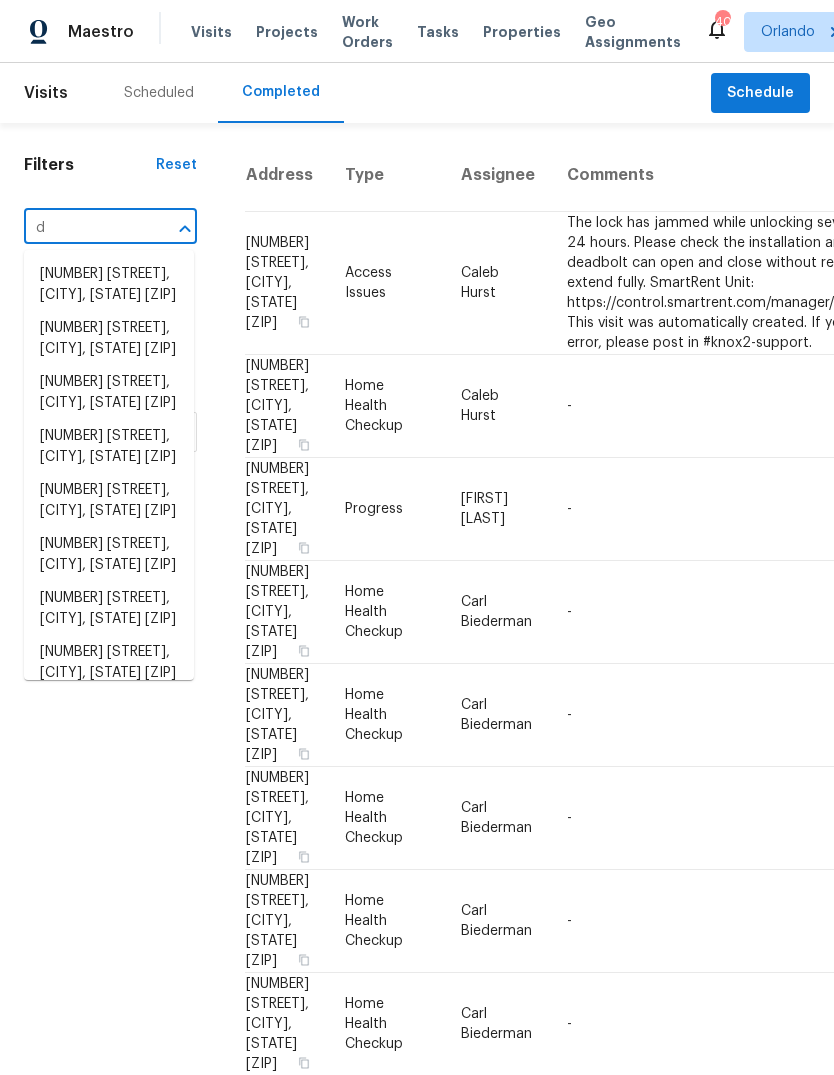 type 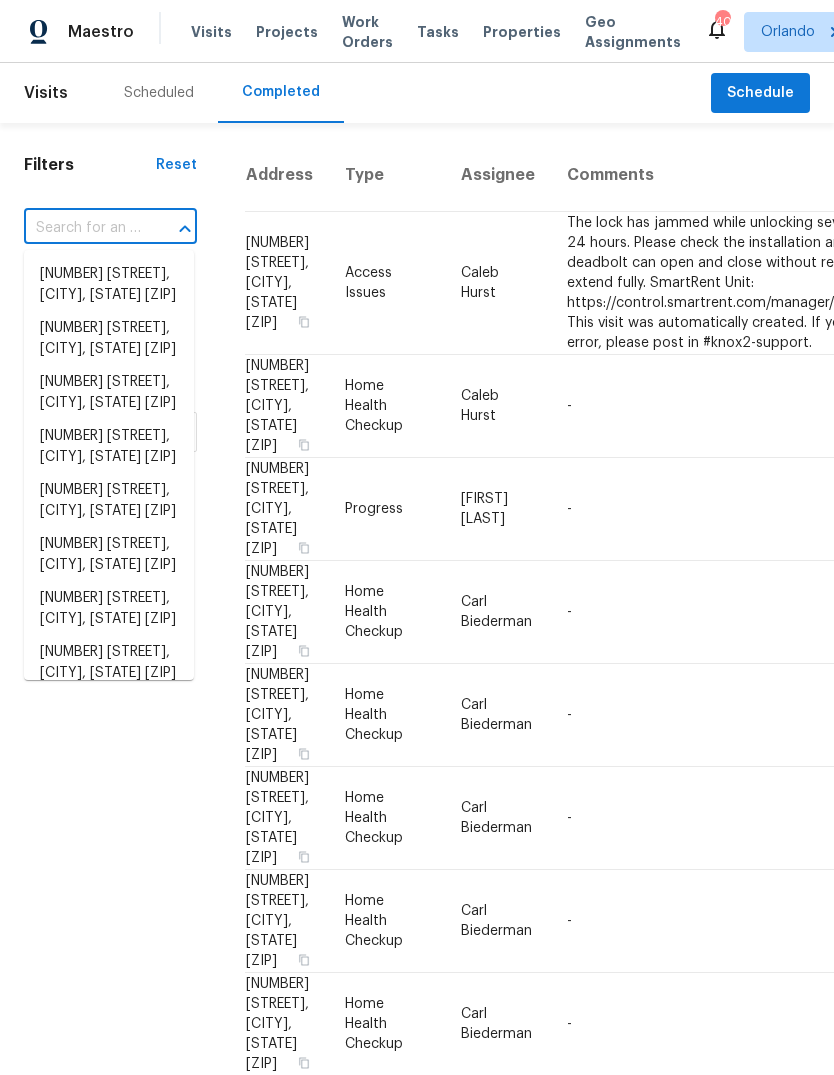 click on "-" at bounding box center [780, 612] 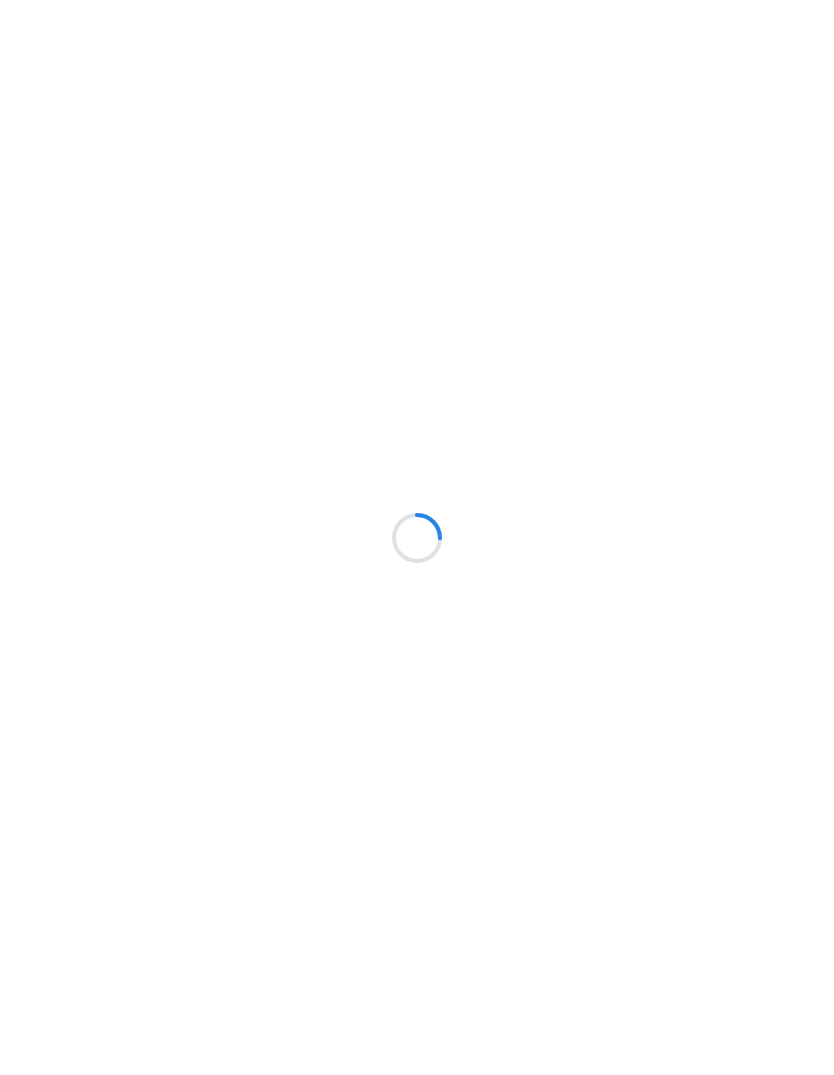 scroll, scrollTop: 0, scrollLeft: 0, axis: both 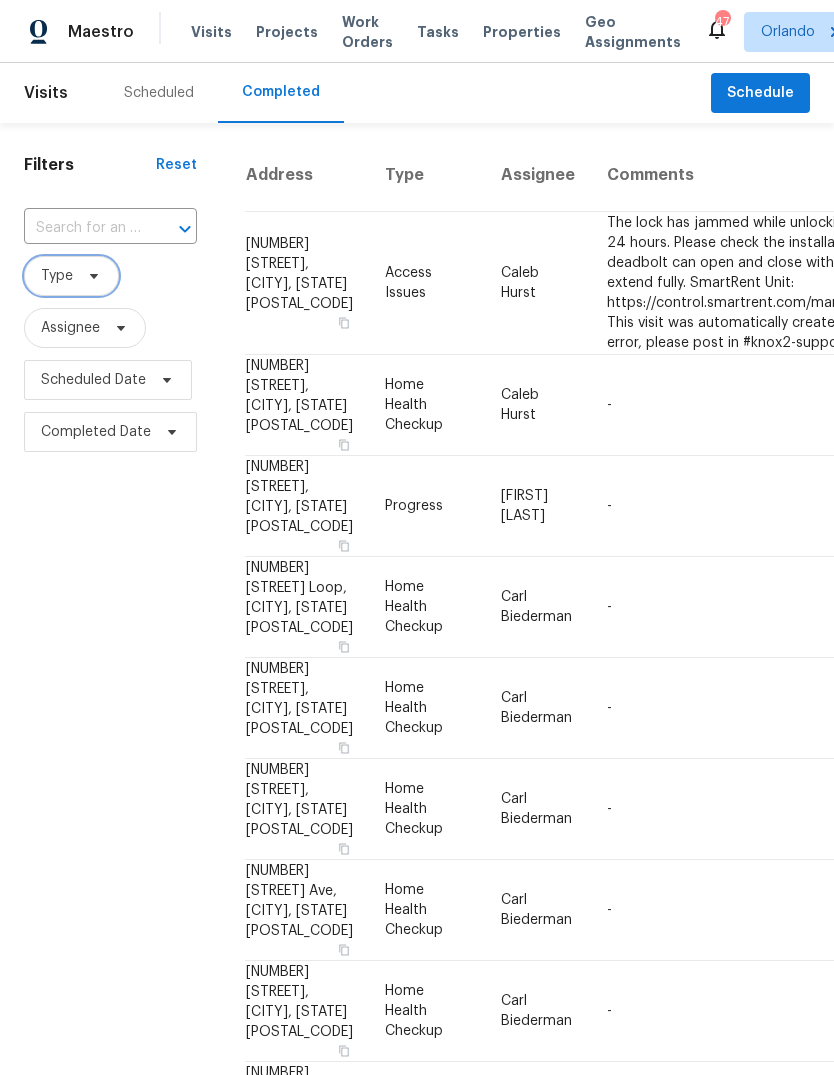 click on "Type" at bounding box center (57, 276) 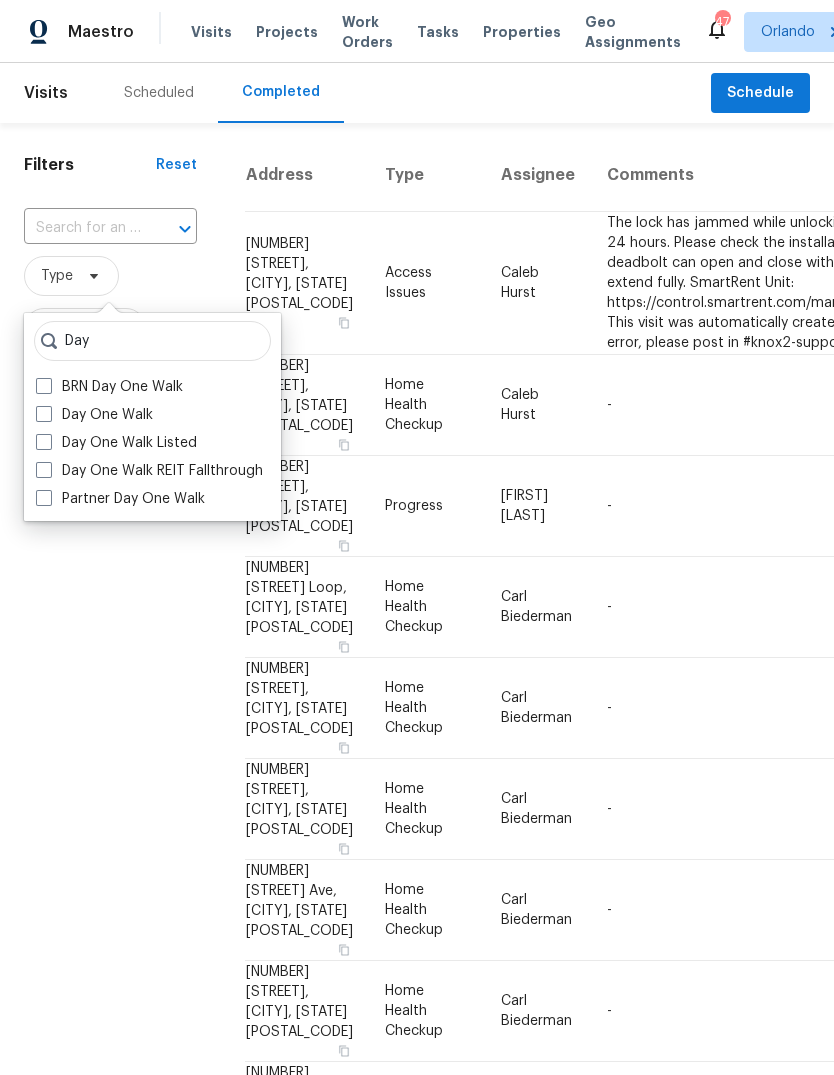 type on "Day" 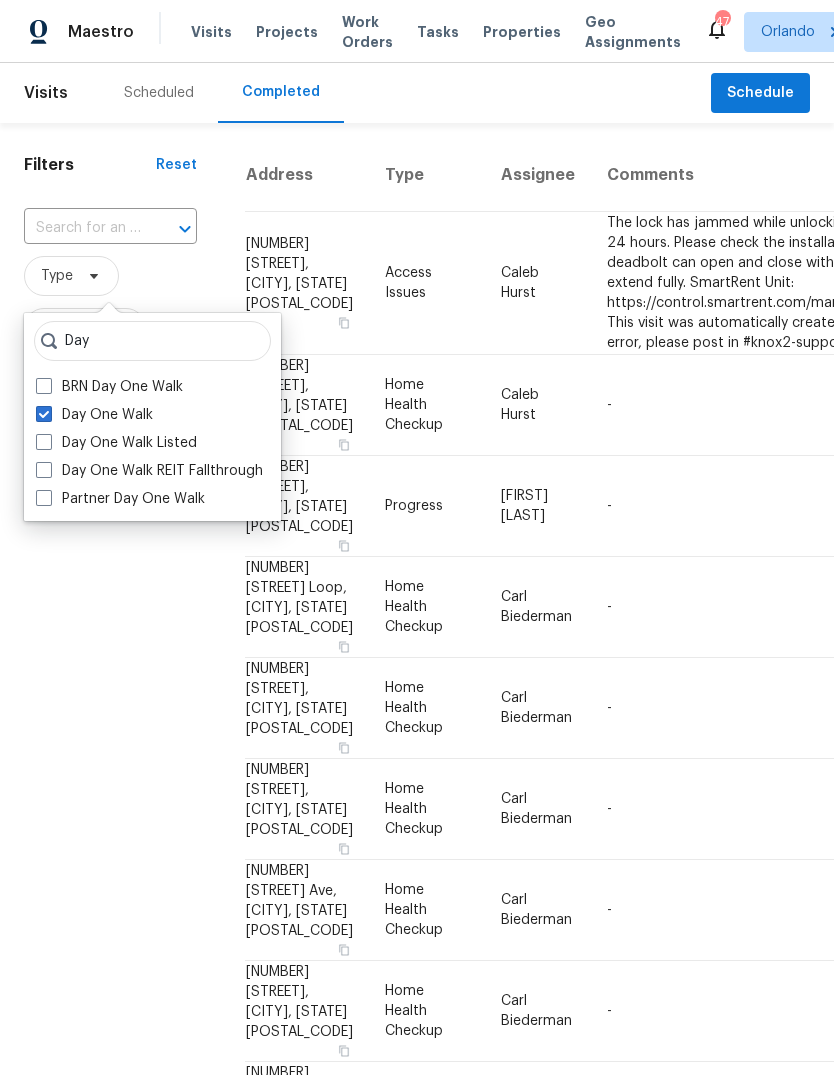 checkbox on "true" 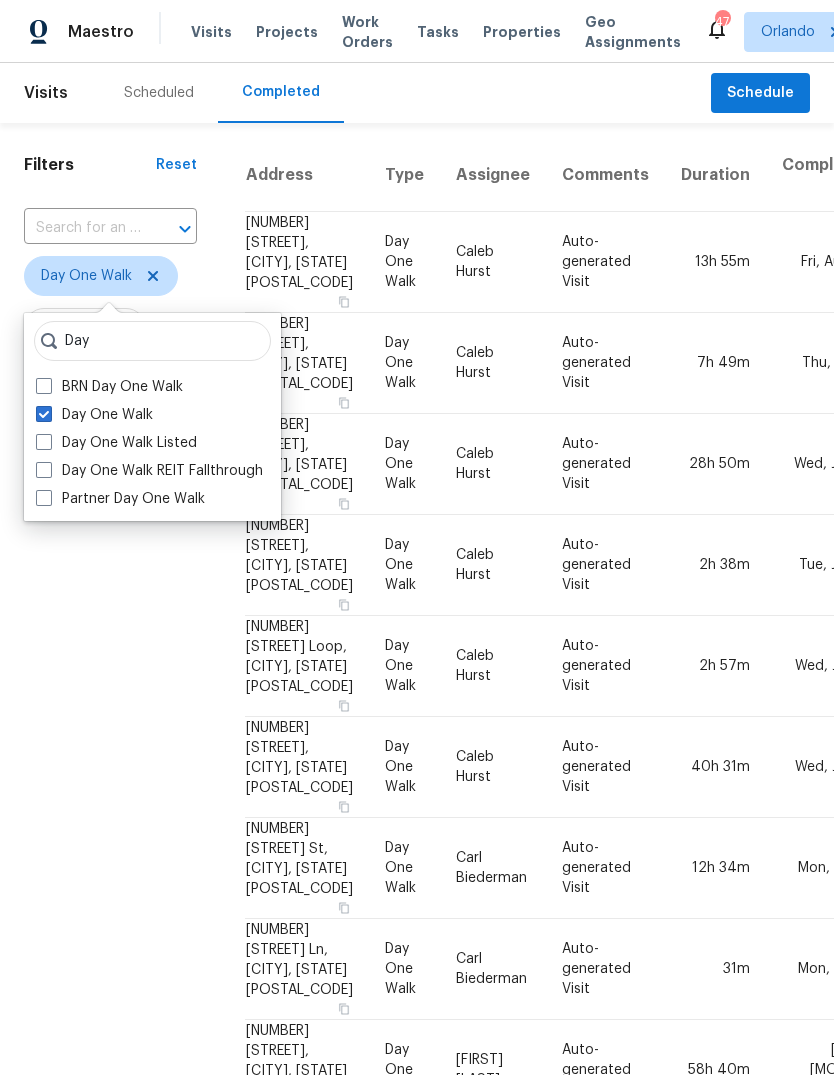 click on "Filters Reset ​ Day One Walk Assignee Scheduled Date Completed Date" at bounding box center (110, 1214) 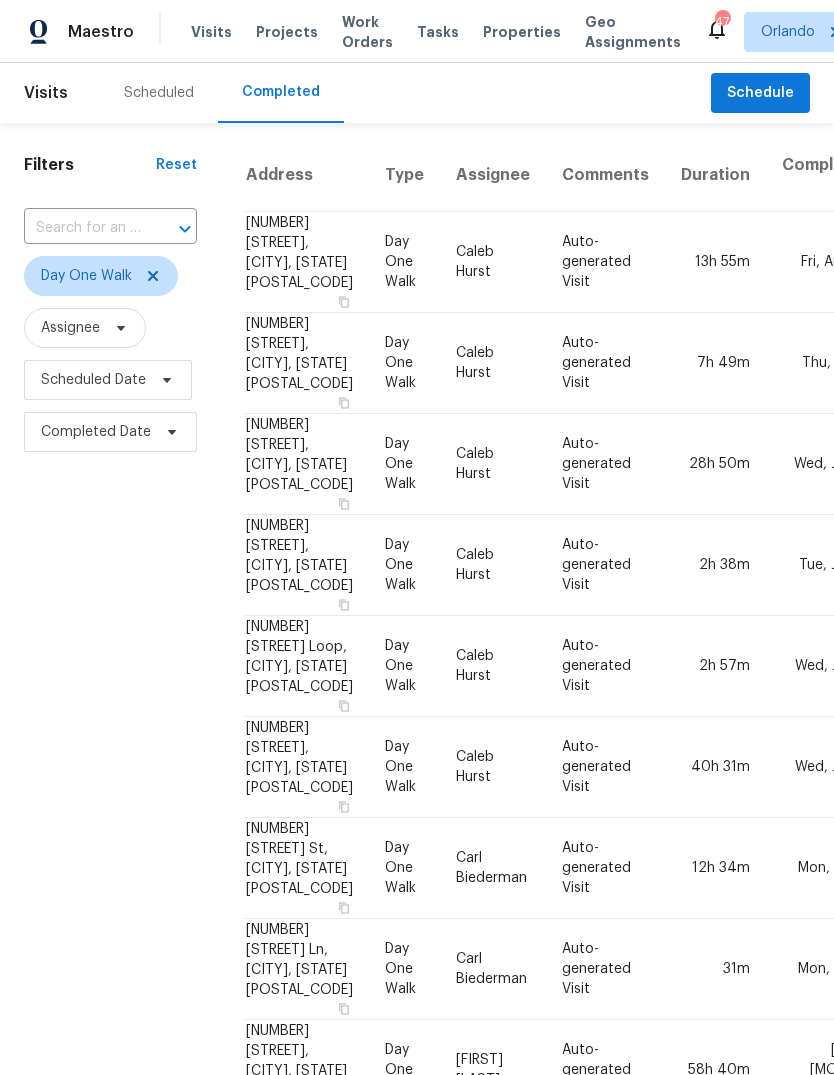 scroll, scrollTop: 0, scrollLeft: 0, axis: both 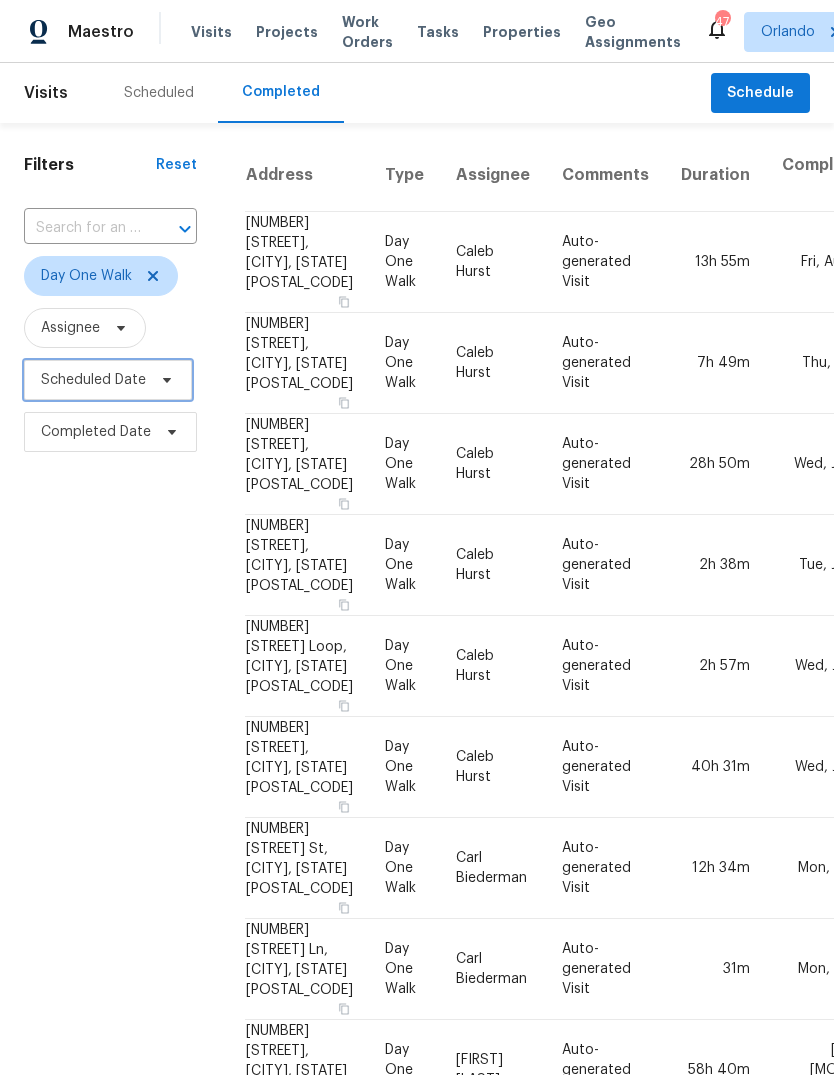 click on "Scheduled Date" at bounding box center (108, 380) 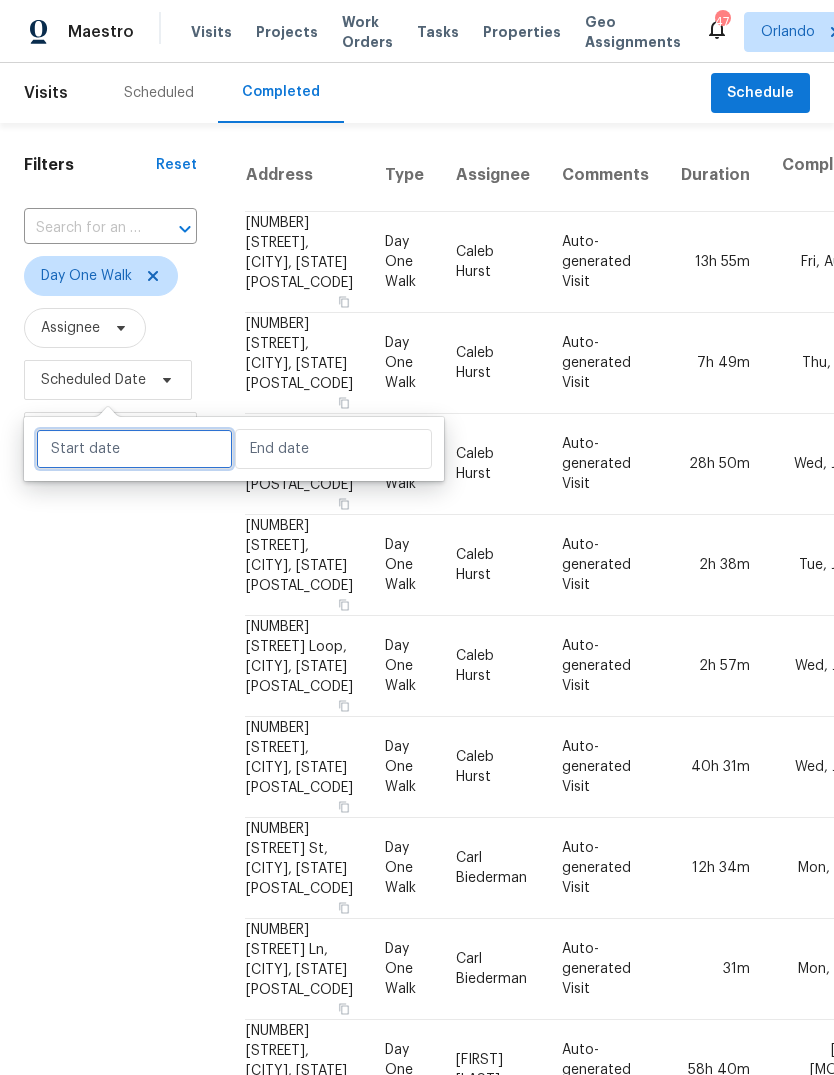 click at bounding box center [134, 449] 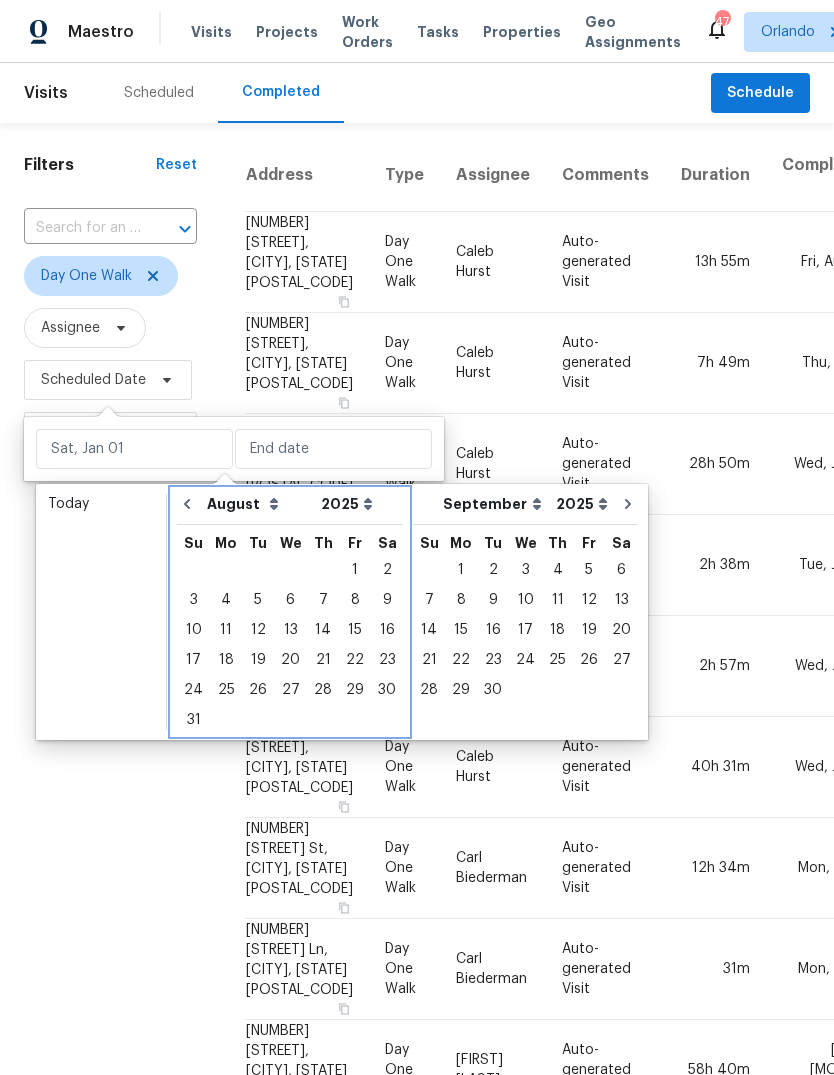 click 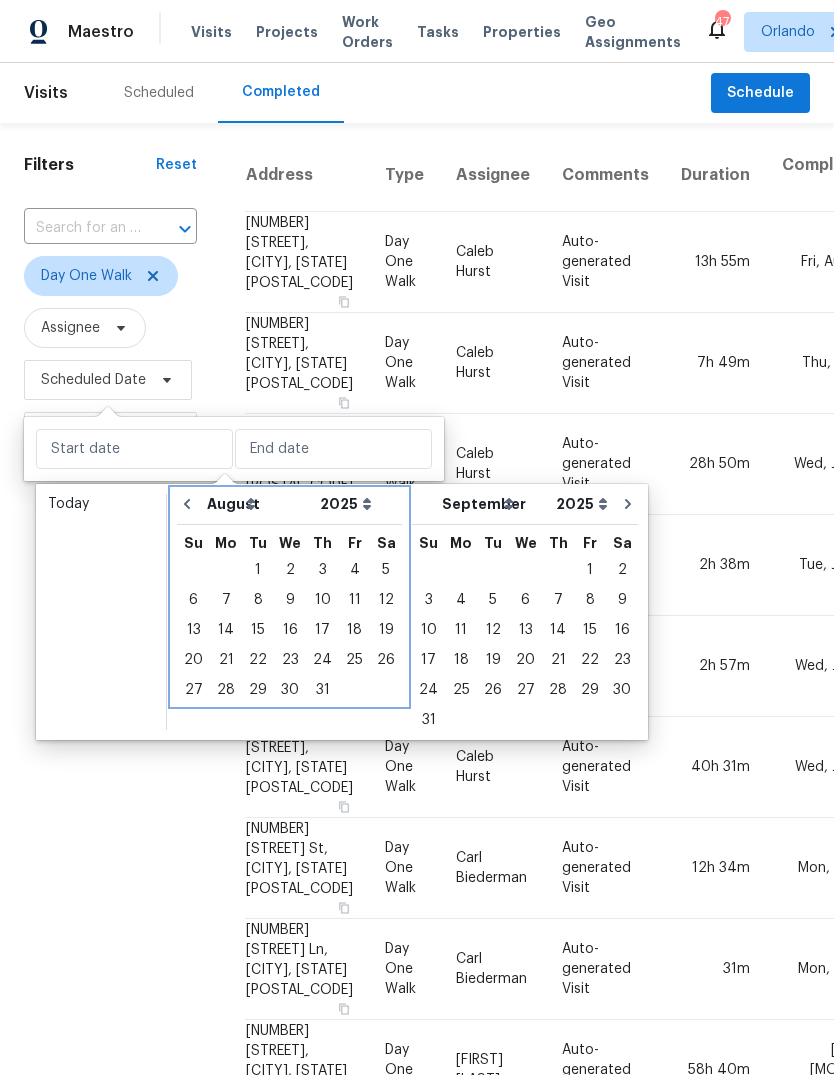 select on "6" 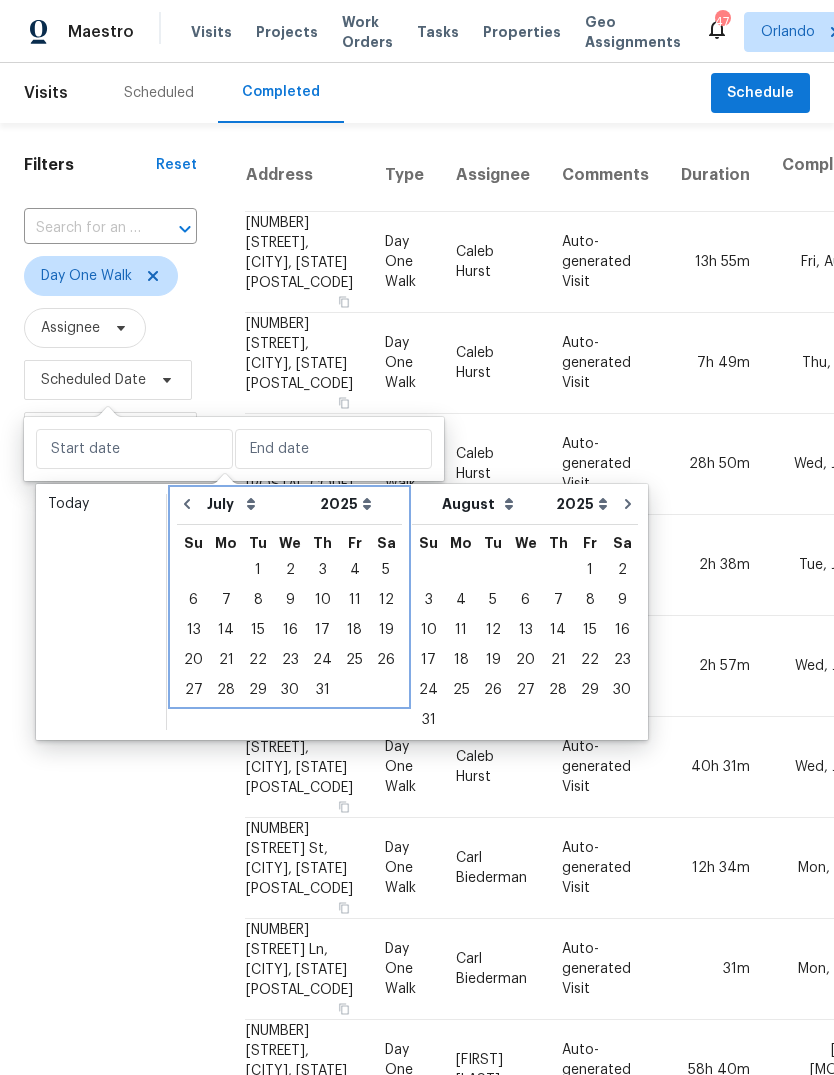 click 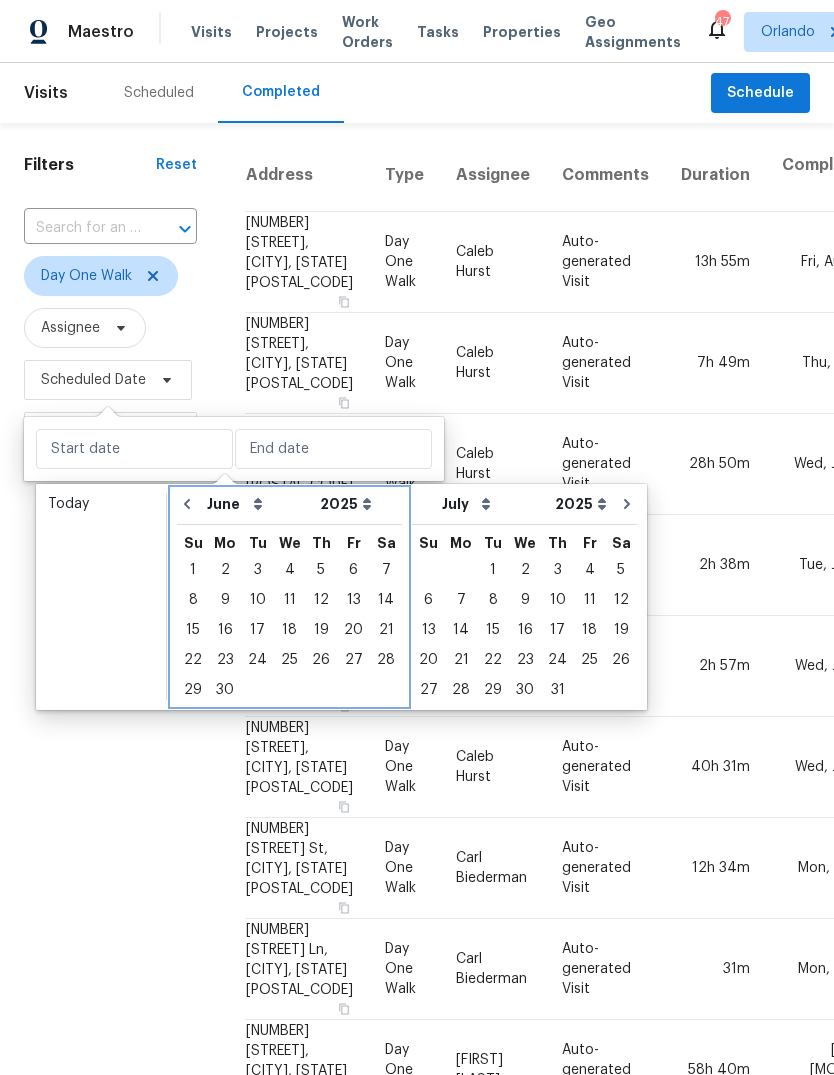 click 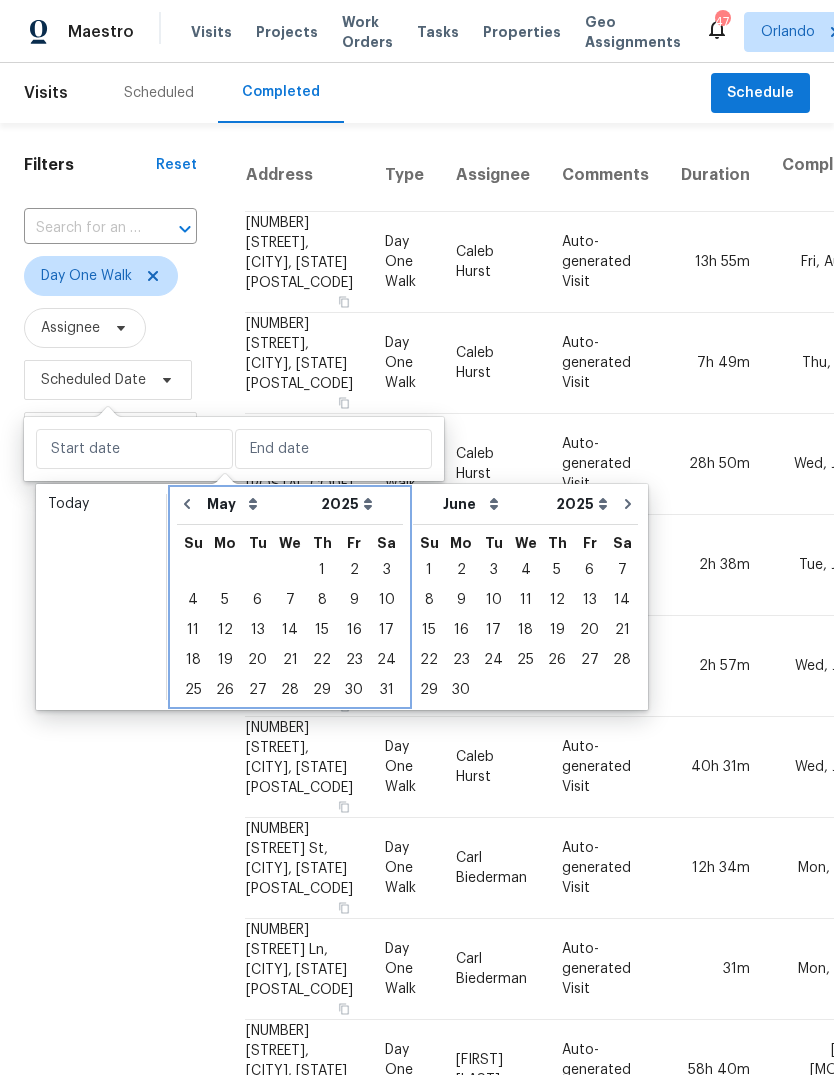 click 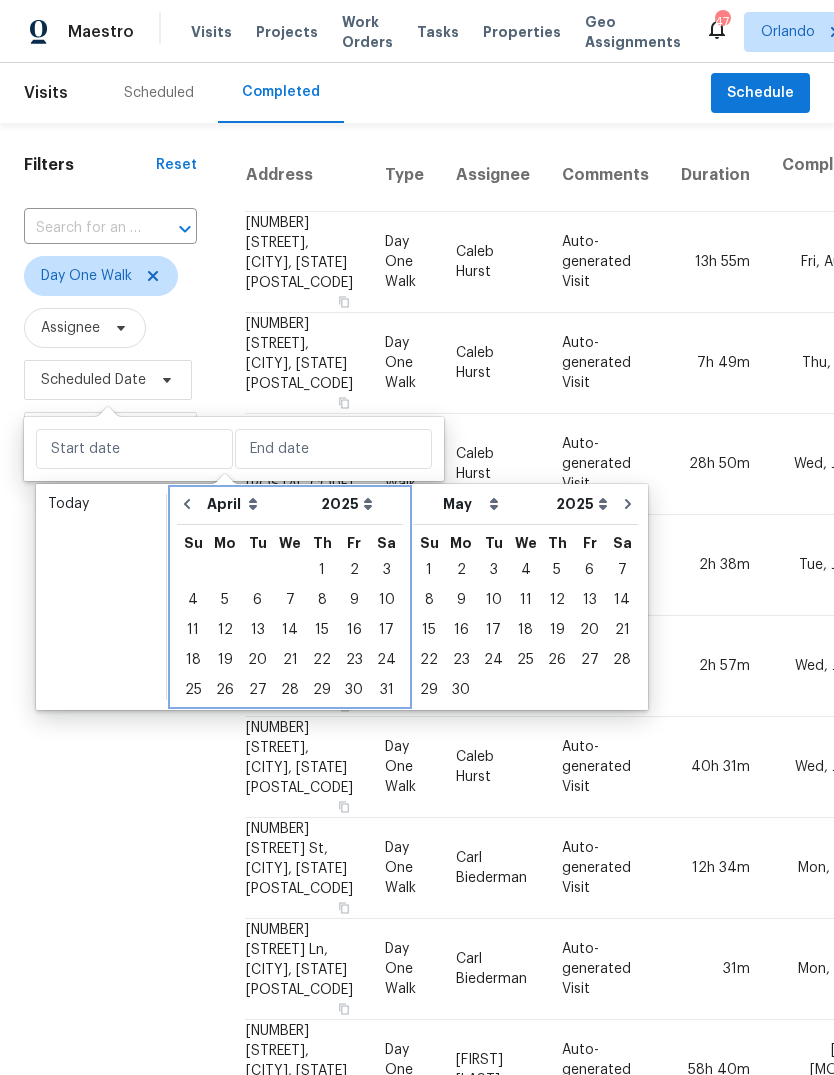 click 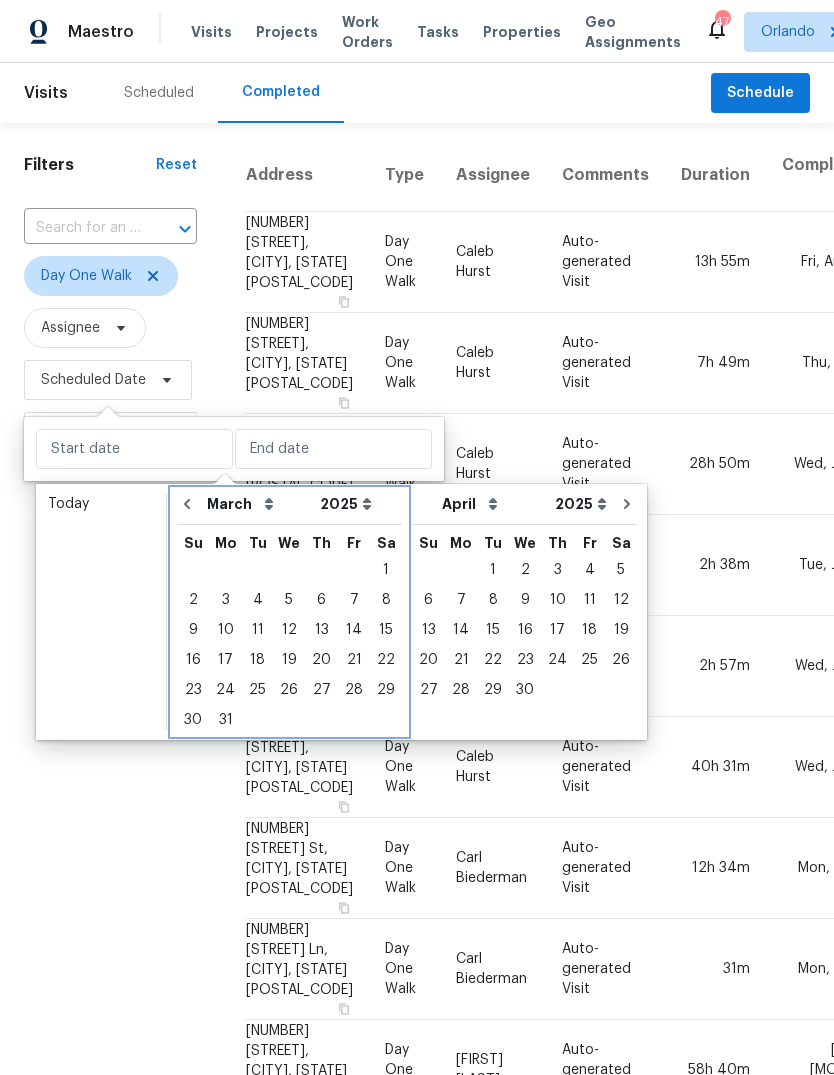 click 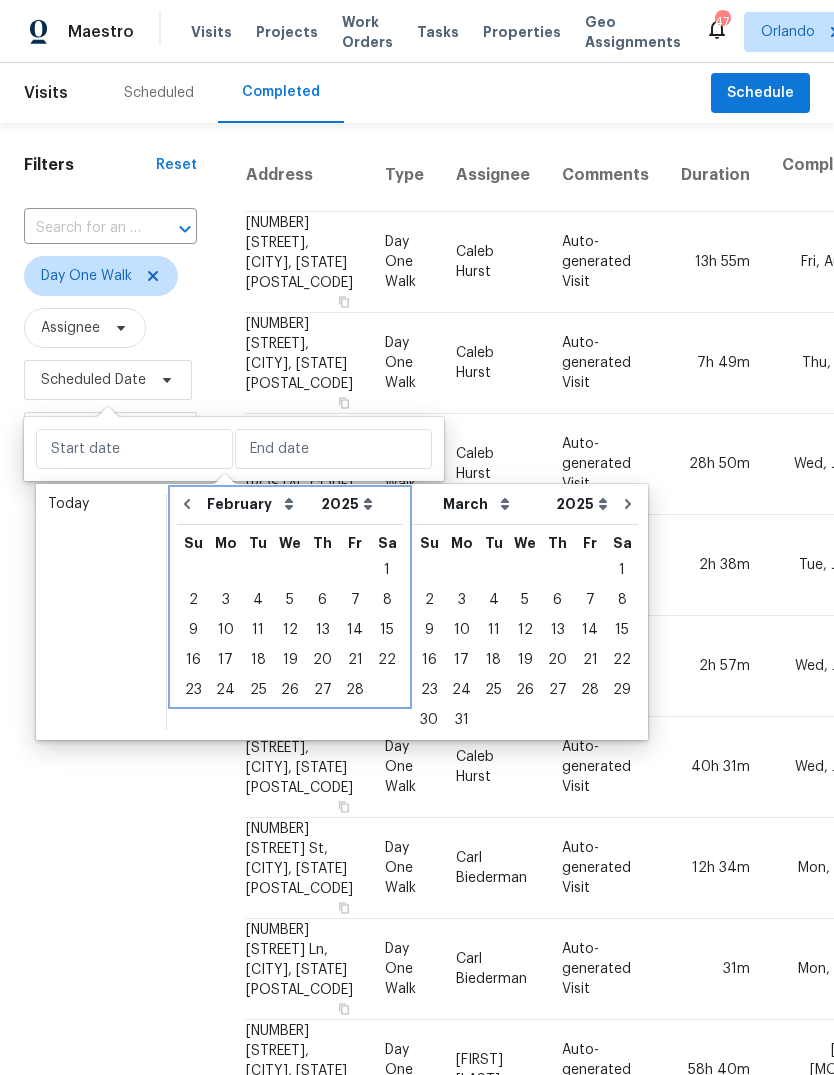 click 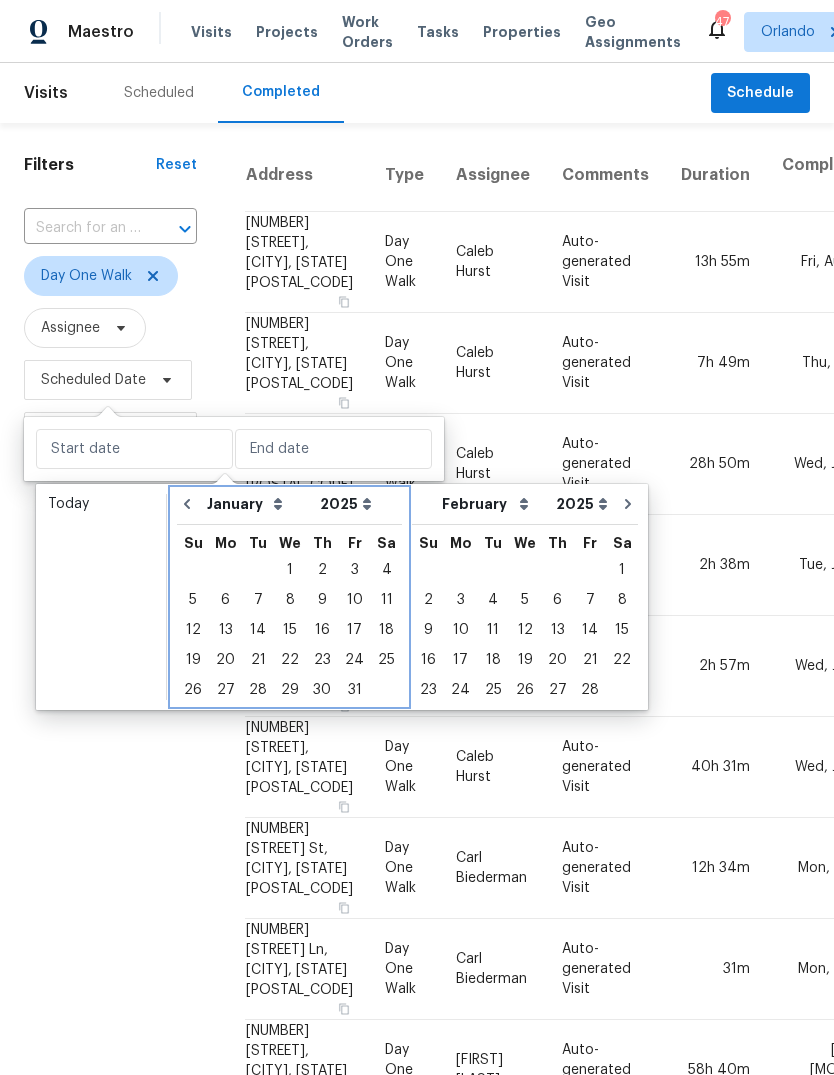click 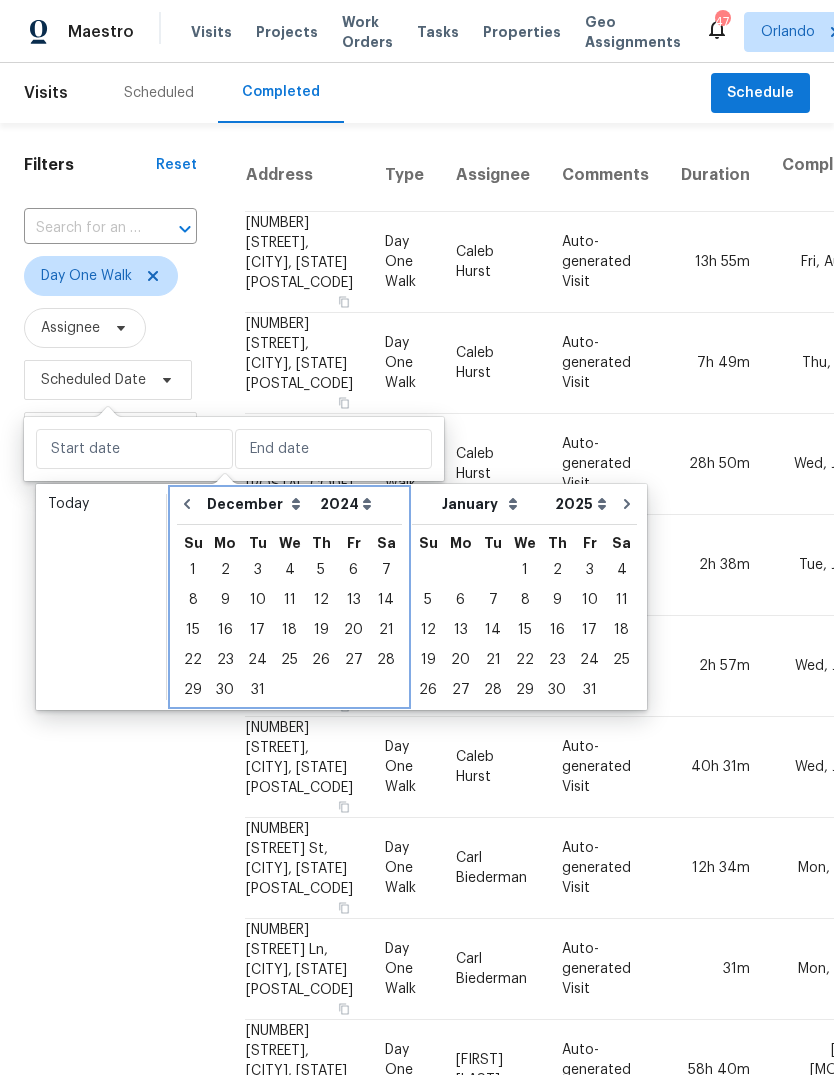 click at bounding box center [187, 504] 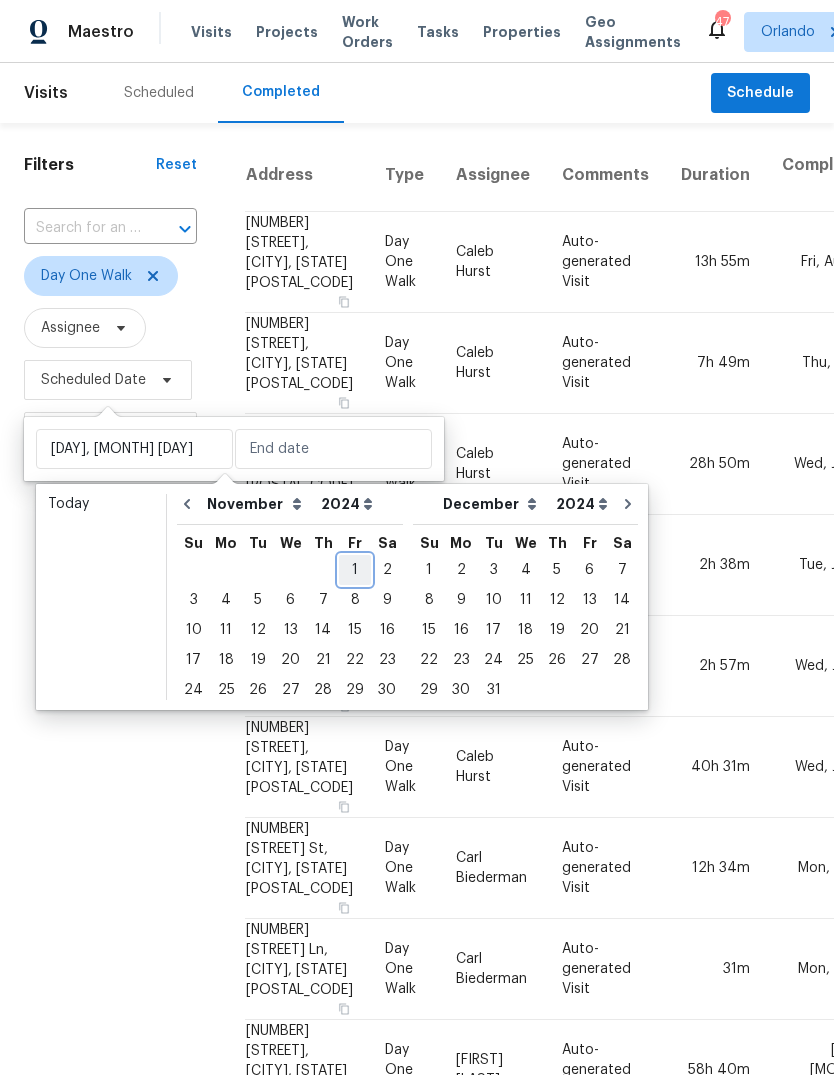 click on "1" at bounding box center [355, 570] 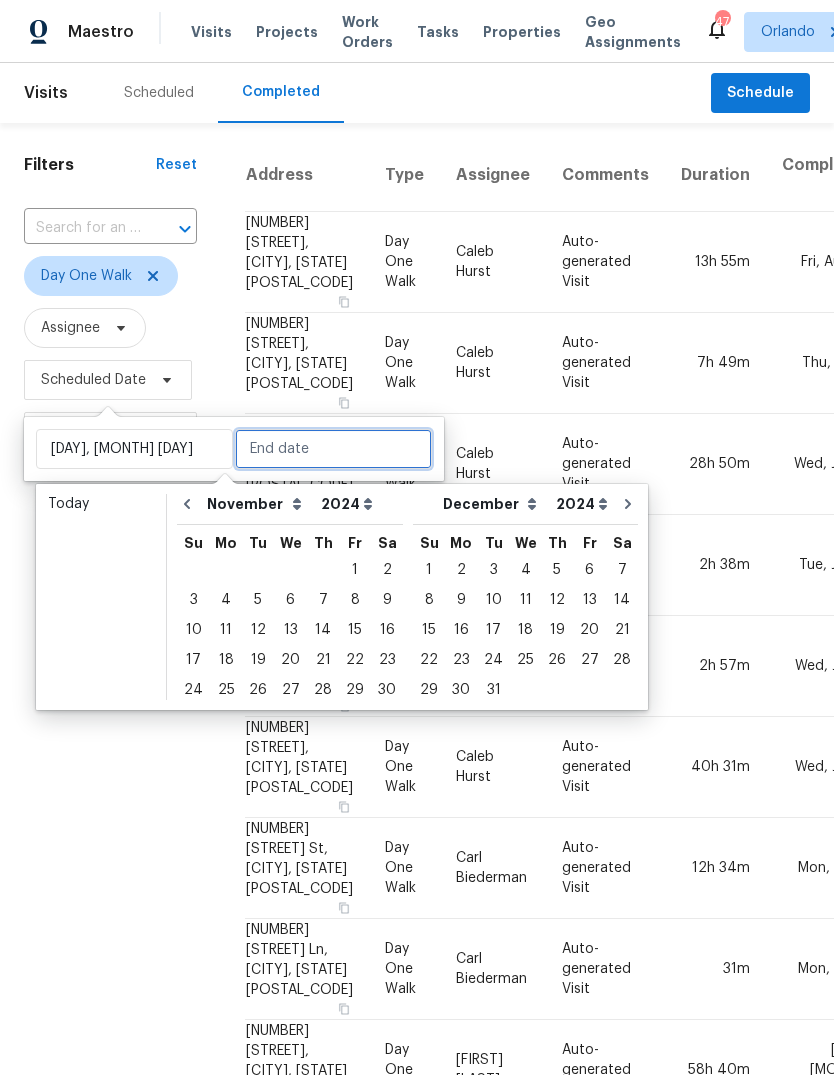 type on "Fri, Nov 01" 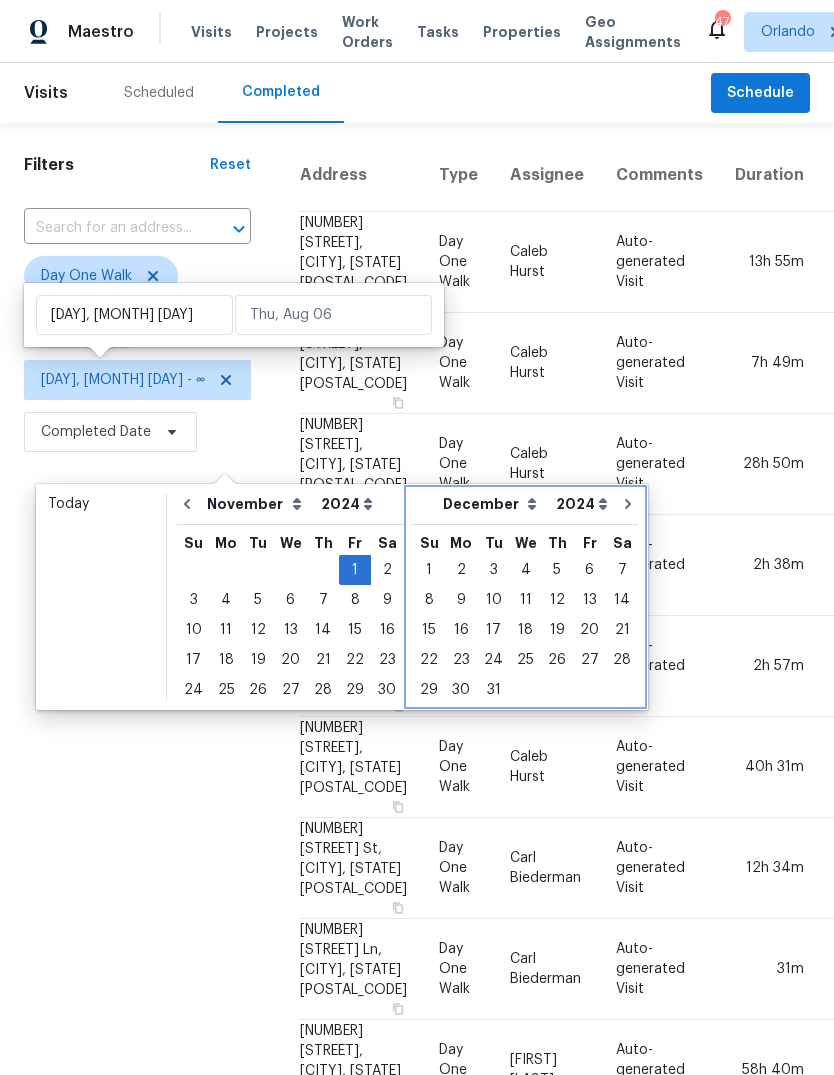 click 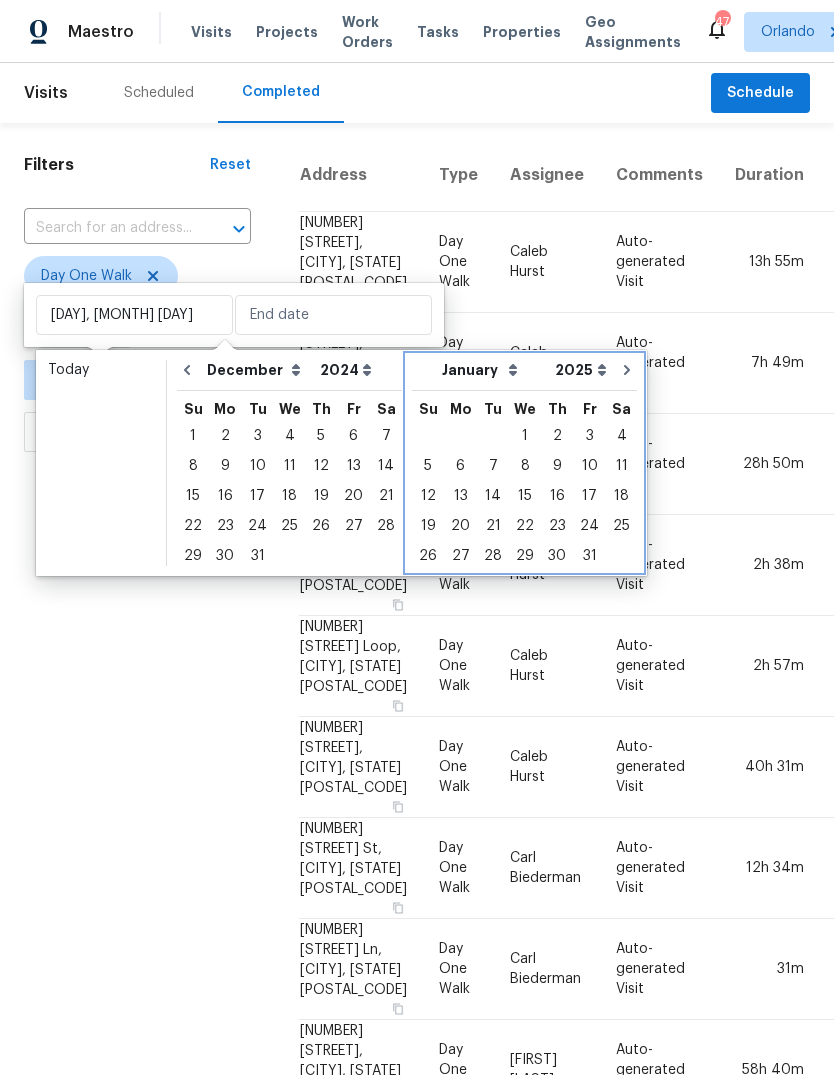 click on "18" at bounding box center (621, 496) 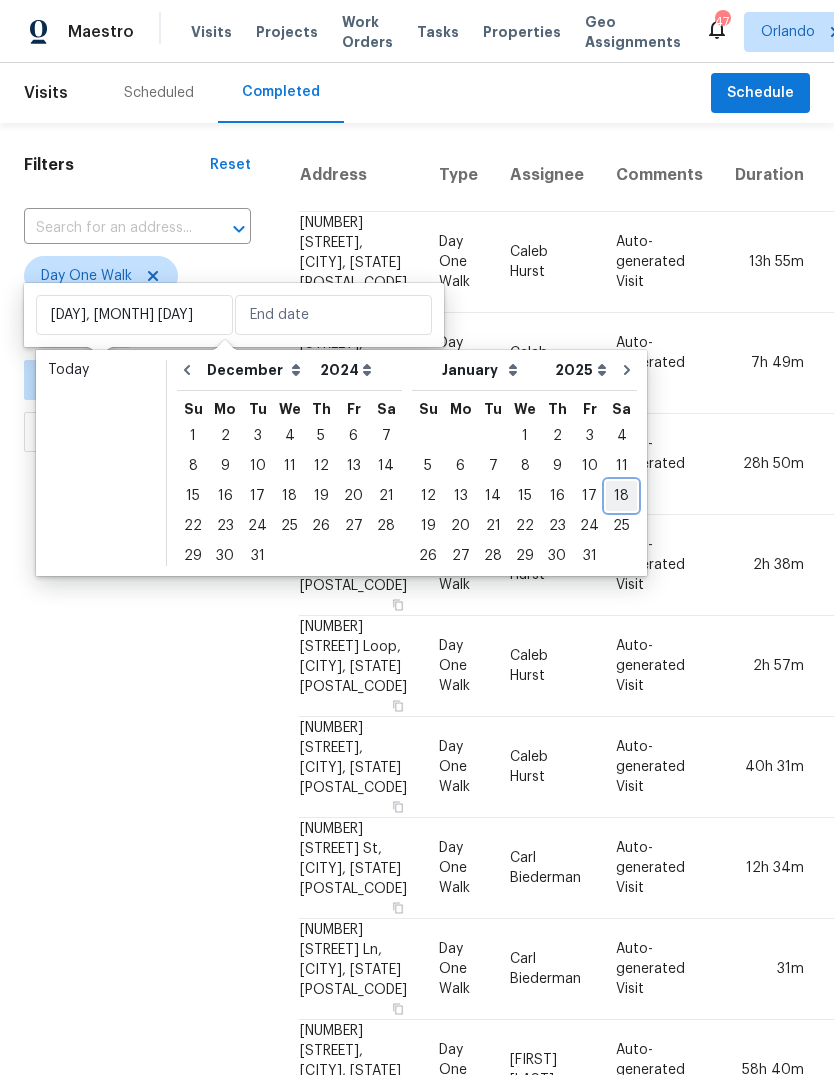 type on "Sat, Jan 18" 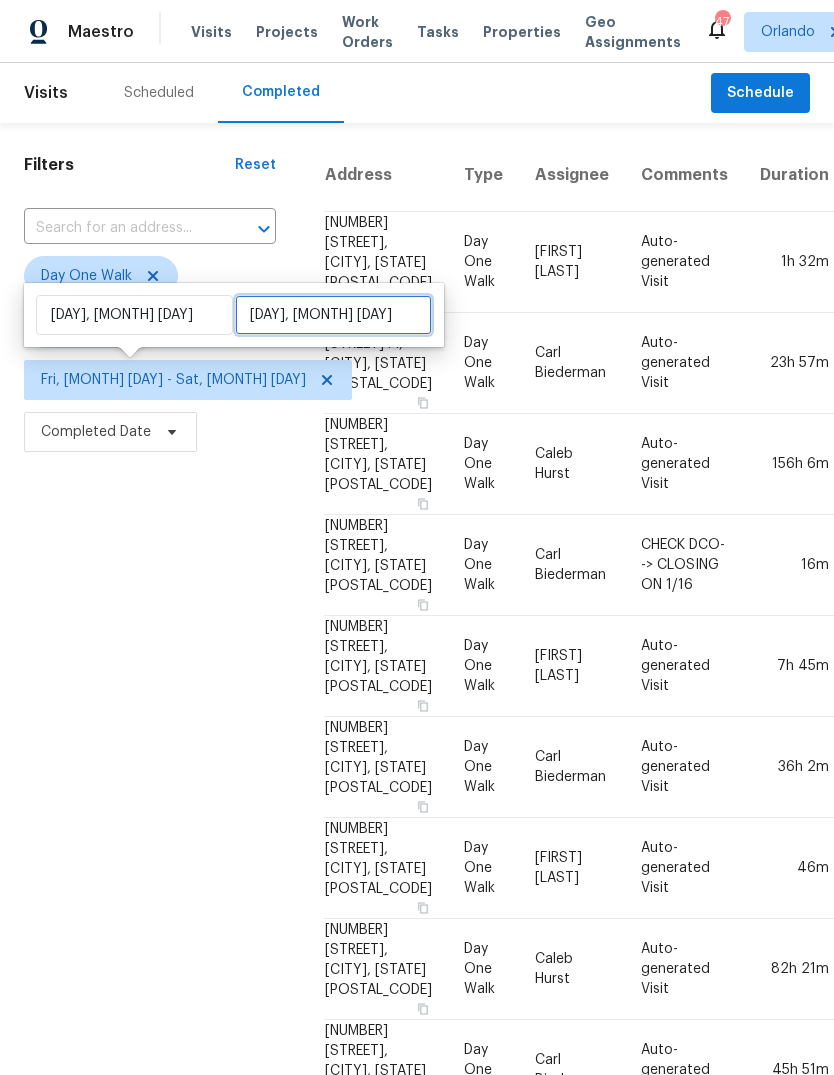 click on "Sat, Jan 18" at bounding box center [333, 315] 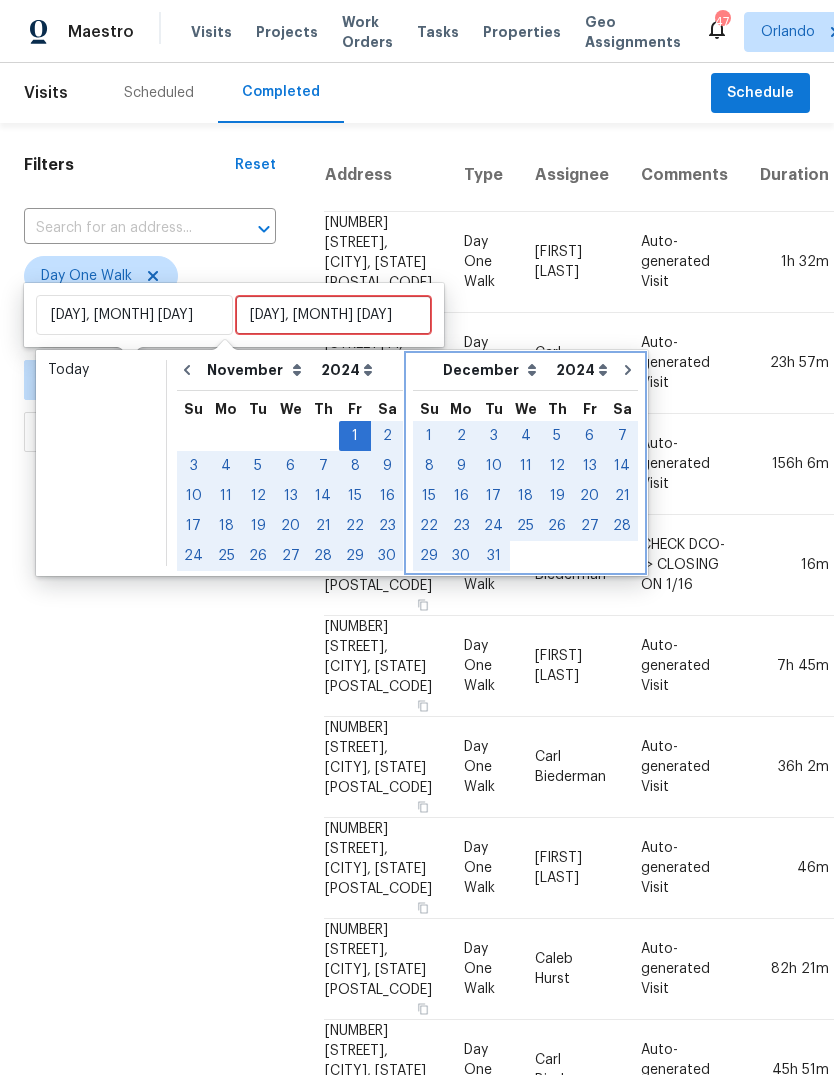 click at bounding box center (628, 370) 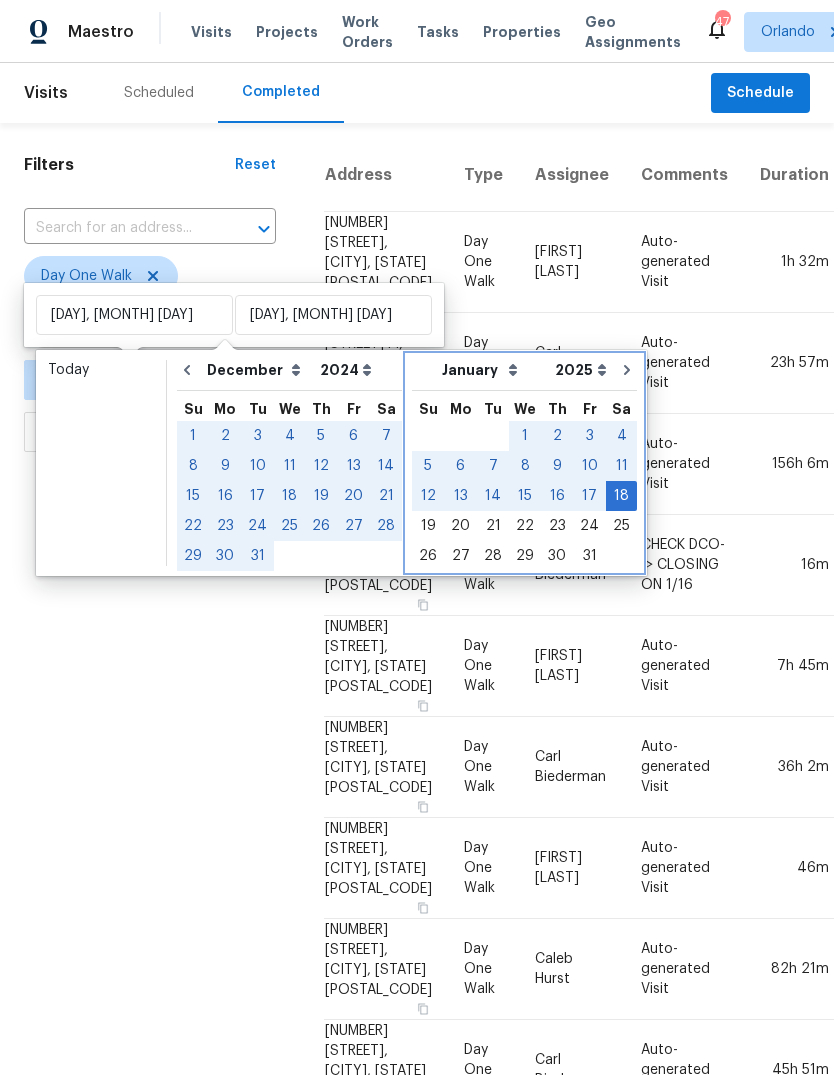 click 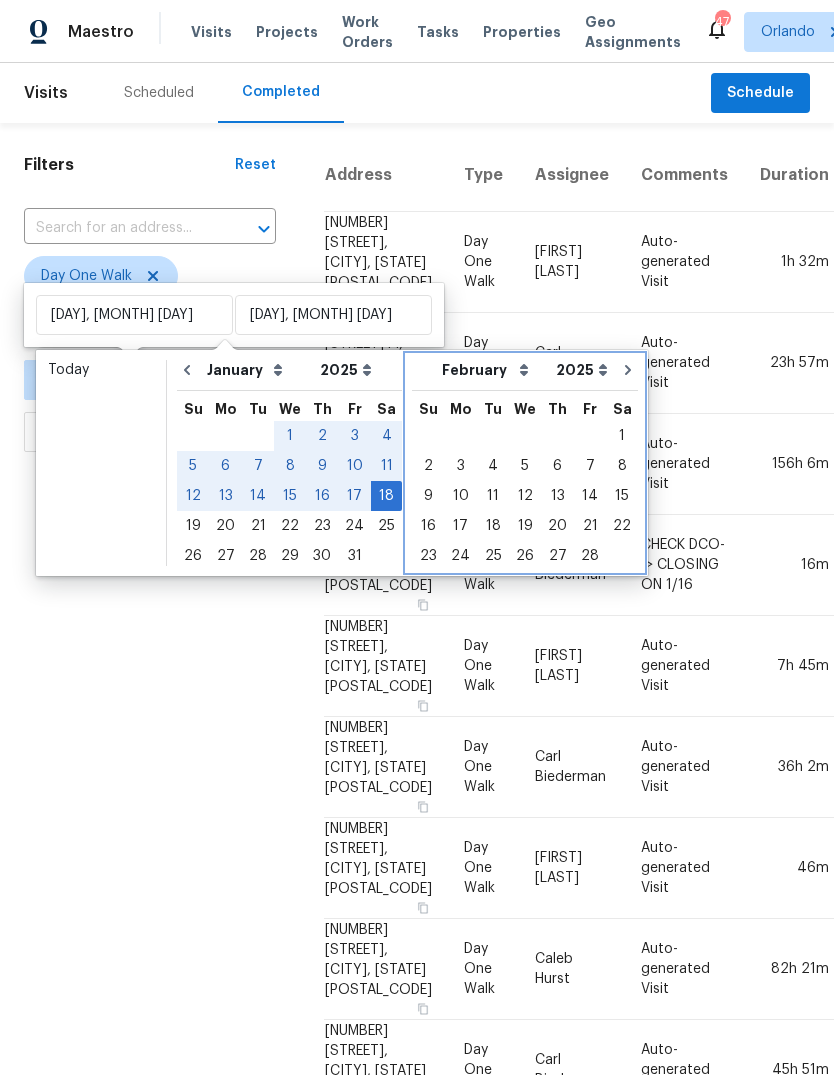 click 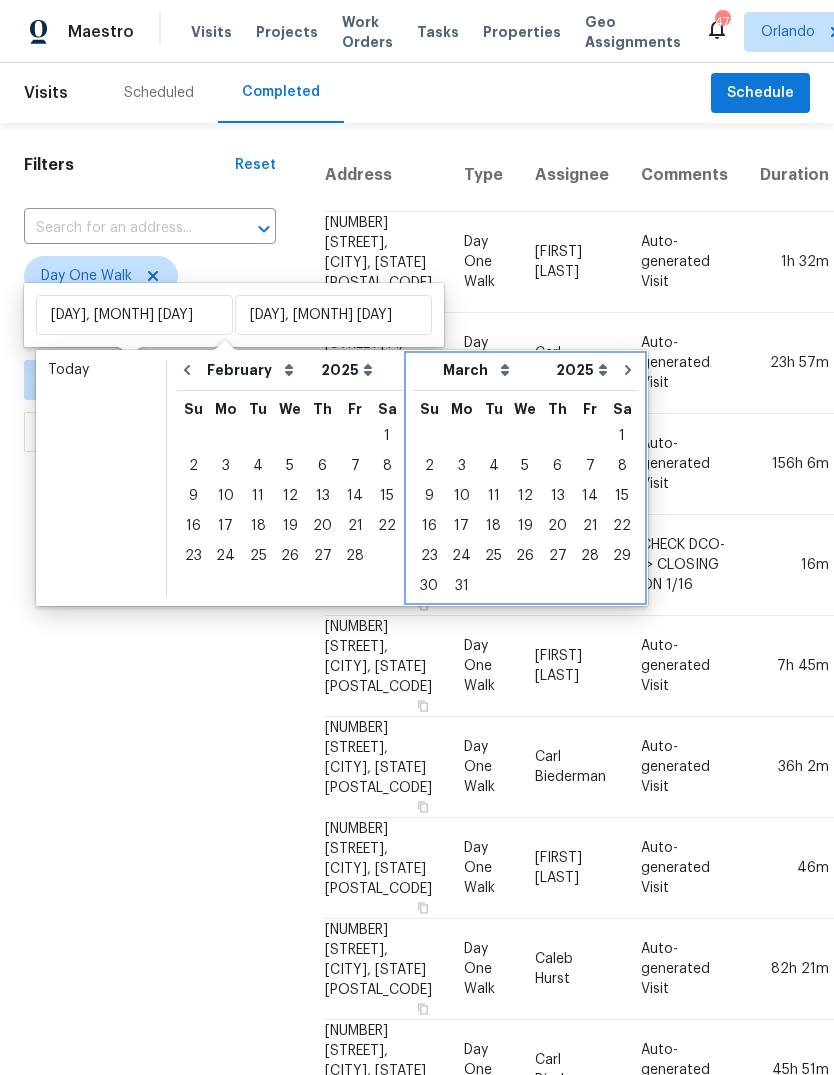 click at bounding box center [628, 370] 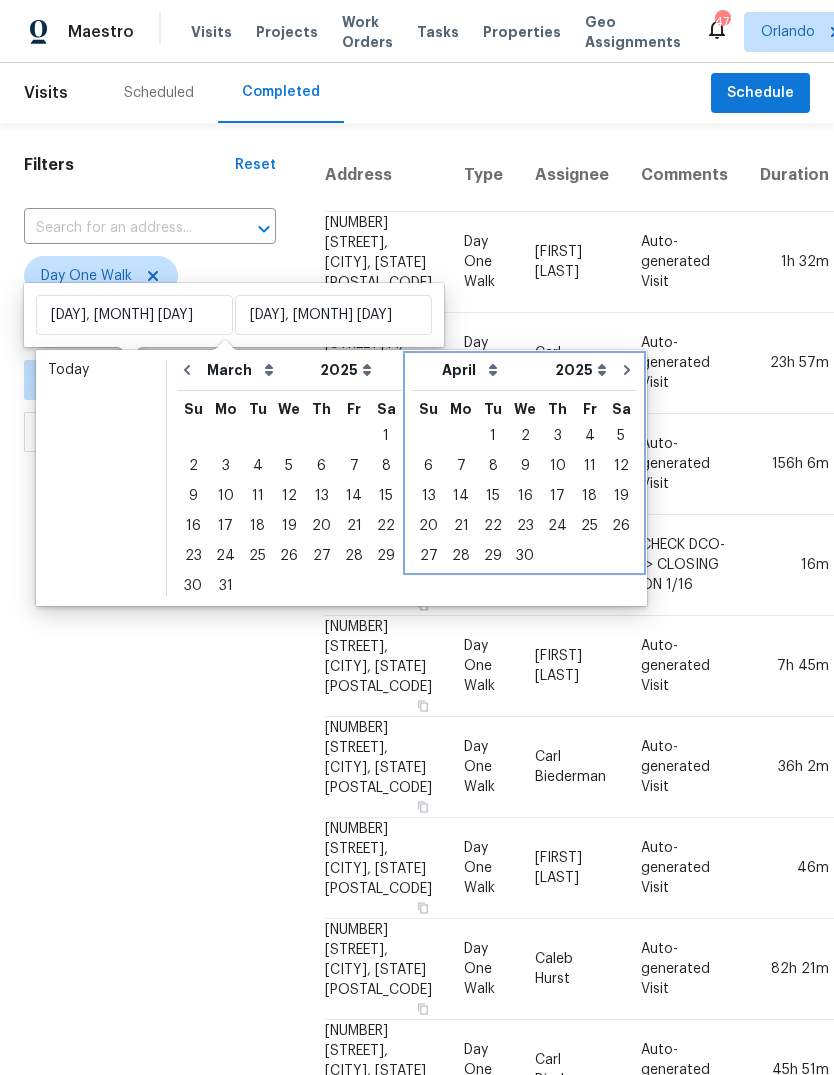 click at bounding box center (627, 370) 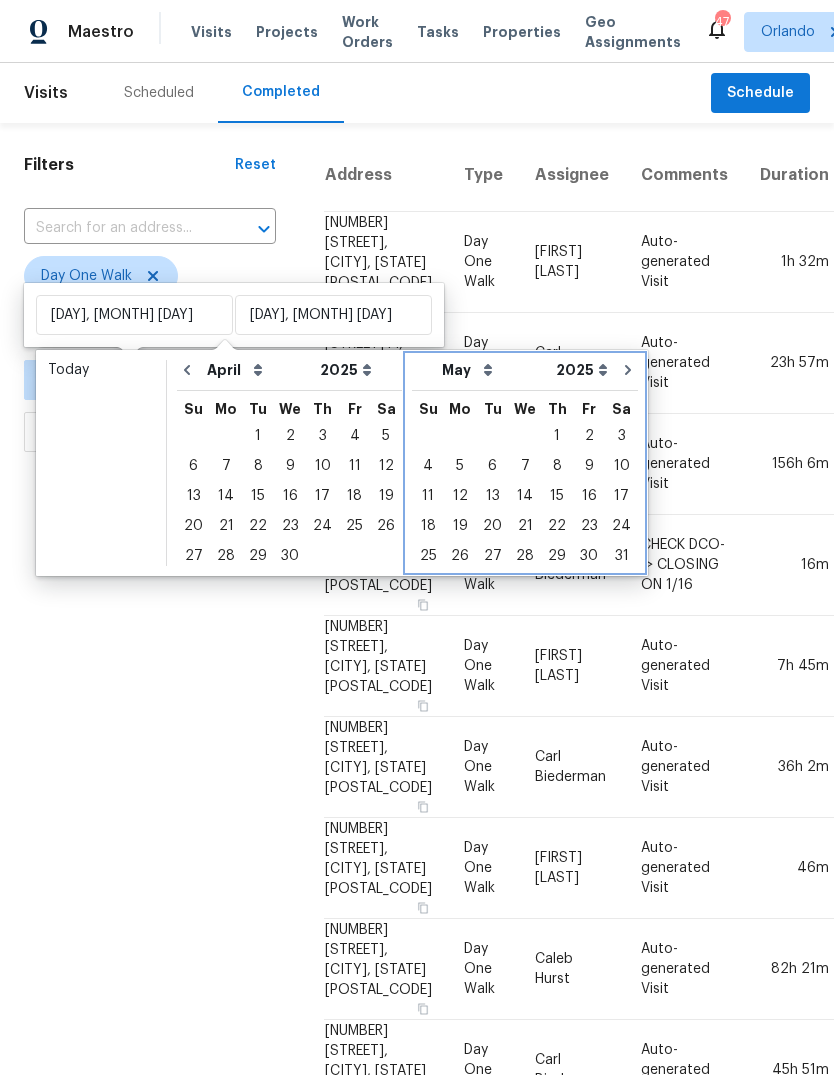 click 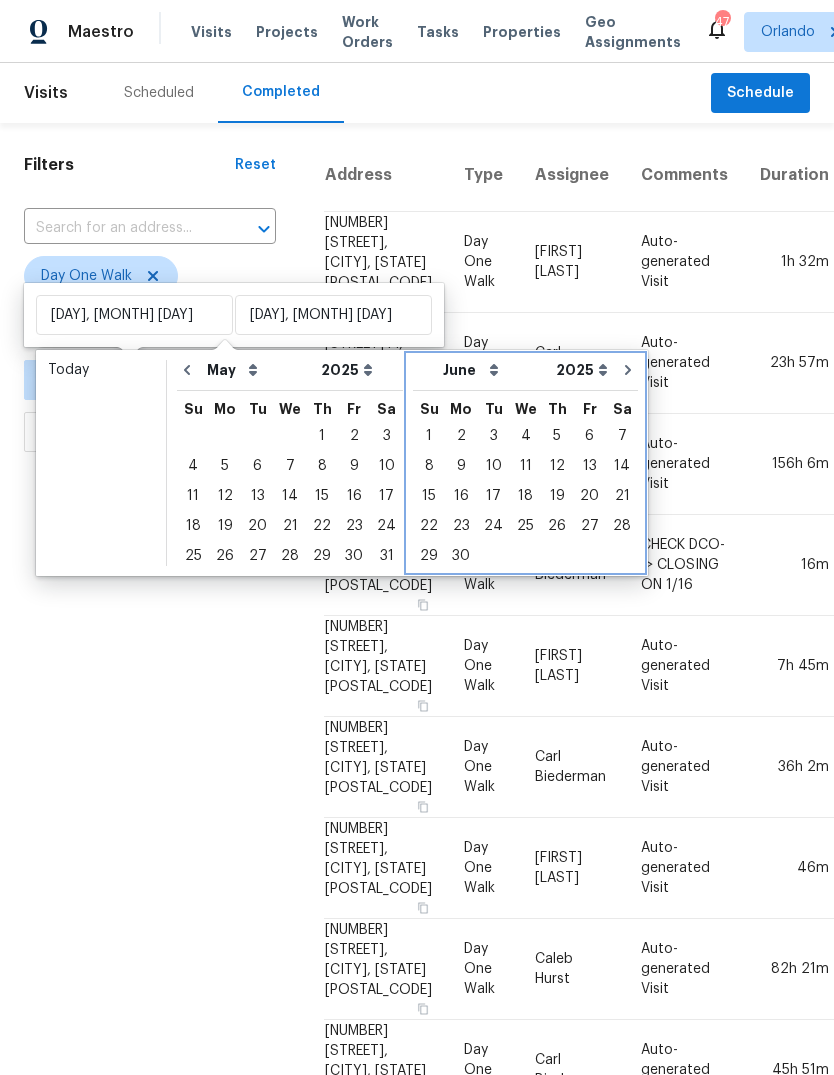 click 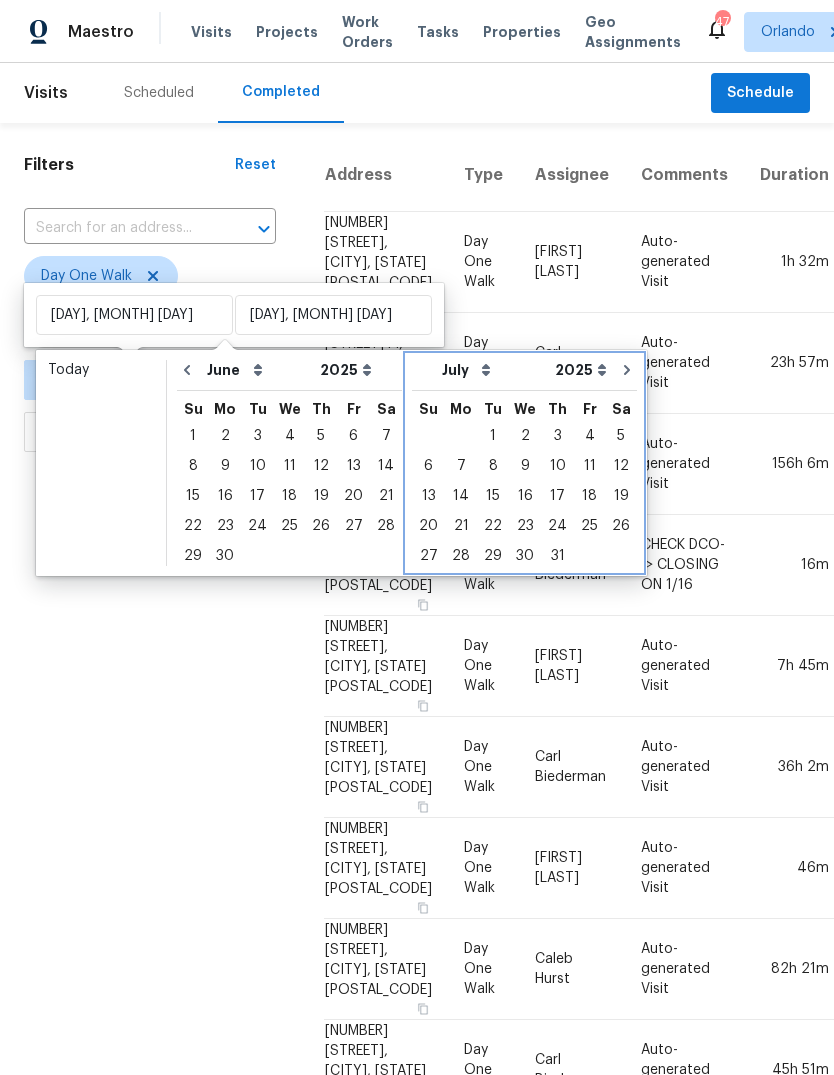 click 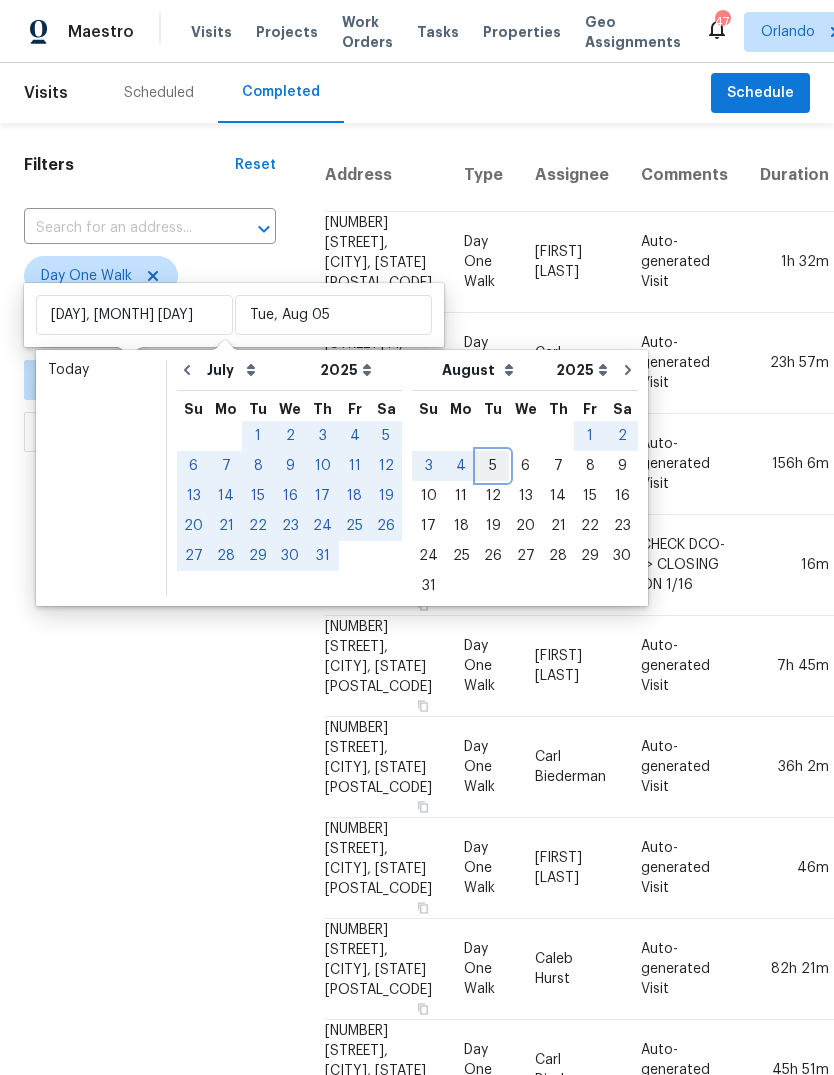 click on "5" at bounding box center [493, 466] 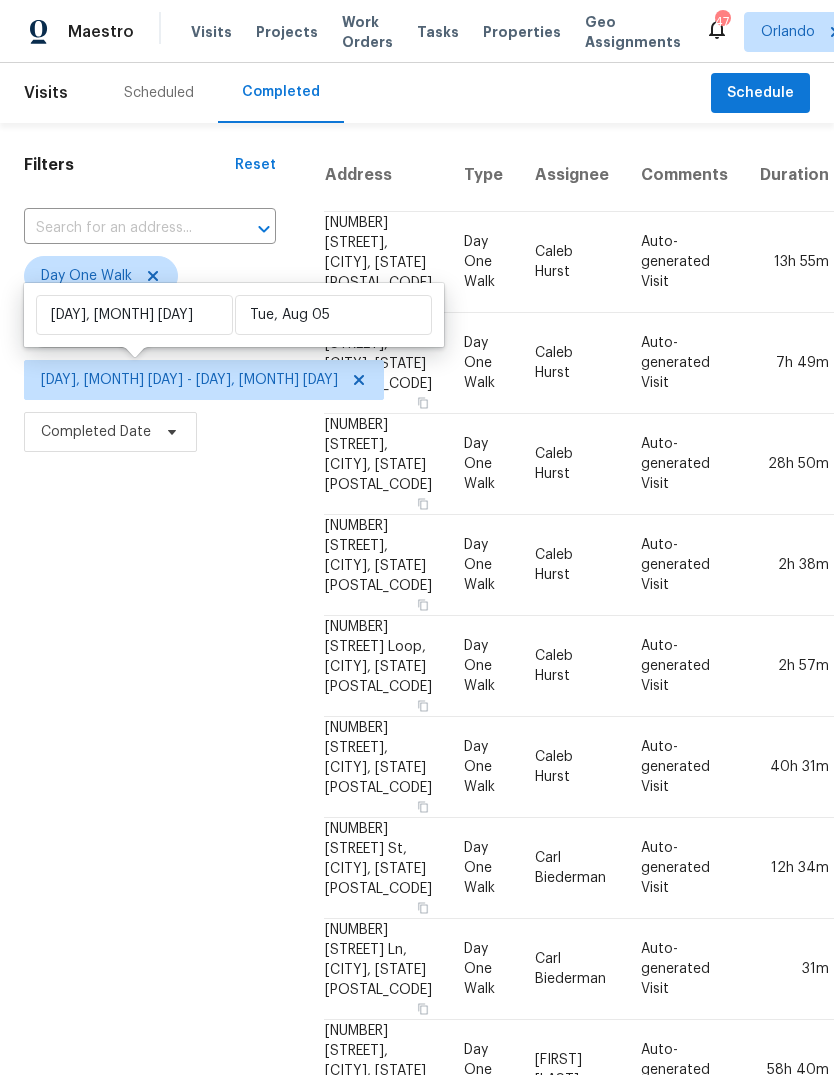 click on "Filters Reset ​ Day One Walk Assignee Fri, Nov 01 - Tue, Aug 05 Completed Date" at bounding box center (150, 1214) 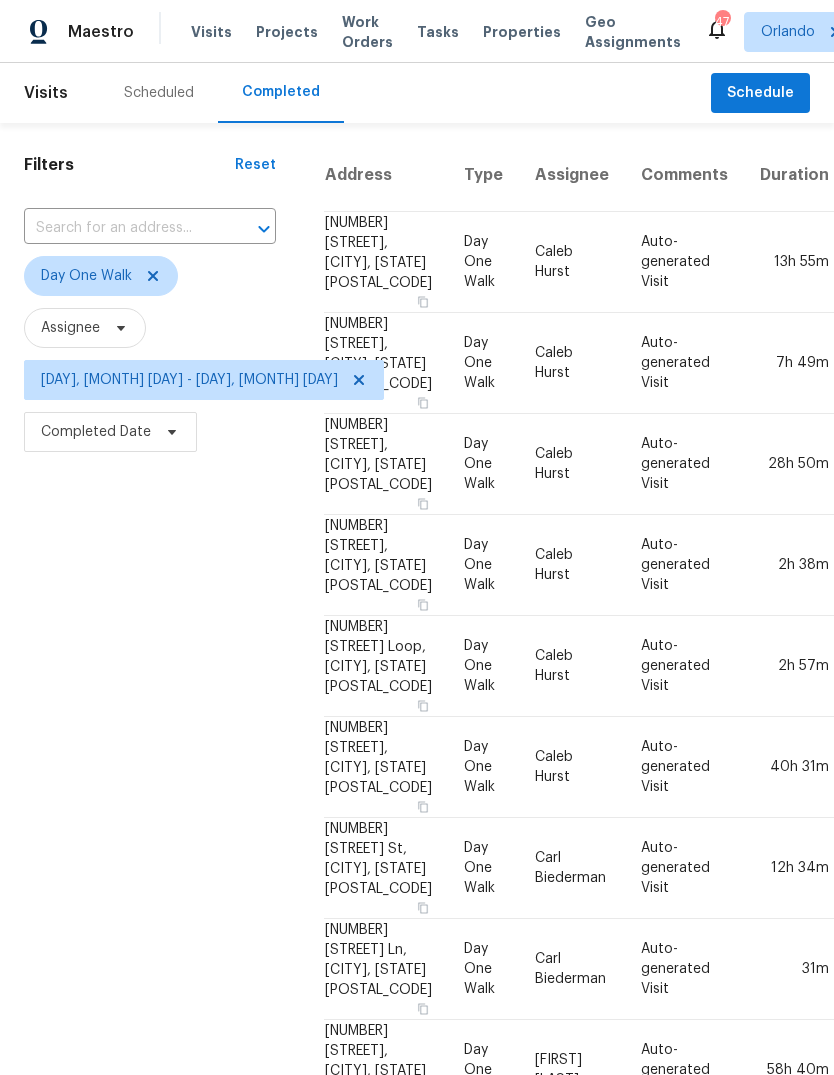 scroll, scrollTop: 0, scrollLeft: 0, axis: both 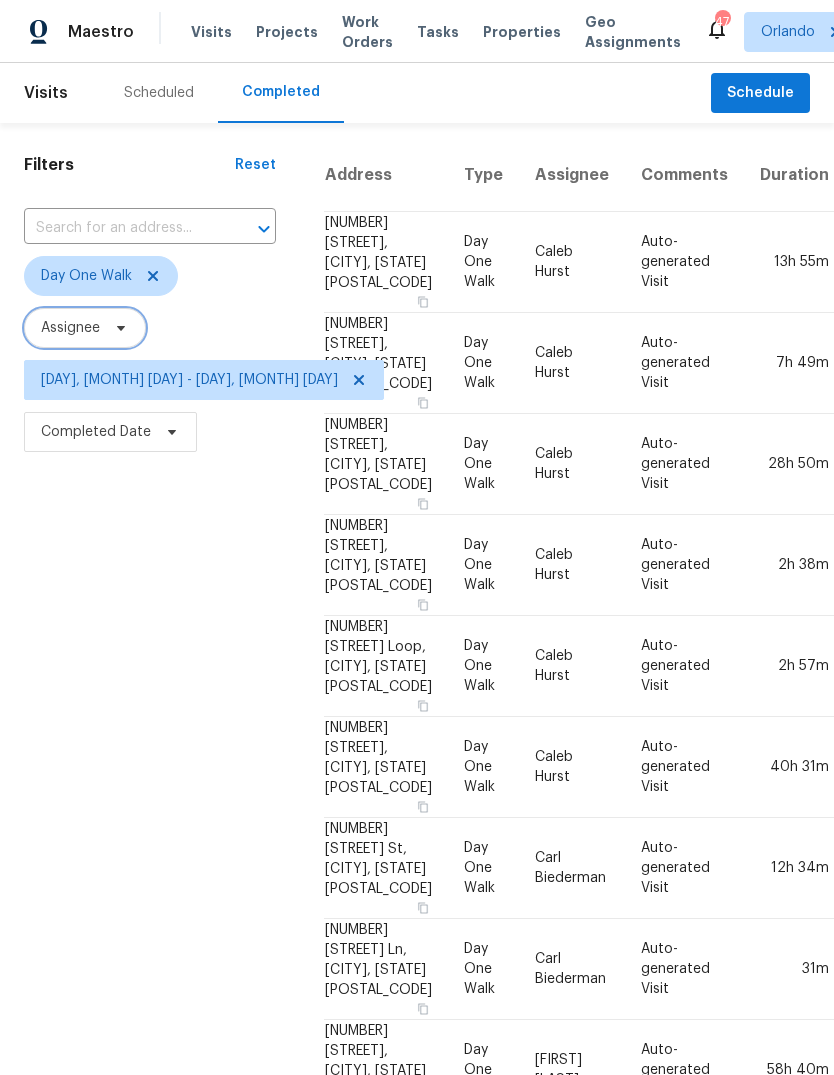 click on "Assignee" at bounding box center [85, 328] 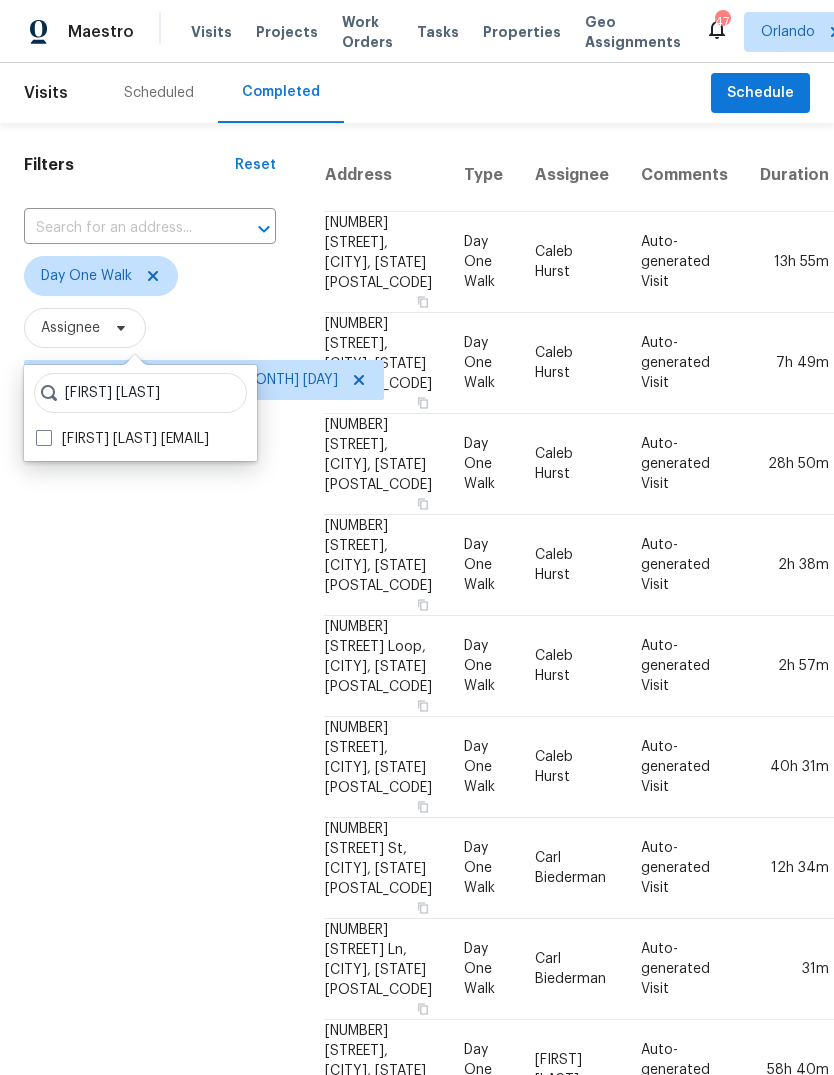 type on "Caleb hurst" 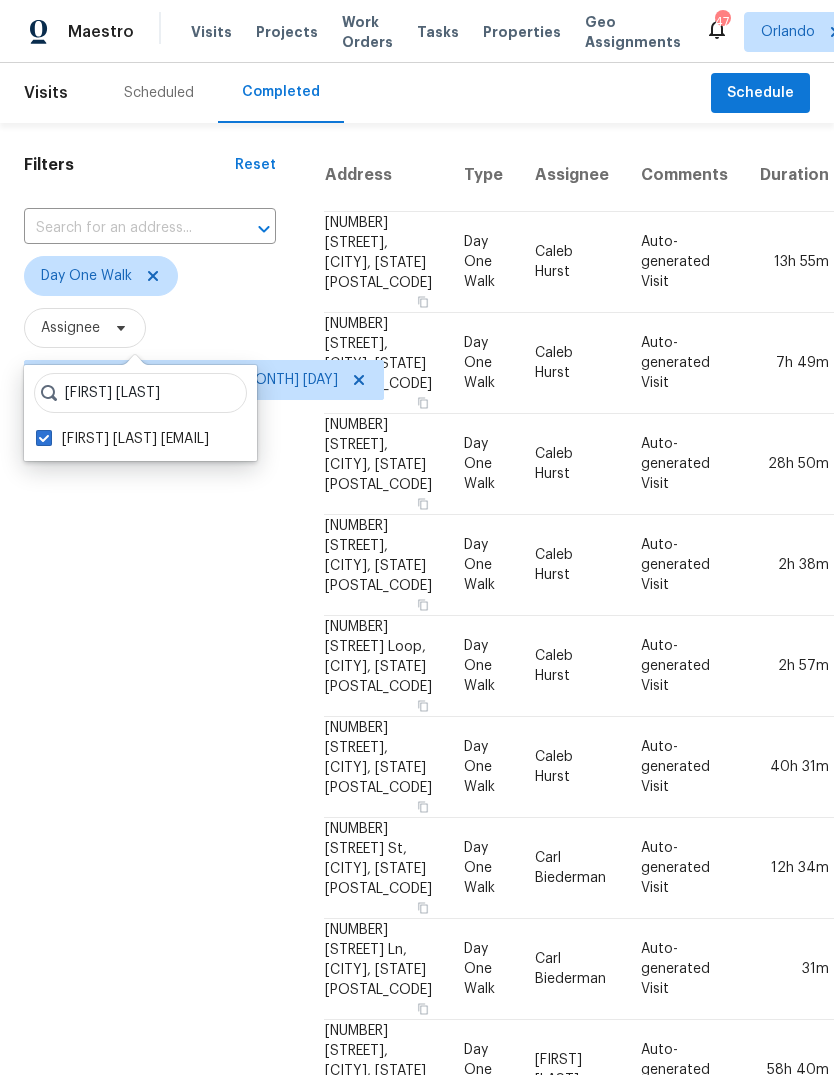 checkbox on "true" 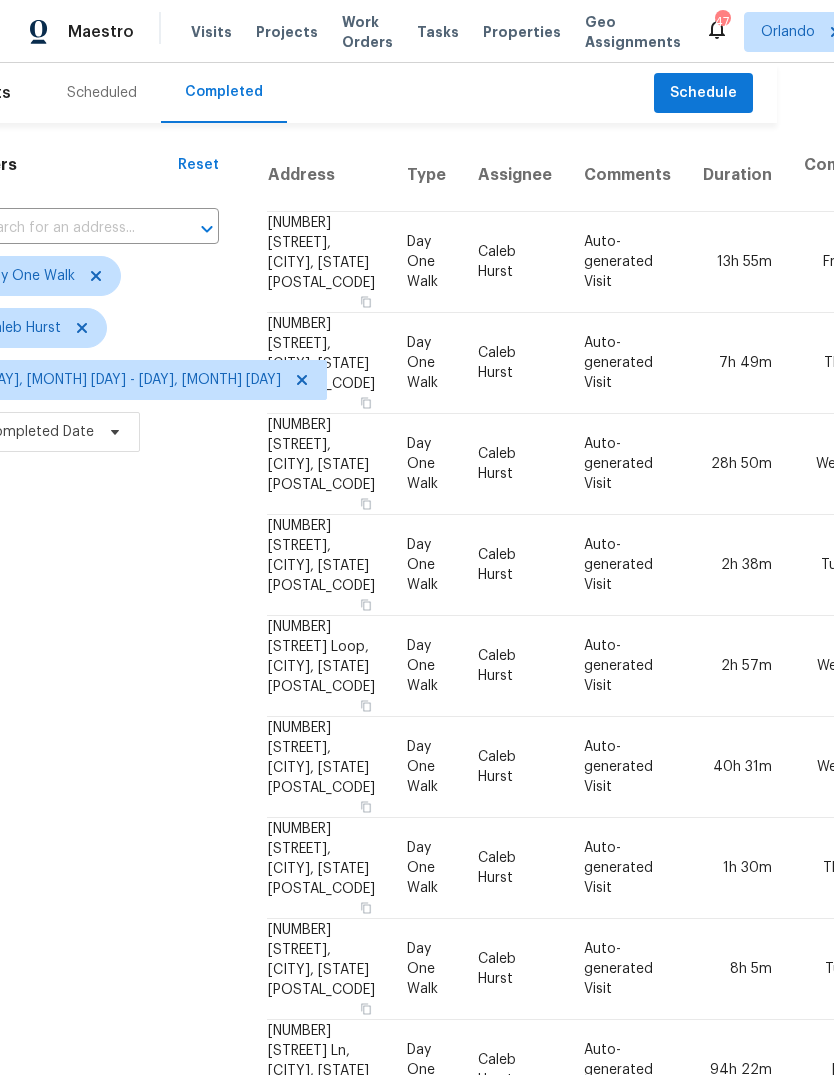 scroll, scrollTop: 0, scrollLeft: 57, axis: horizontal 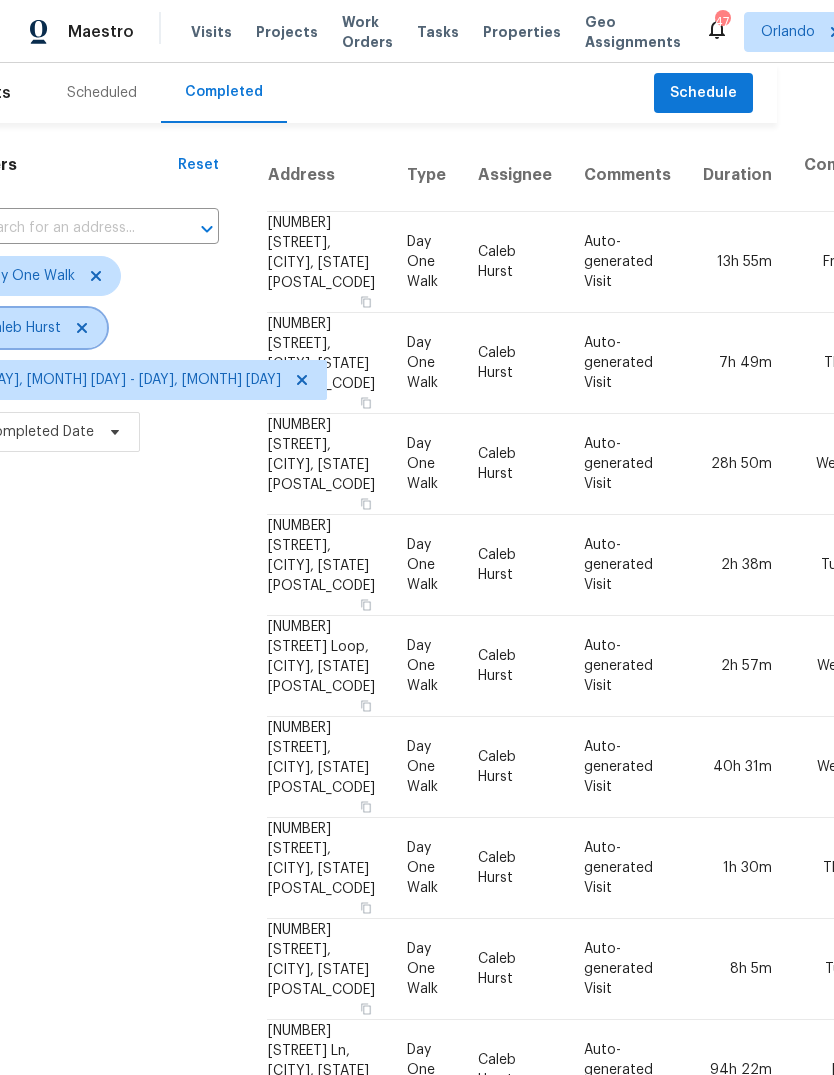 click 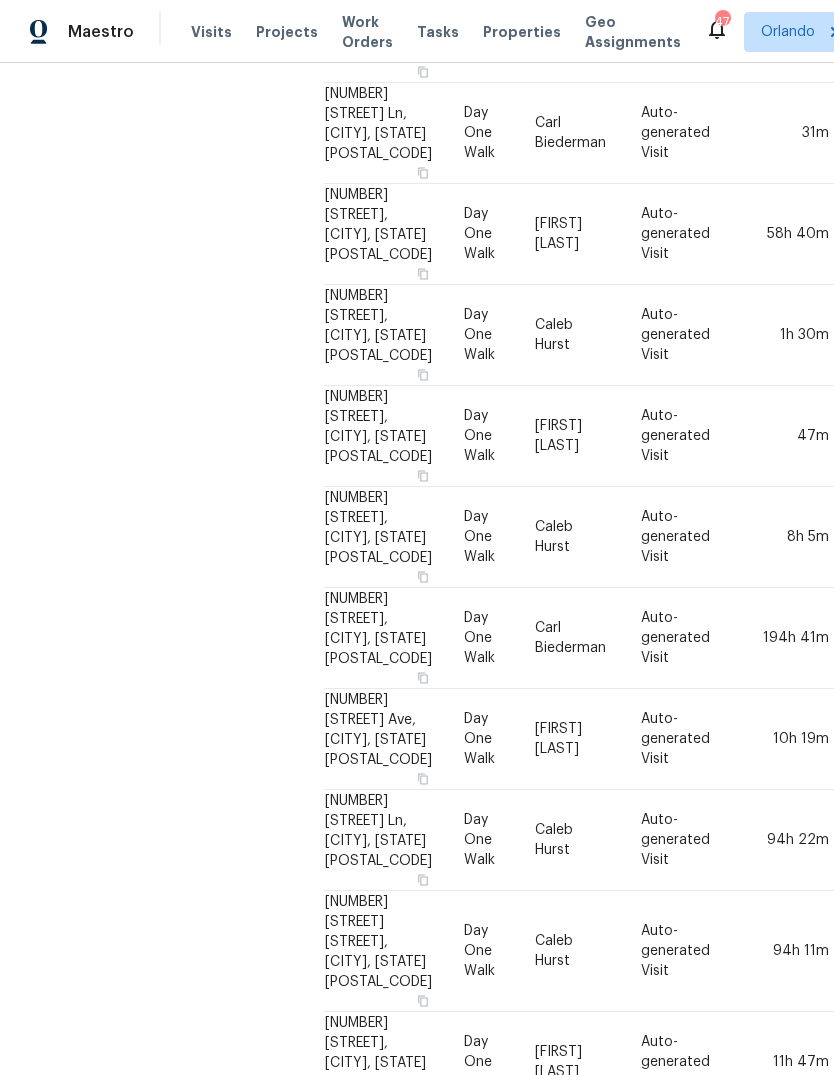 scroll, scrollTop: 835, scrollLeft: 0, axis: vertical 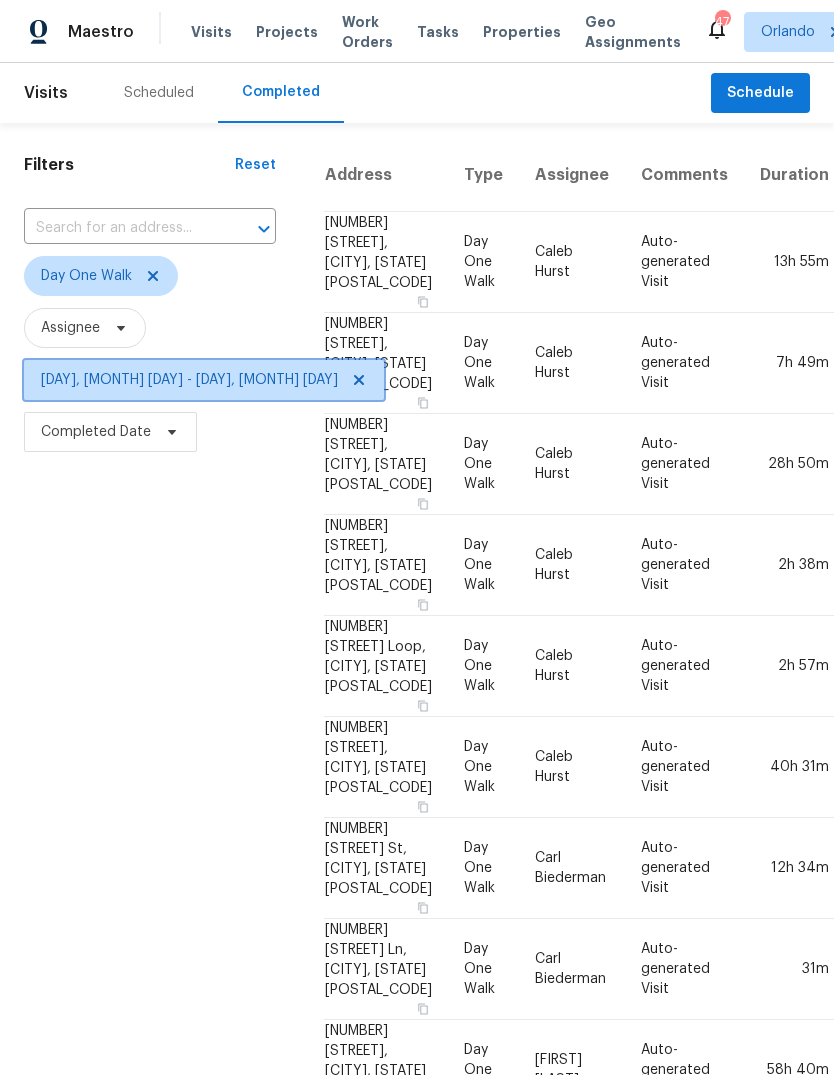 click 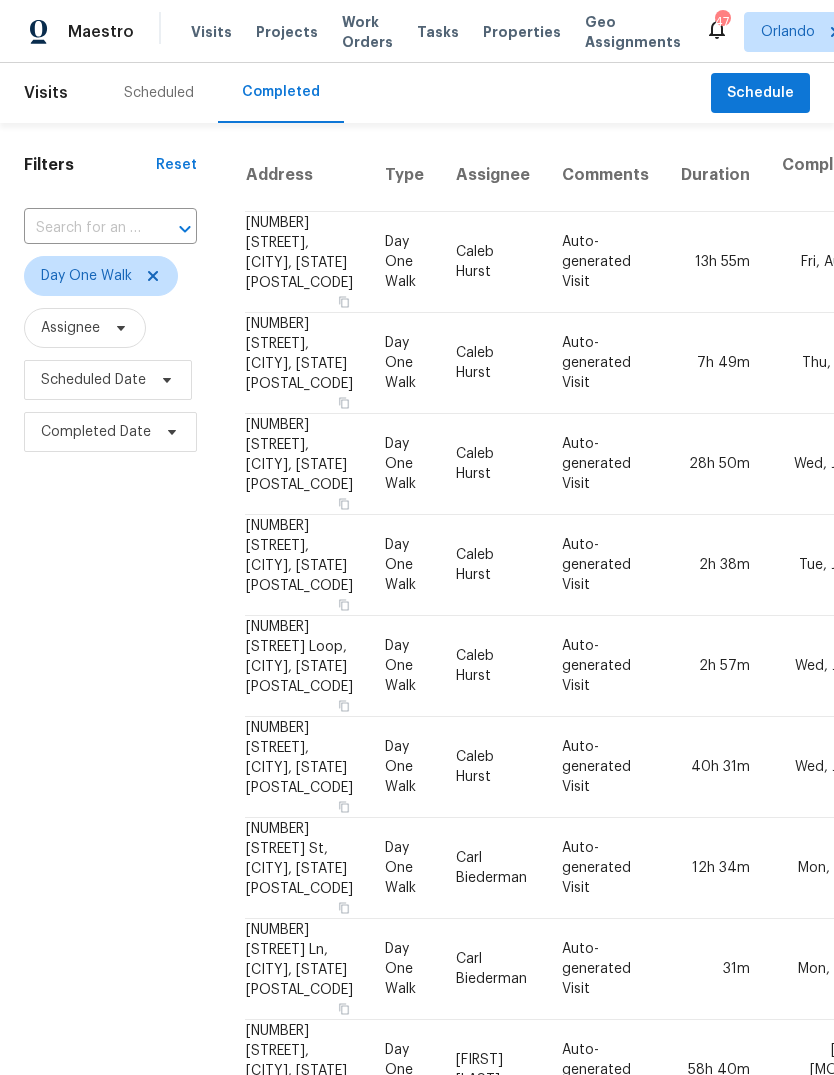 click on "Scheduled" at bounding box center (159, 93) 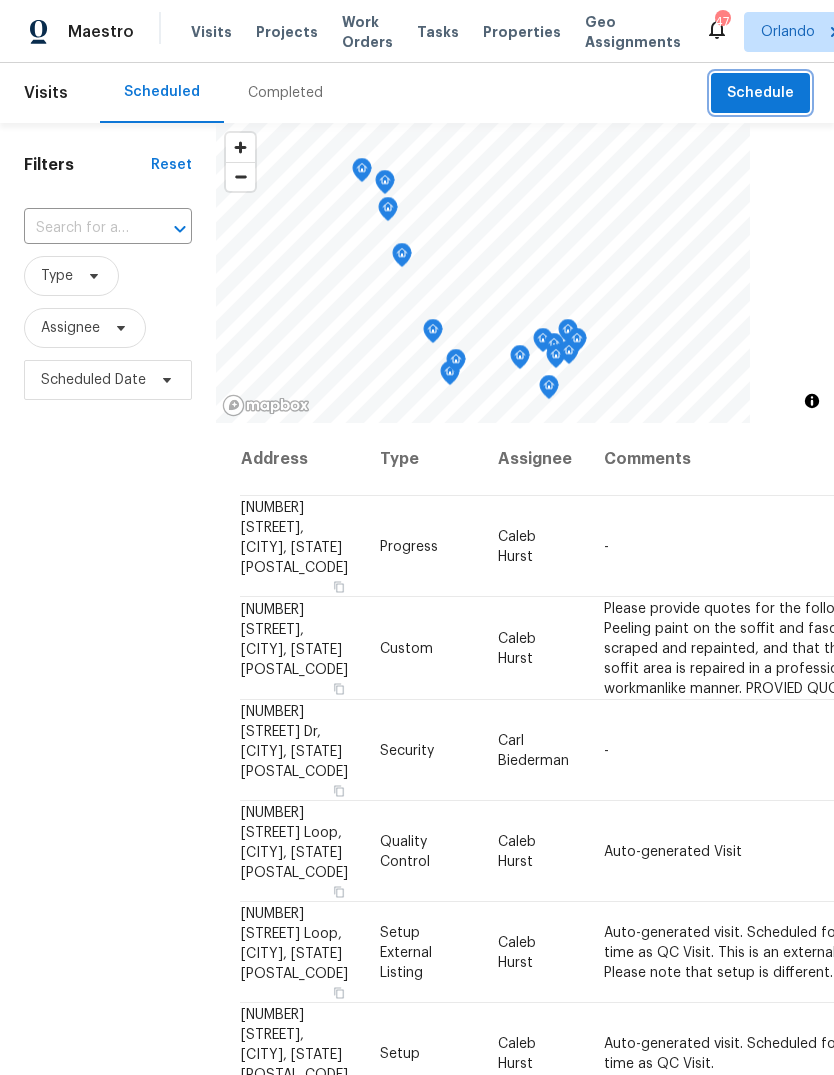 click on "Schedule" at bounding box center (760, 93) 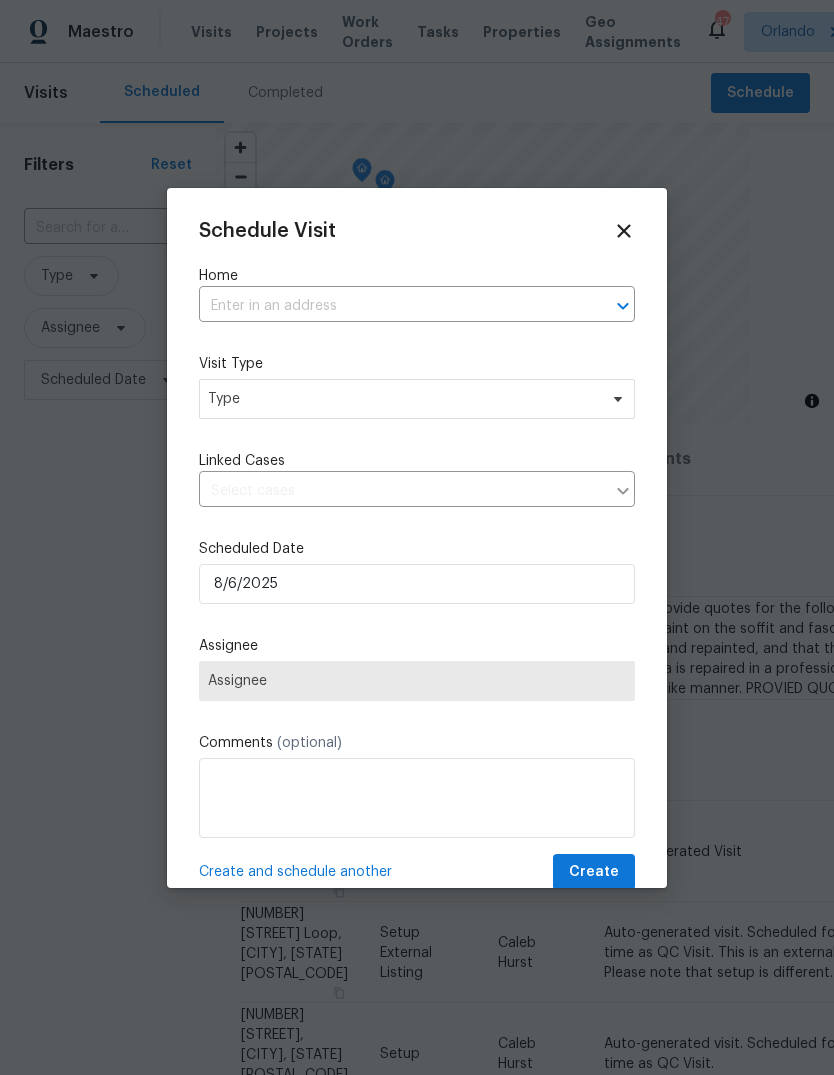 click at bounding box center [389, 306] 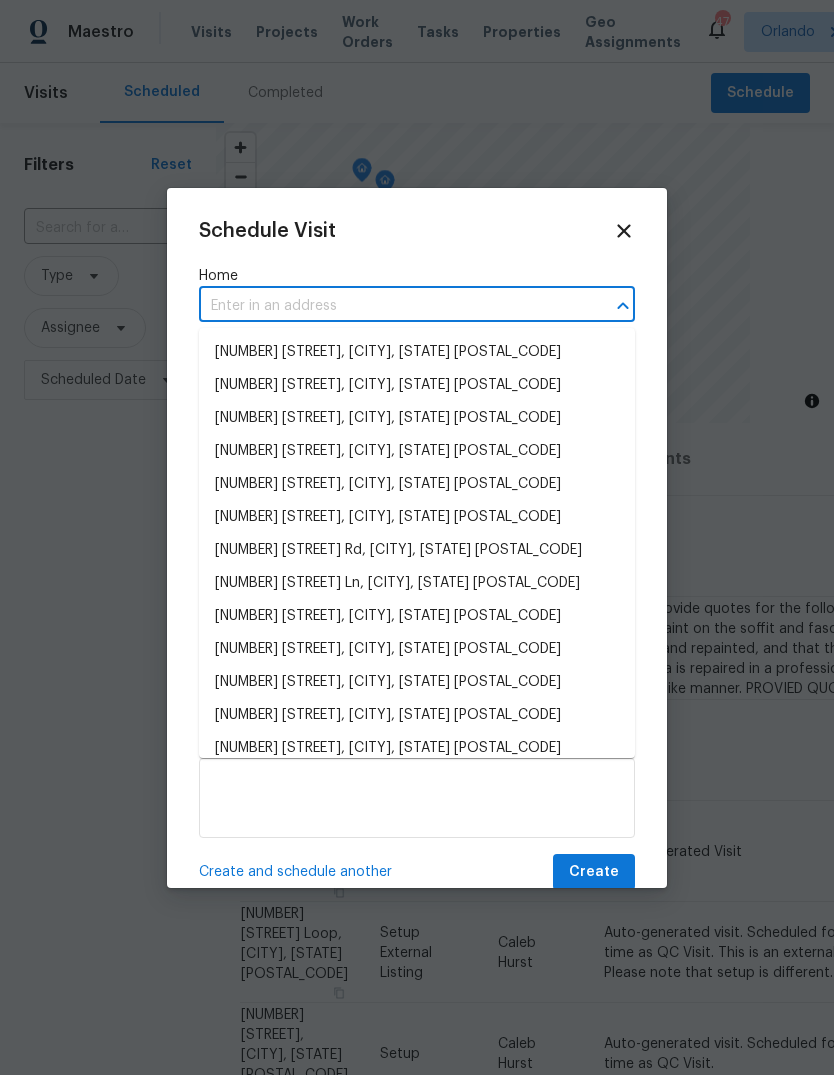 paste on "10170 SE 106th LnBelleview, FL 34420" 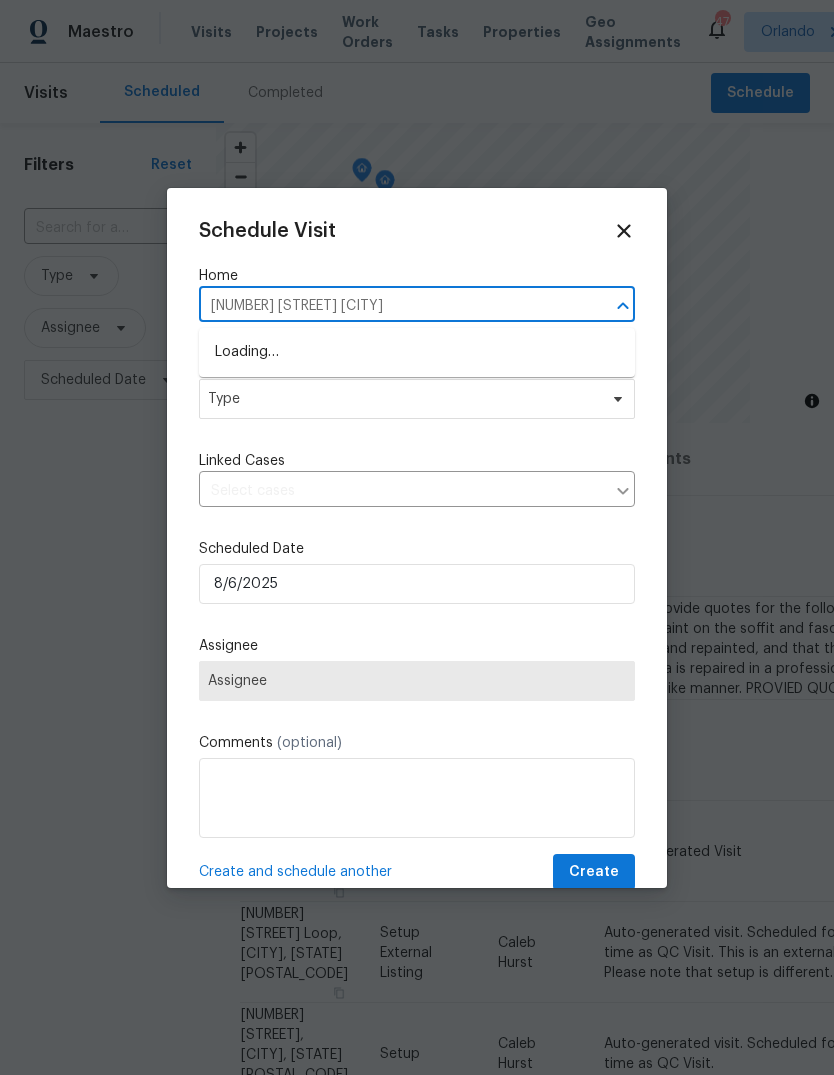 type on "10170 SE 106th Ln" 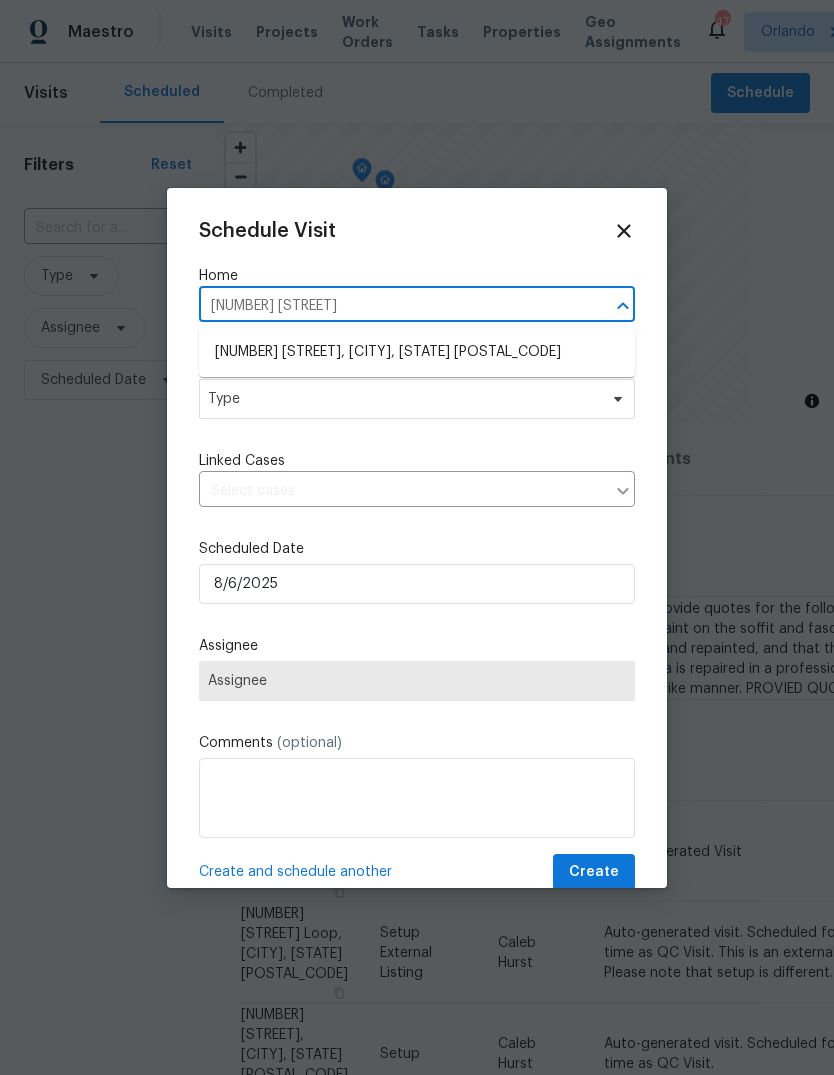 click on "10170 SE 106th Ln, Belleview, FL 34420" at bounding box center (417, 352) 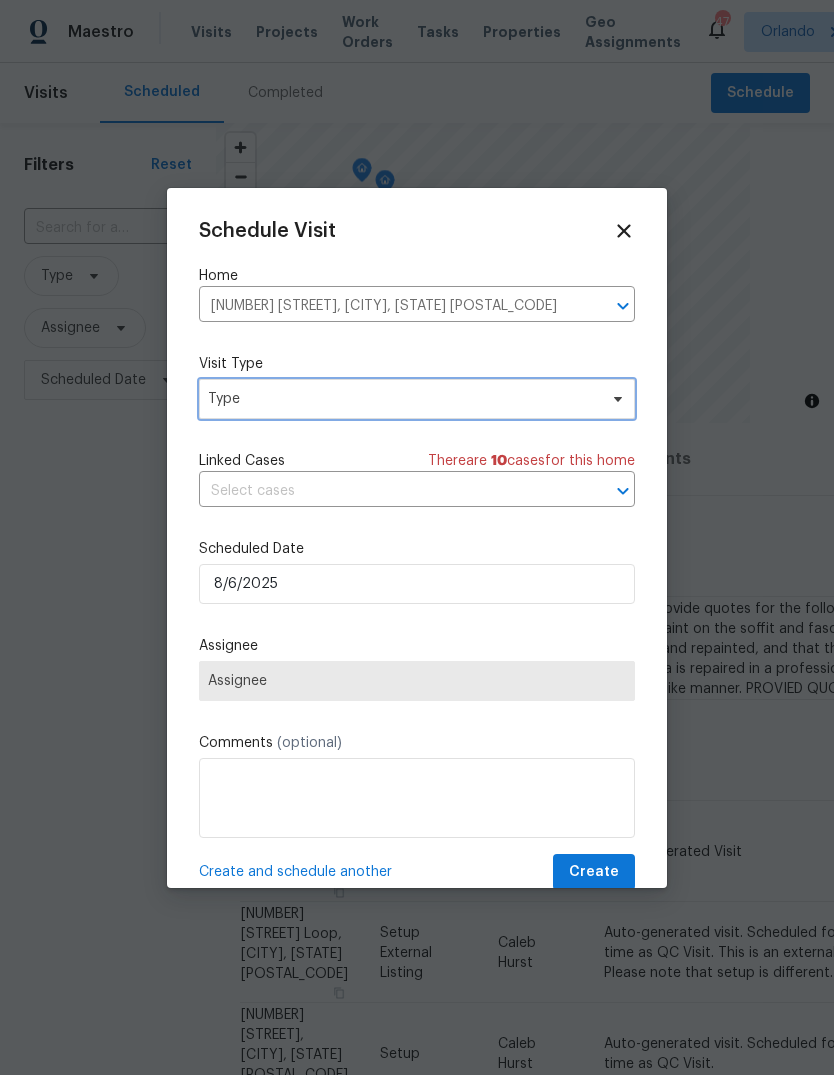 click on "Type" at bounding box center (402, 399) 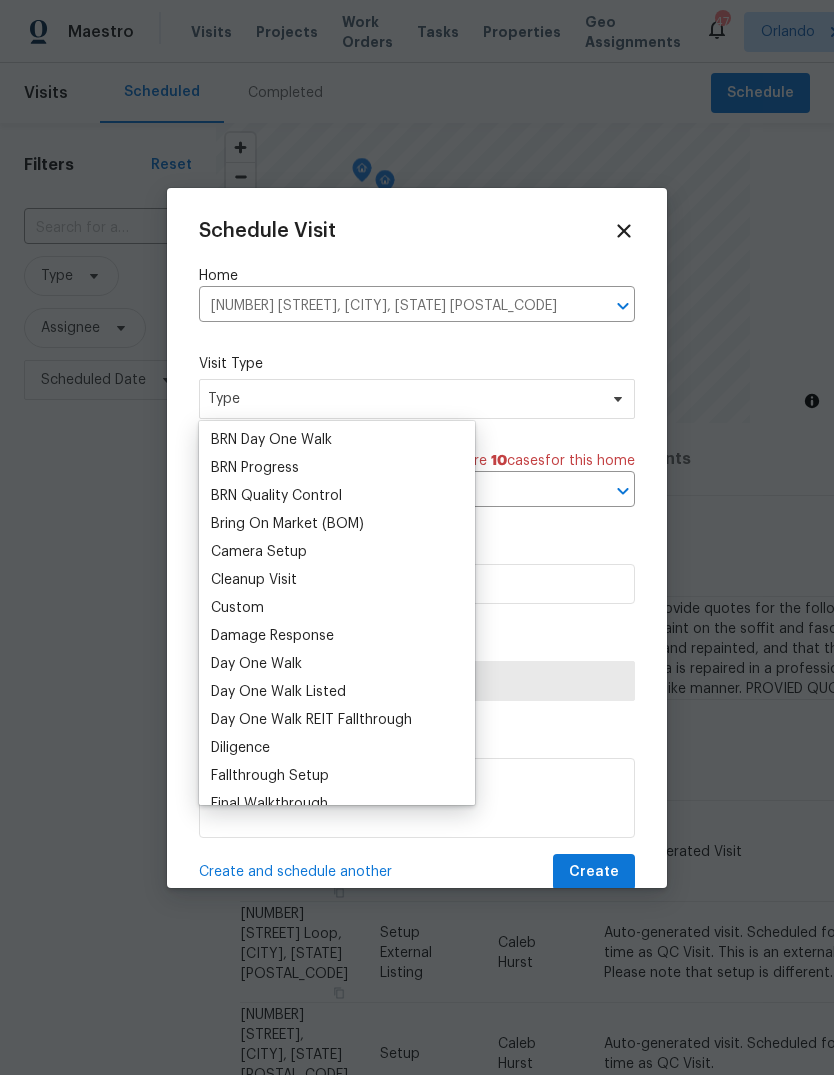 scroll, scrollTop: 152, scrollLeft: 0, axis: vertical 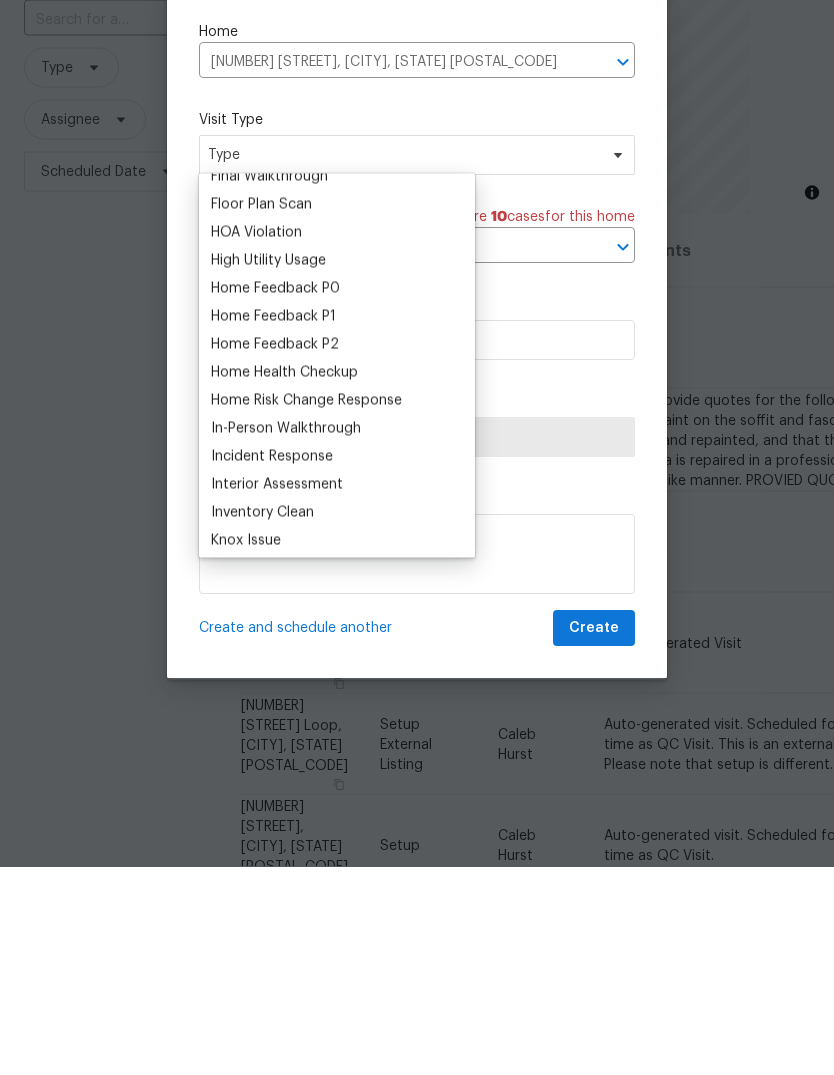 click on "Home Health Checkup" at bounding box center (284, 581) 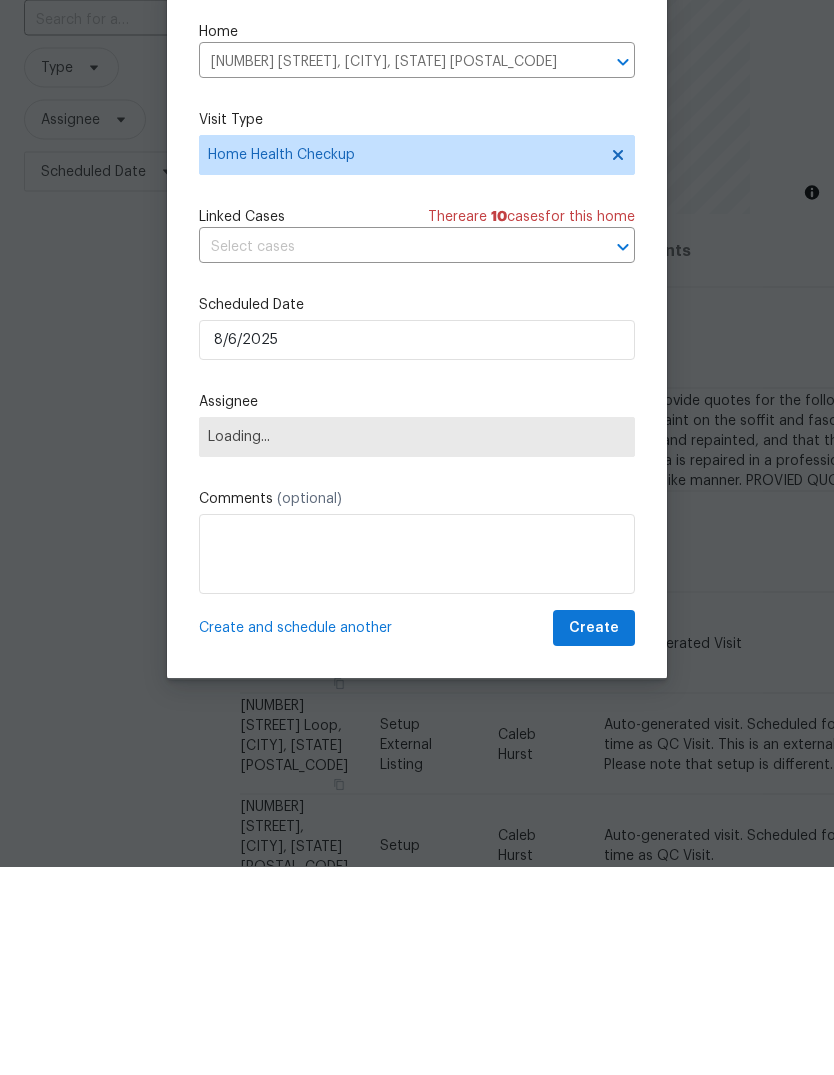 scroll, scrollTop: 75, scrollLeft: 0, axis: vertical 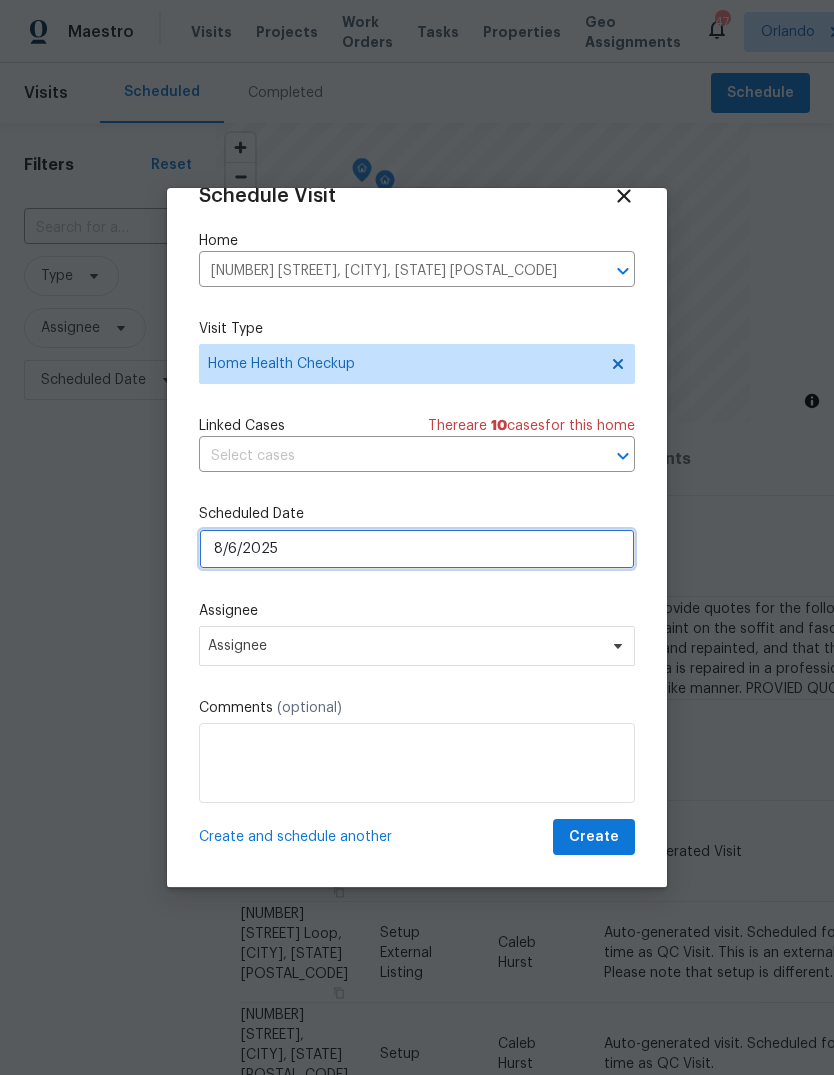 click on "8/6/2025" at bounding box center (417, 549) 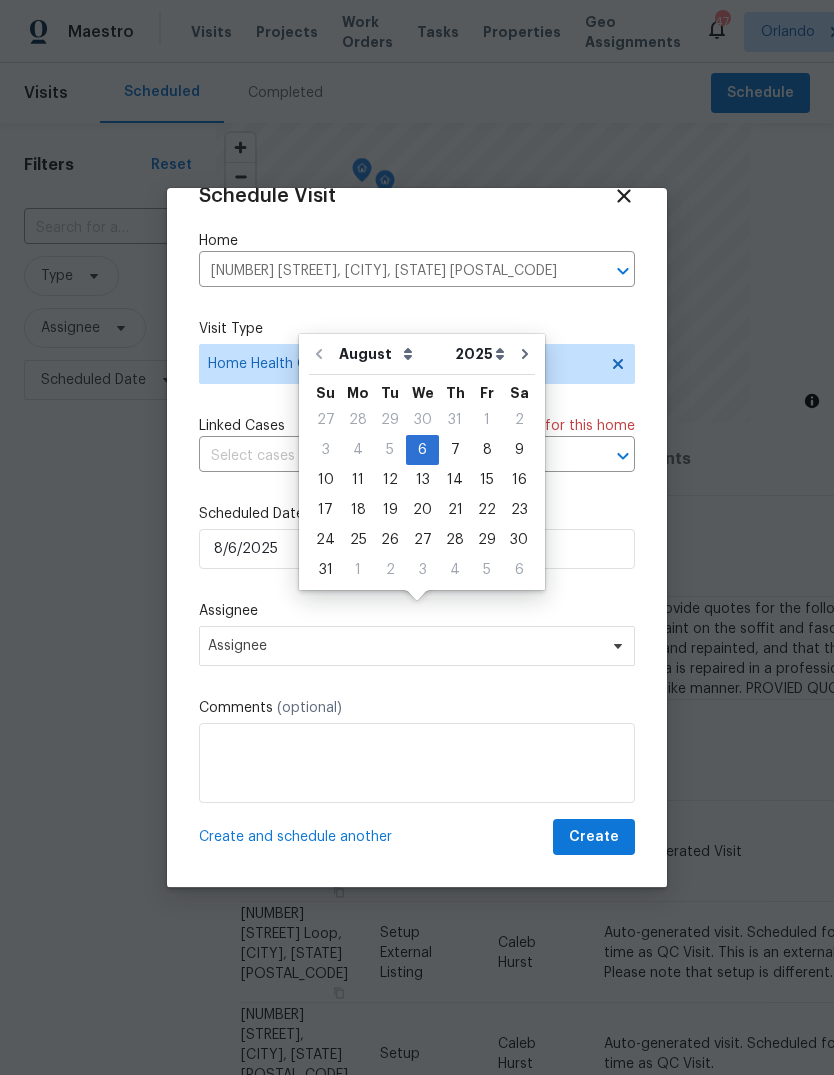 click on "7" at bounding box center [455, 450] 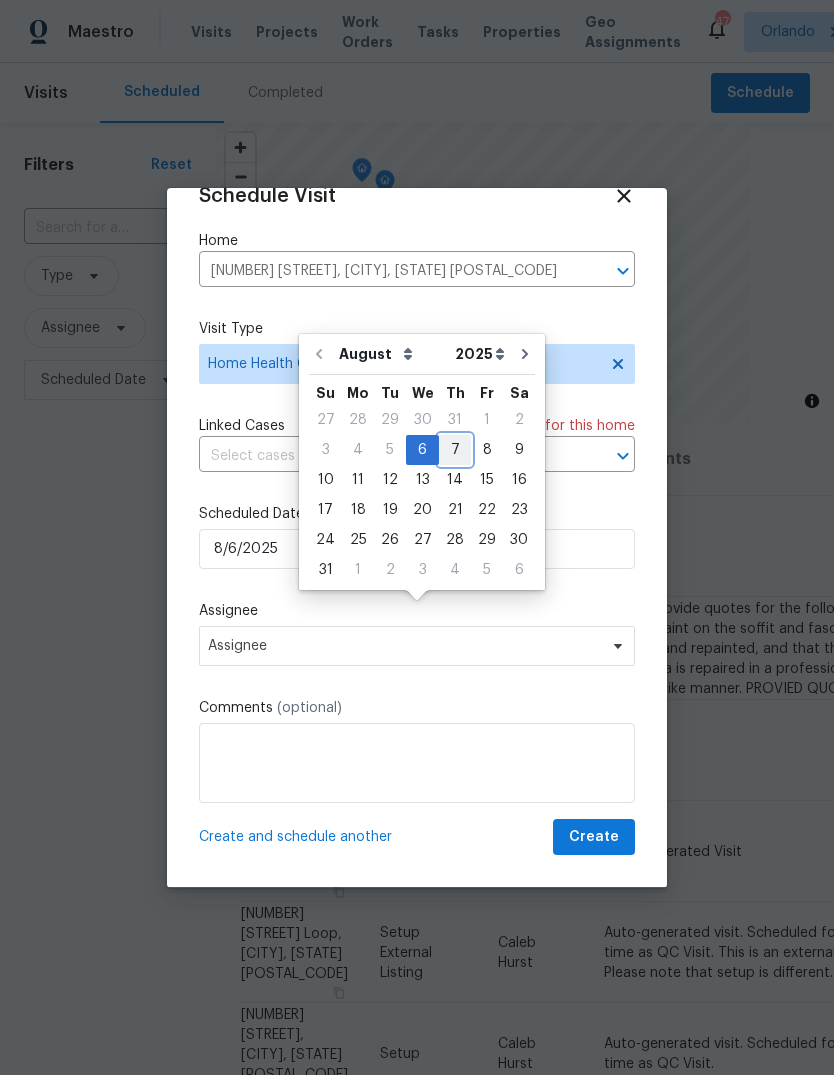 type on "8/7/2025" 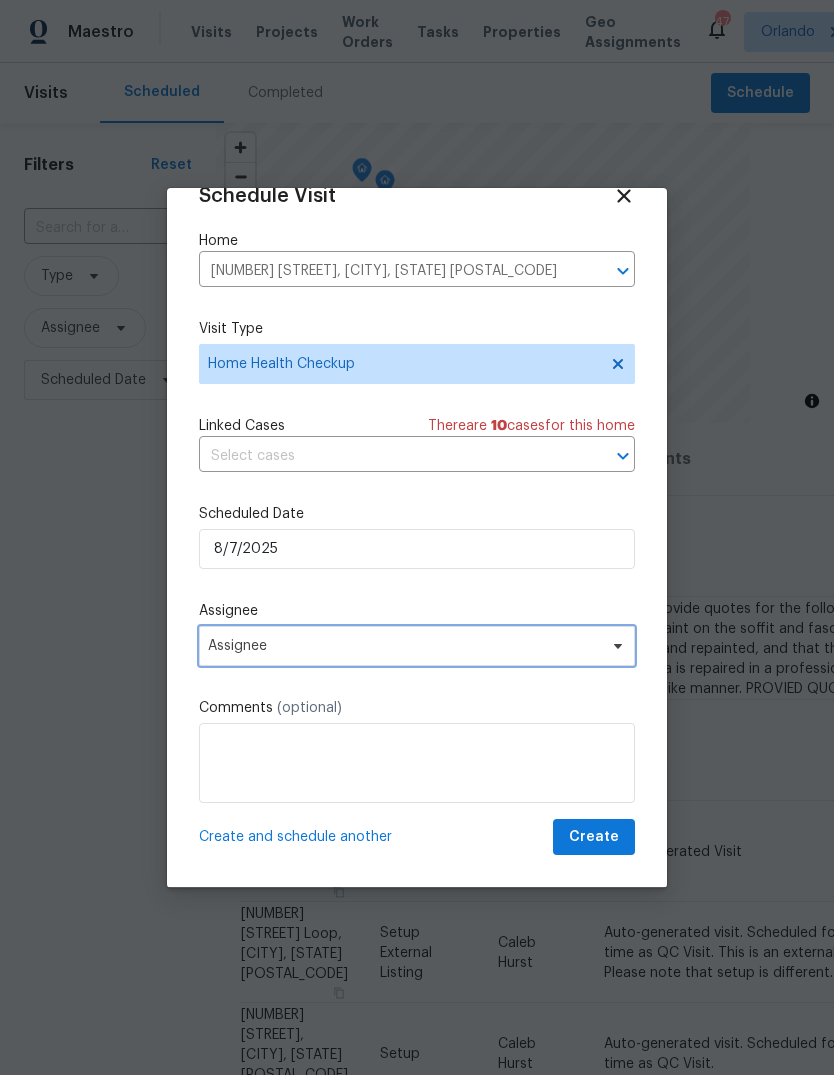 click on "Assignee" at bounding box center [404, 646] 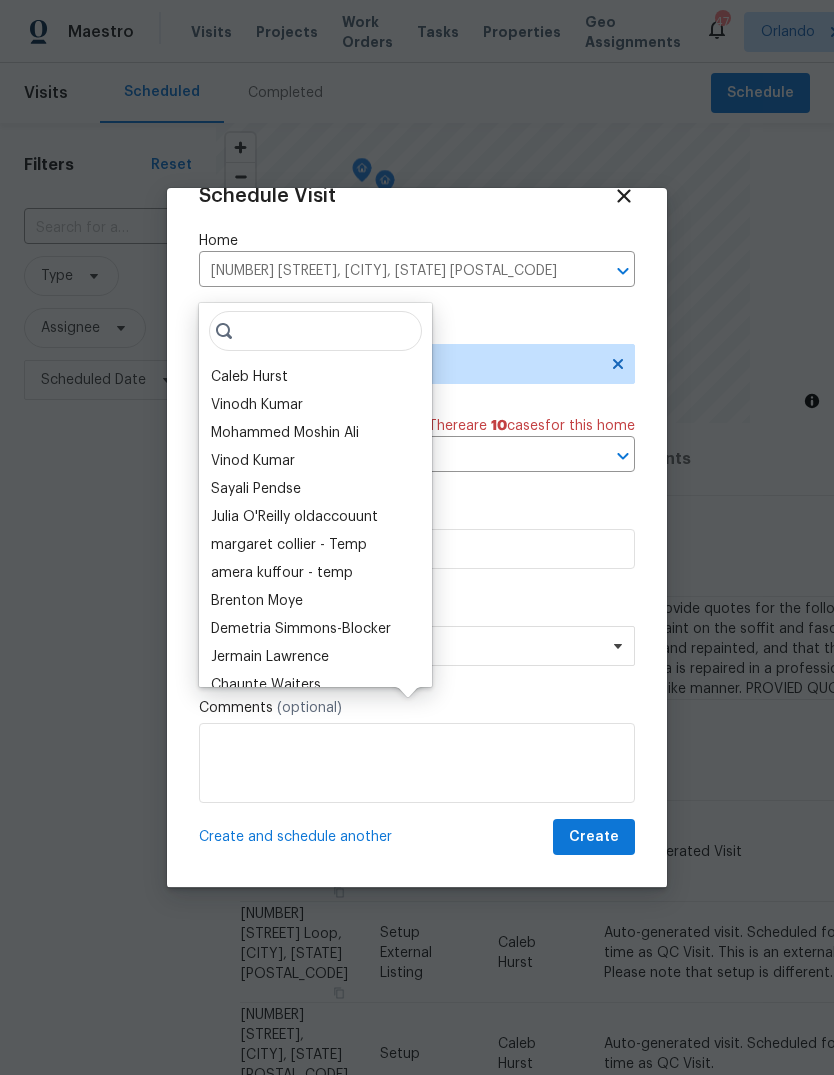 click on "Caleb Hurst" at bounding box center (249, 377) 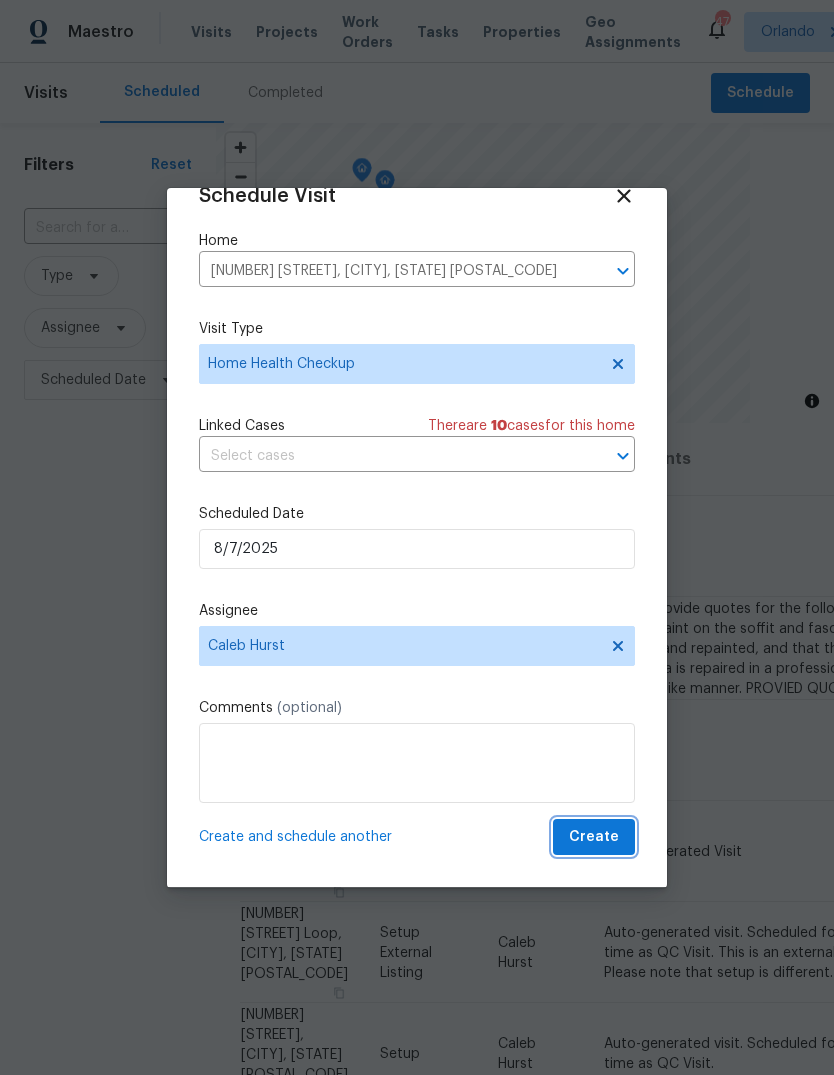 click on "Create" at bounding box center (594, 837) 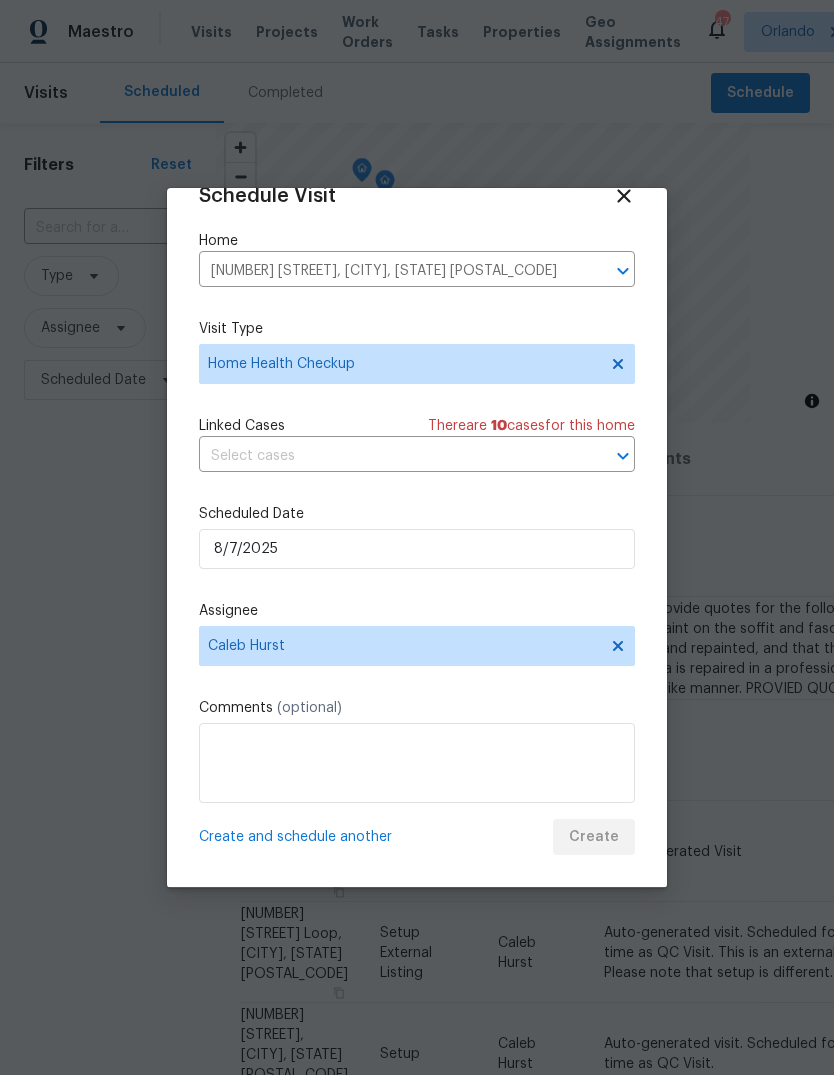 scroll, scrollTop: 0, scrollLeft: 0, axis: both 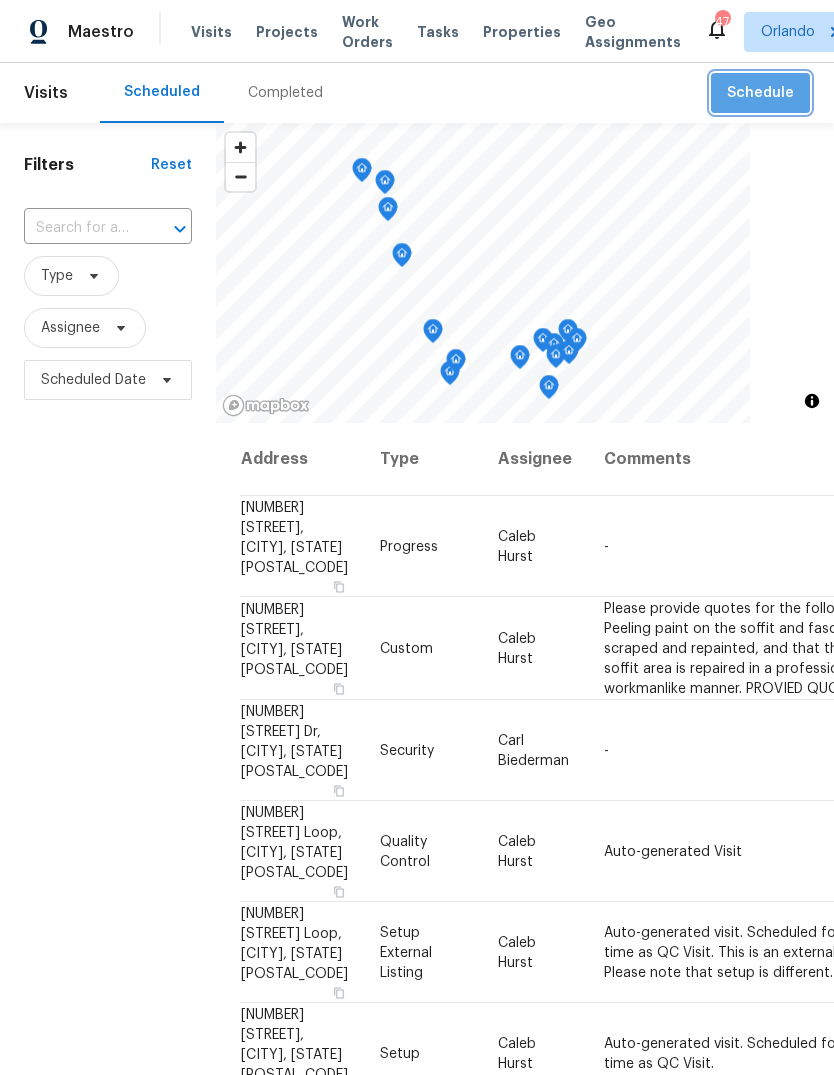 click on "Schedule" at bounding box center (760, 93) 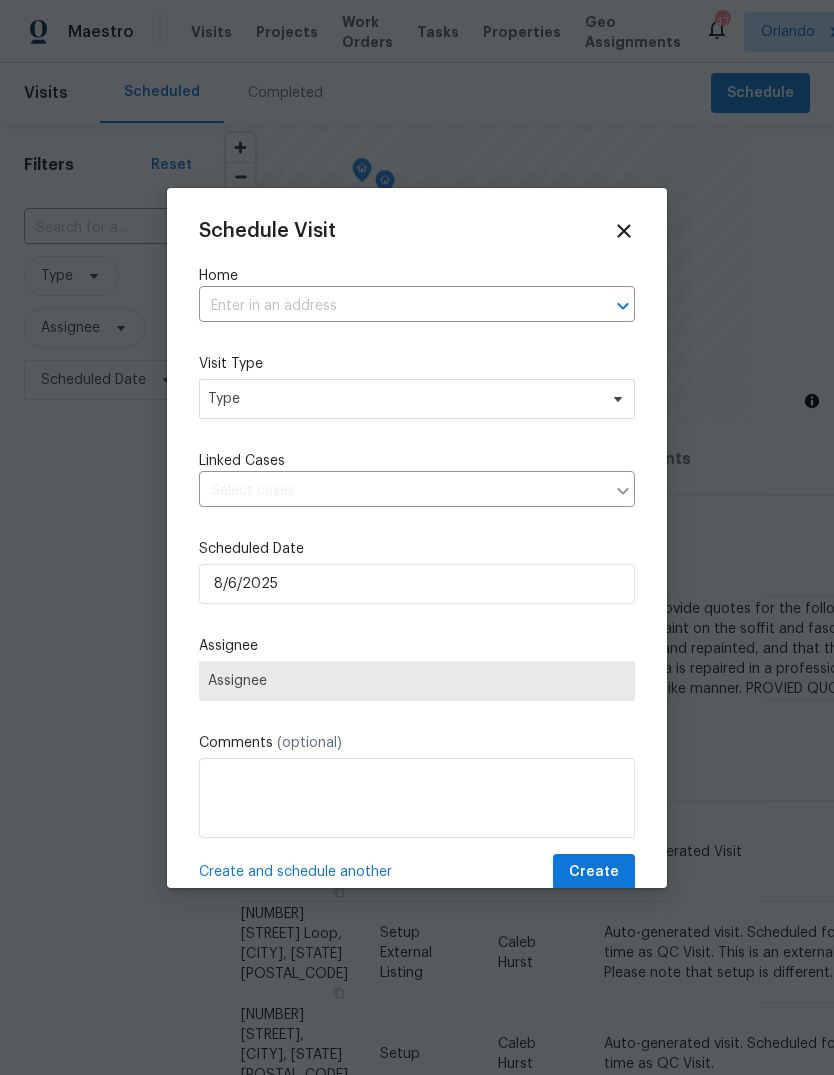 click at bounding box center [389, 306] 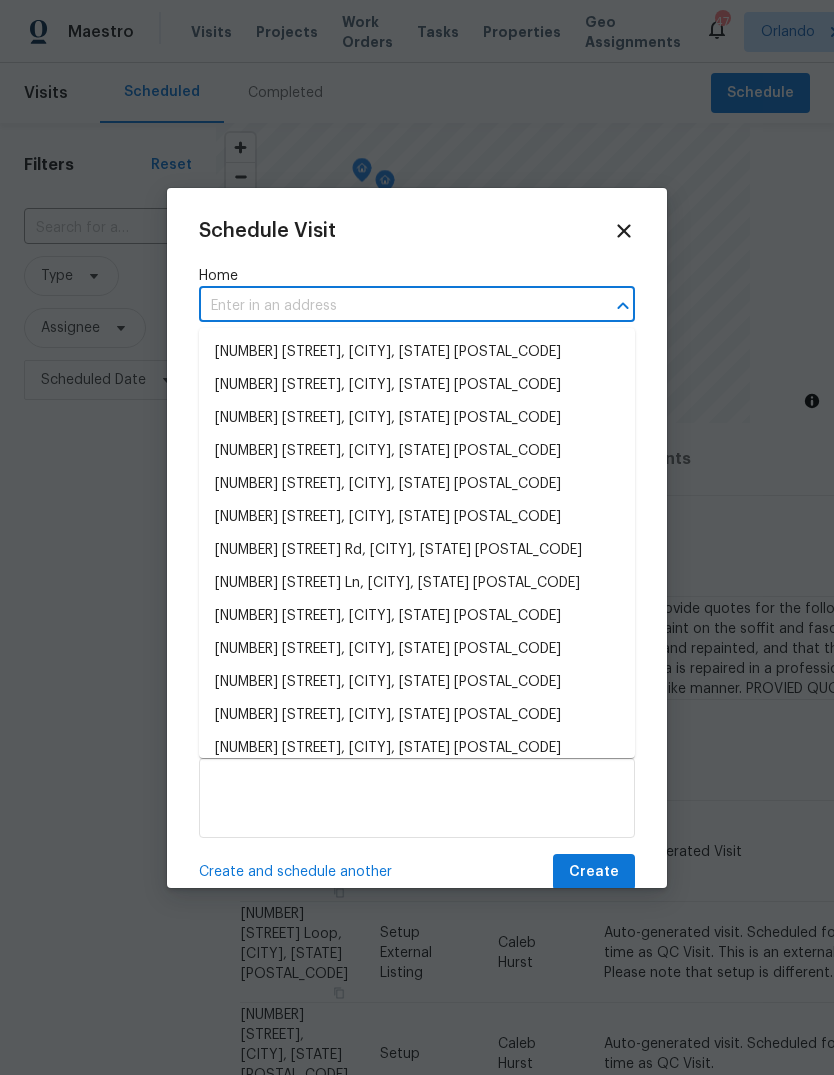 paste on "10350 SW 62nd Terrace RdOcala, FL 34476" 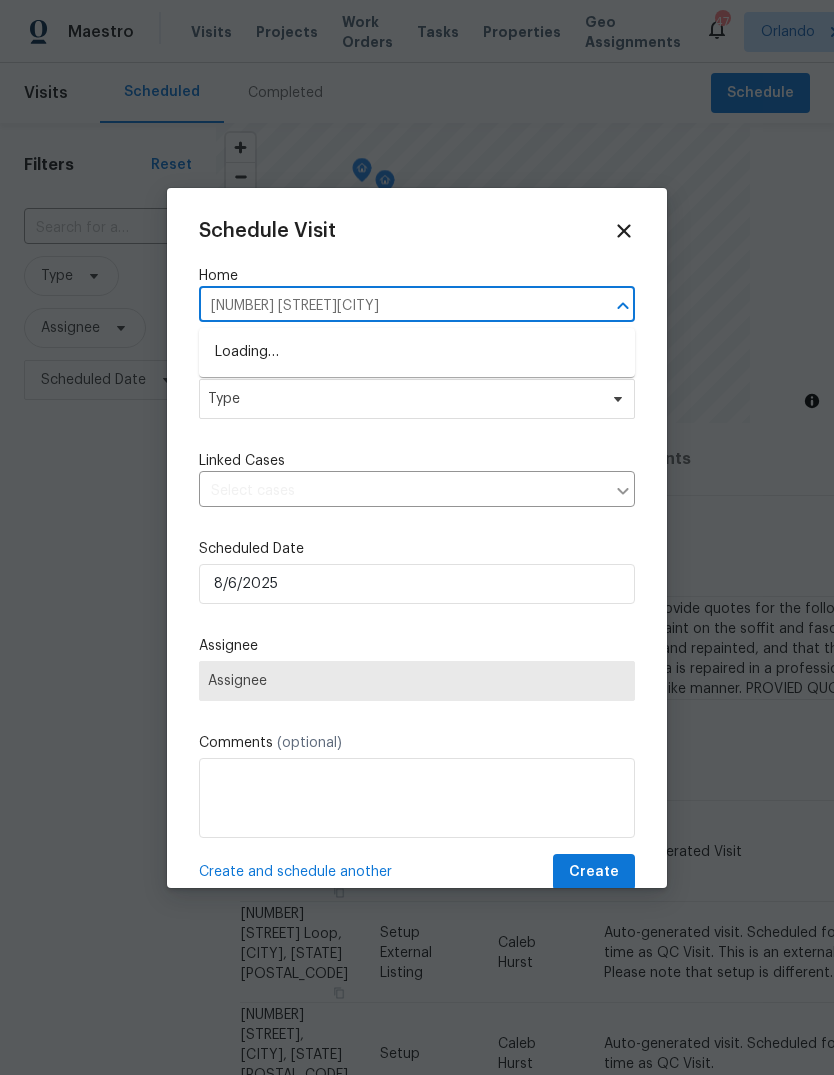type on "10350 SW 62nd Terrace Rd" 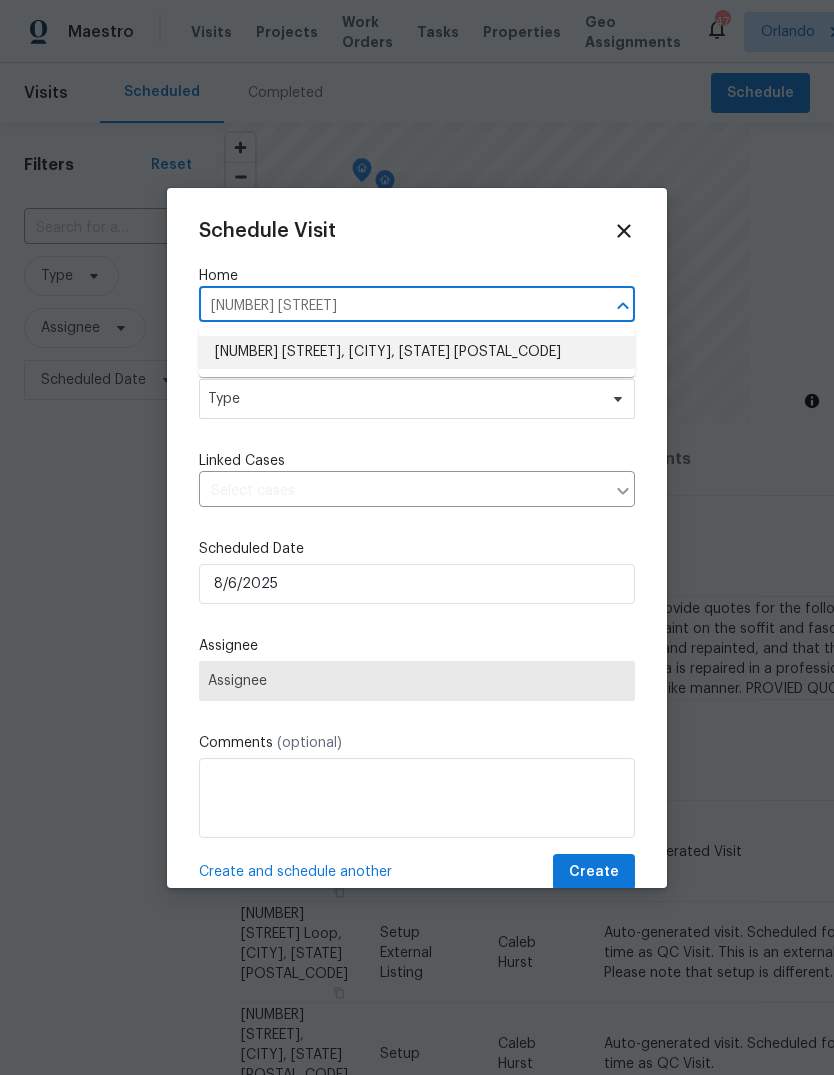 click on "10350 SW 62nd Terrace Rd, Ocala, FL 34476" at bounding box center [417, 352] 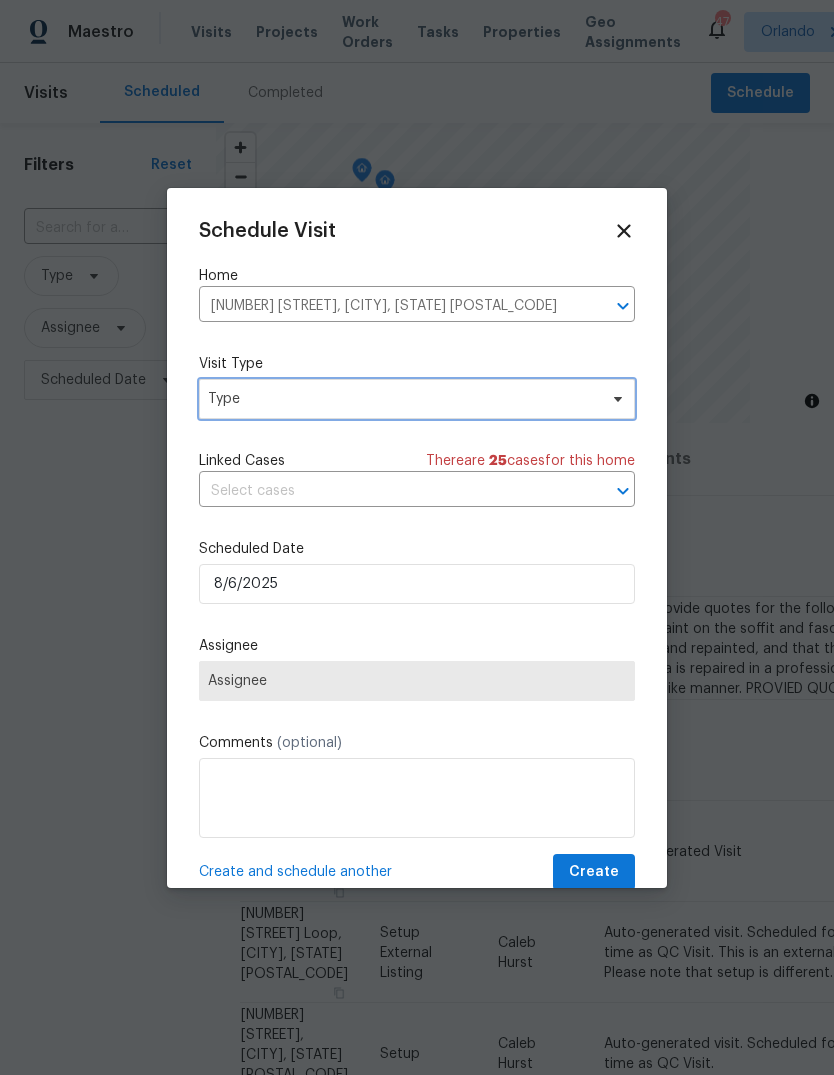 click on "Type" at bounding box center [402, 399] 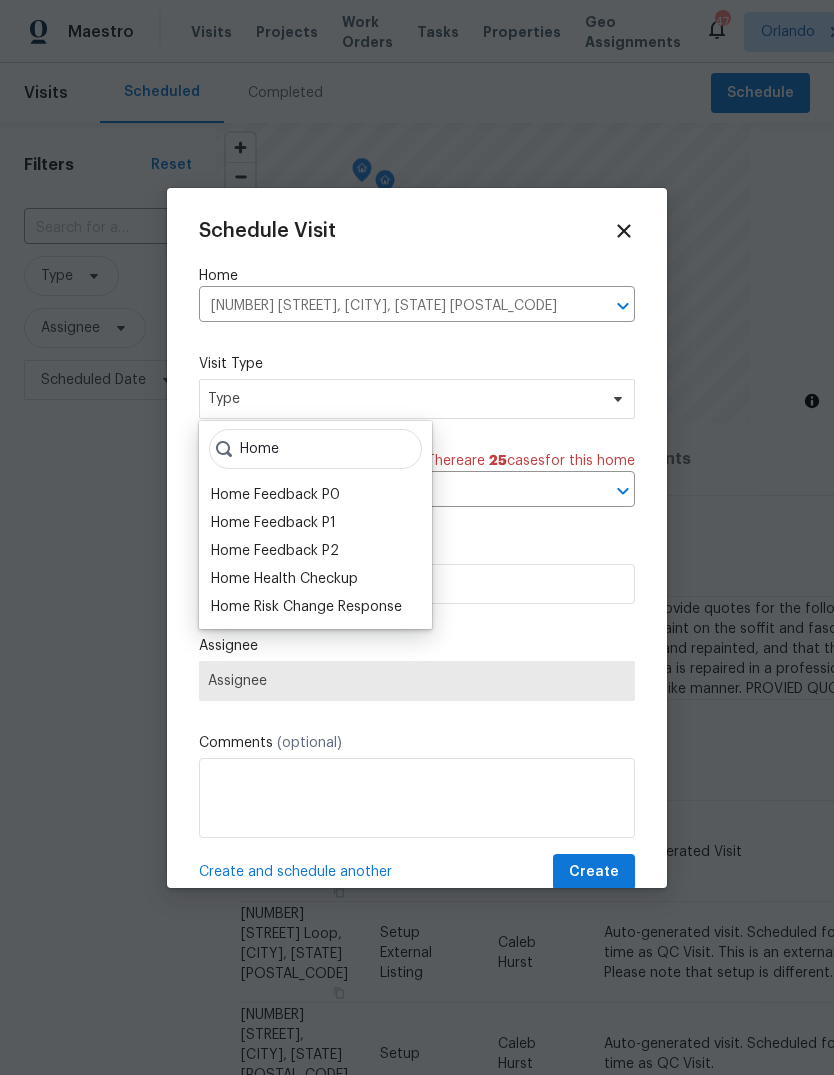 type on "Home" 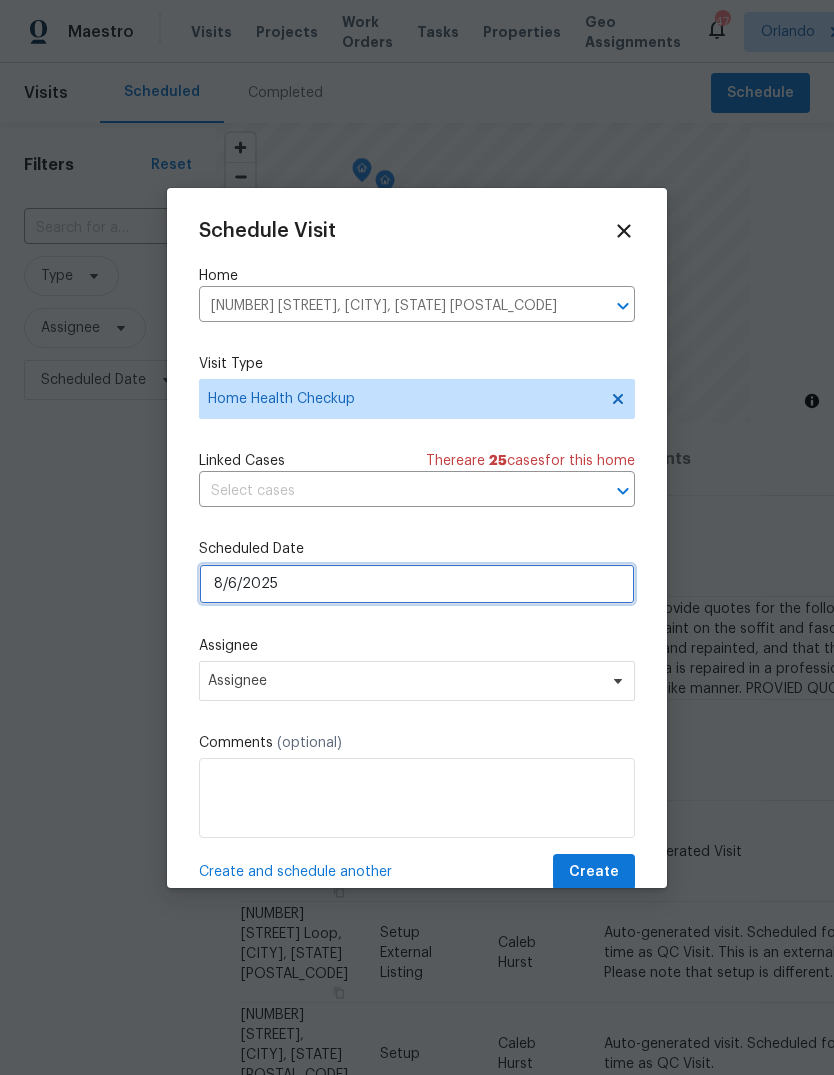 click on "8/6/2025" at bounding box center (417, 584) 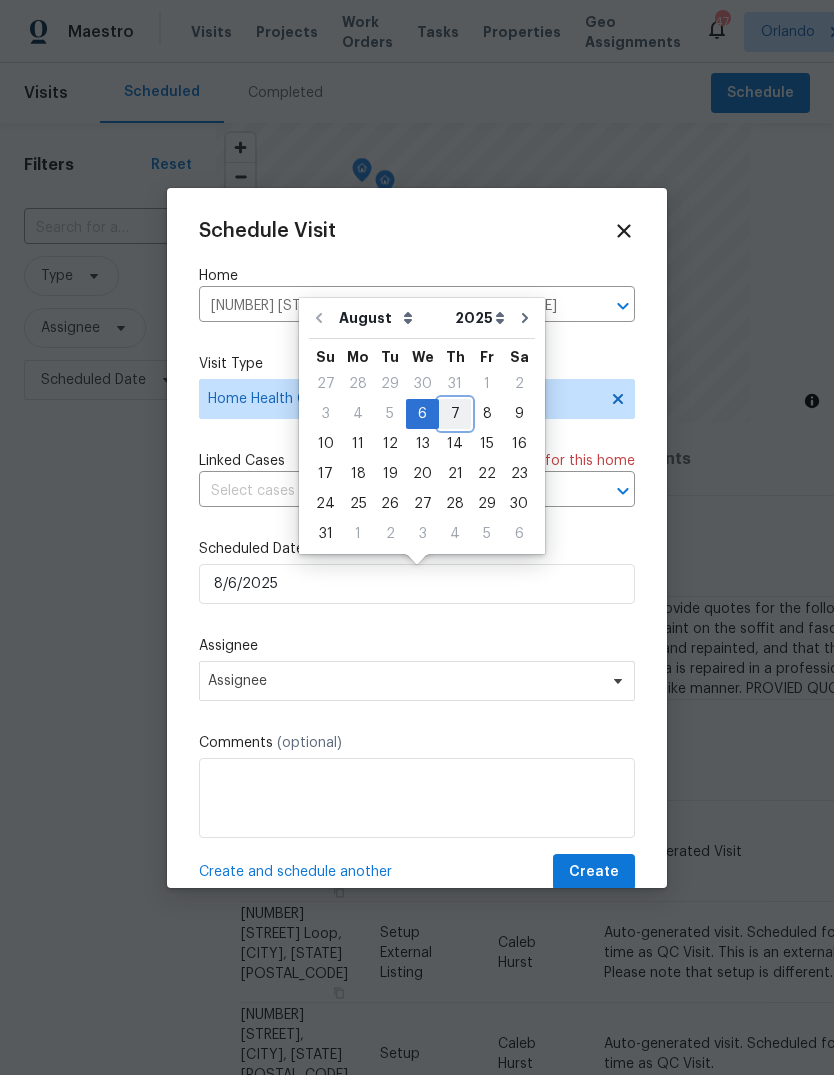 click on "7" at bounding box center [455, 414] 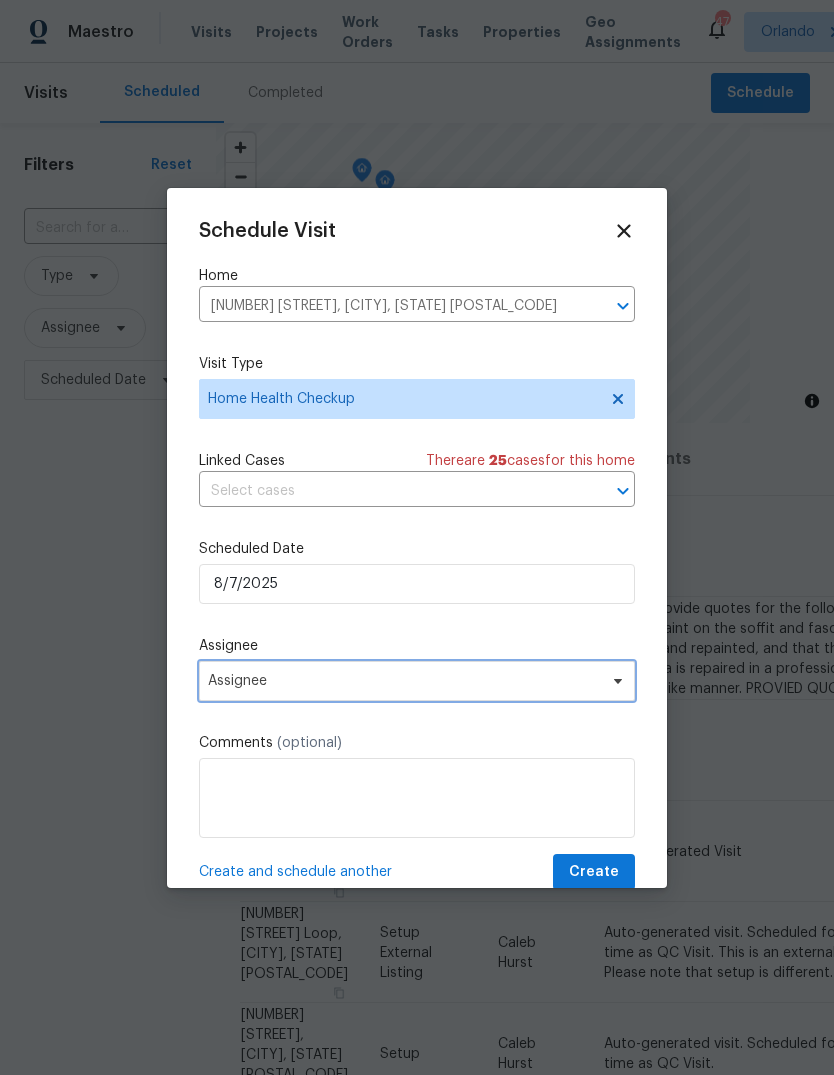 click on "Assignee" at bounding box center (417, 681) 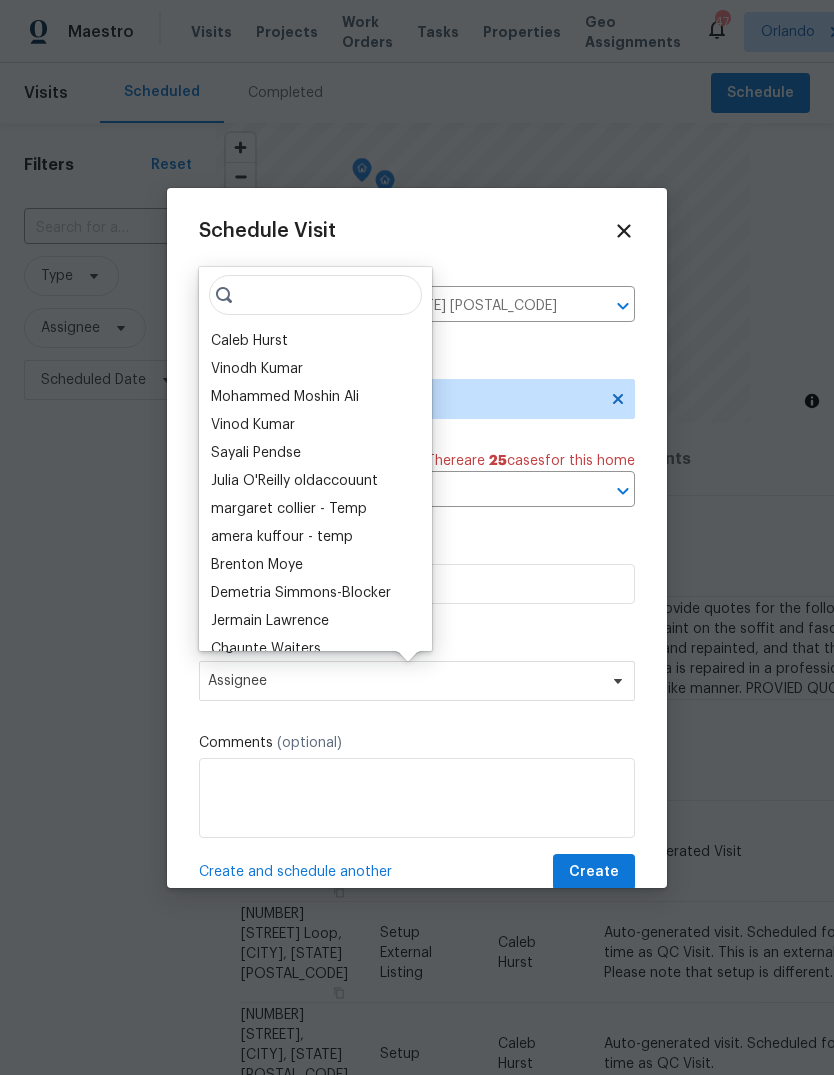 click on "Caleb Hurst" at bounding box center [249, 341] 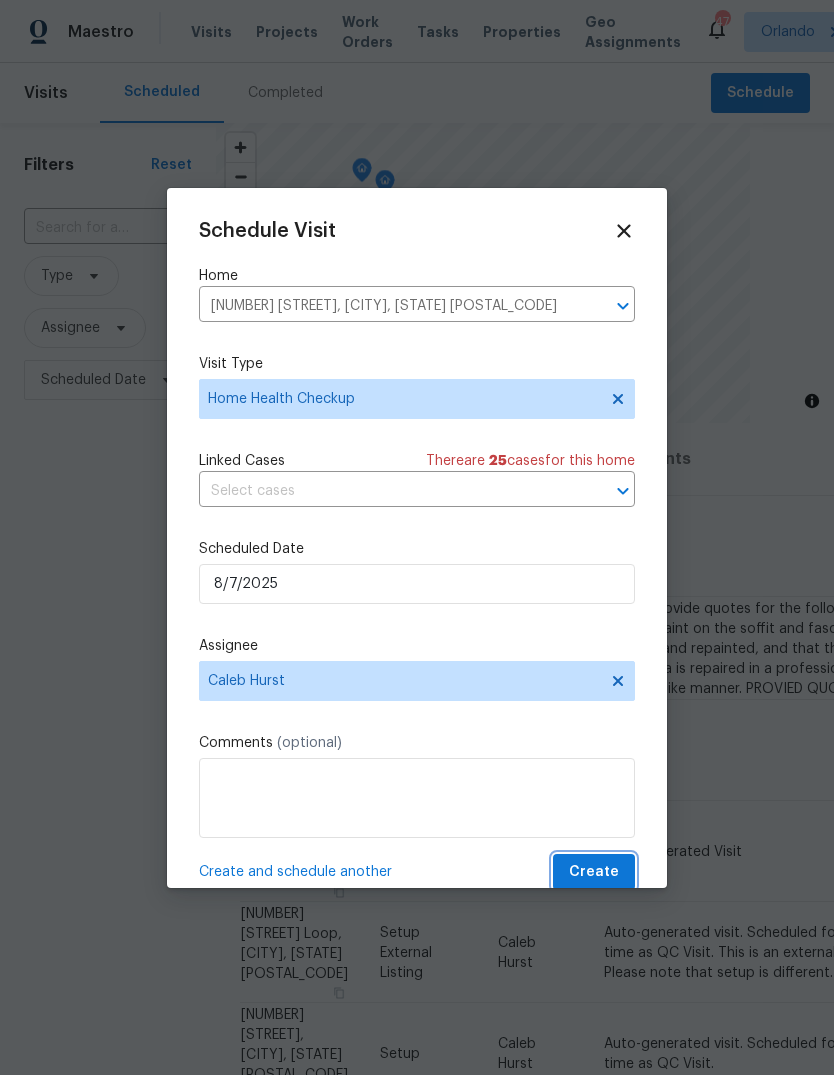 click on "Create" at bounding box center (594, 872) 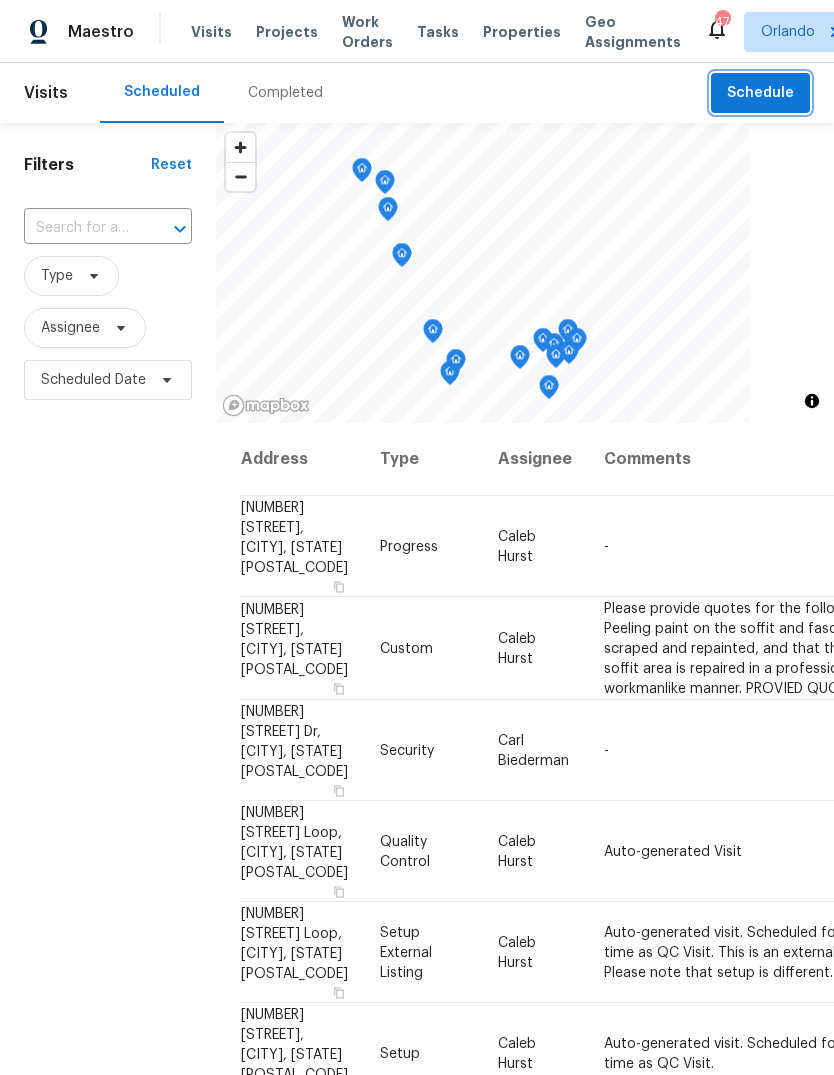 click on "Schedule" at bounding box center (760, 93) 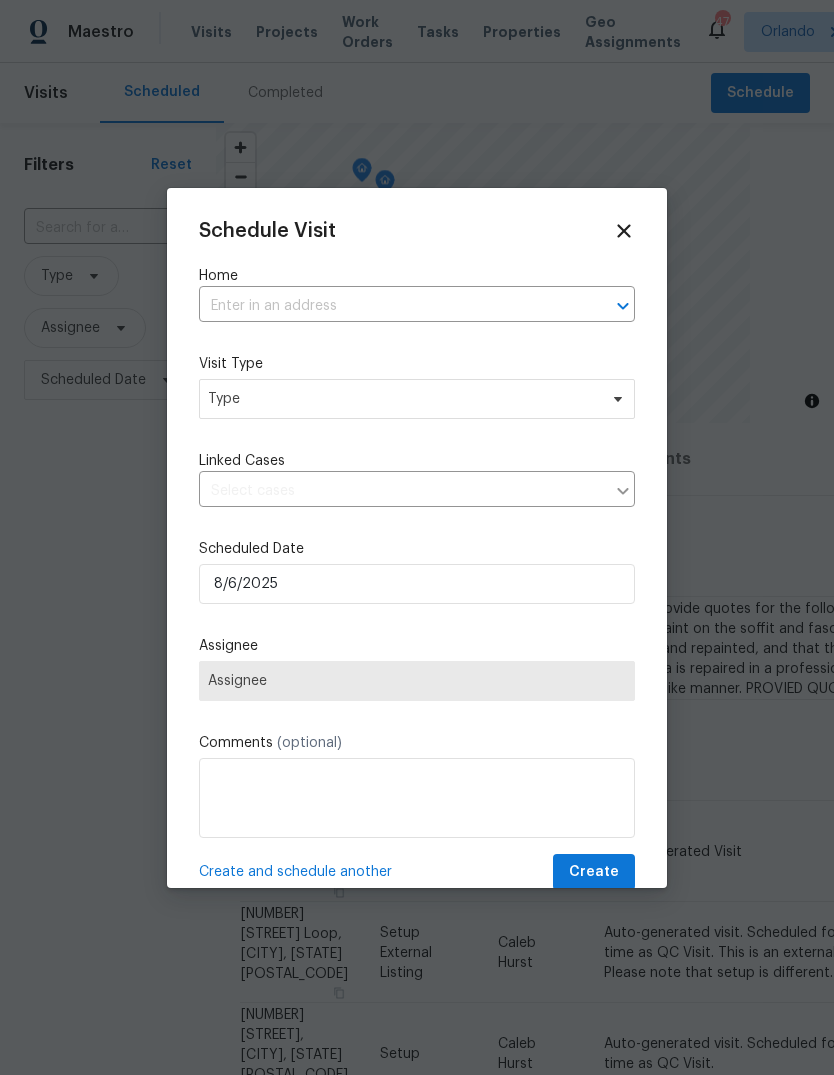 click at bounding box center [389, 306] 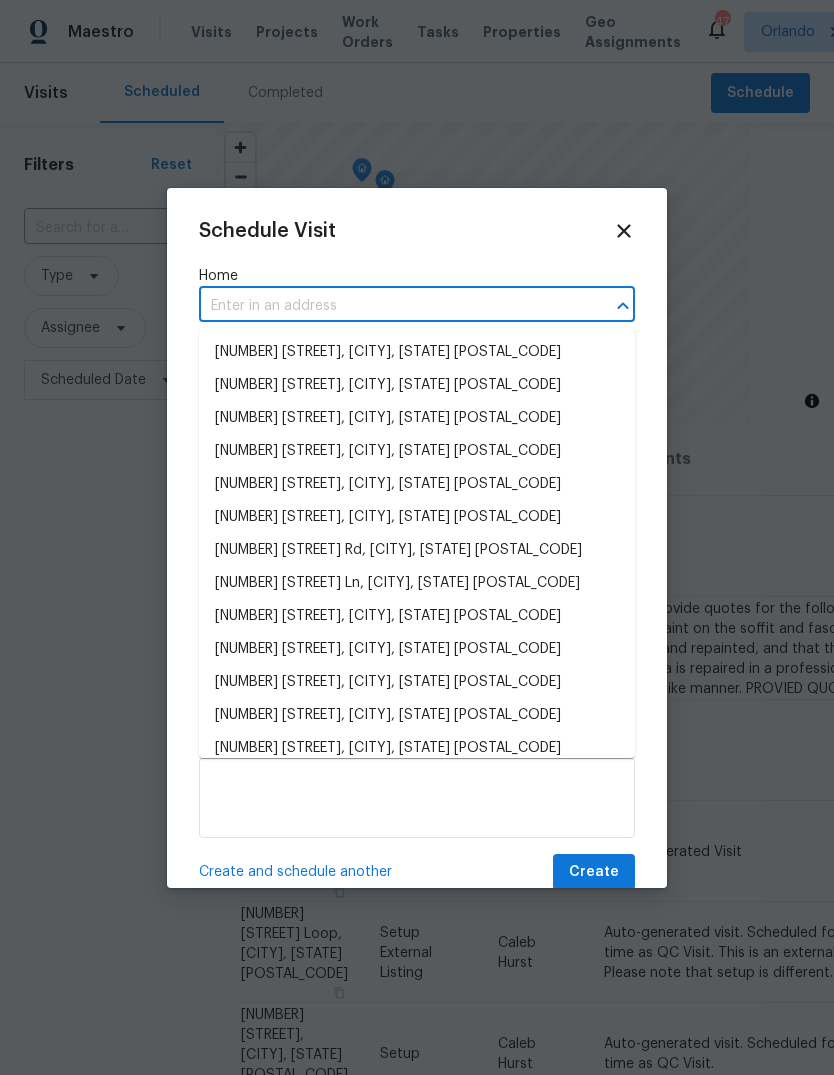paste on "109 Greentree LnYalaha, FL 34797" 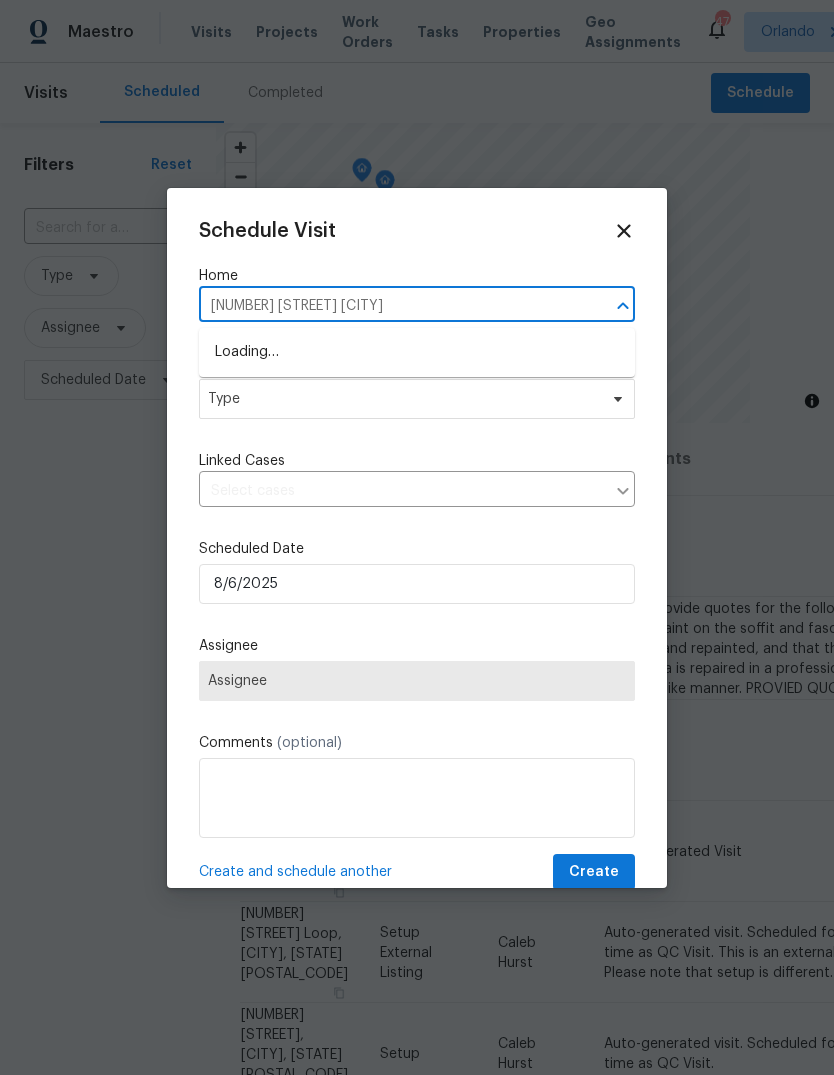 type on "109 Greentree Ln" 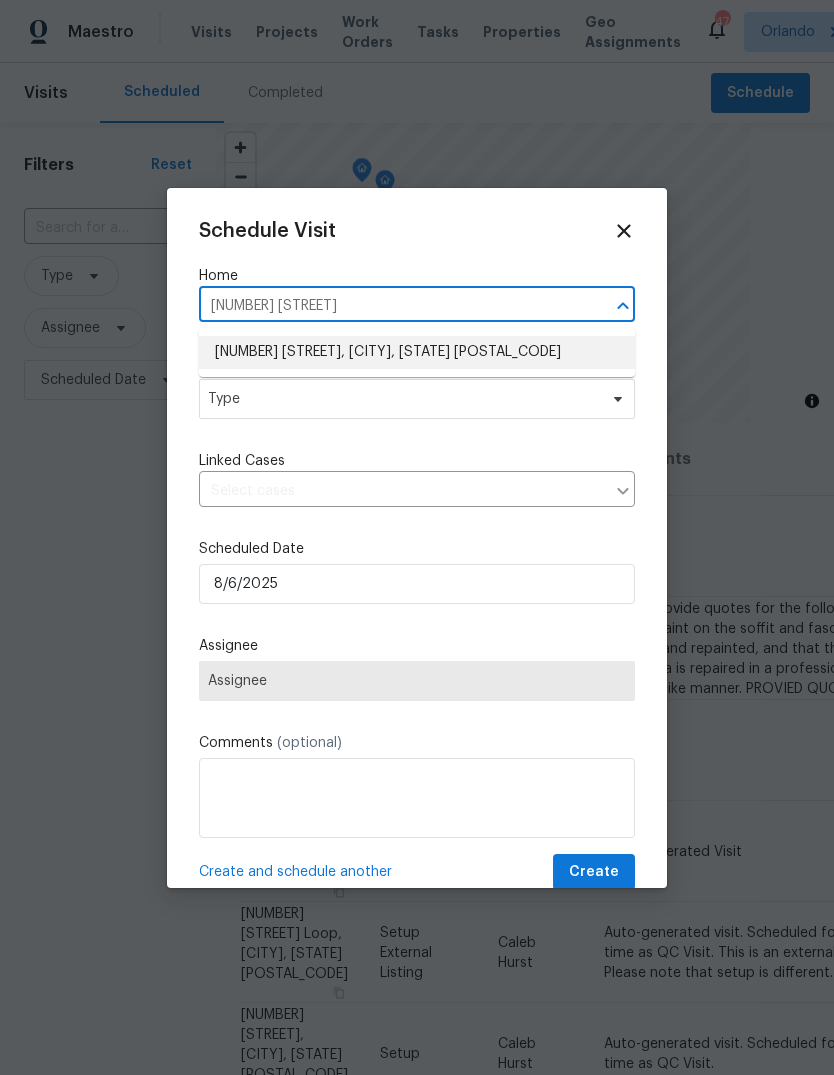 click on "109 Greentree Ln, Yalaha, FL 34797" at bounding box center (417, 352) 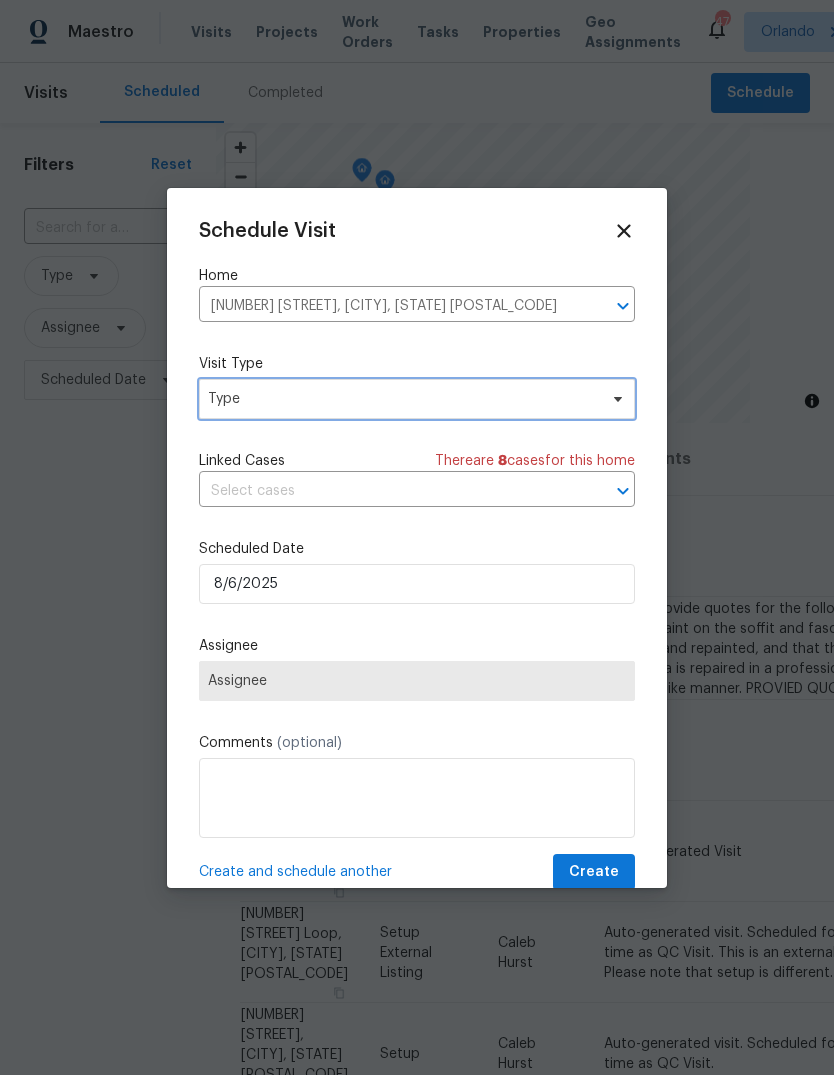 click on "Type" at bounding box center [402, 399] 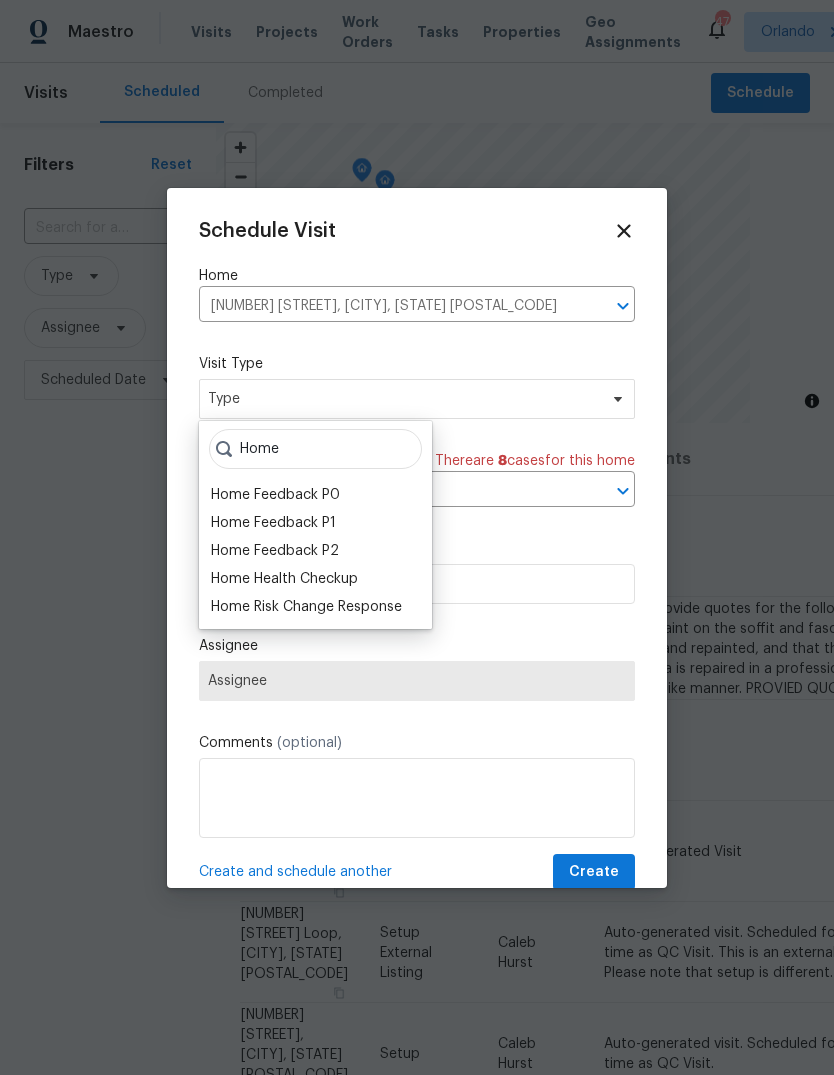type on "Home" 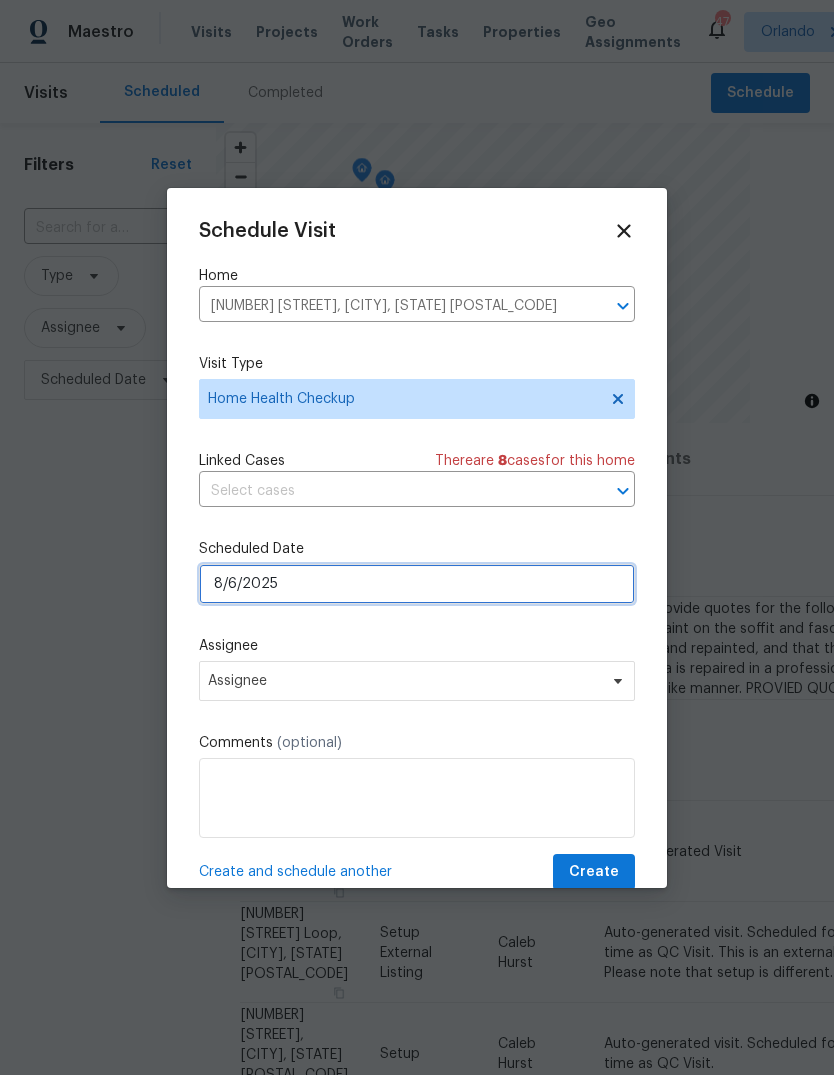 click on "8/6/2025" at bounding box center [417, 584] 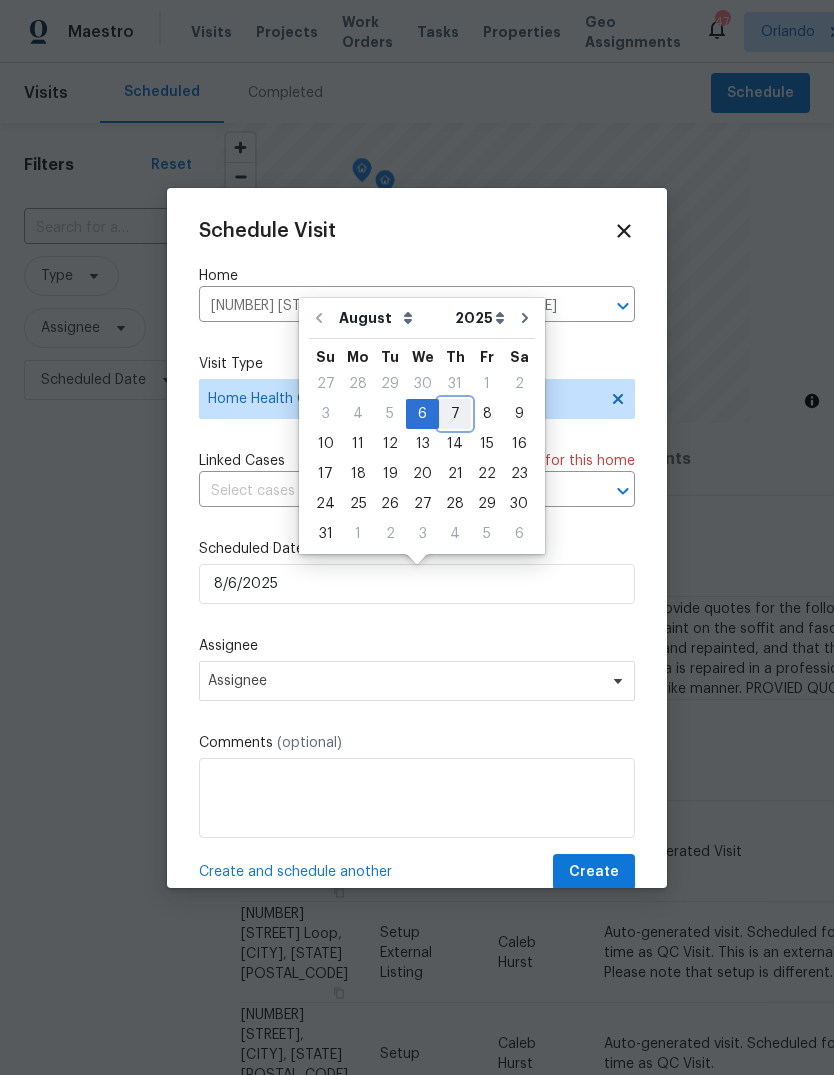 click on "7" at bounding box center (455, 414) 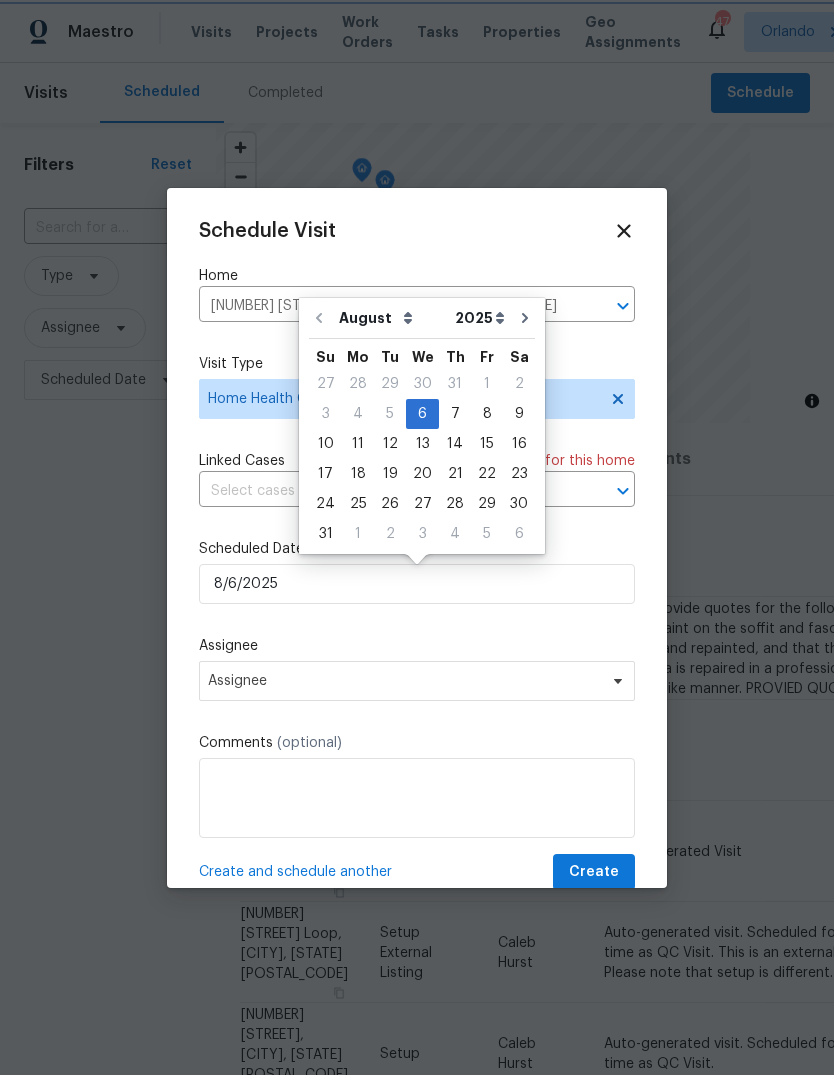type on "8/7/2025" 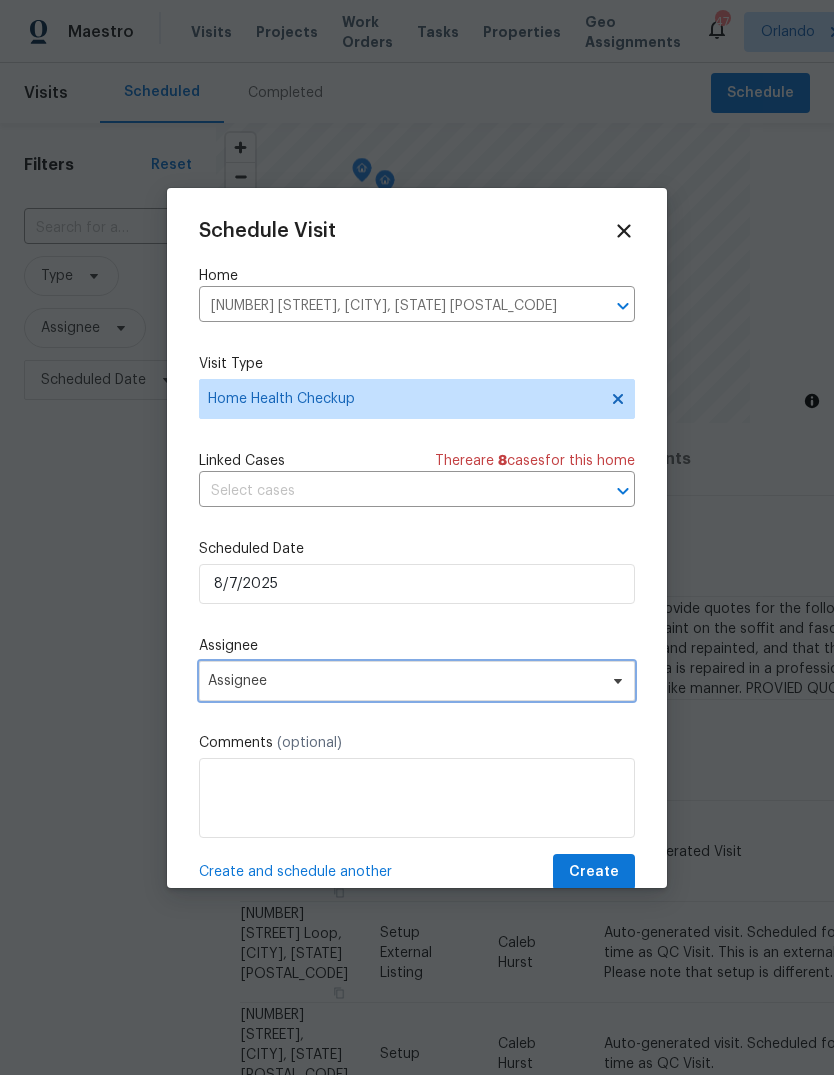 click on "Assignee" at bounding box center [404, 681] 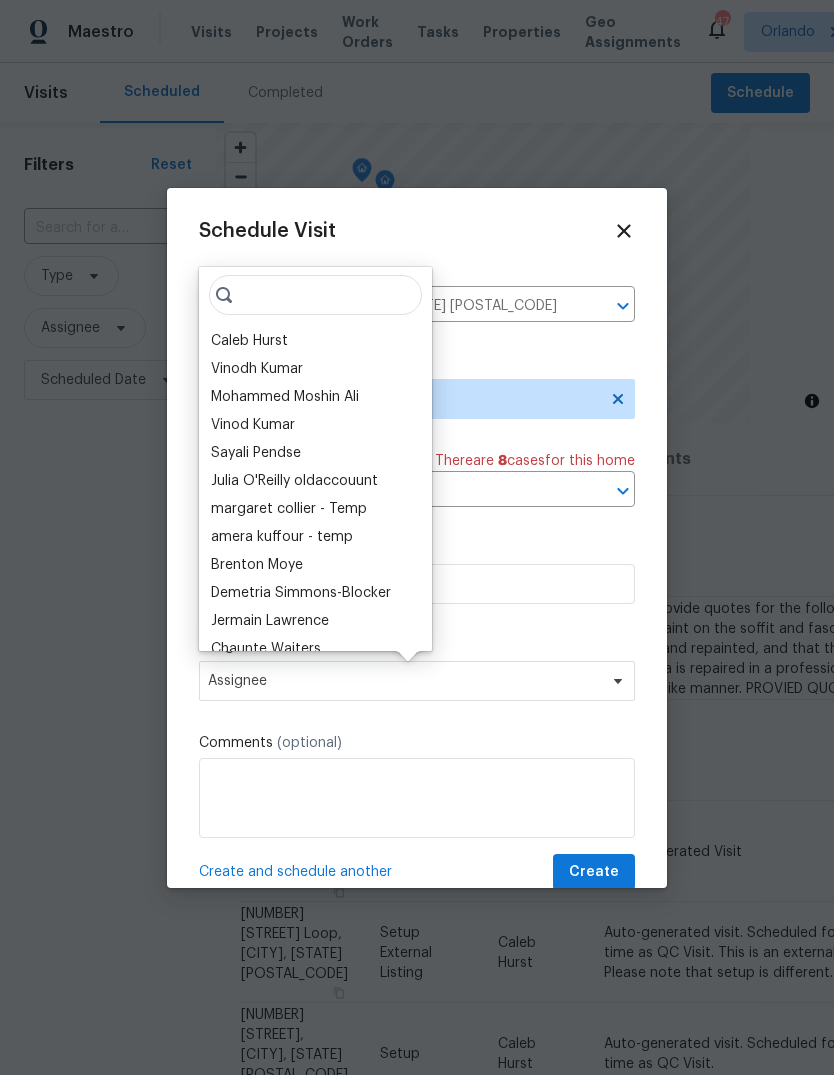 click on "Caleb Hurst" at bounding box center [249, 341] 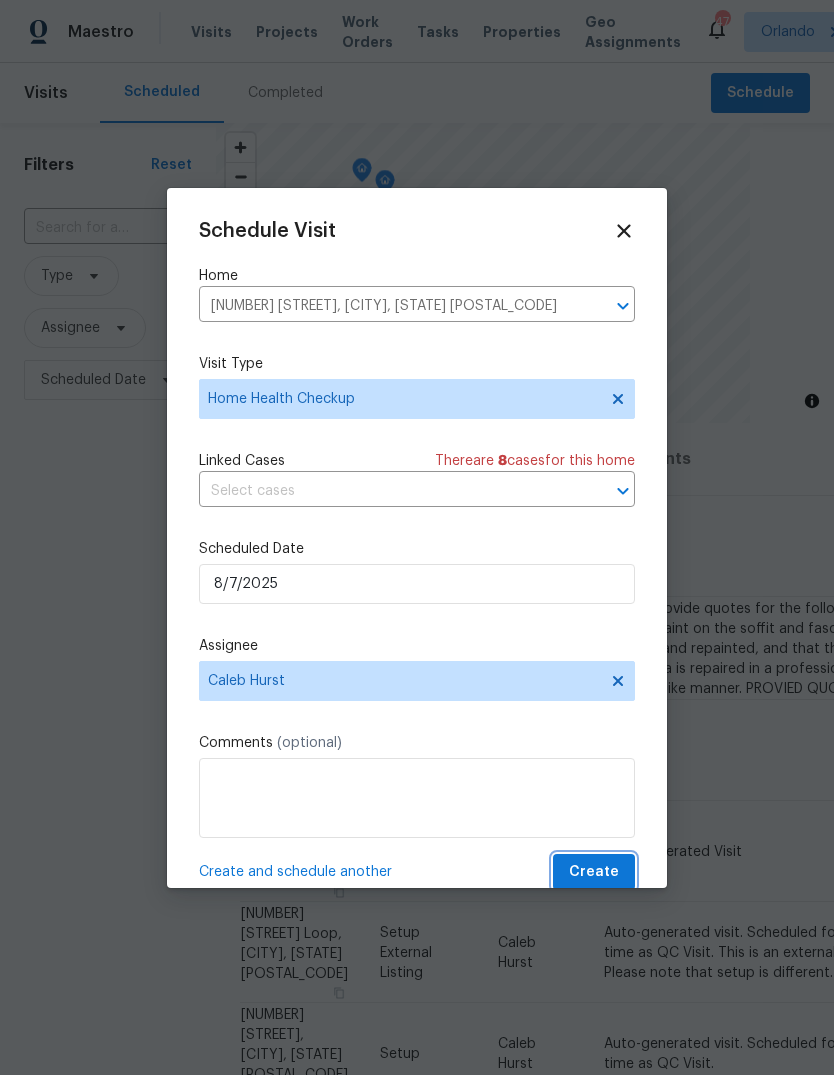click on "Create" at bounding box center (594, 872) 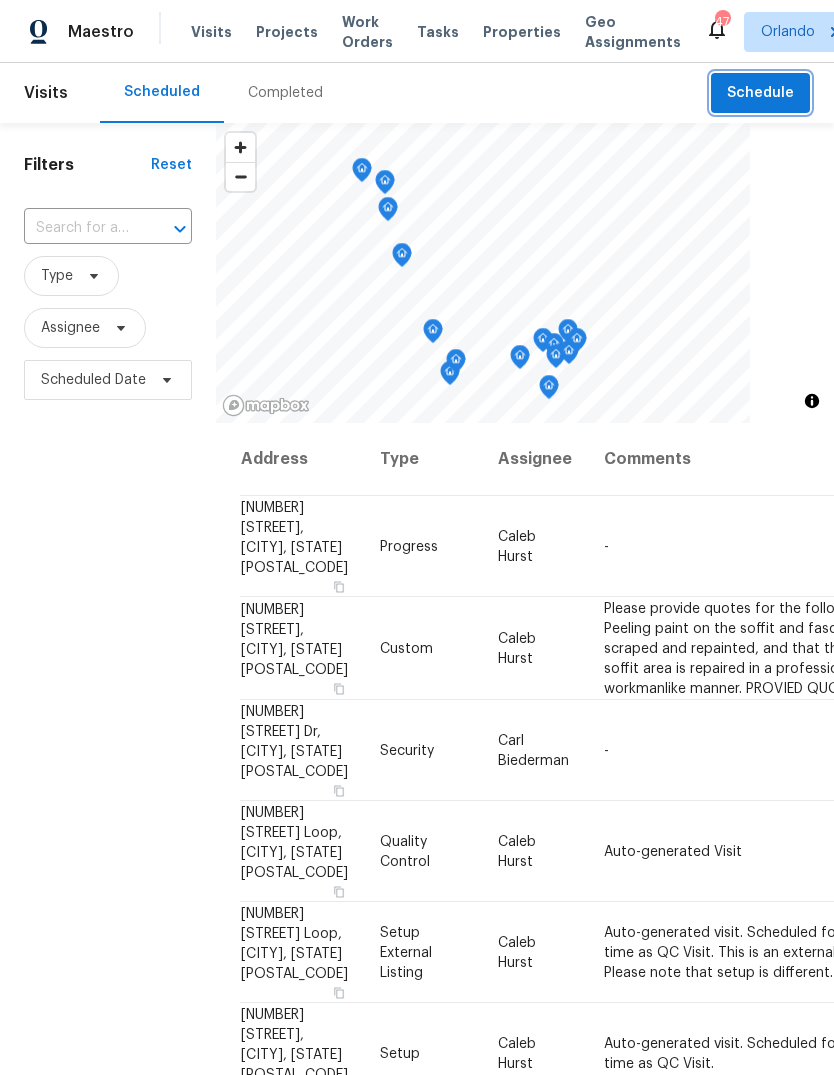 click on "Schedule" at bounding box center [760, 93] 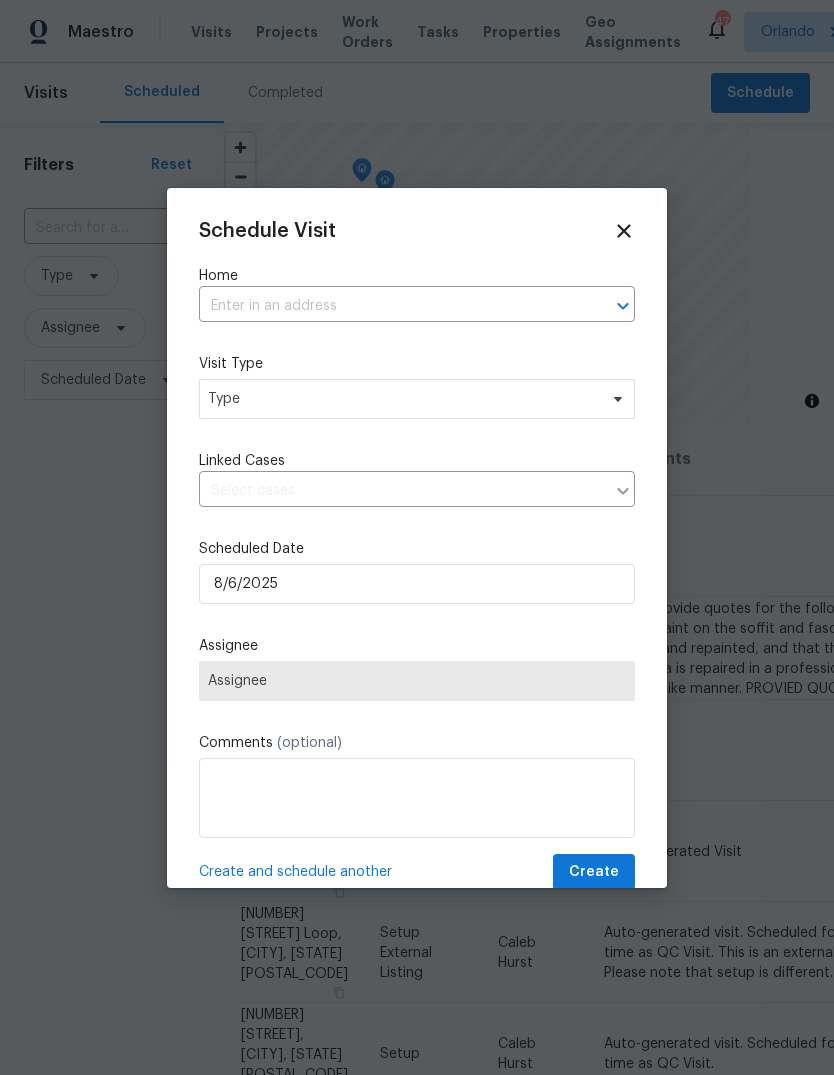 click at bounding box center (389, 306) 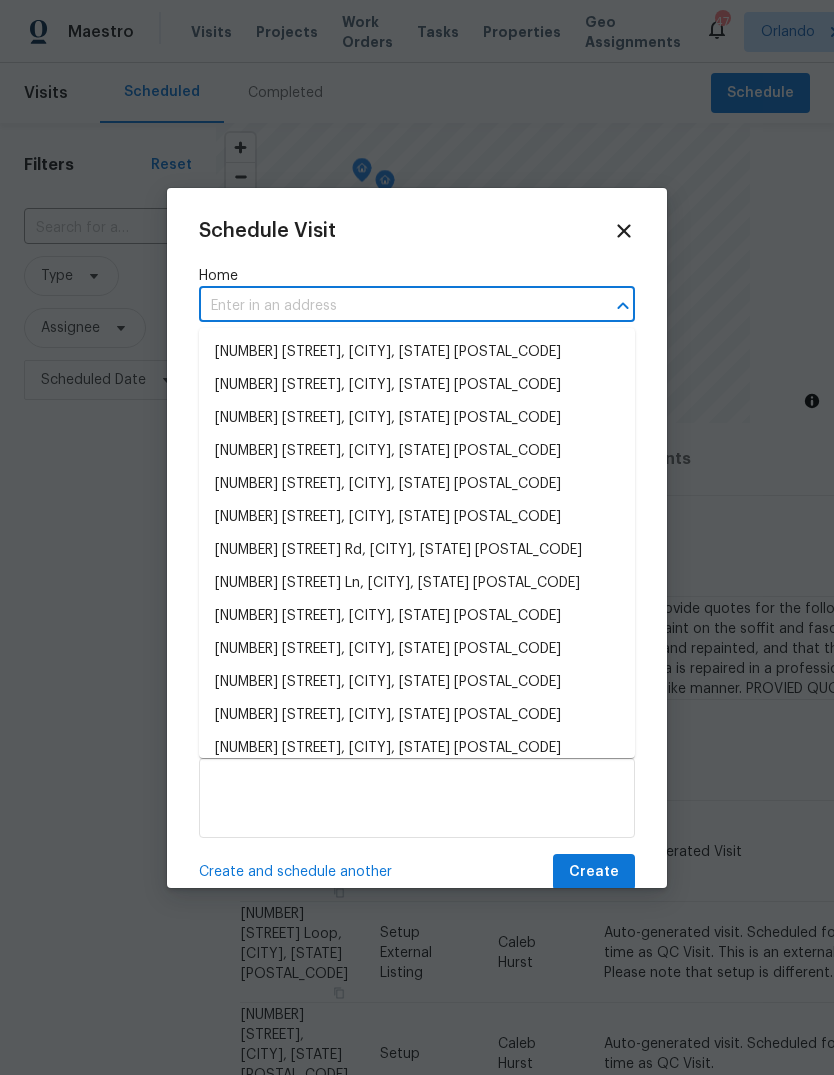 paste on "11045 Lake Eustis DrLeesburg, FL 34788" 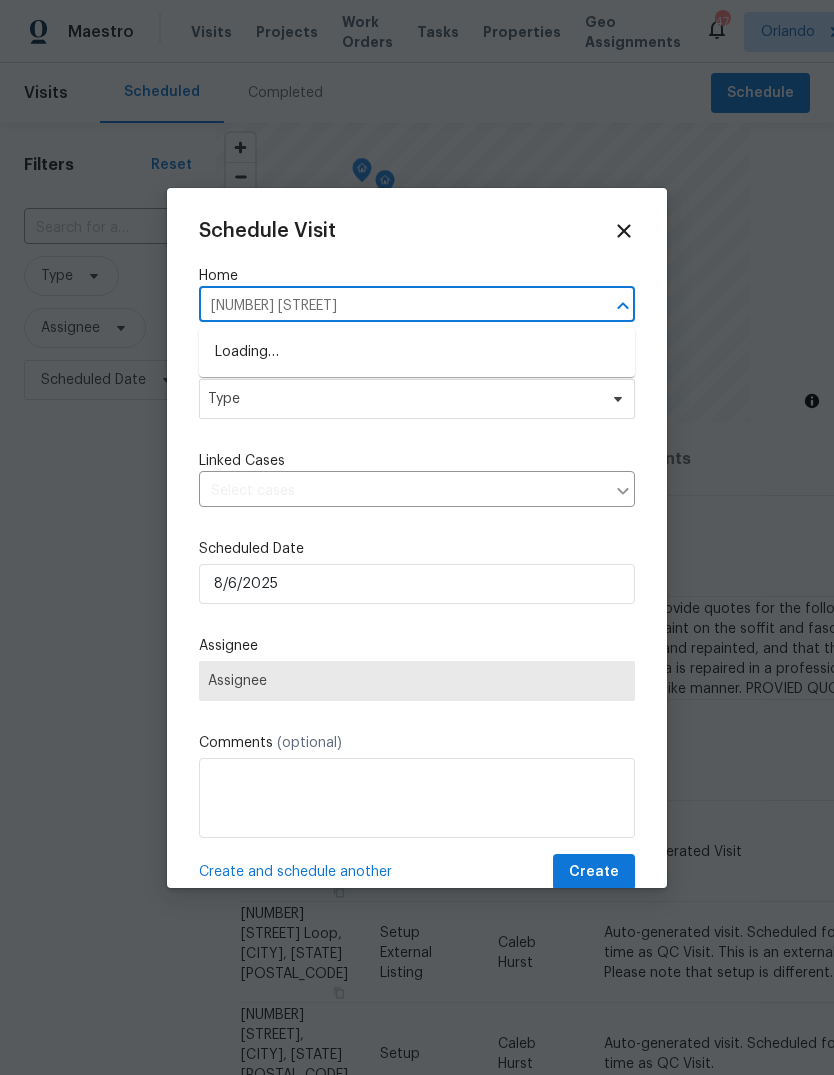 type on "11045 Lake Eustis Dr" 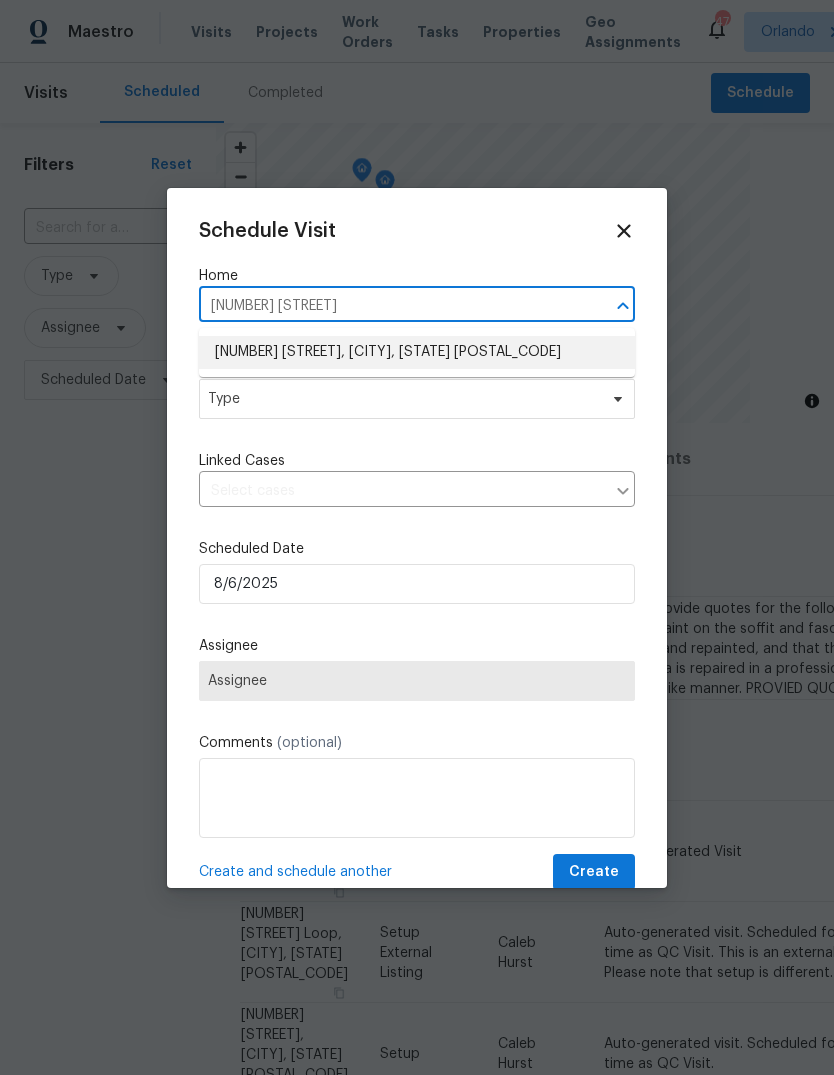 click on "11045 Lake Eustis Dr, Leesburg, FL 34788" at bounding box center [417, 352] 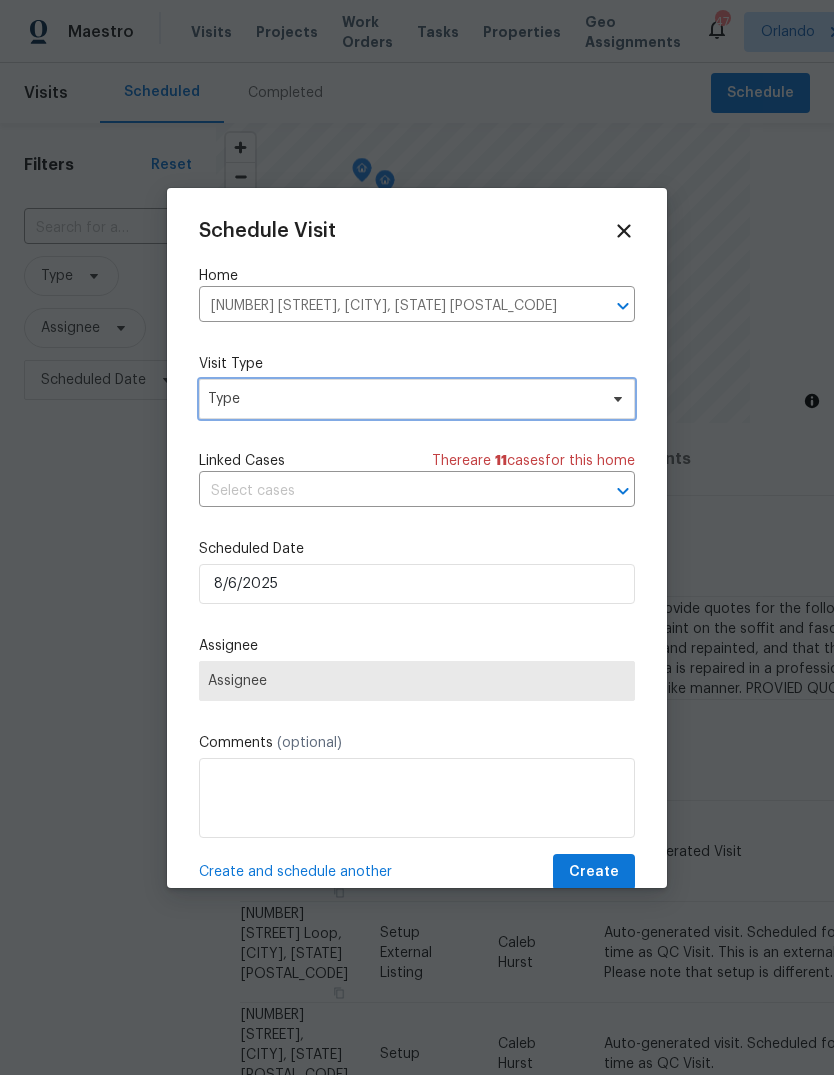 click on "Type" at bounding box center (402, 399) 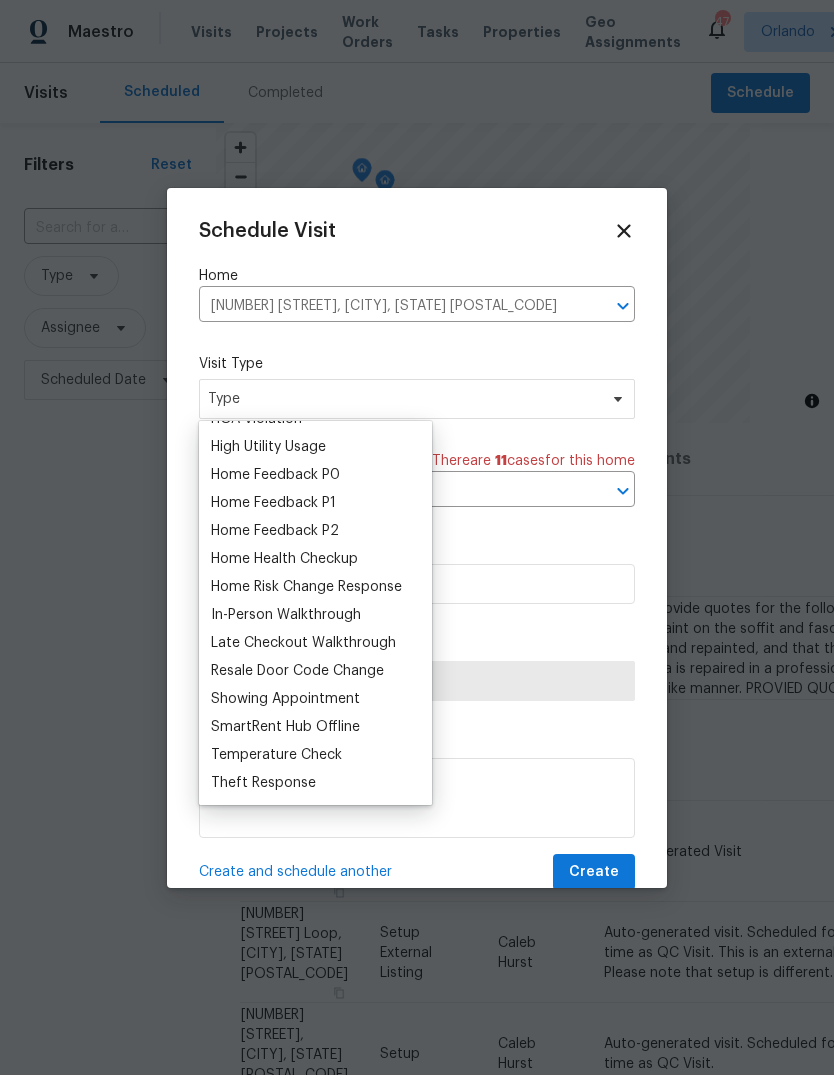 scroll, scrollTop: 0, scrollLeft: 0, axis: both 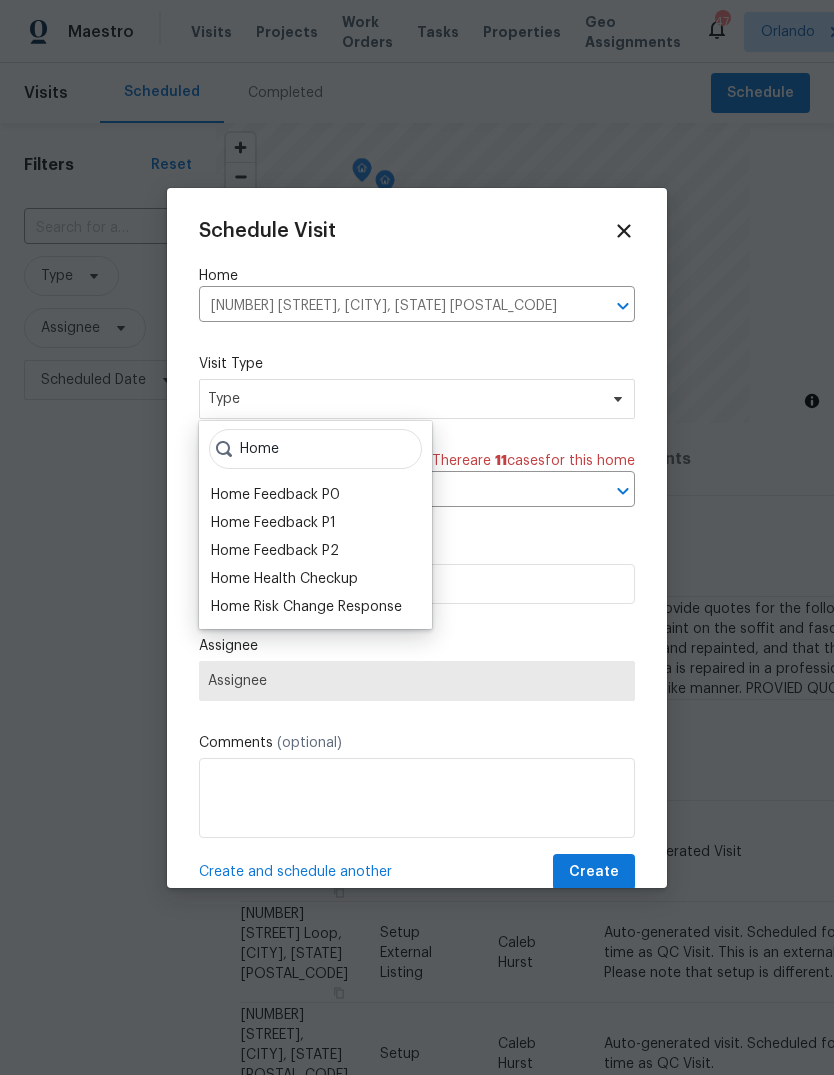 type on "Home" 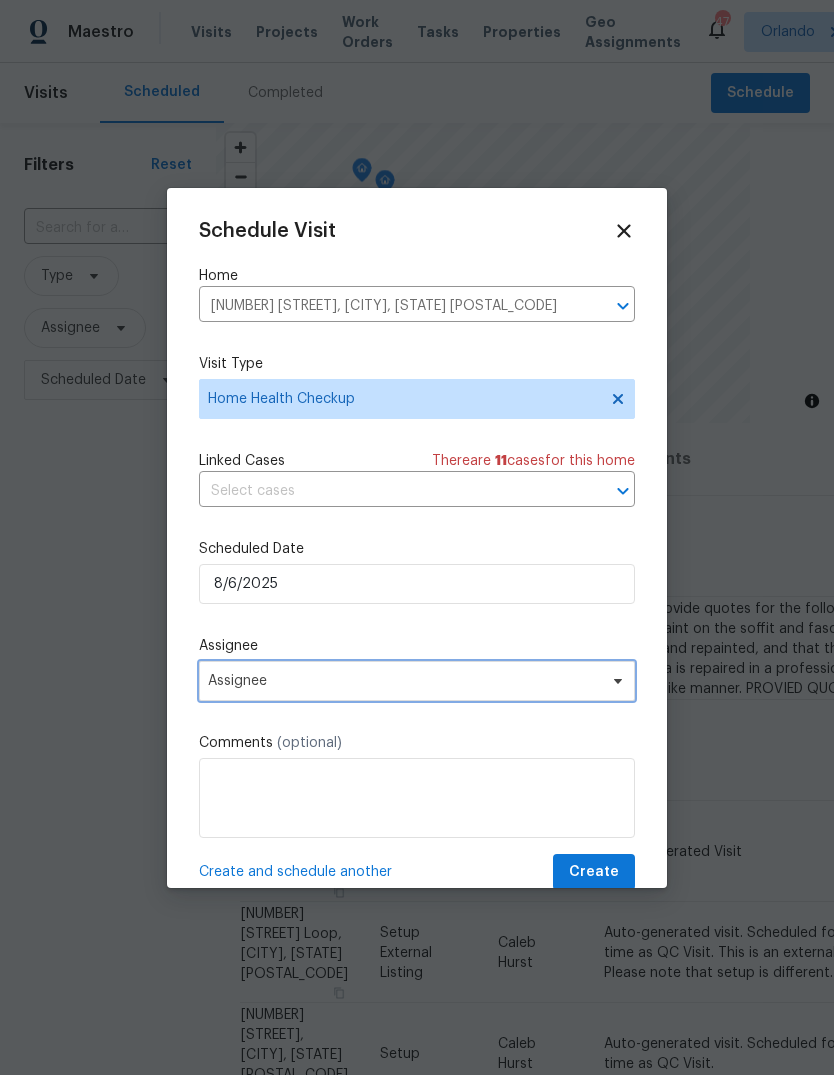 click on "Assignee" at bounding box center (404, 681) 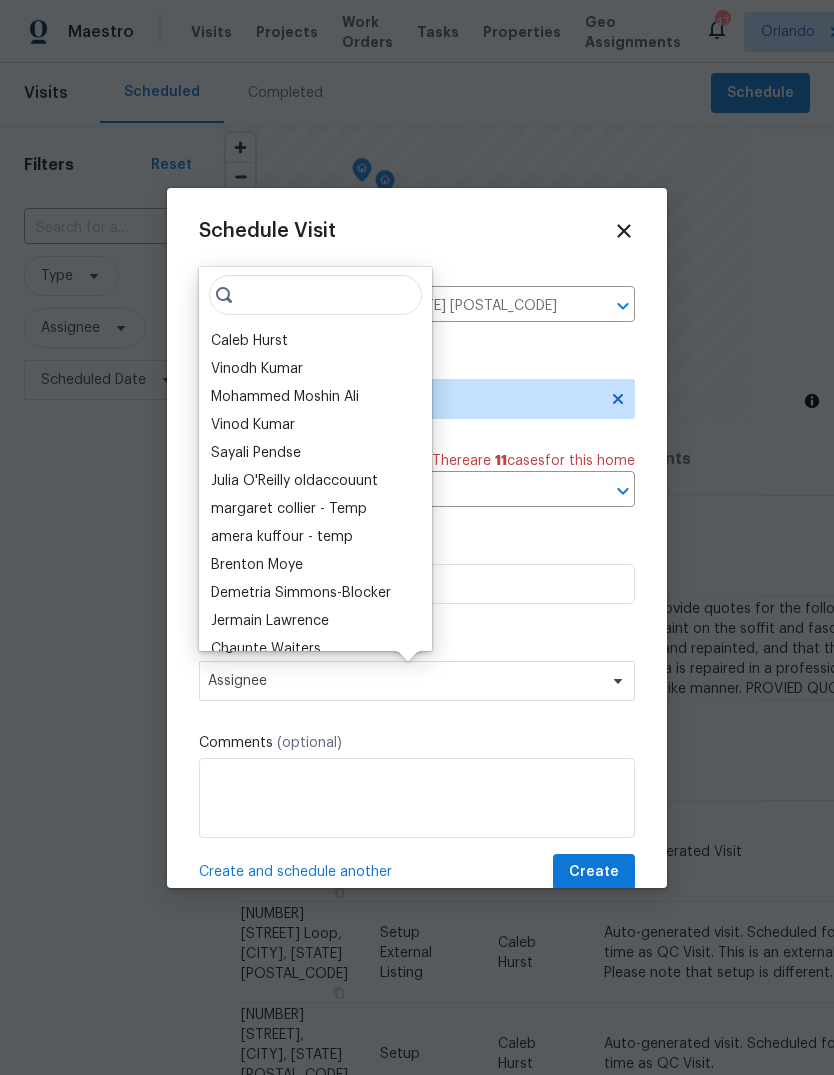 click on "Caleb Hurst" at bounding box center [249, 341] 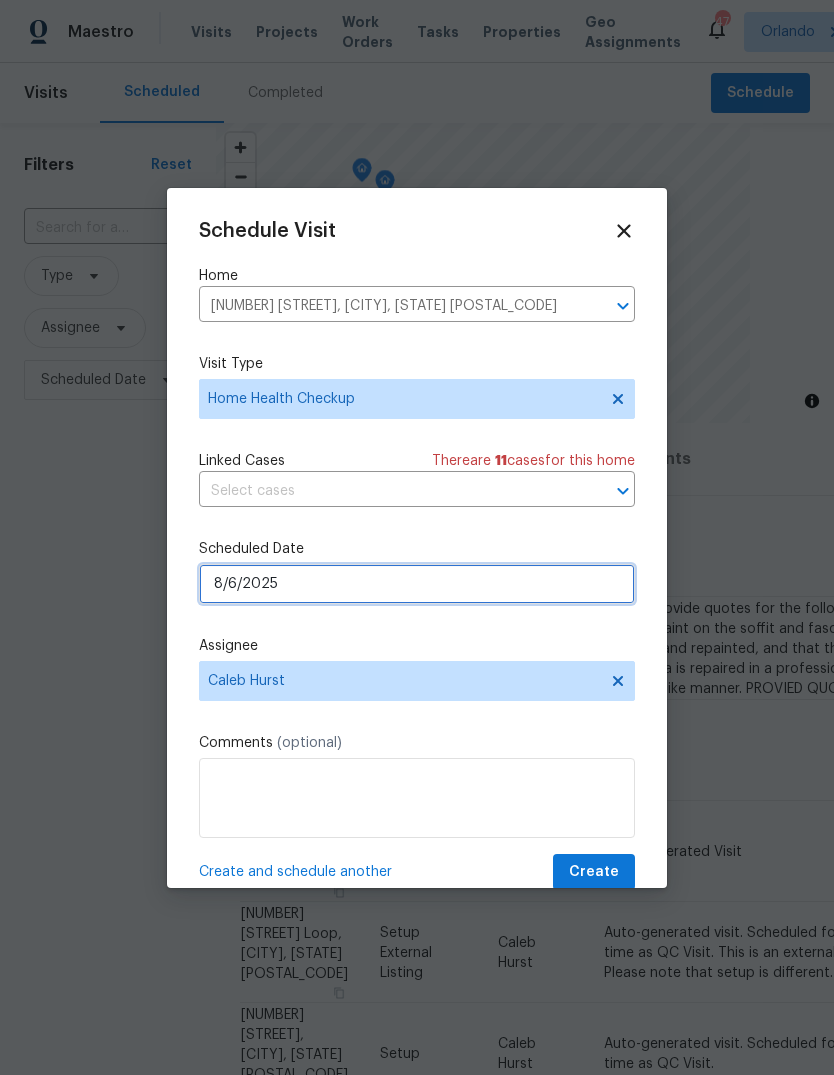 click on "8/6/2025" at bounding box center (417, 584) 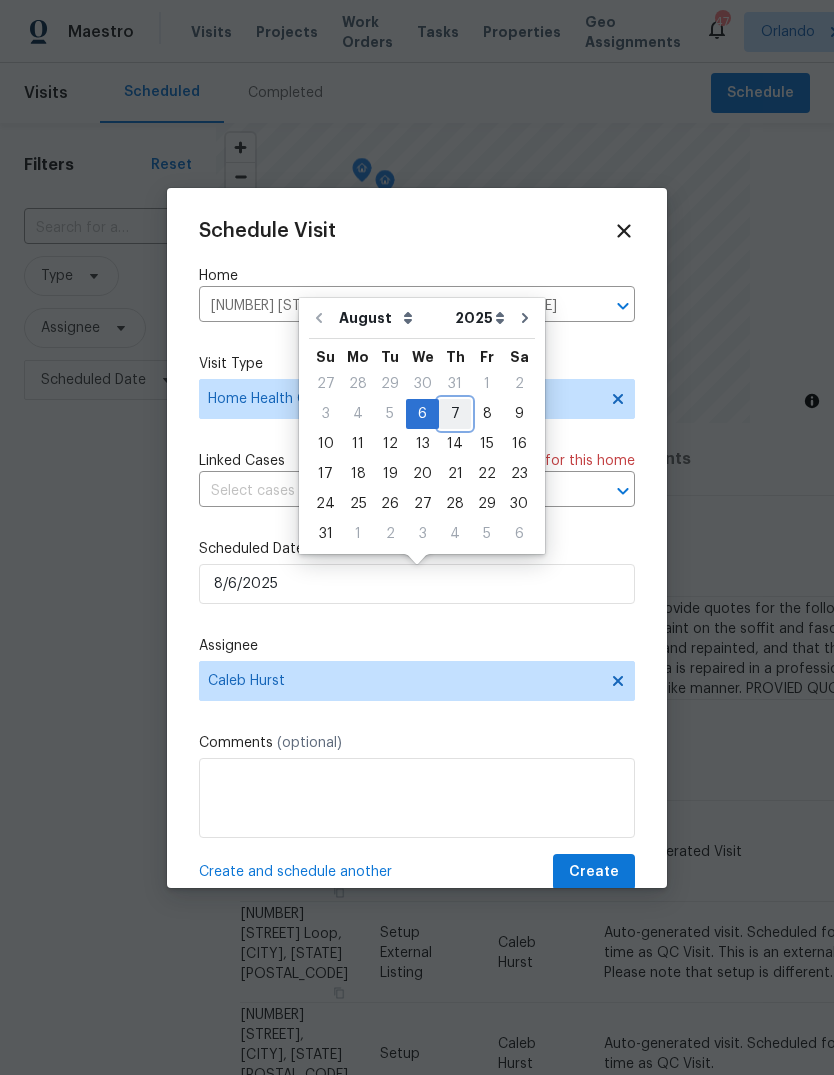 click on "7" at bounding box center (455, 414) 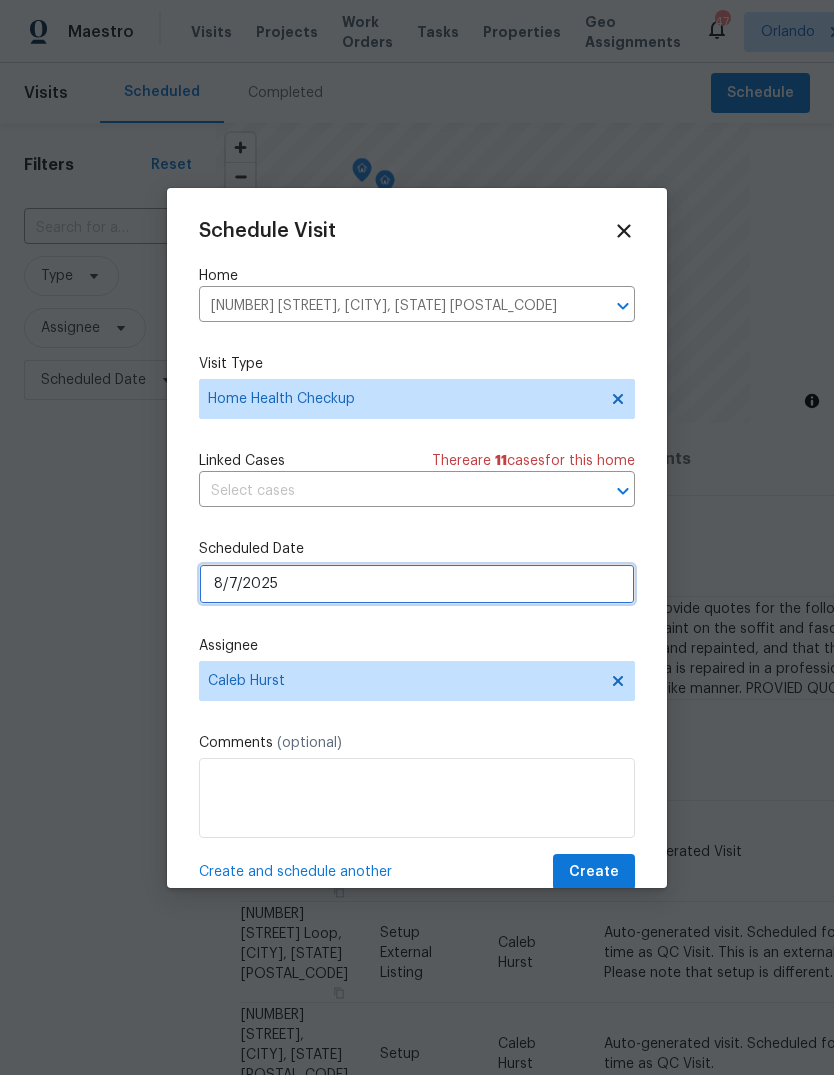click on "8/7/2025" at bounding box center (417, 584) 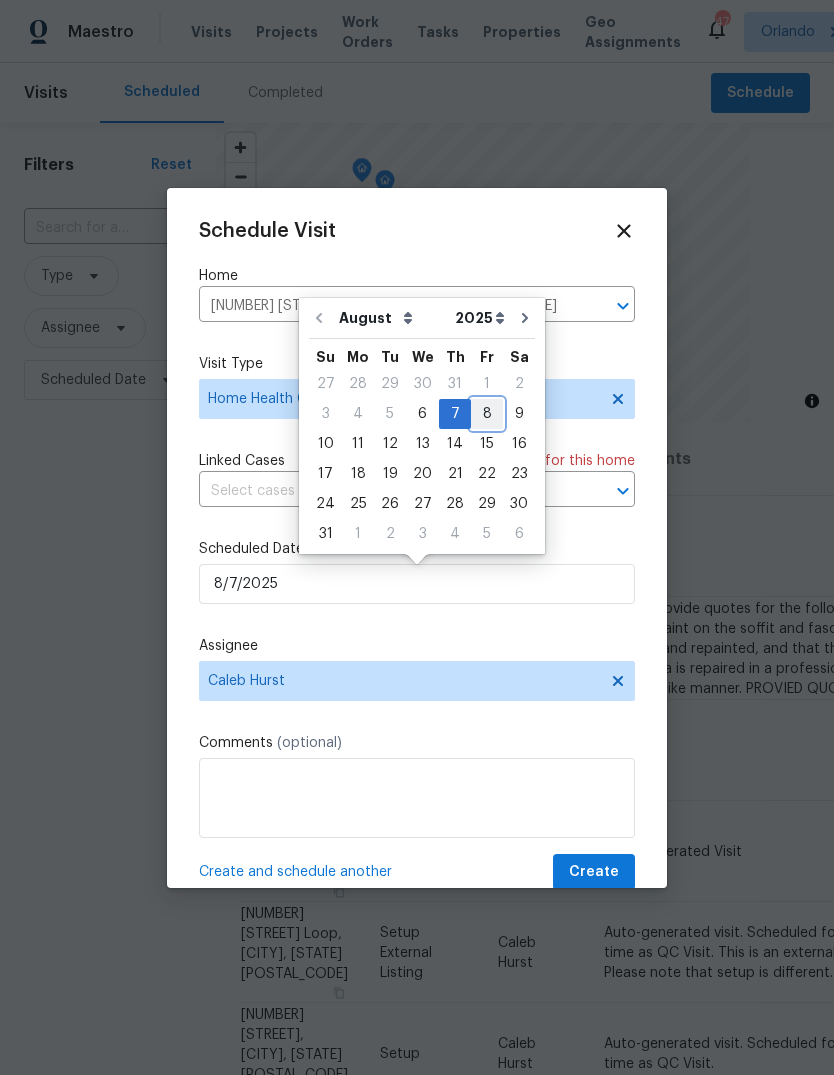 click on "8" at bounding box center [487, 414] 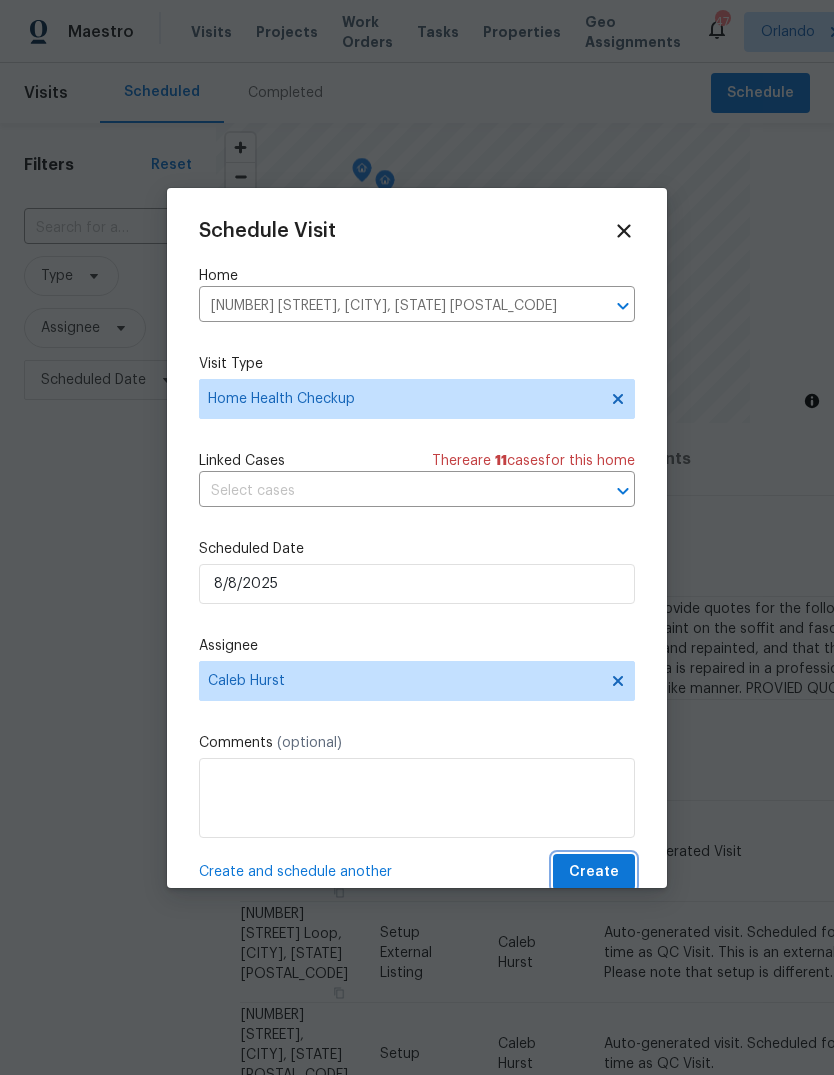 click on "Create" at bounding box center (594, 872) 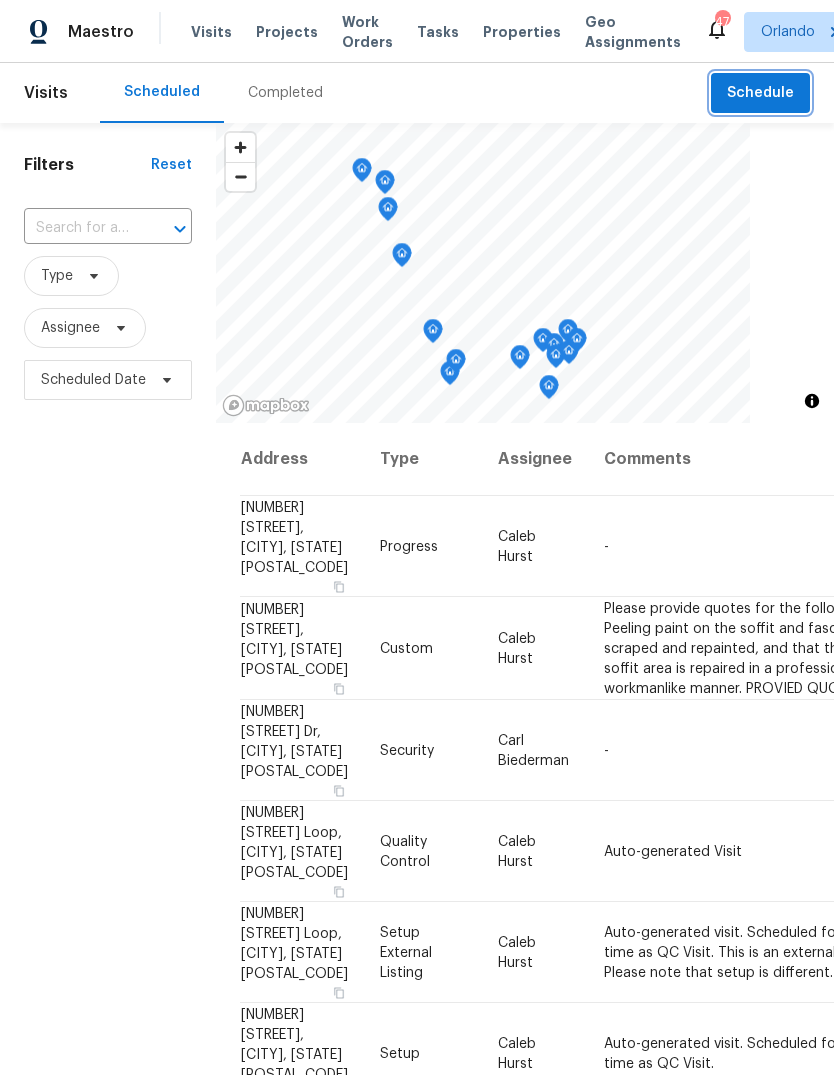 click on "Schedule" at bounding box center (760, 93) 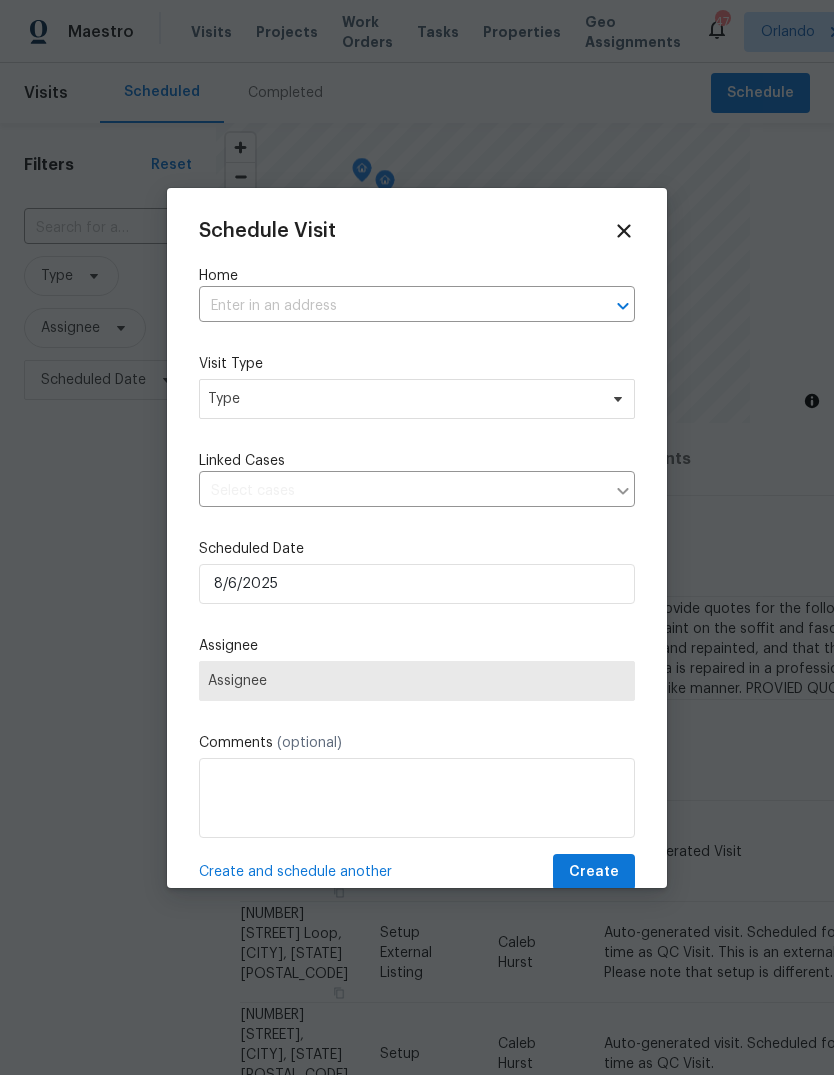 click at bounding box center [389, 306] 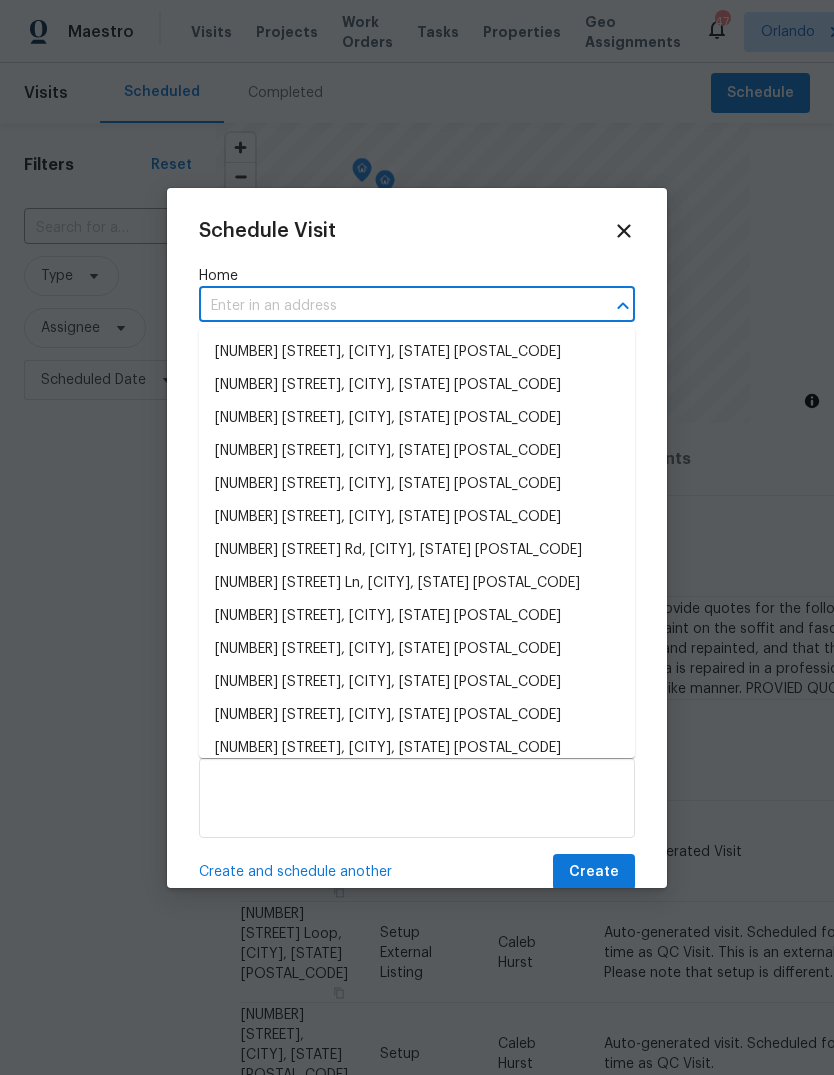 paste on "11392 SW 58th CirOcala, FL 34476" 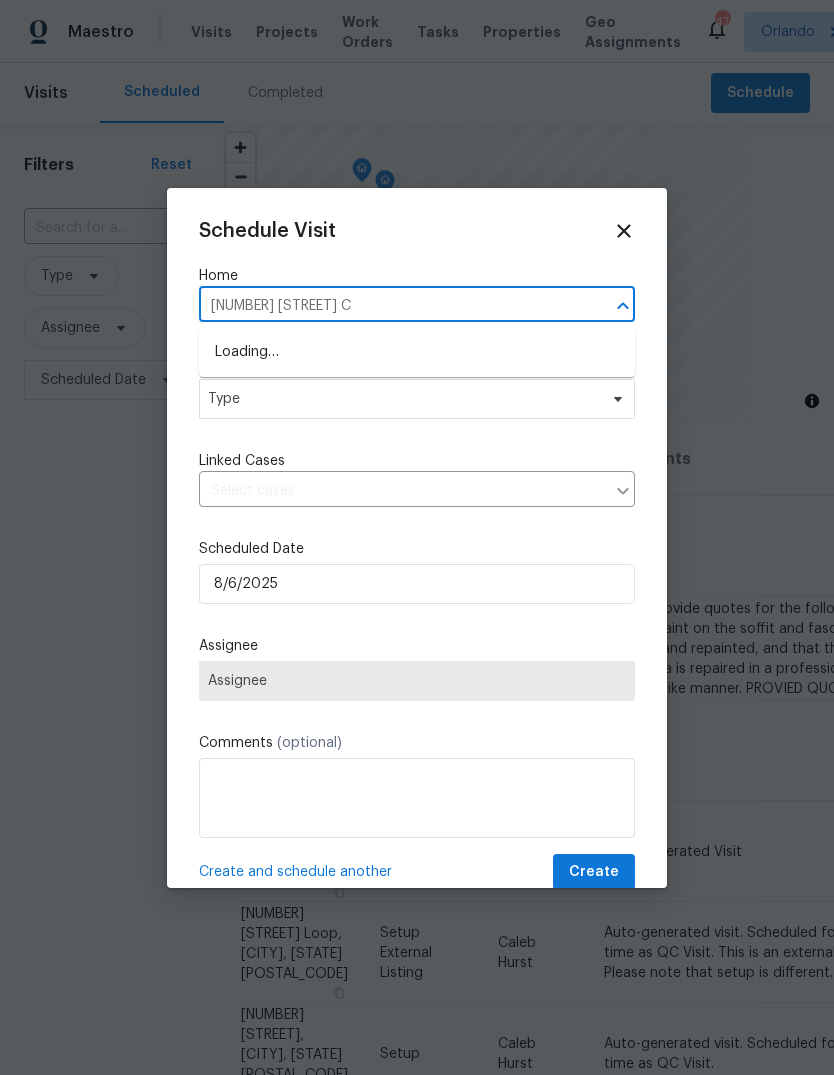 type on "11392 SW 58th" 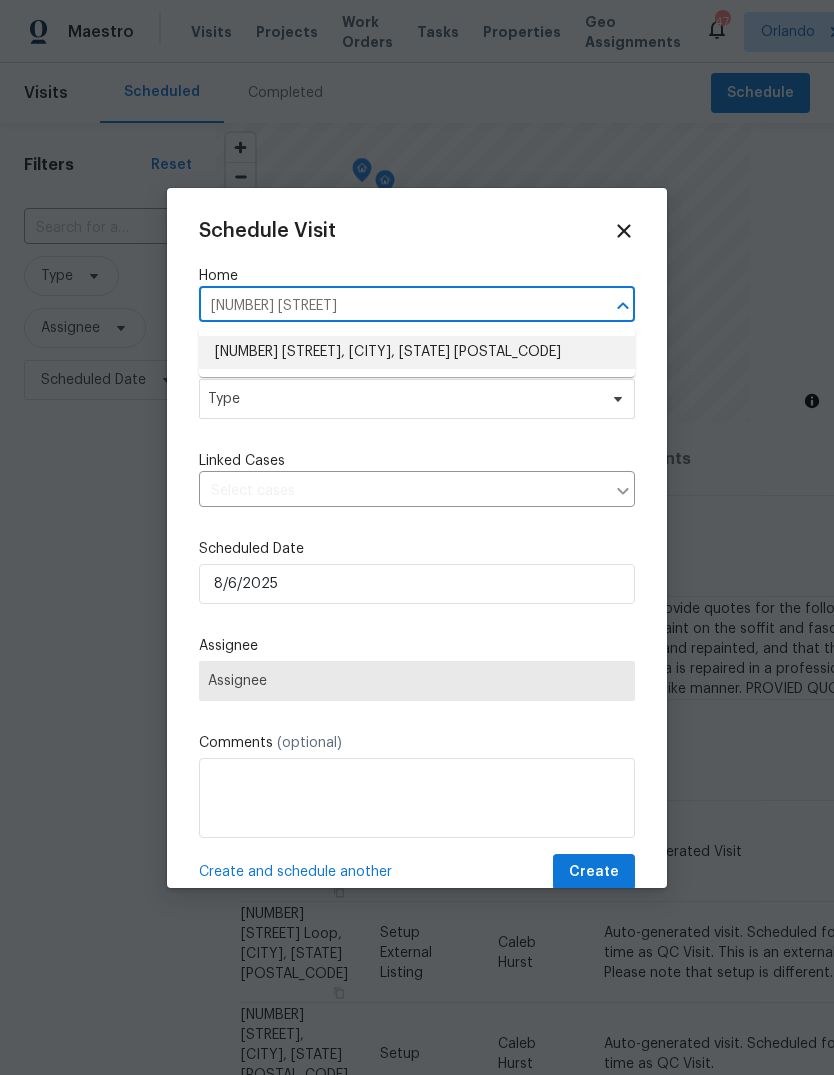 click on "11392 SW 58th Cir, Ocala, FL 34476" at bounding box center (417, 352) 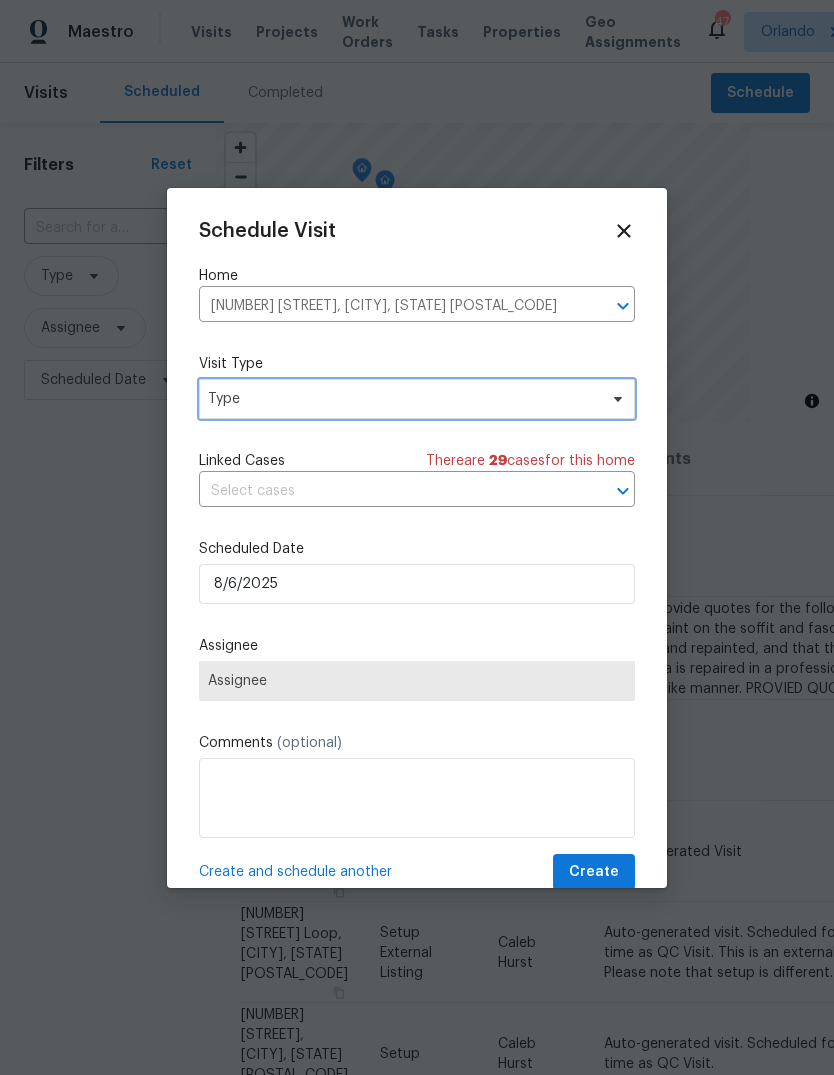 click on "Type" at bounding box center (402, 399) 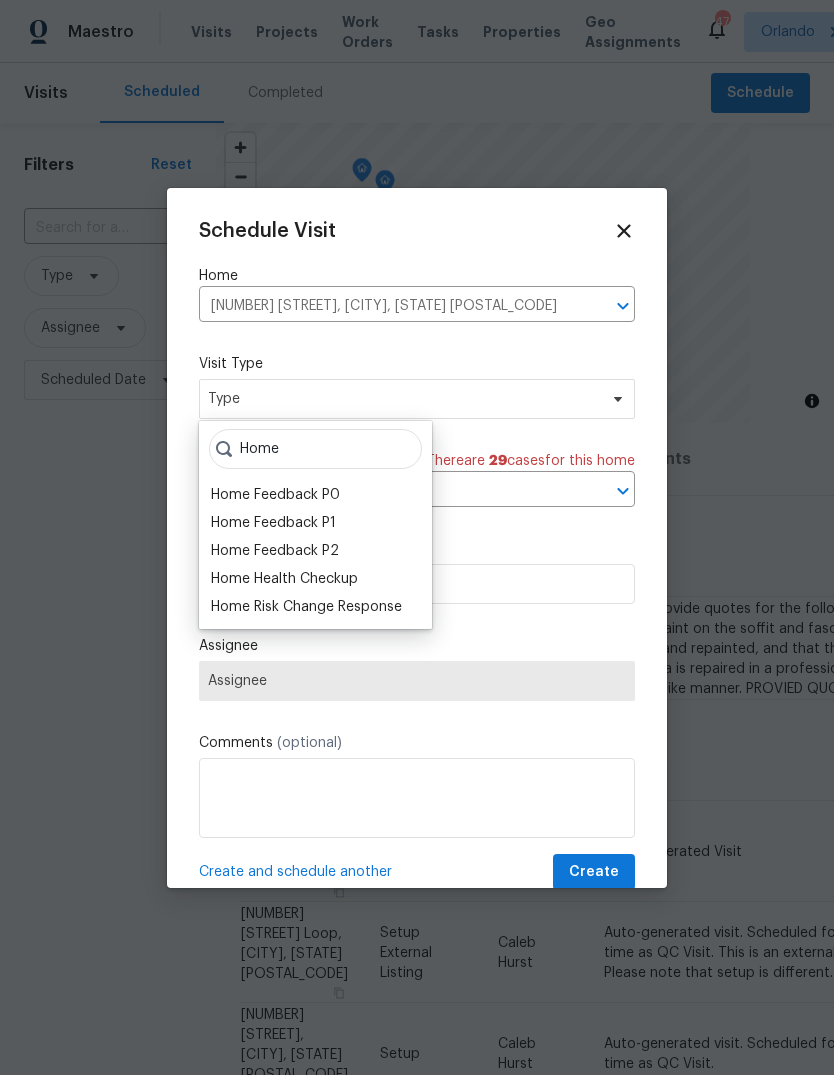 type on "Home" 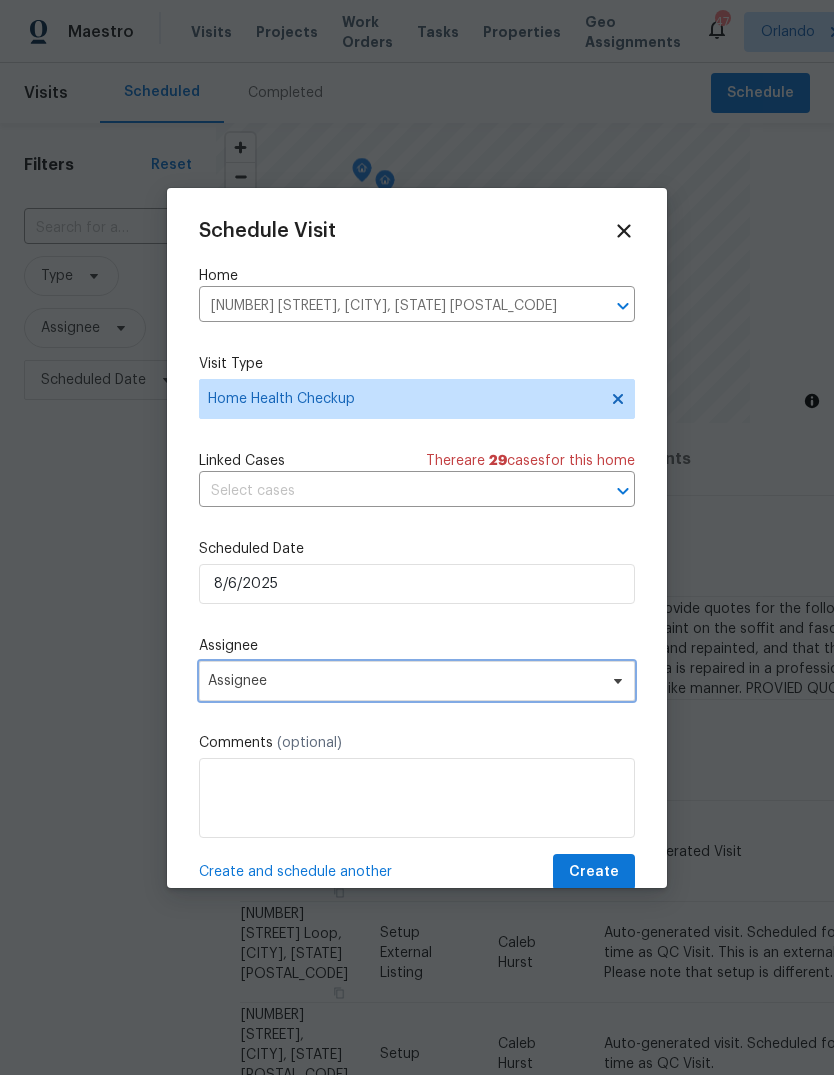click on "Assignee" at bounding box center [404, 681] 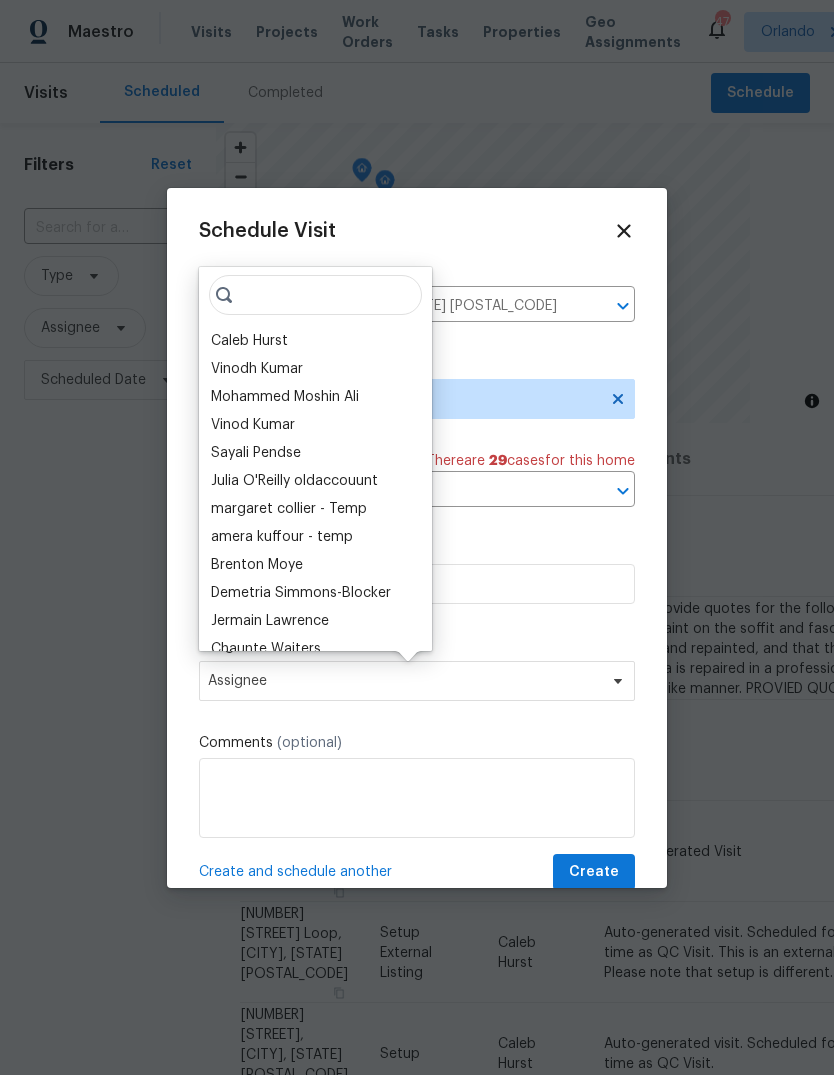 click on "Caleb Hurst" at bounding box center (249, 341) 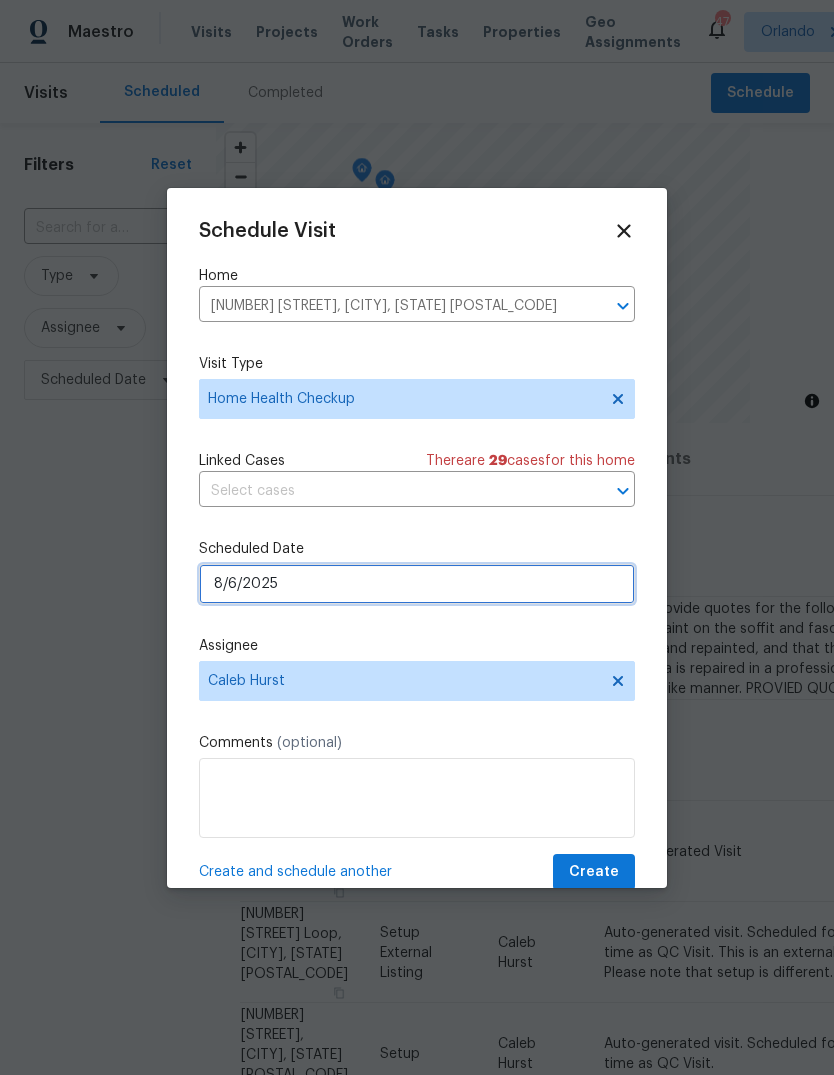 click on "8/6/2025" at bounding box center (417, 584) 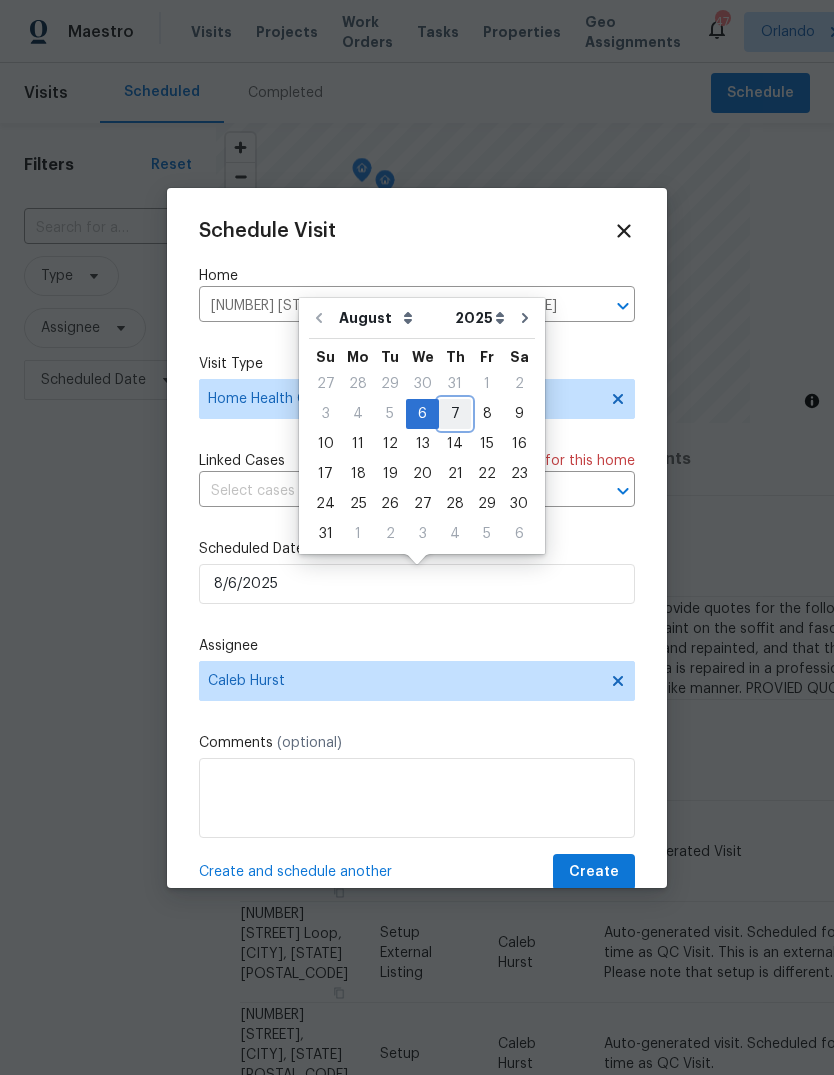 click on "7" at bounding box center (455, 414) 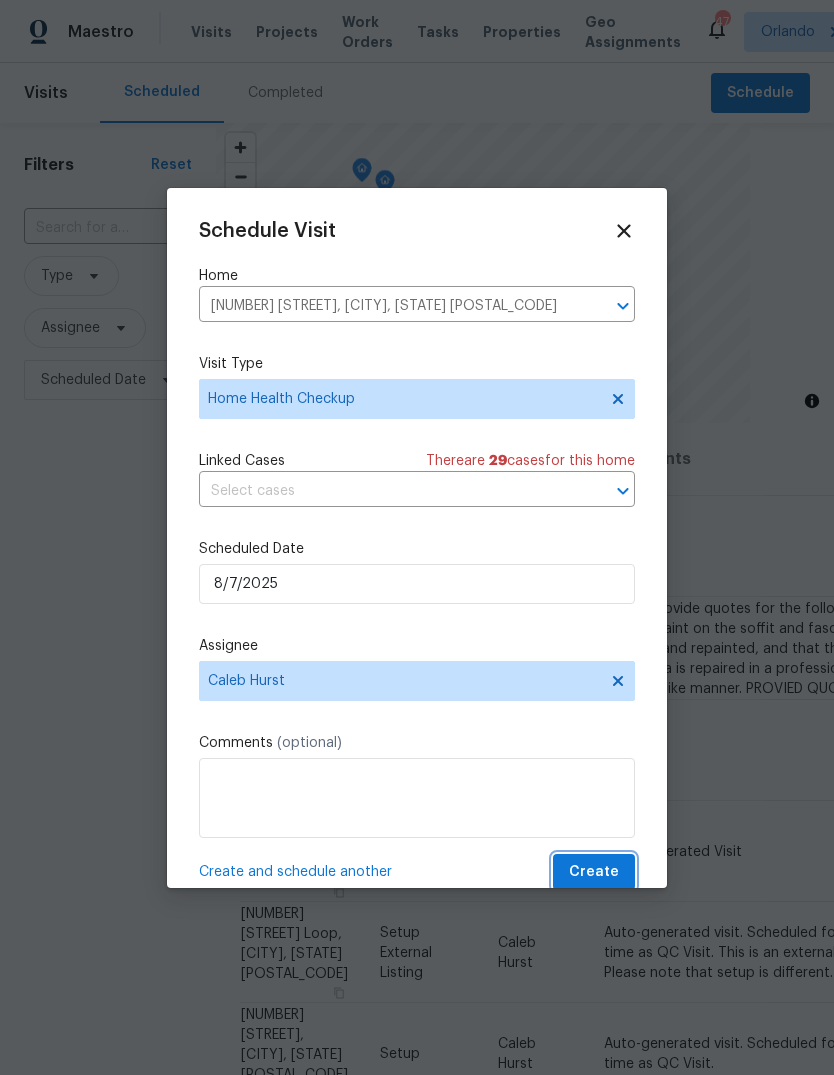 click on "Create" at bounding box center (594, 872) 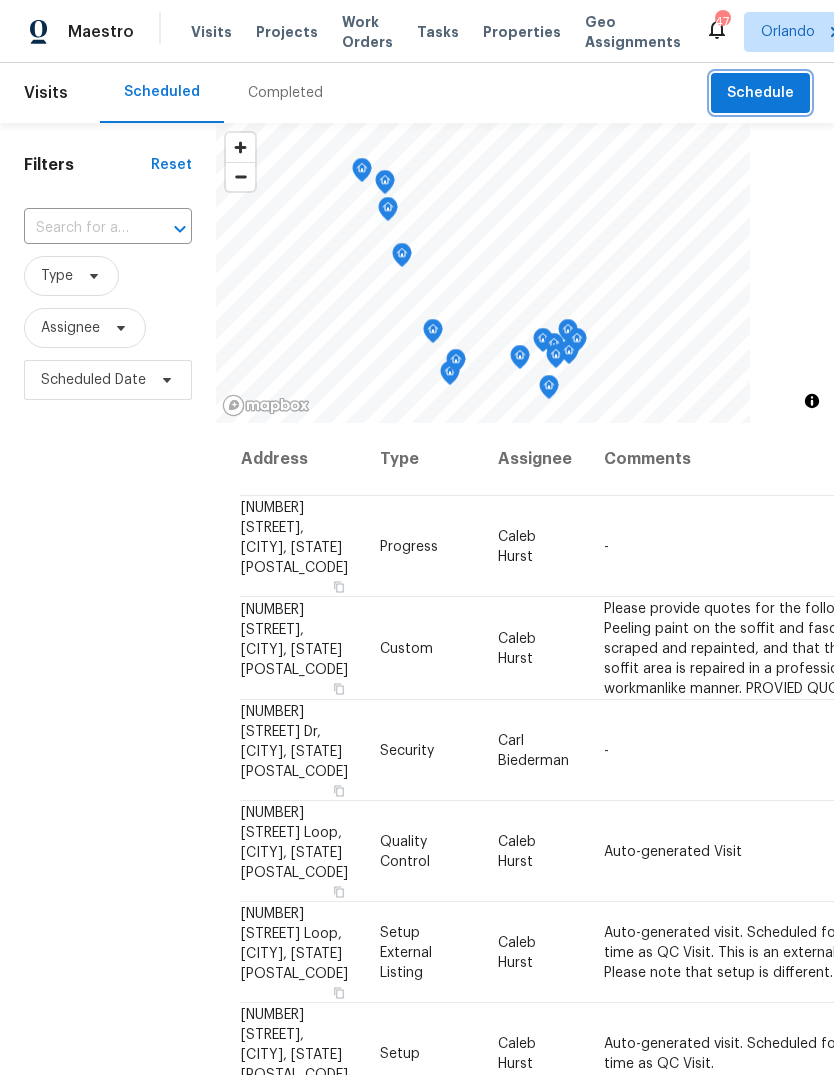 click on "Schedule" at bounding box center [760, 93] 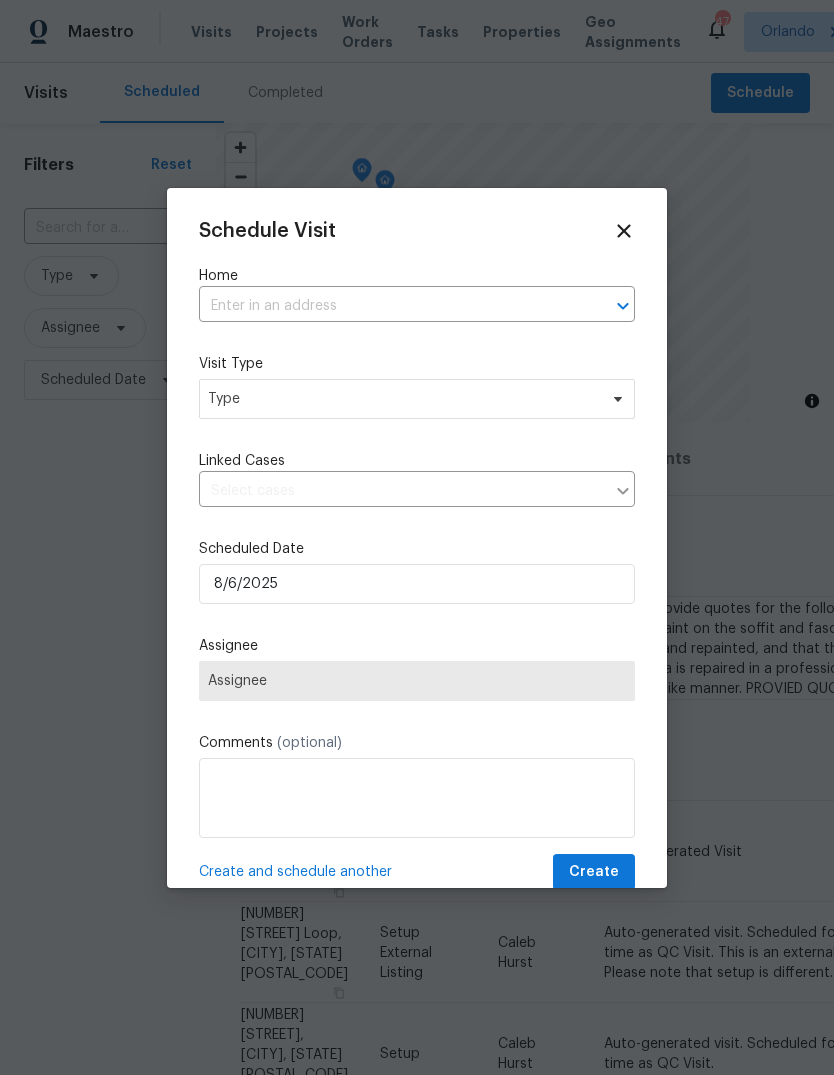 click at bounding box center (389, 306) 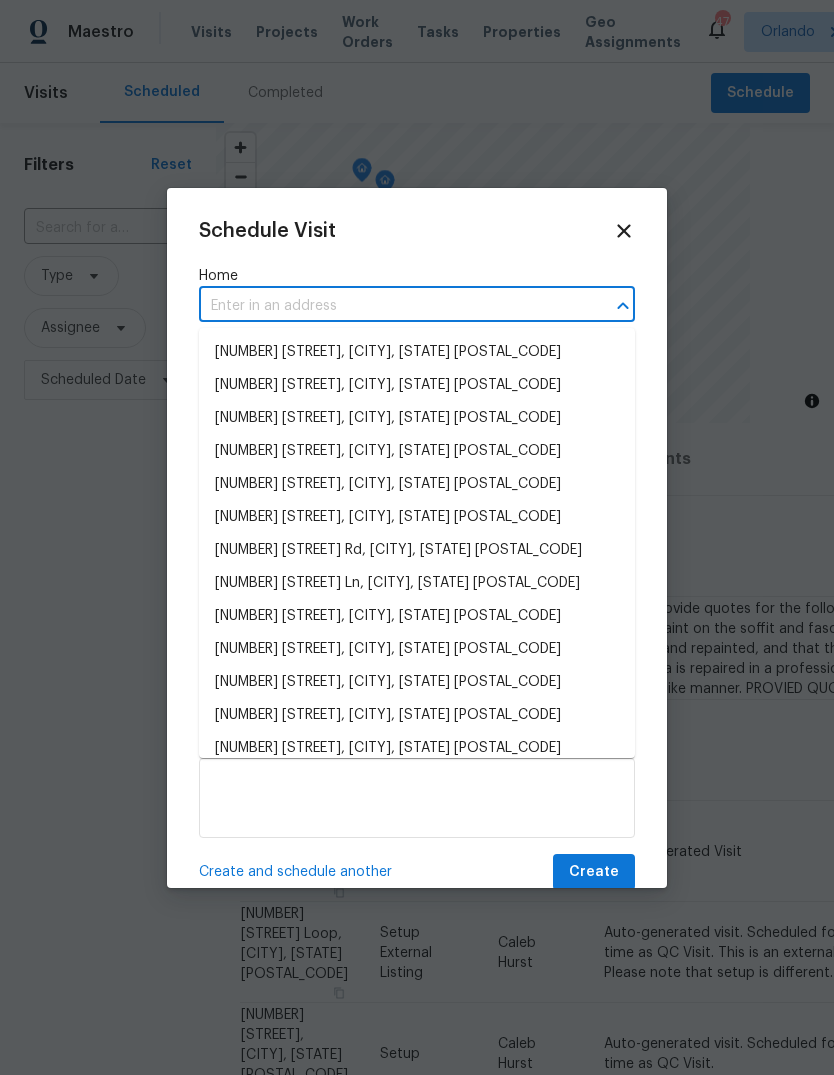 paste on "120 Marion Oaks MnrOcala, FL 34473" 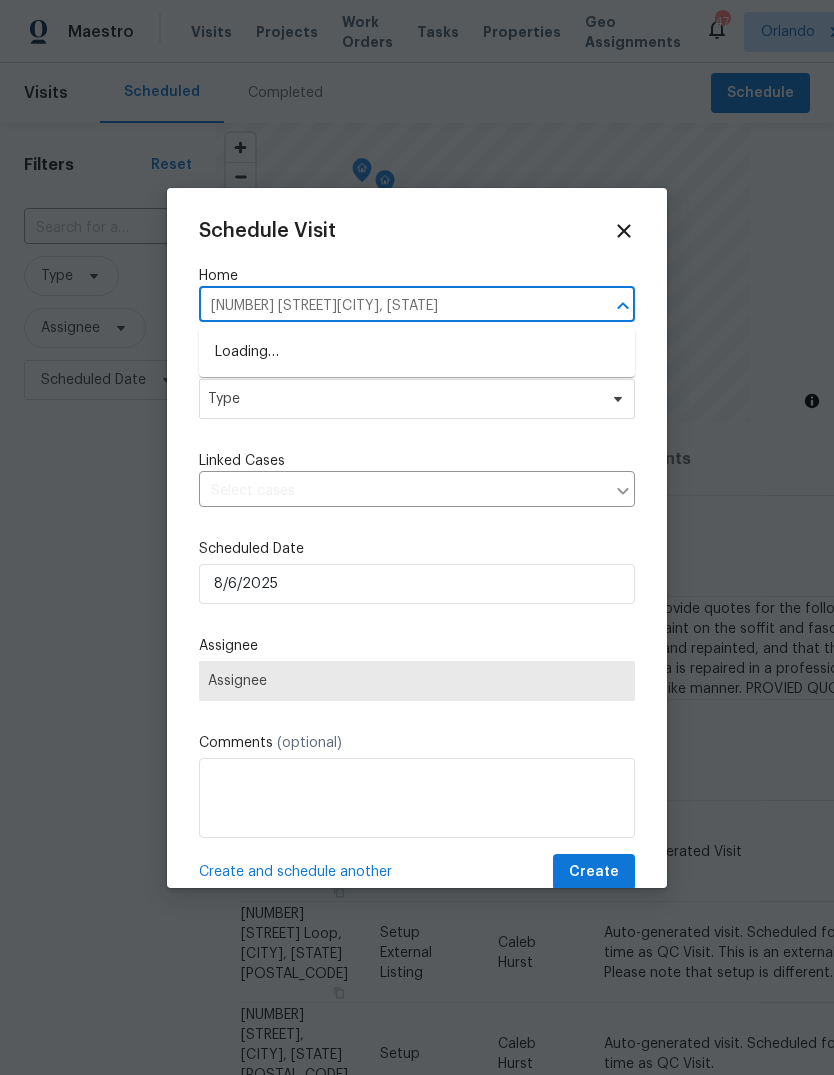 type on "120 Marion Oaks Mnr" 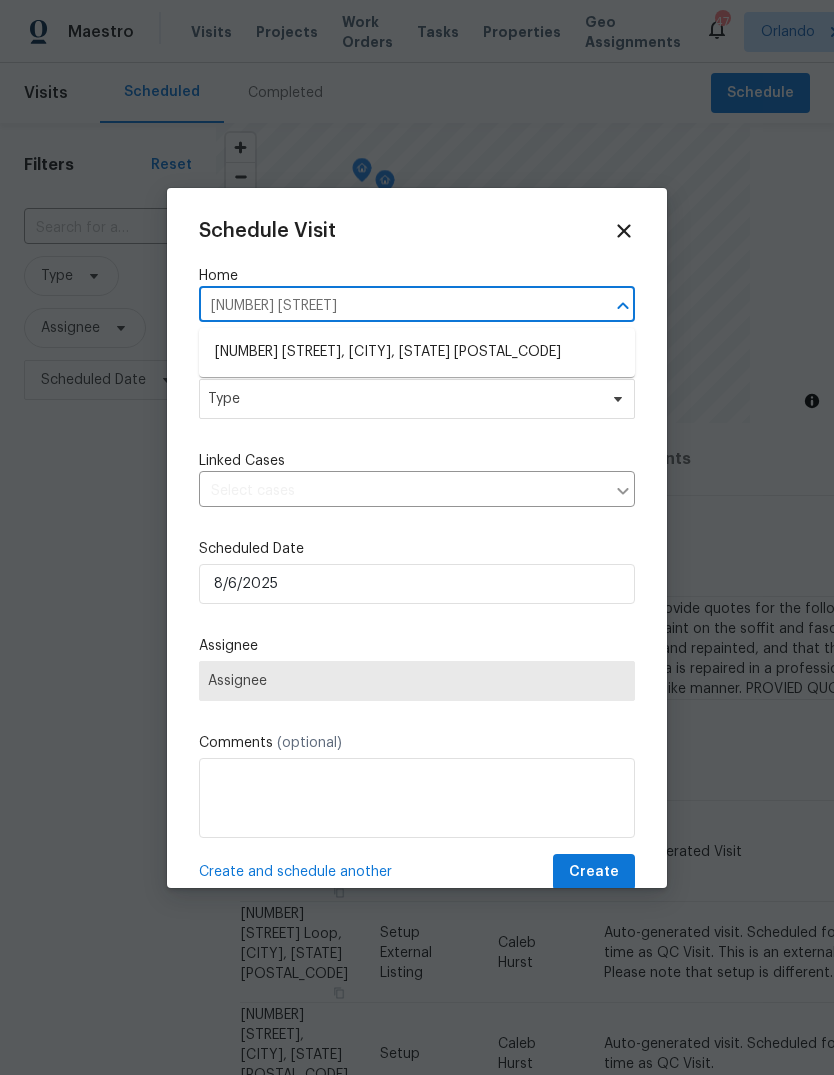 click on "120 Marion Oaks Mnr, Ocala, FL 34473" at bounding box center (417, 352) 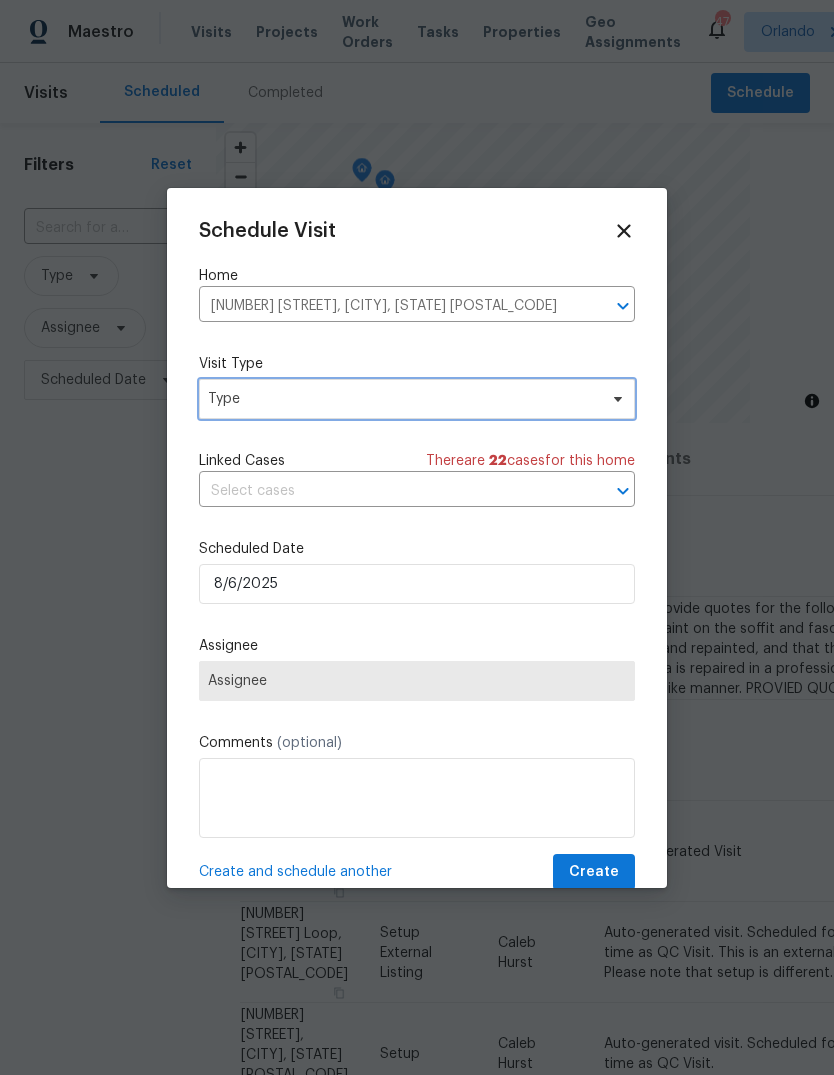 click on "Type" at bounding box center (402, 399) 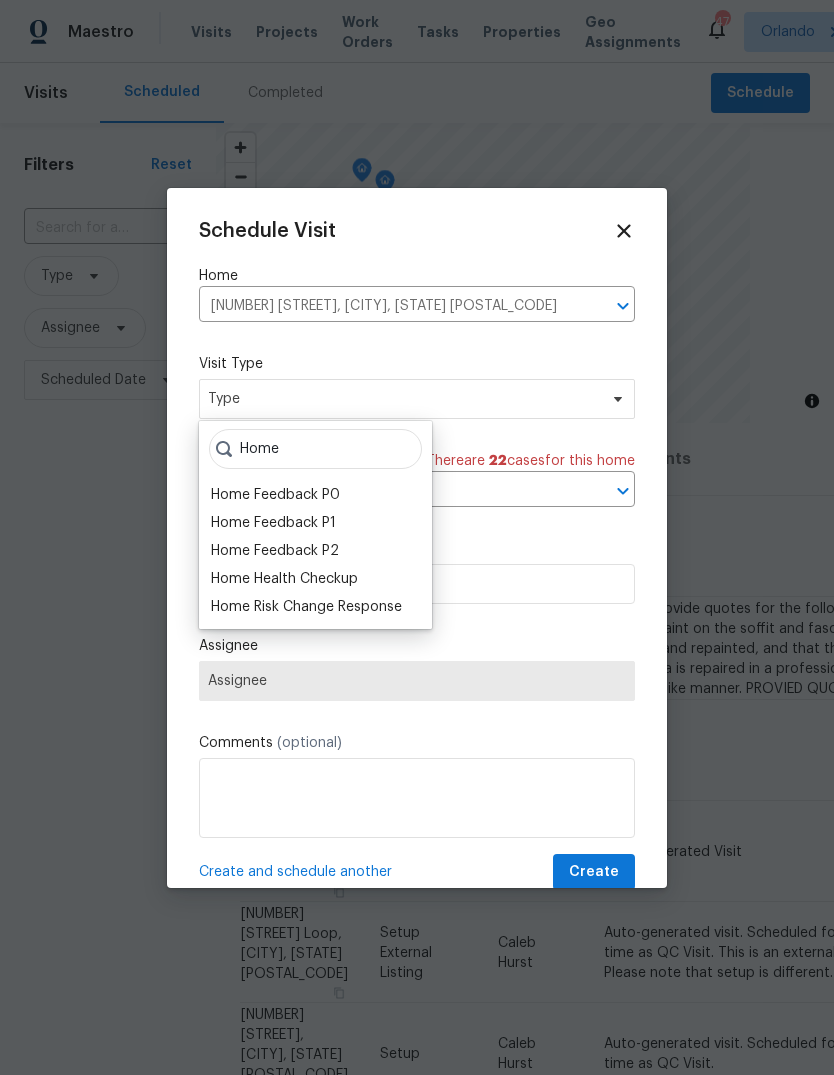 type on "Home" 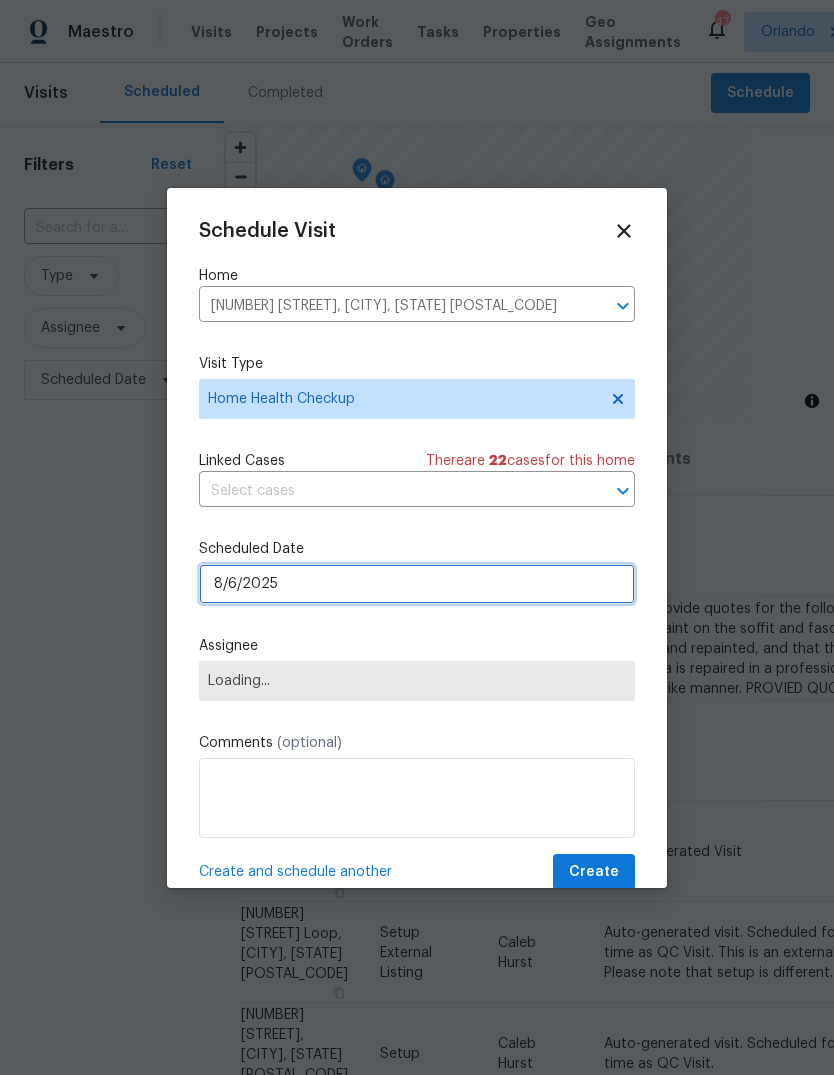 click on "8/6/2025" at bounding box center [417, 584] 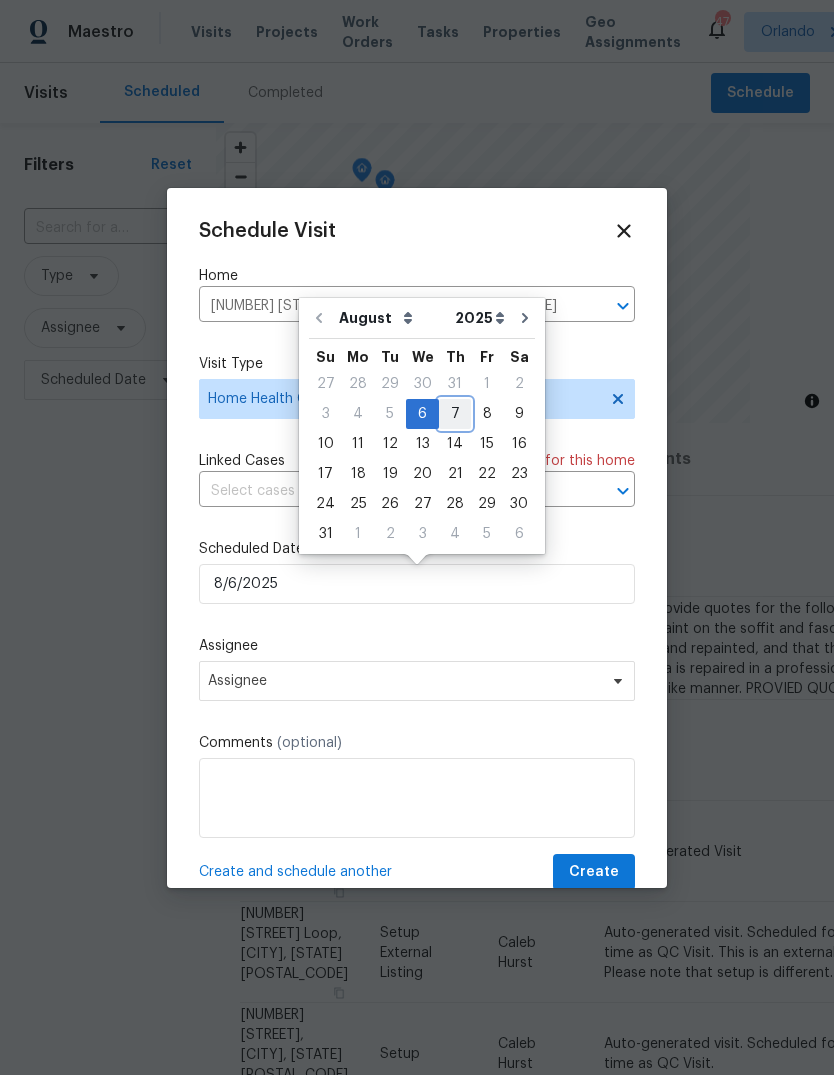 click on "7" at bounding box center (455, 414) 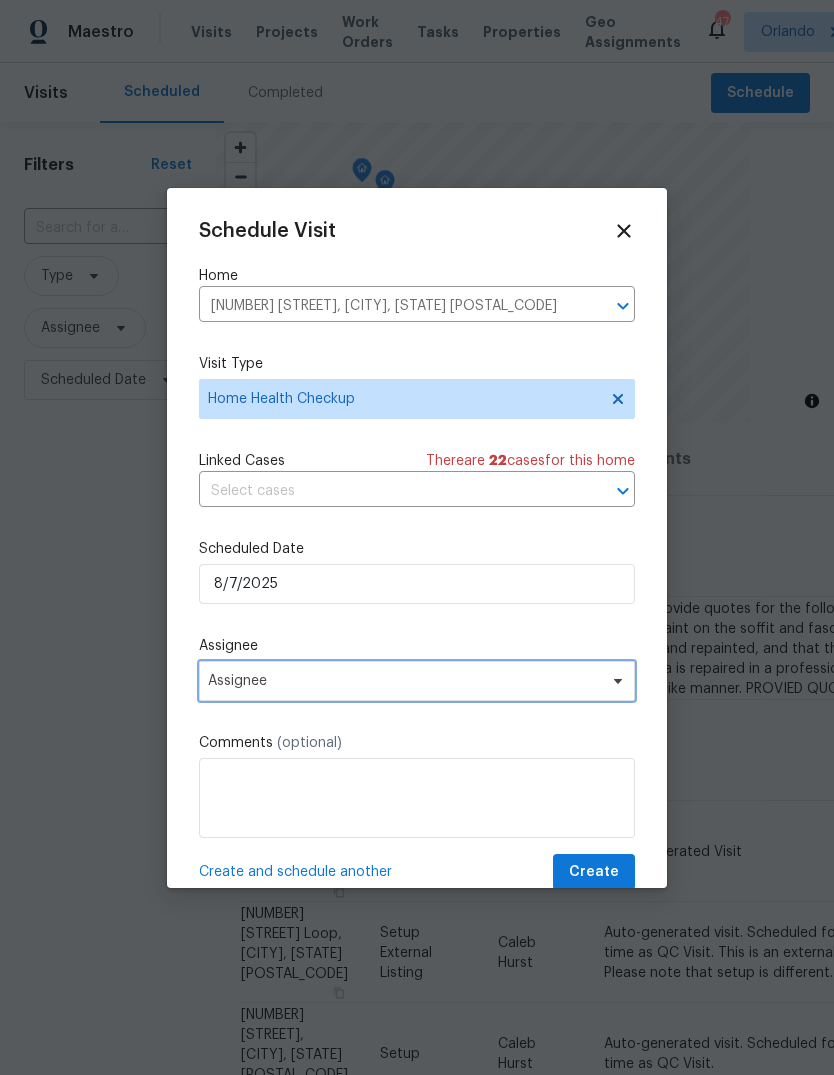 click on "Assignee" at bounding box center (404, 681) 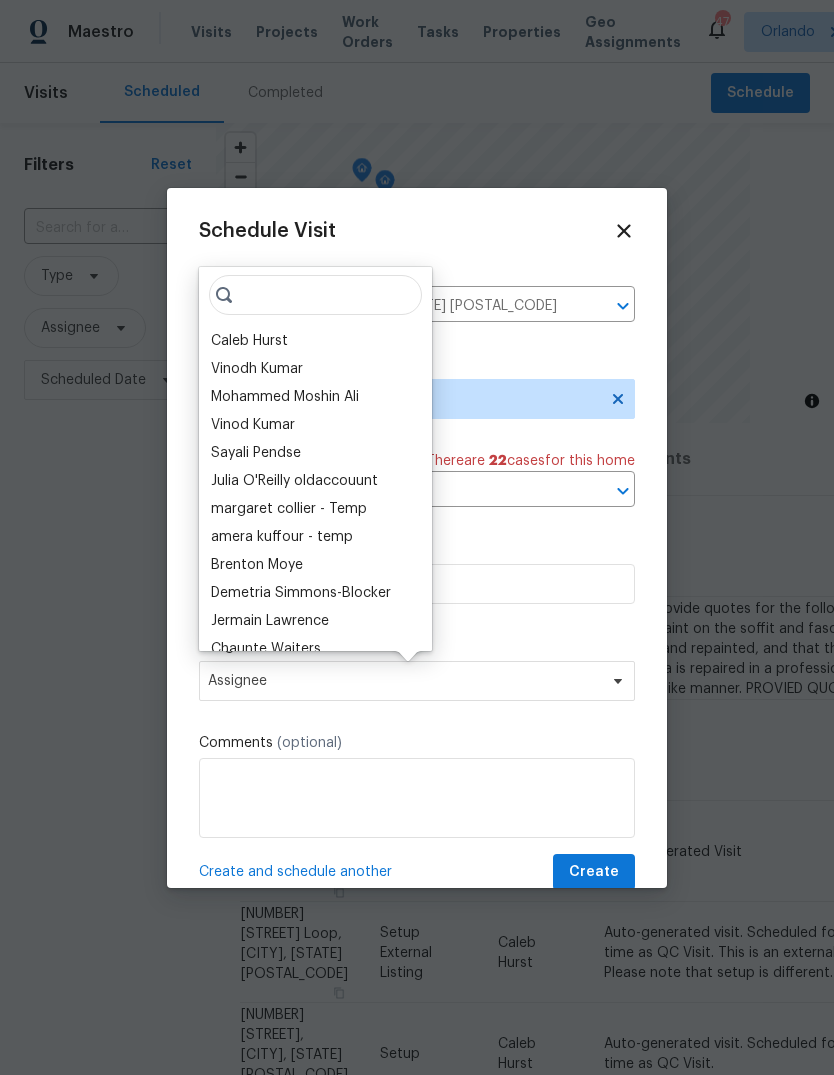 click on "Caleb Hurst" at bounding box center (249, 341) 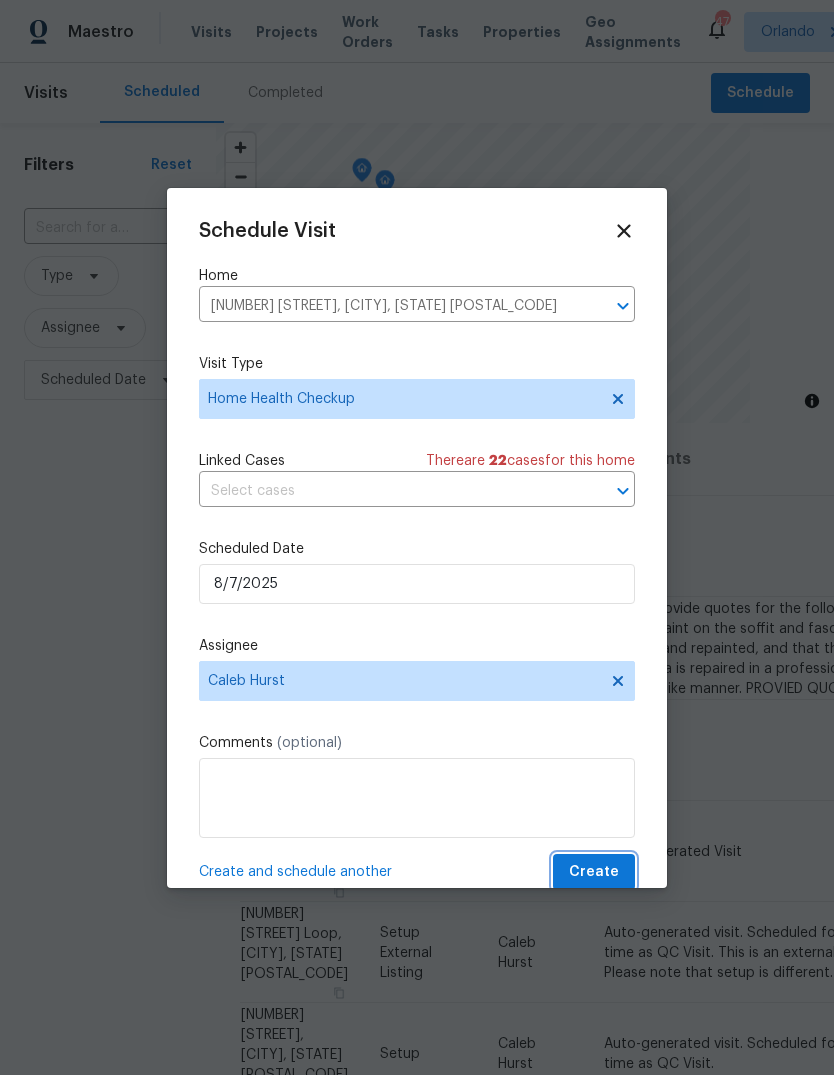 click on "Create" at bounding box center (594, 872) 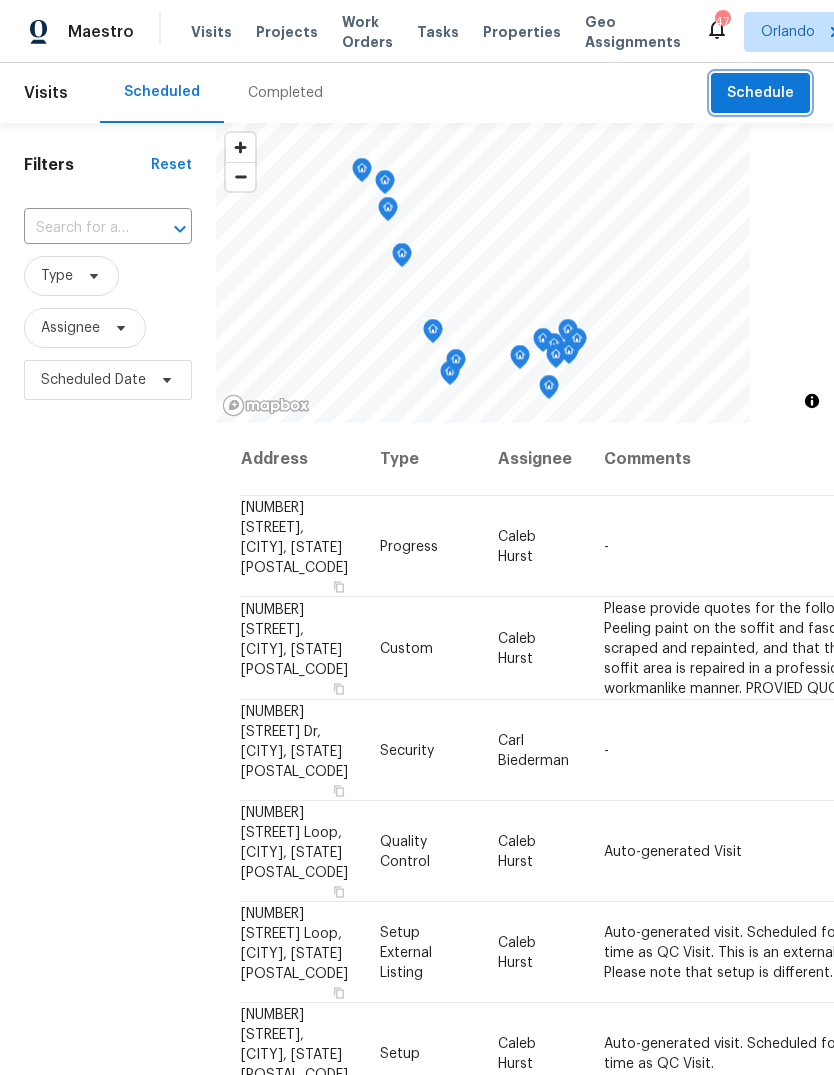 click on "Schedule" at bounding box center (760, 93) 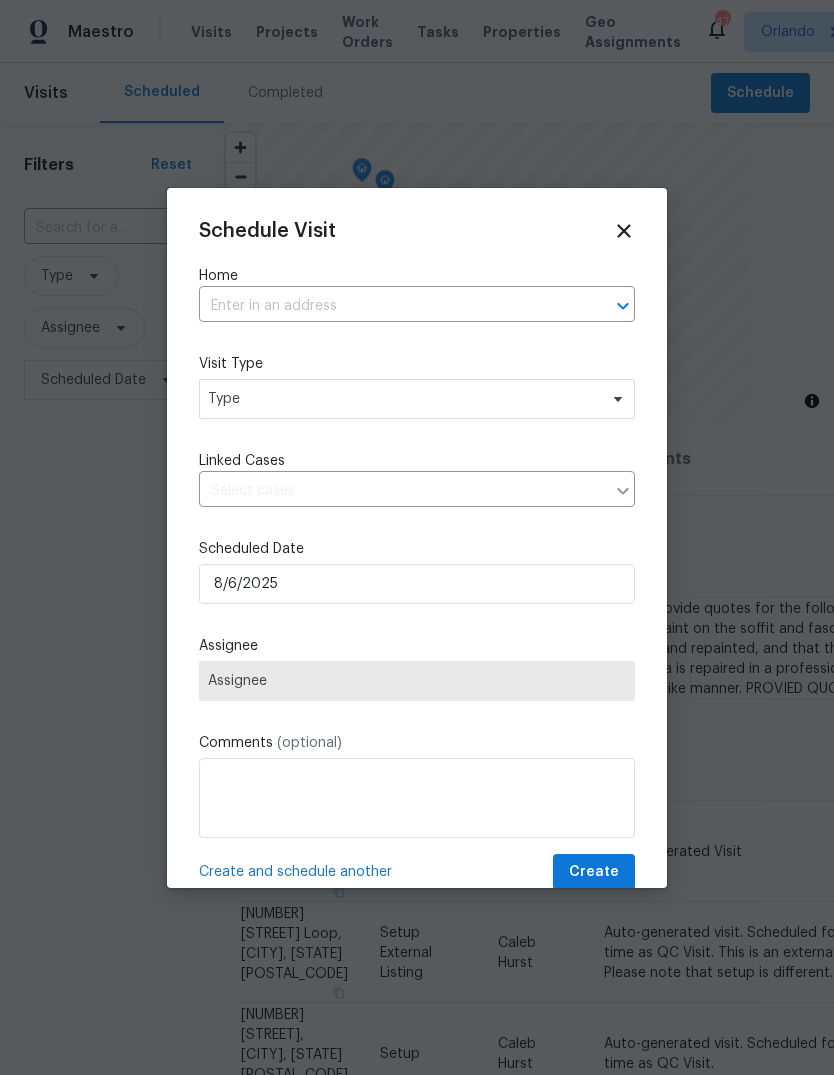 click at bounding box center (389, 306) 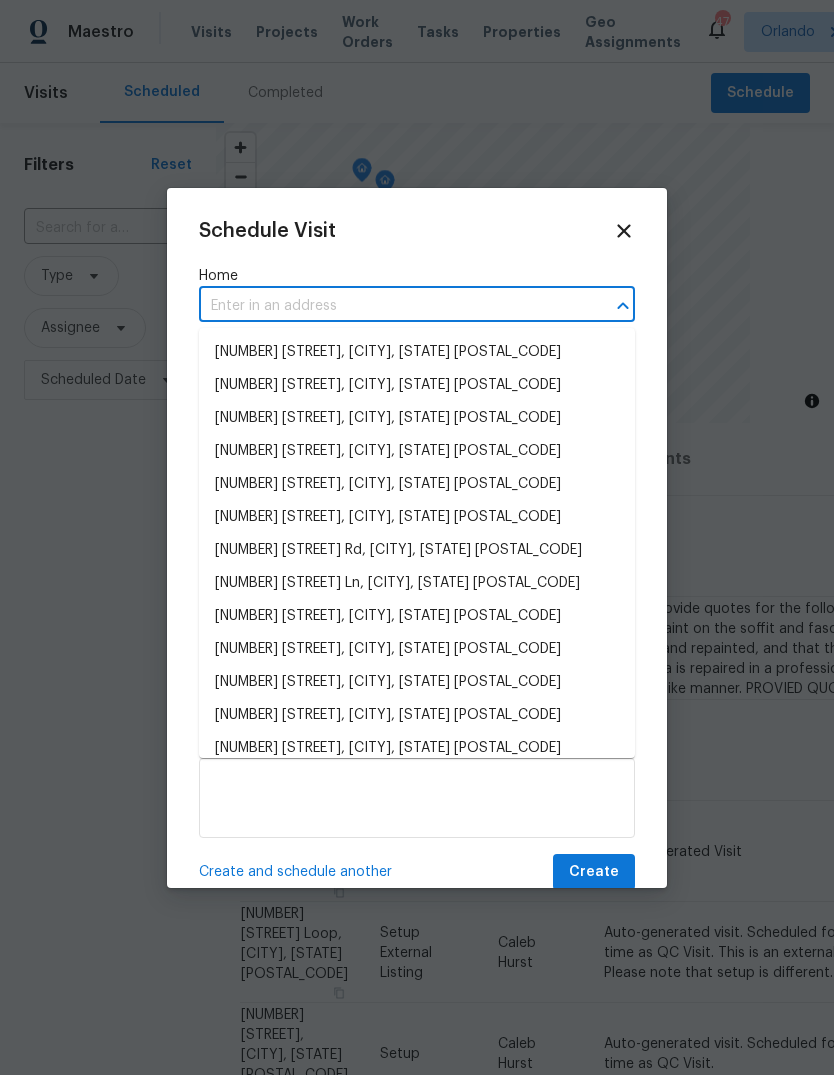 paste on "127 Hickory CrseOcala, FL 34472" 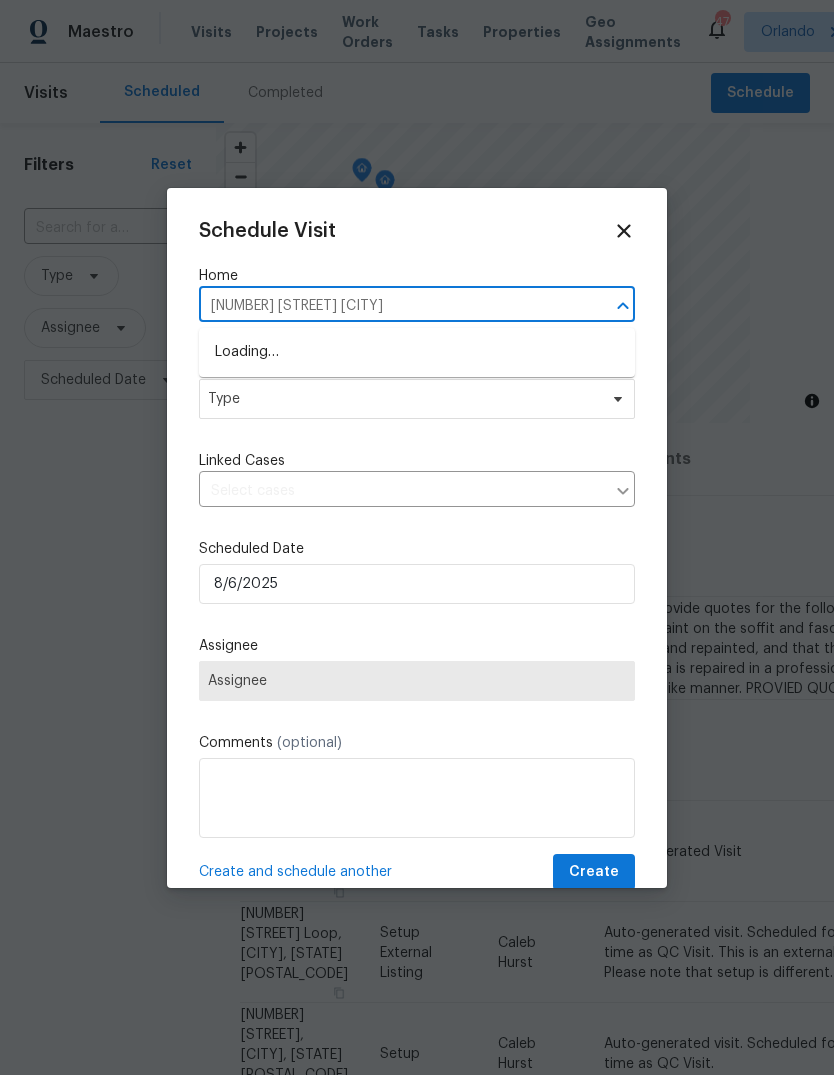 type on "127 Hickory Crse" 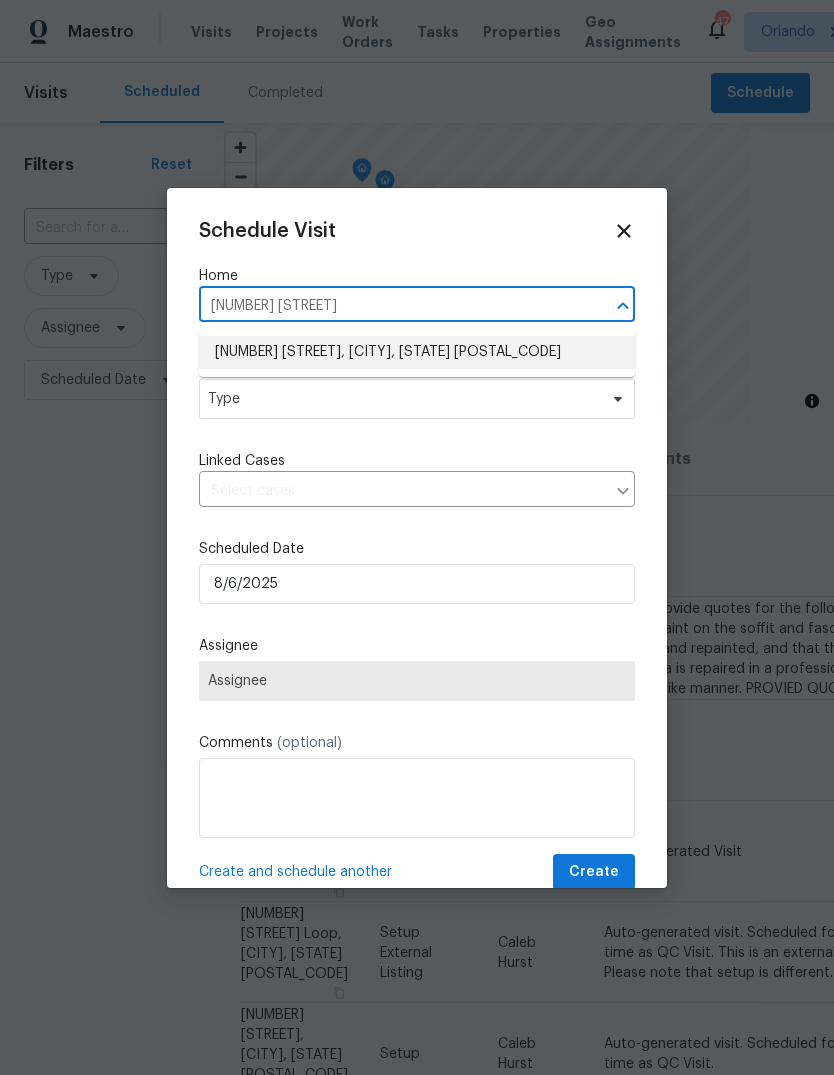 click on "127 Hickory Crse, Ocala, FL 34472" at bounding box center [417, 352] 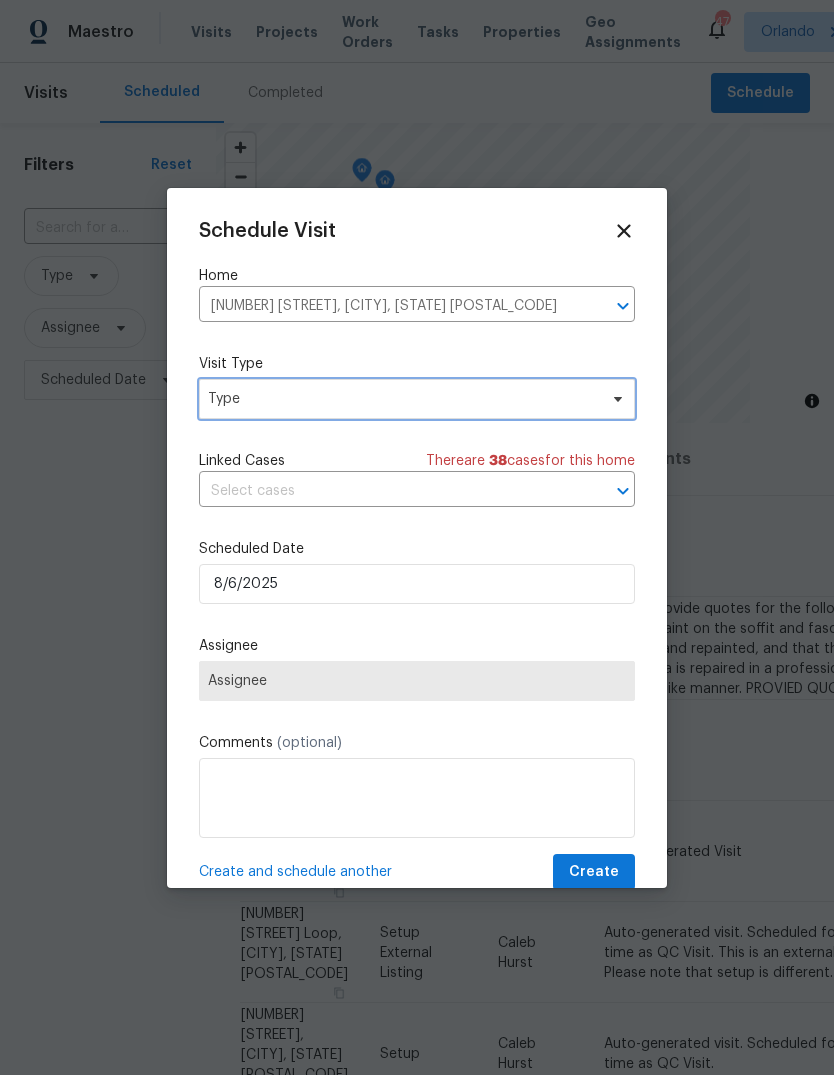 click on "Type" at bounding box center [402, 399] 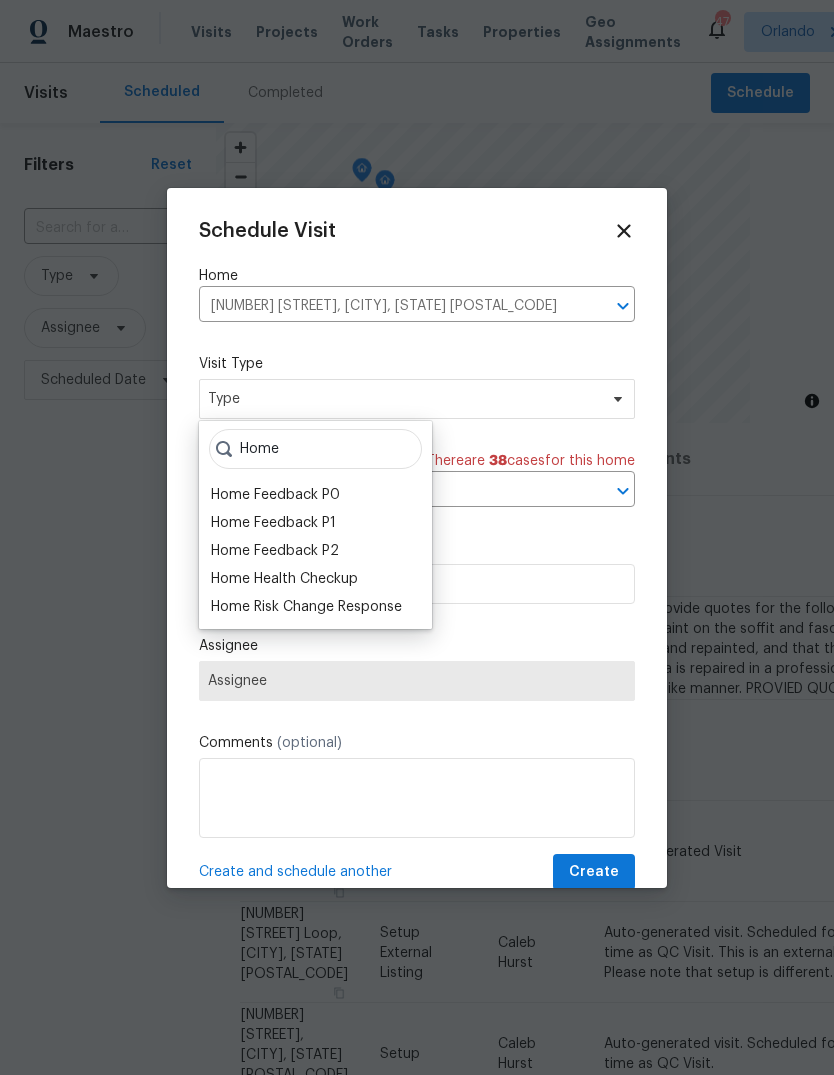 type on "Home" 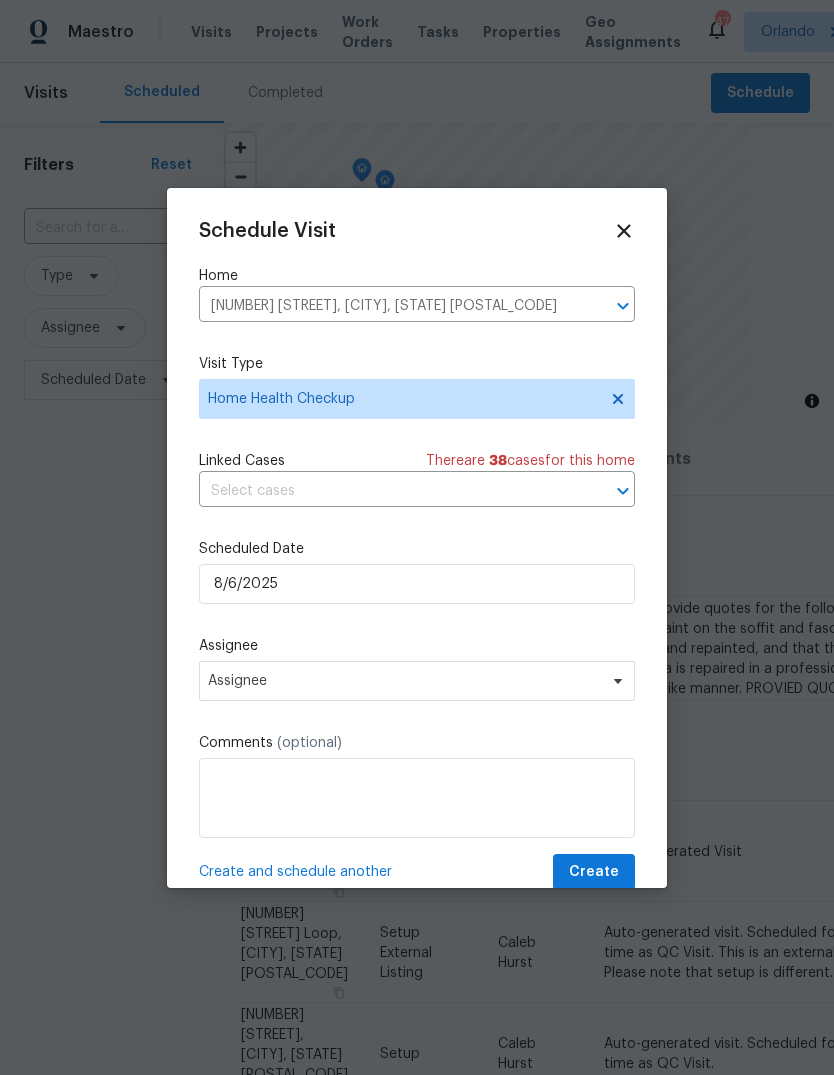 click at bounding box center [389, 491] 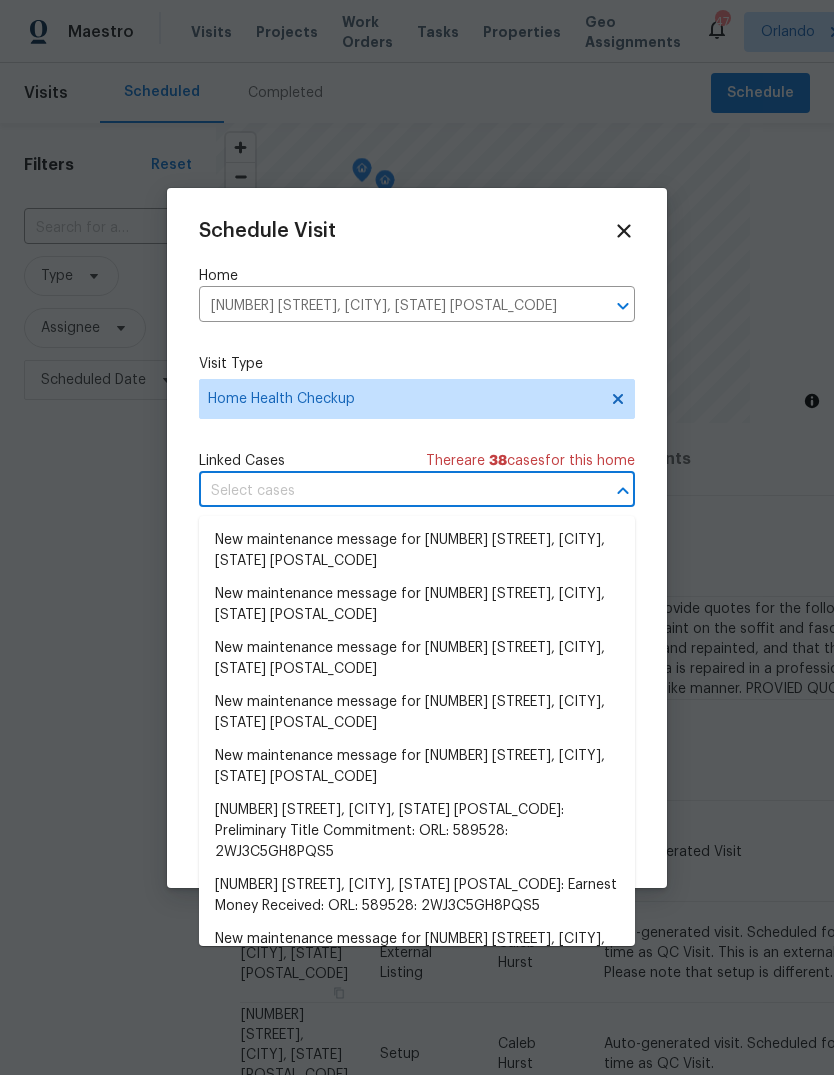 click on "Schedule Visit Home   127 Hickory Crse, Ocala, FL 34472 ​ Visit Type   Home Health Checkup Linked Cases There  are   38  case s  for this home   ​ Scheduled Date   8/6/2025 Assignee   Assignee Comments   (optional) Create and schedule another Create" at bounding box center (417, 538) 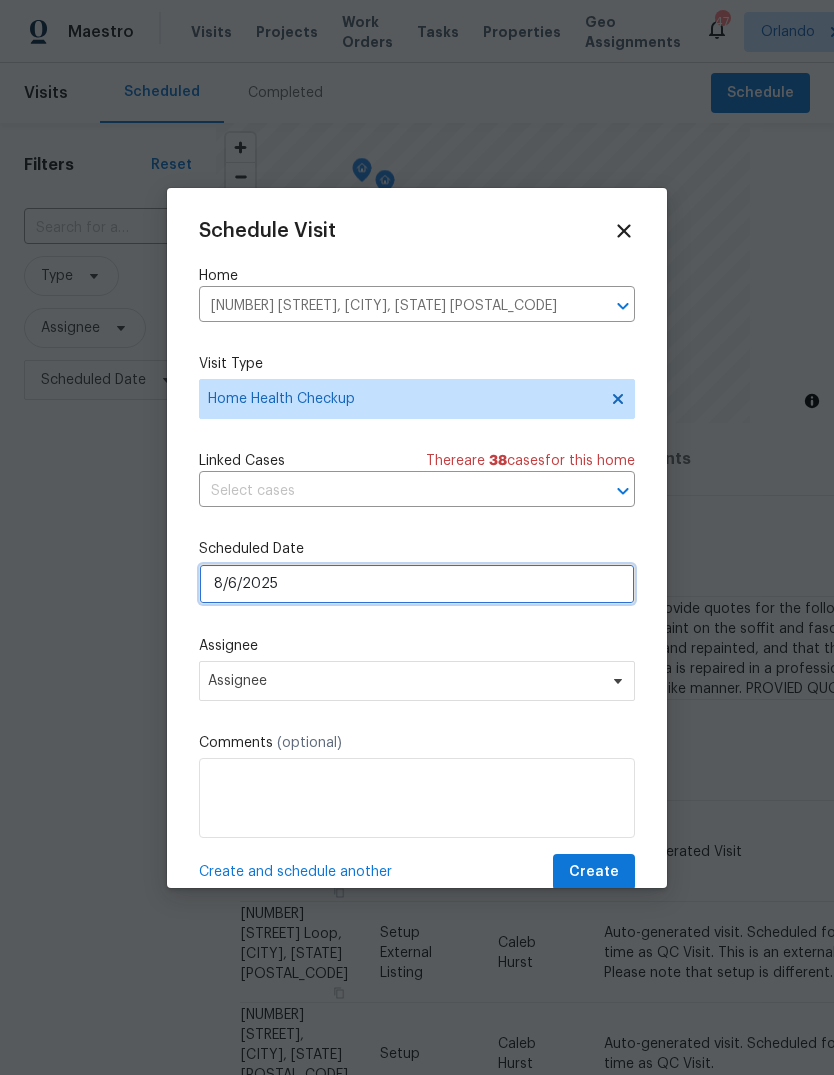 click on "8/6/2025" at bounding box center (417, 584) 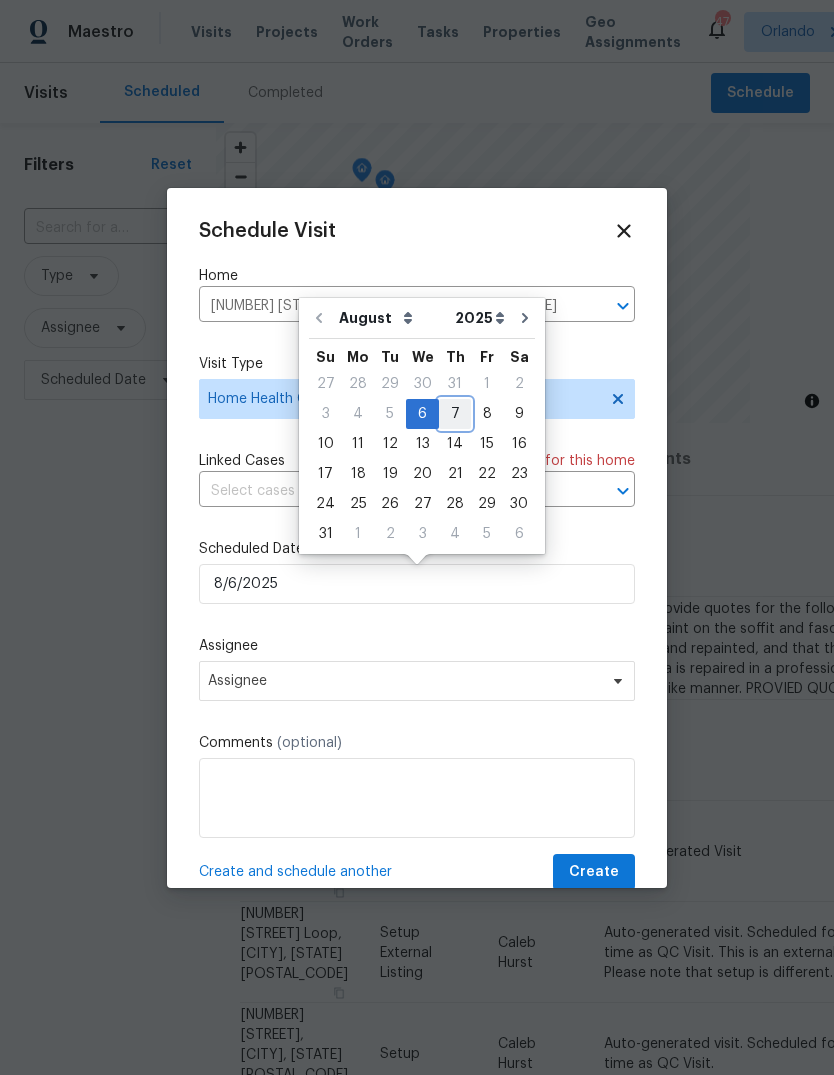 click on "7" at bounding box center [455, 414] 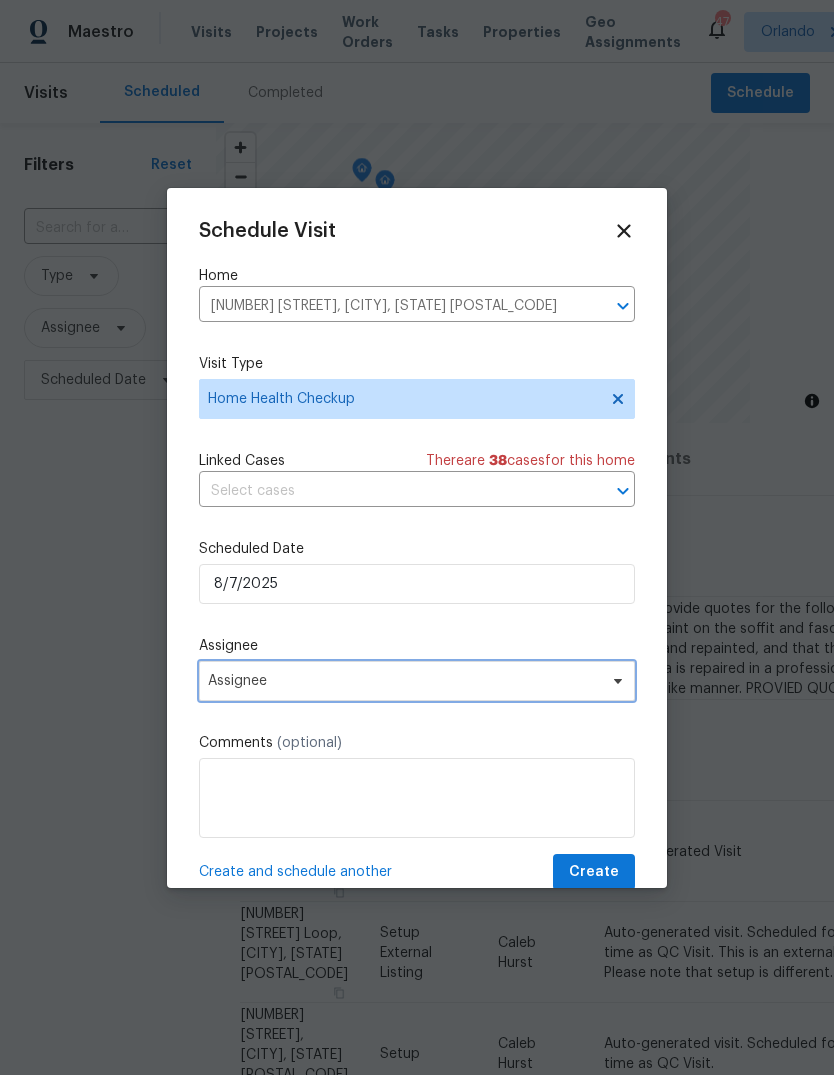 click on "Assignee" at bounding box center [417, 681] 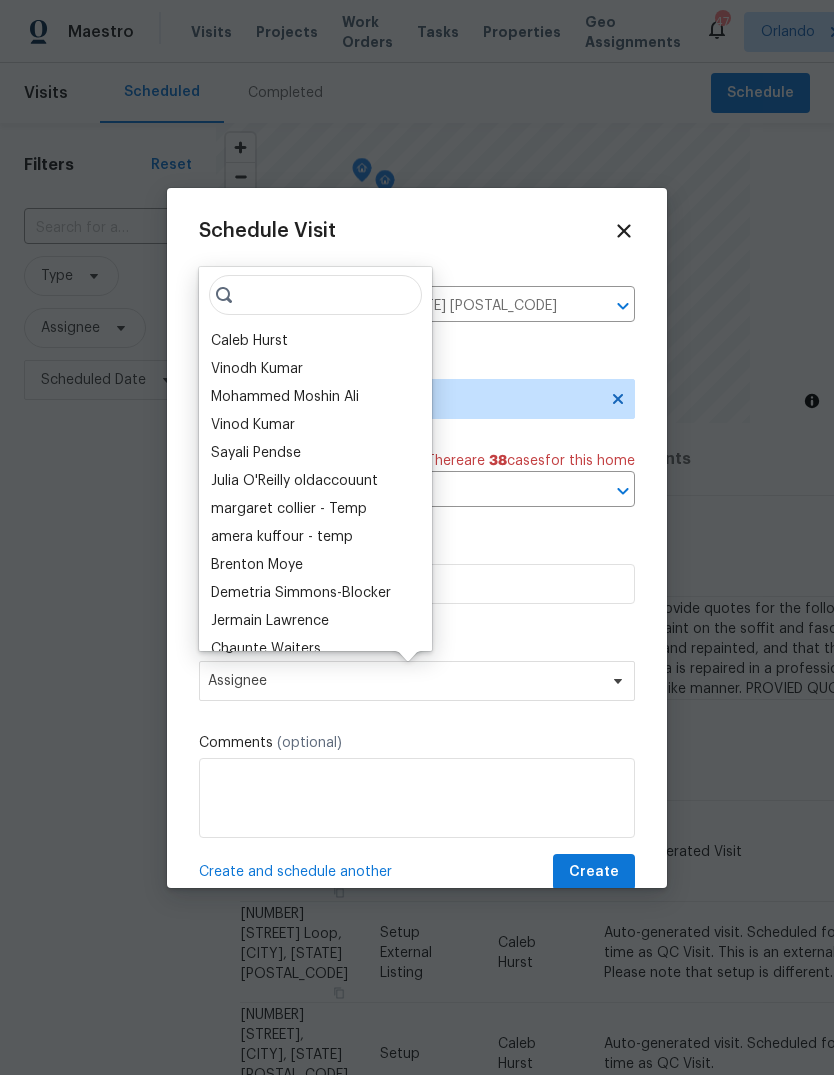 click on "Caleb Hurst" at bounding box center (249, 341) 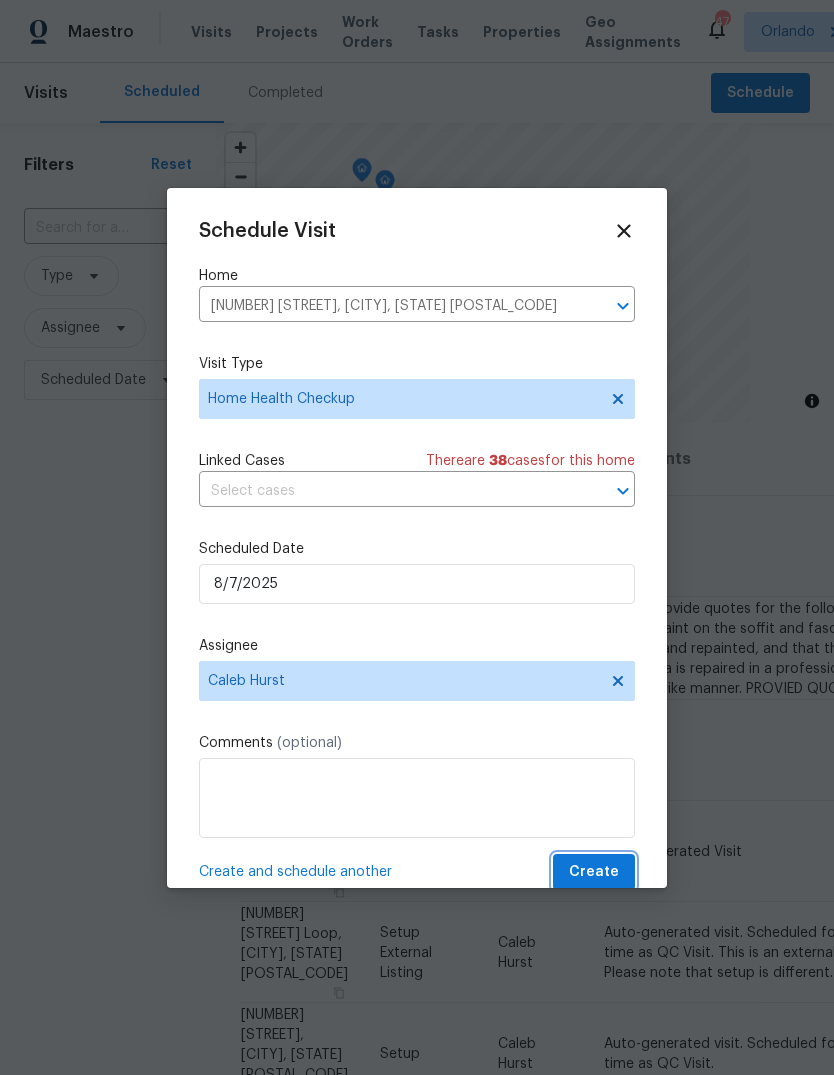 click on "Create" at bounding box center (594, 872) 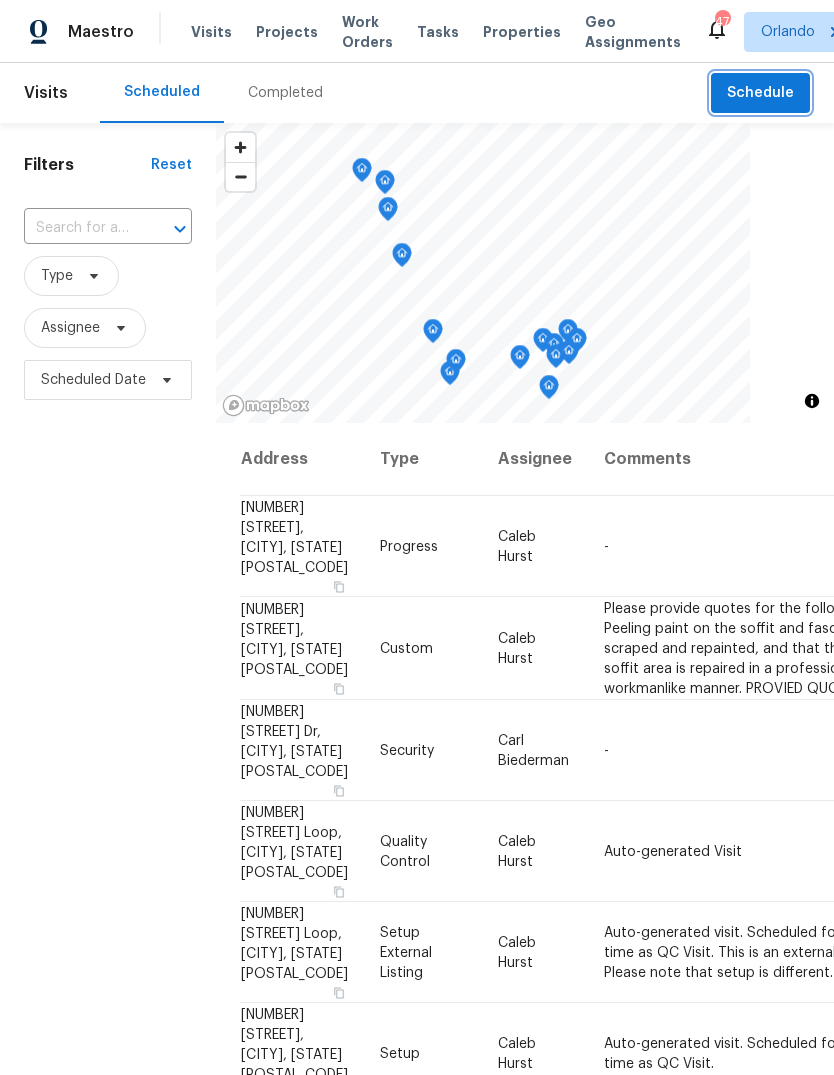 click on "Schedule" at bounding box center (760, 93) 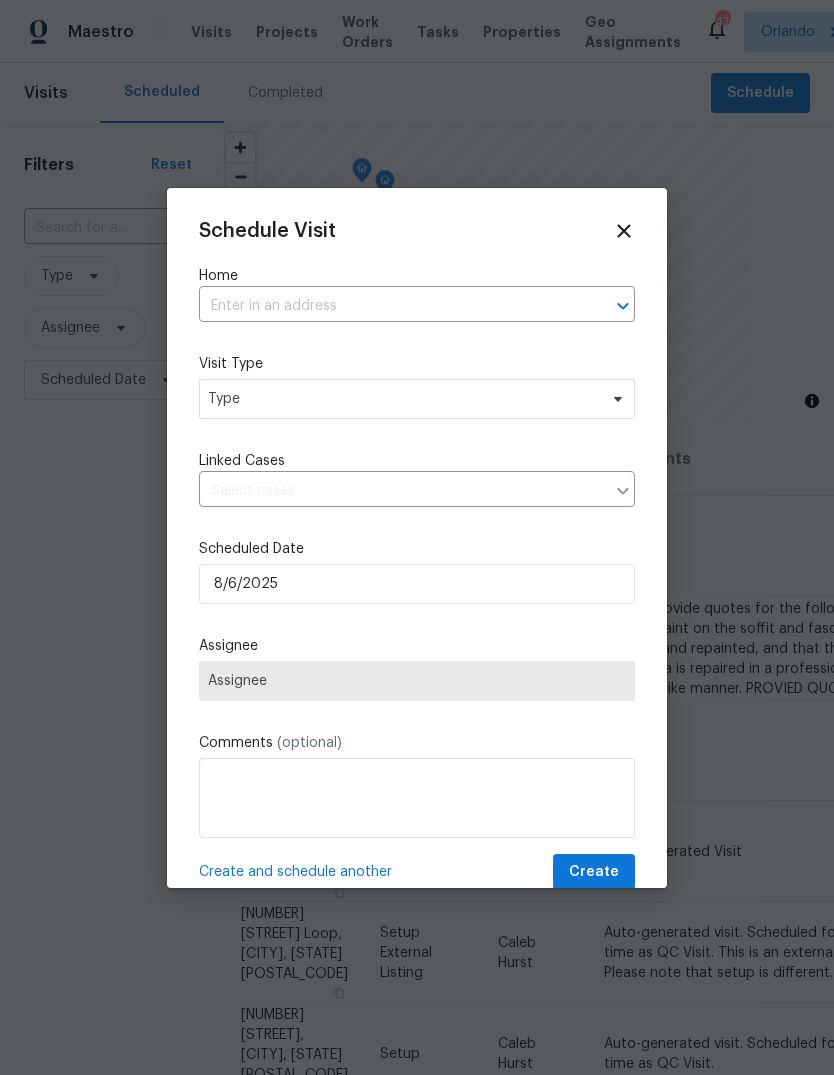 click at bounding box center (389, 306) 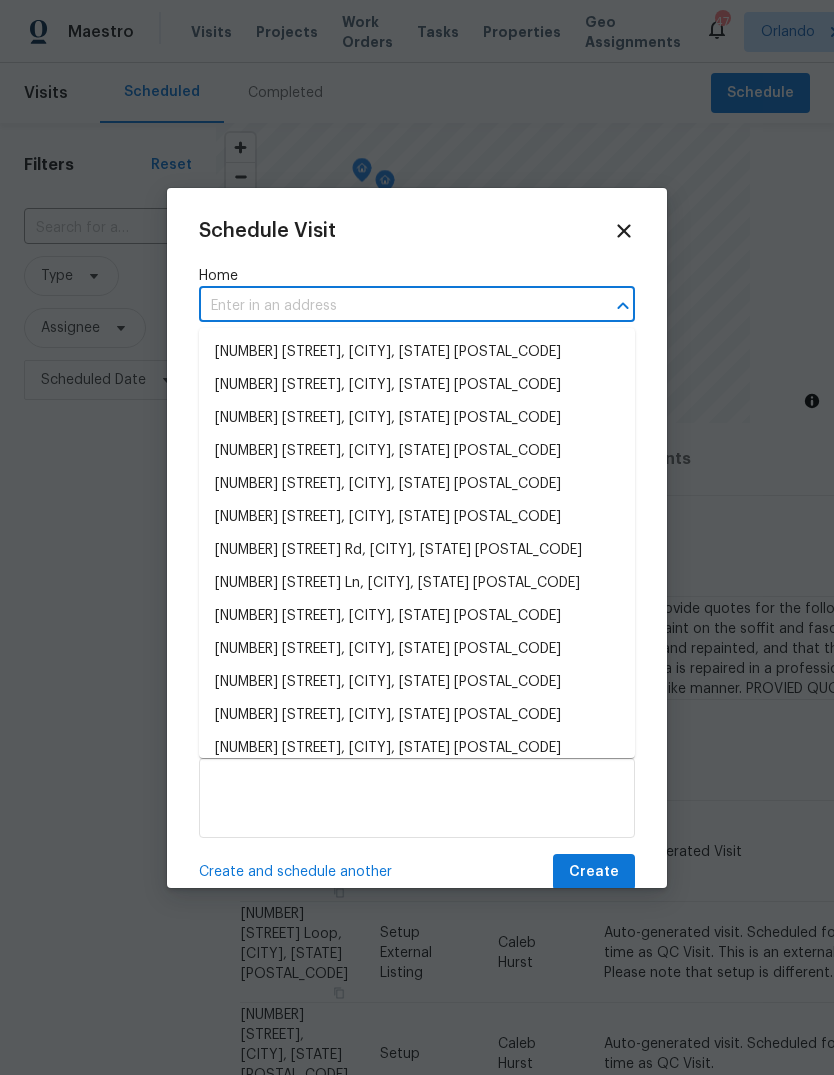 type on "h" 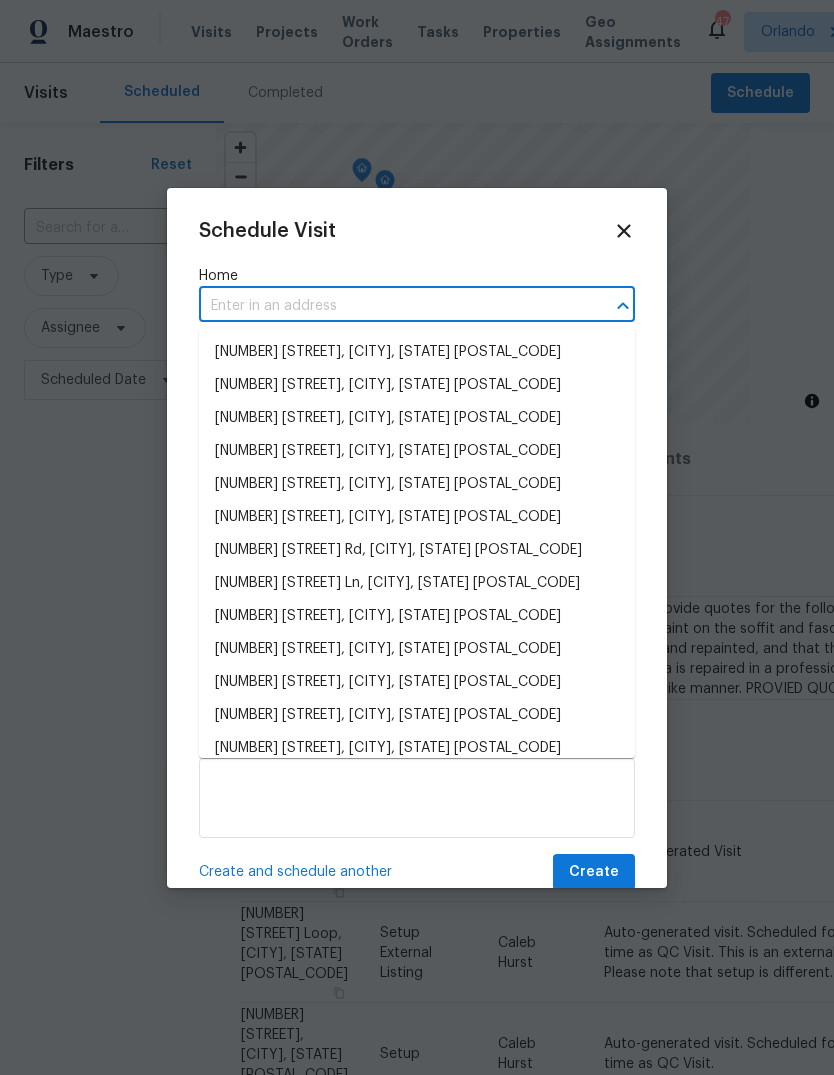 paste on "13794 SW 112th StDunnellon, FL 34432" 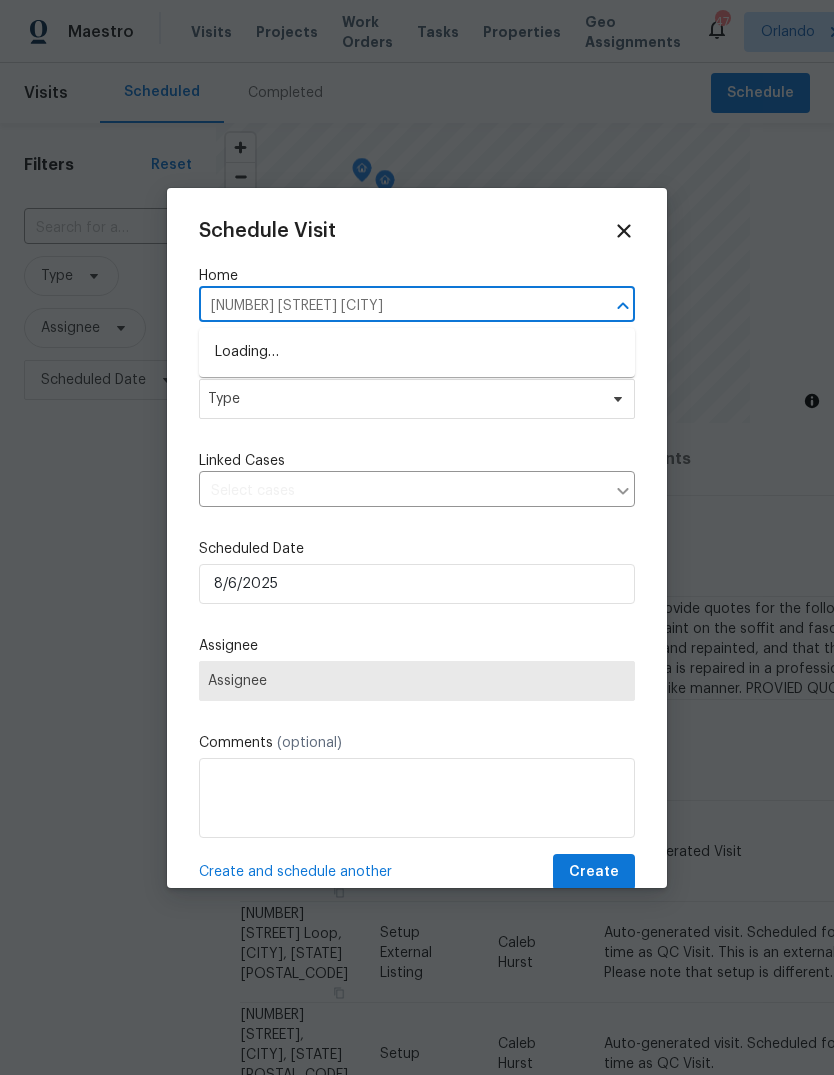 type on "13794 SW 112th St" 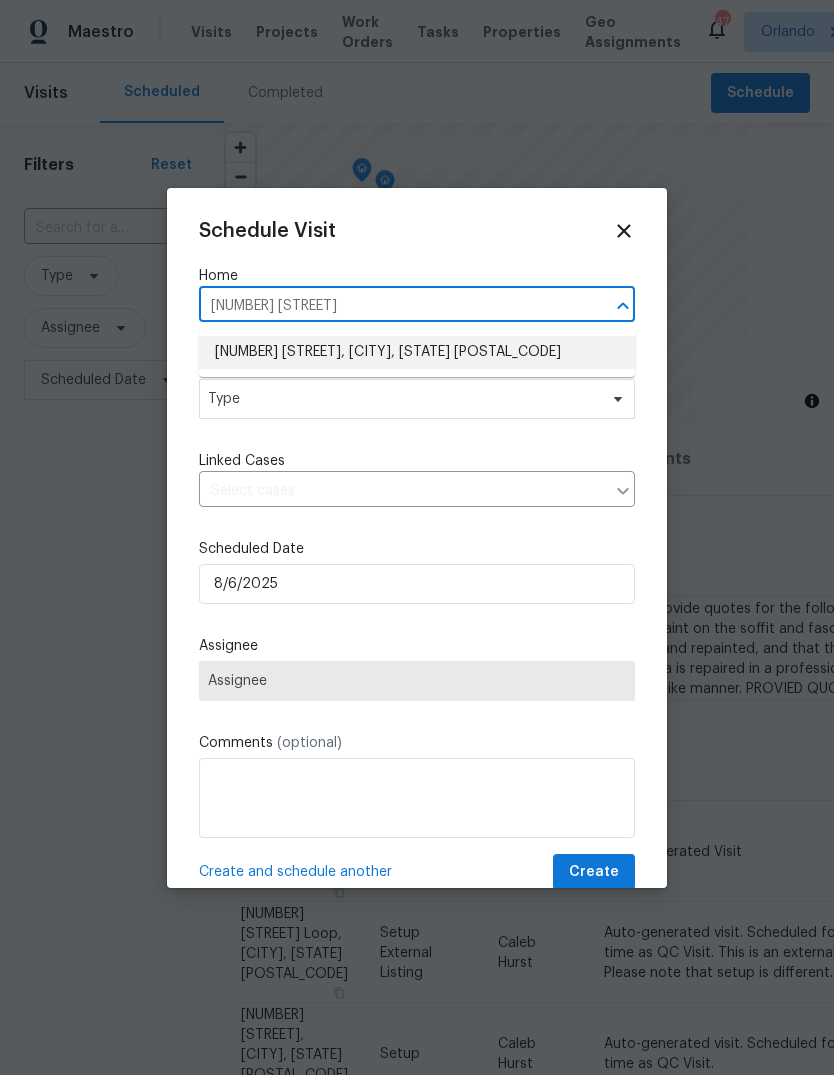 click on "13794 SW 112th St, Dunnellon, FL 34432" at bounding box center (417, 352) 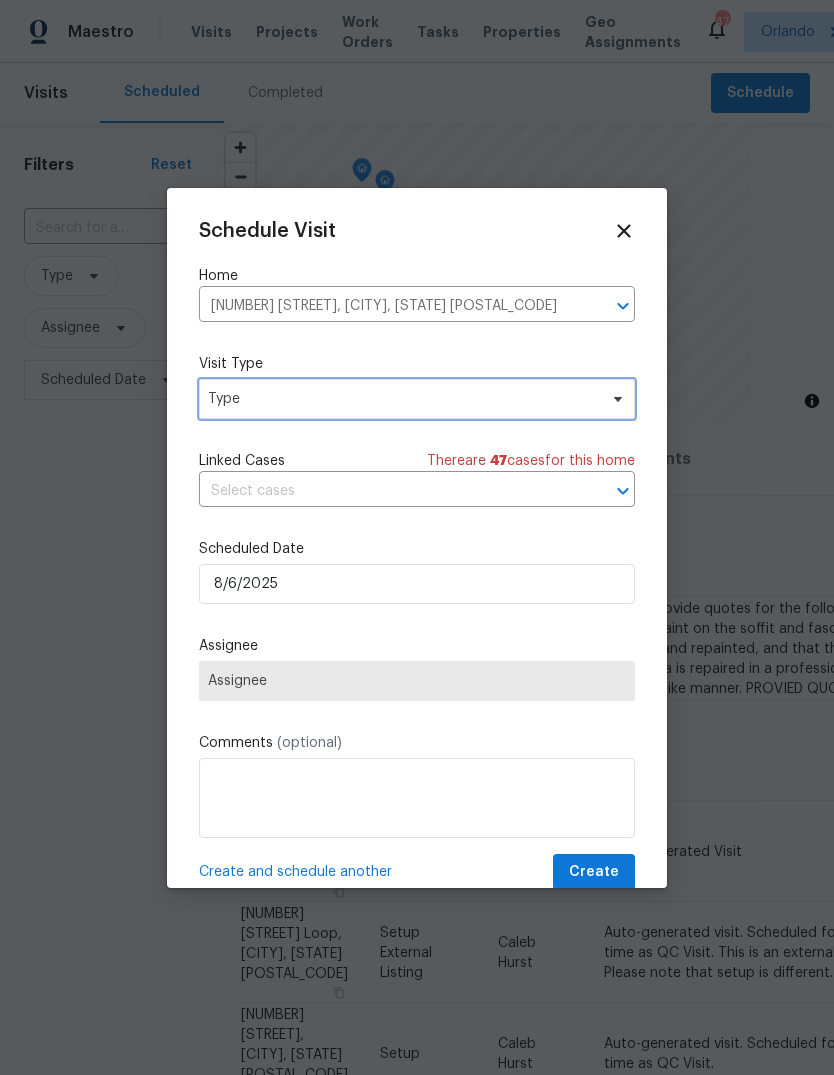 click on "Type" at bounding box center [402, 399] 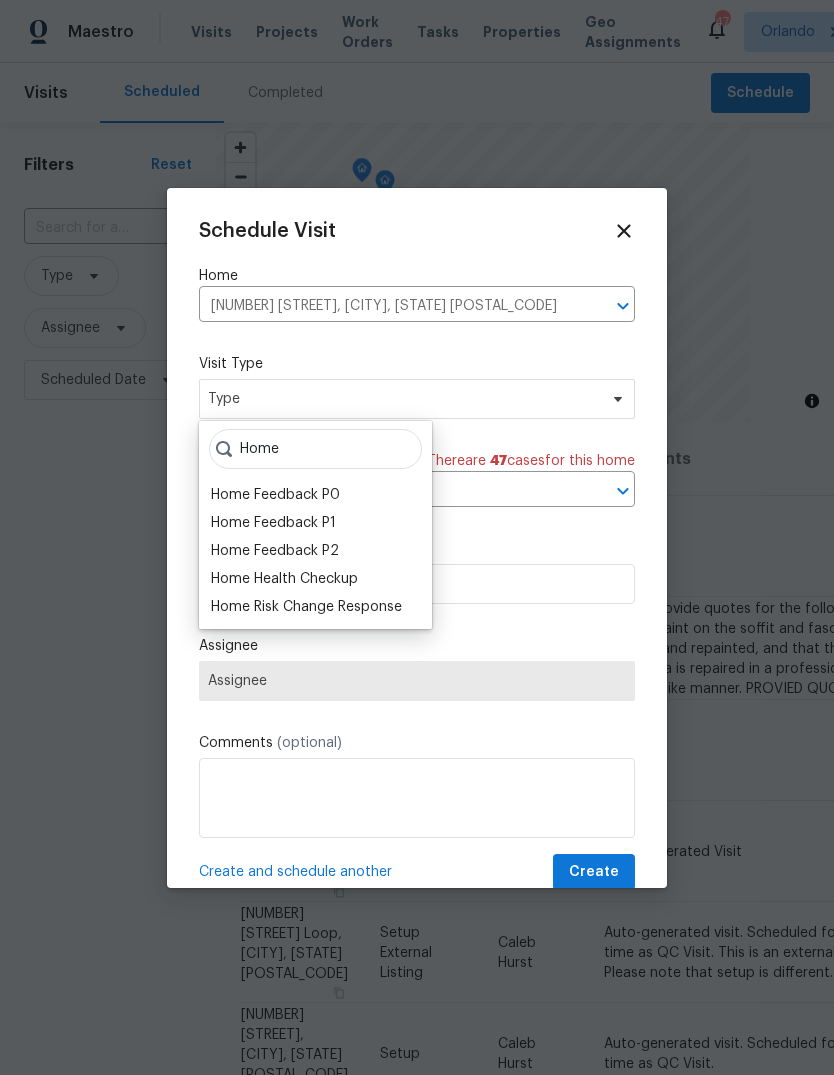 type on "Home" 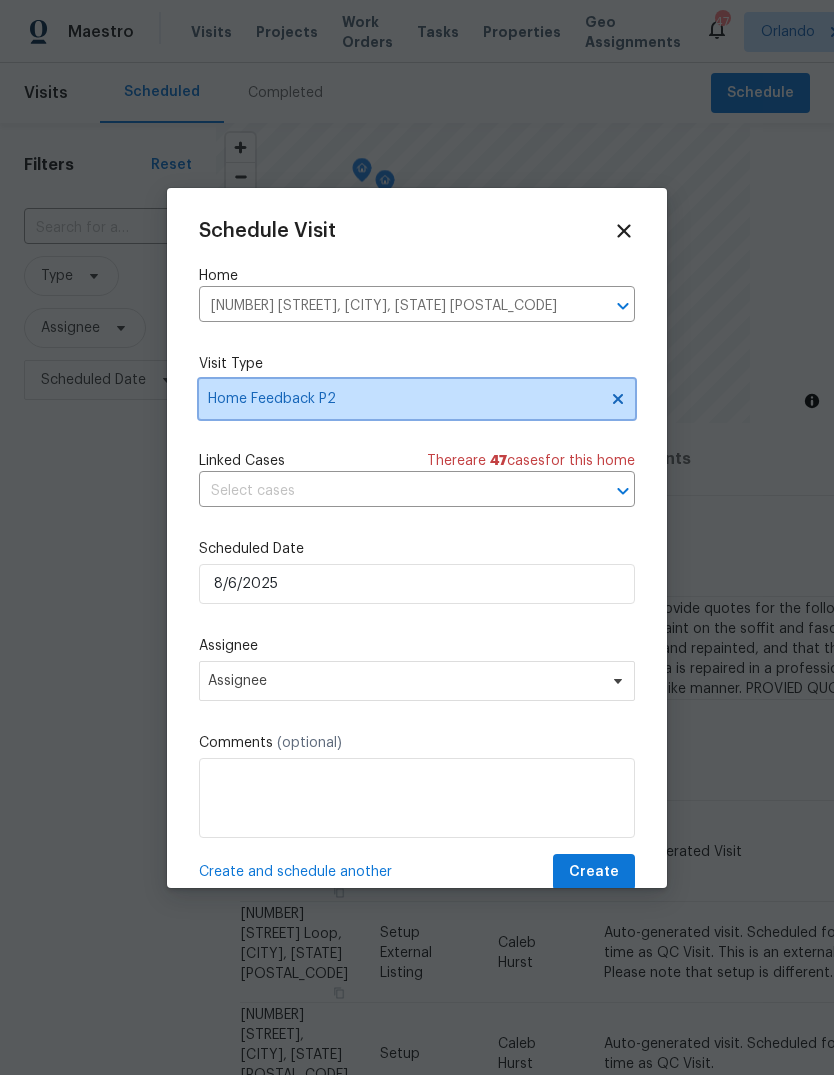 click 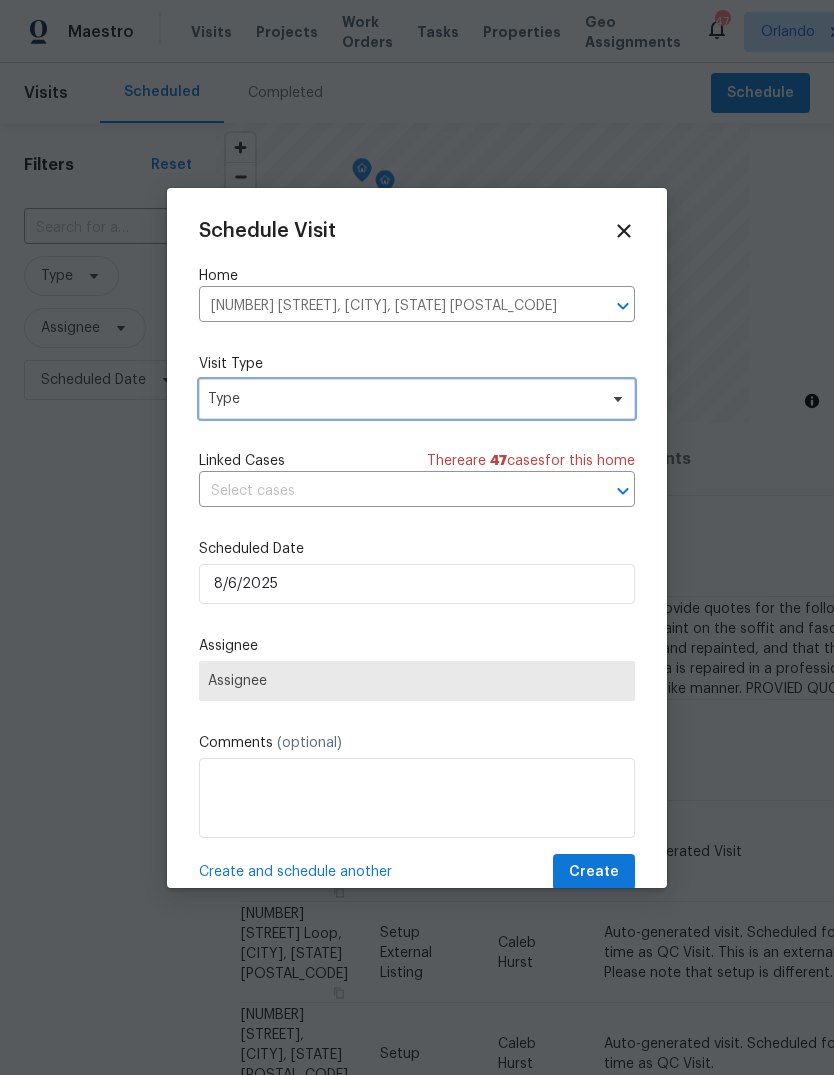 click on "Type" at bounding box center [402, 399] 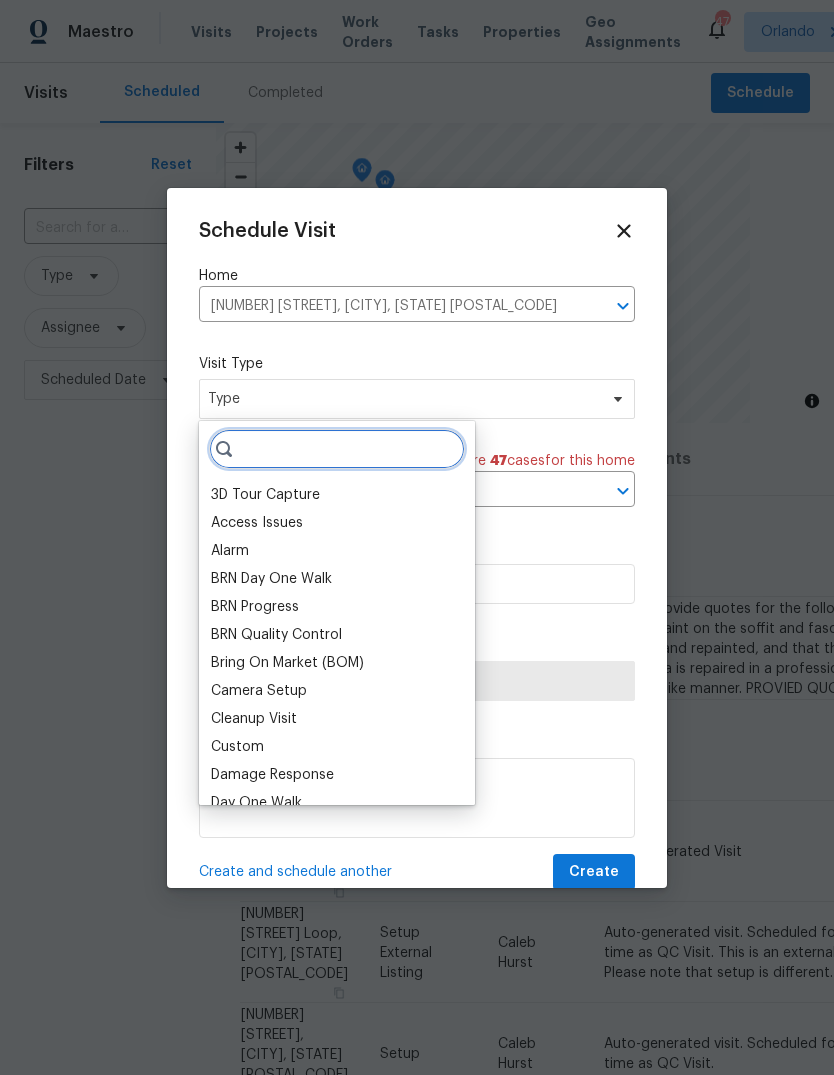 click at bounding box center [337, 449] 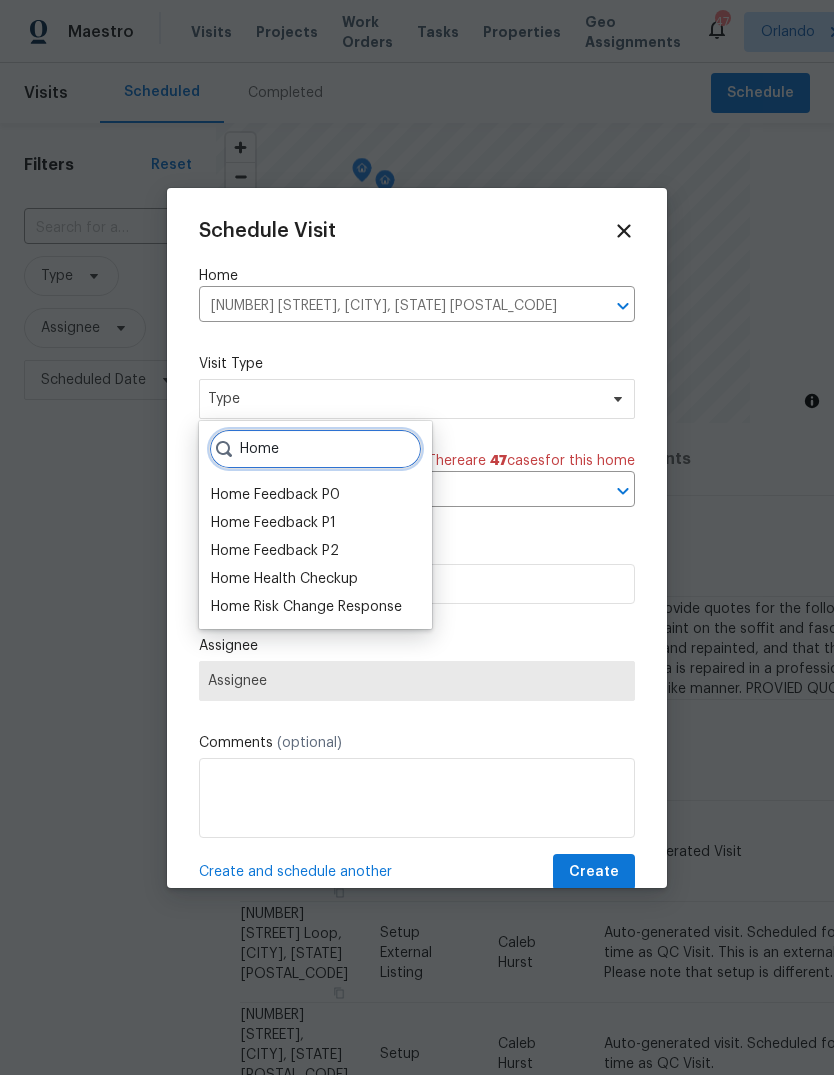 type on "Home" 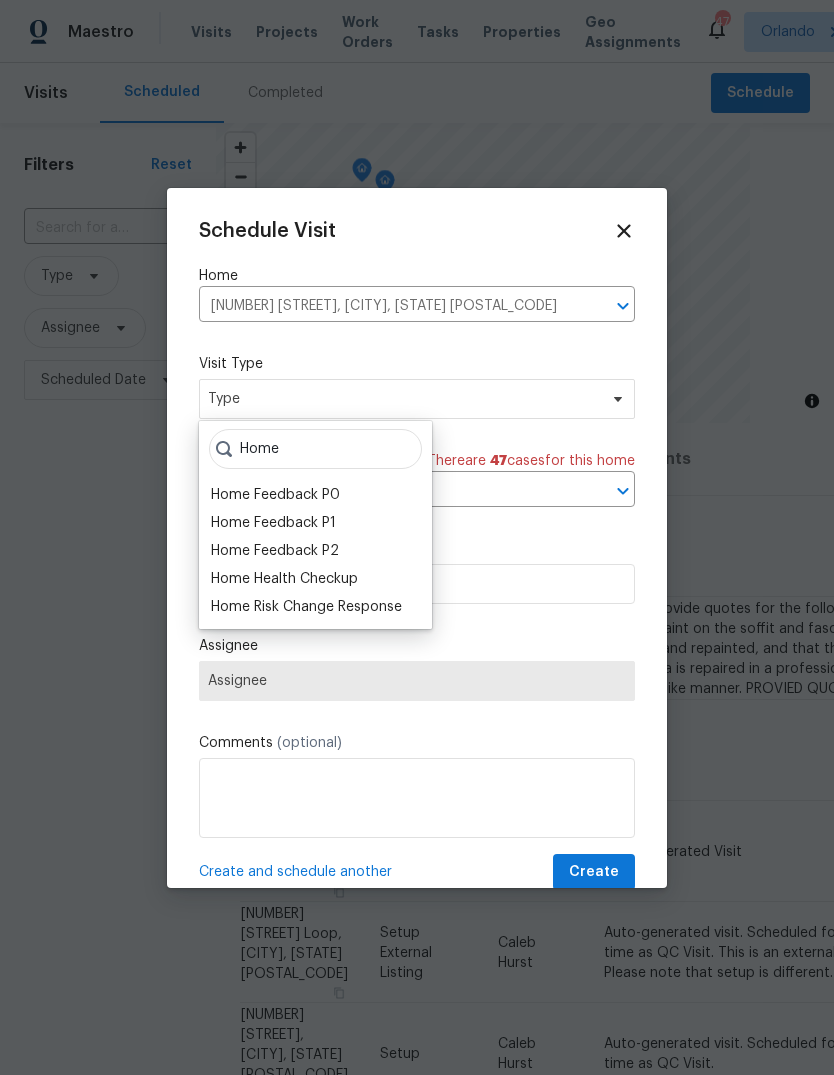 click on "Home Health Checkup" at bounding box center (284, 579) 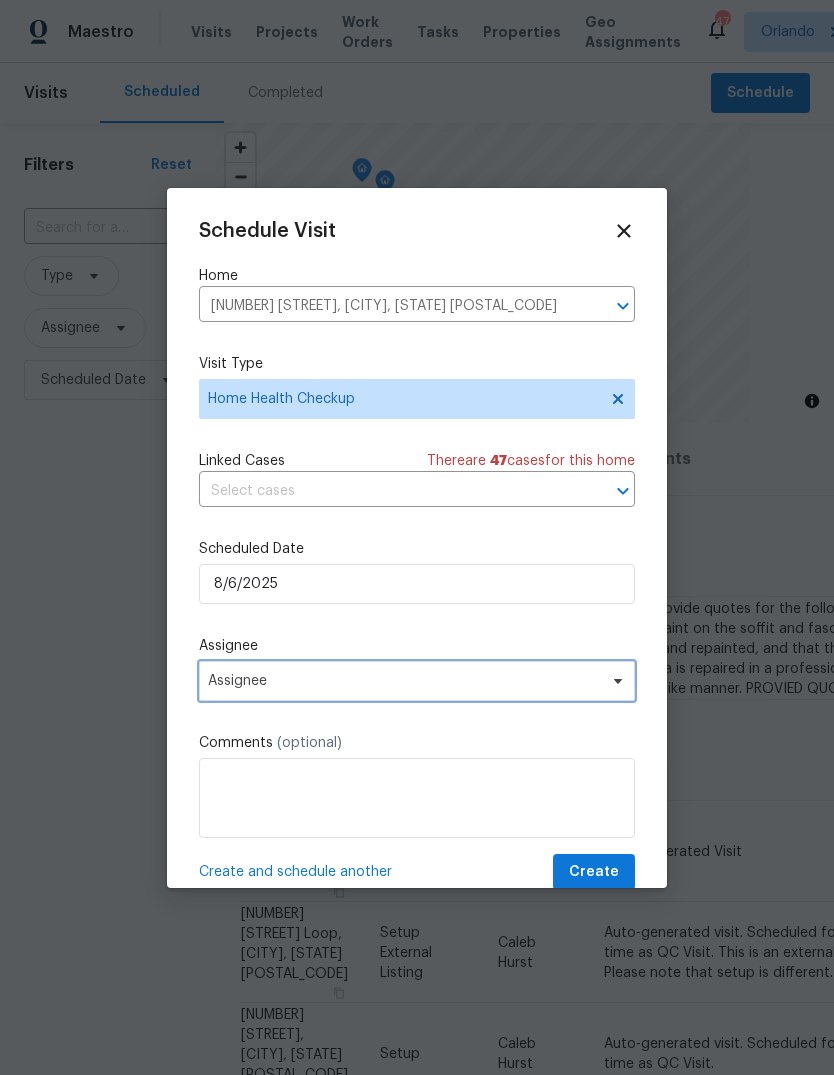 click on "Assignee" at bounding box center (417, 681) 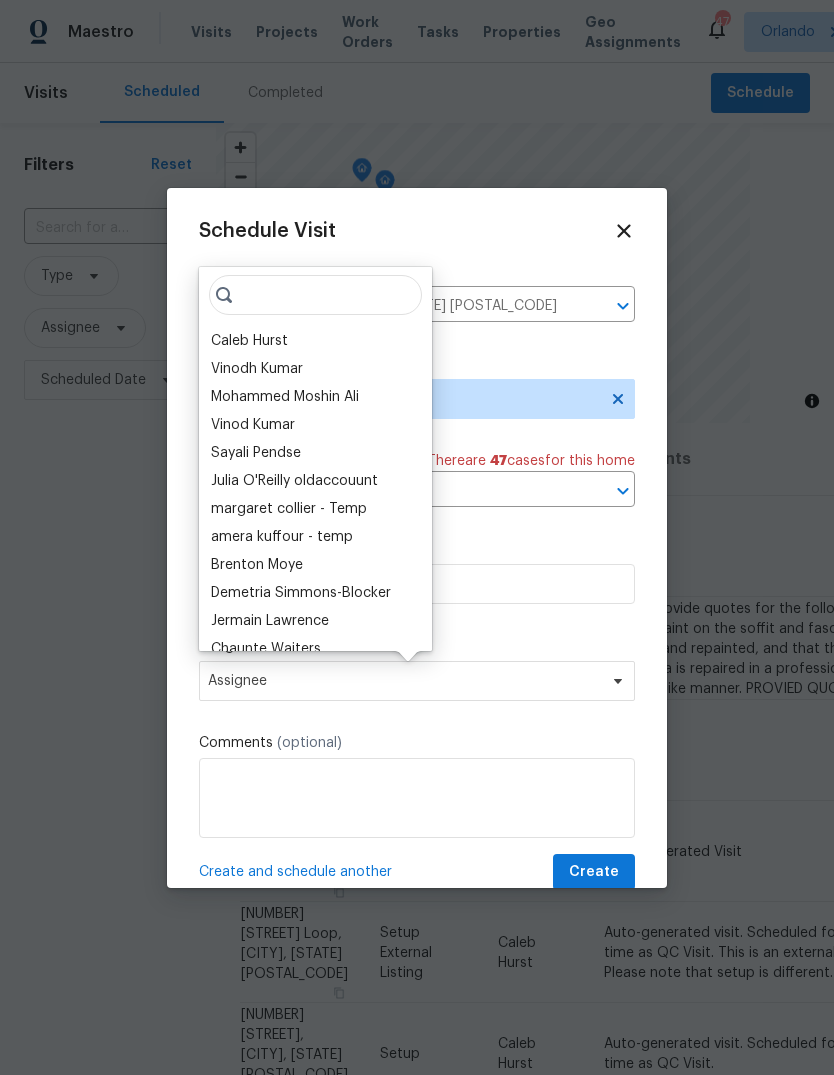 click on "Caleb Hurst" at bounding box center (249, 341) 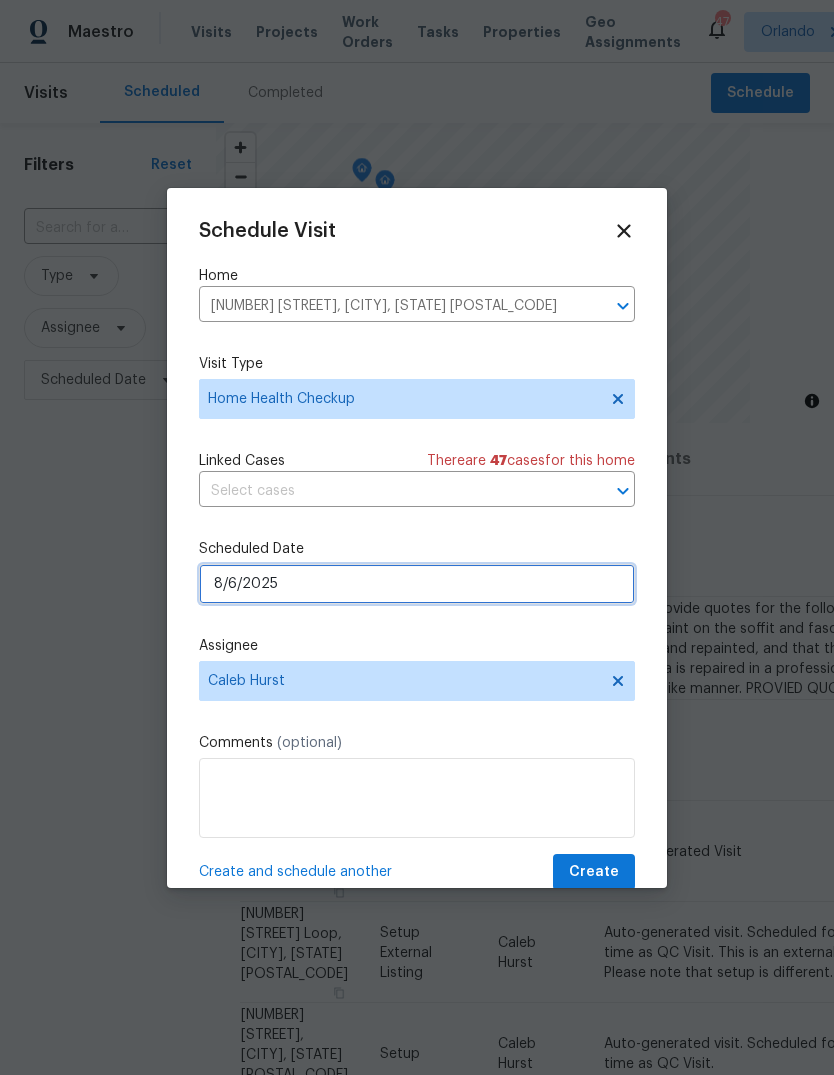 click on "8/6/2025" at bounding box center [417, 584] 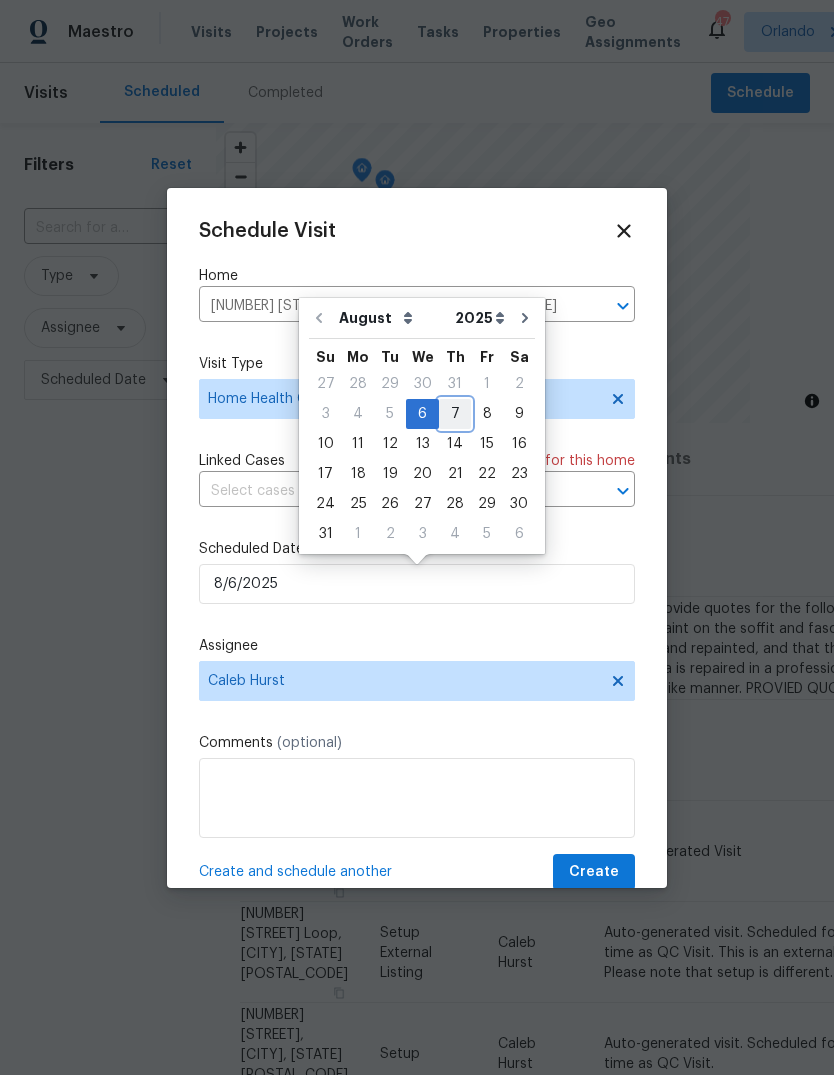 click on "7" at bounding box center (455, 414) 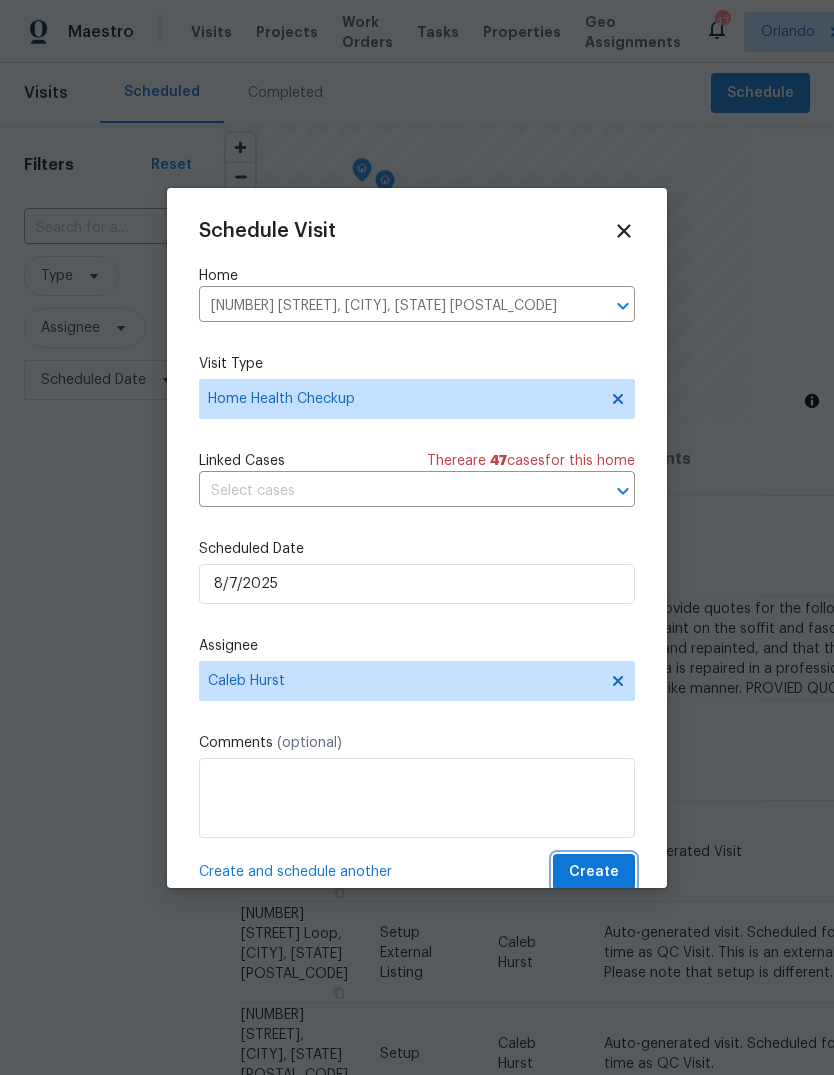 click on "Create" at bounding box center (594, 872) 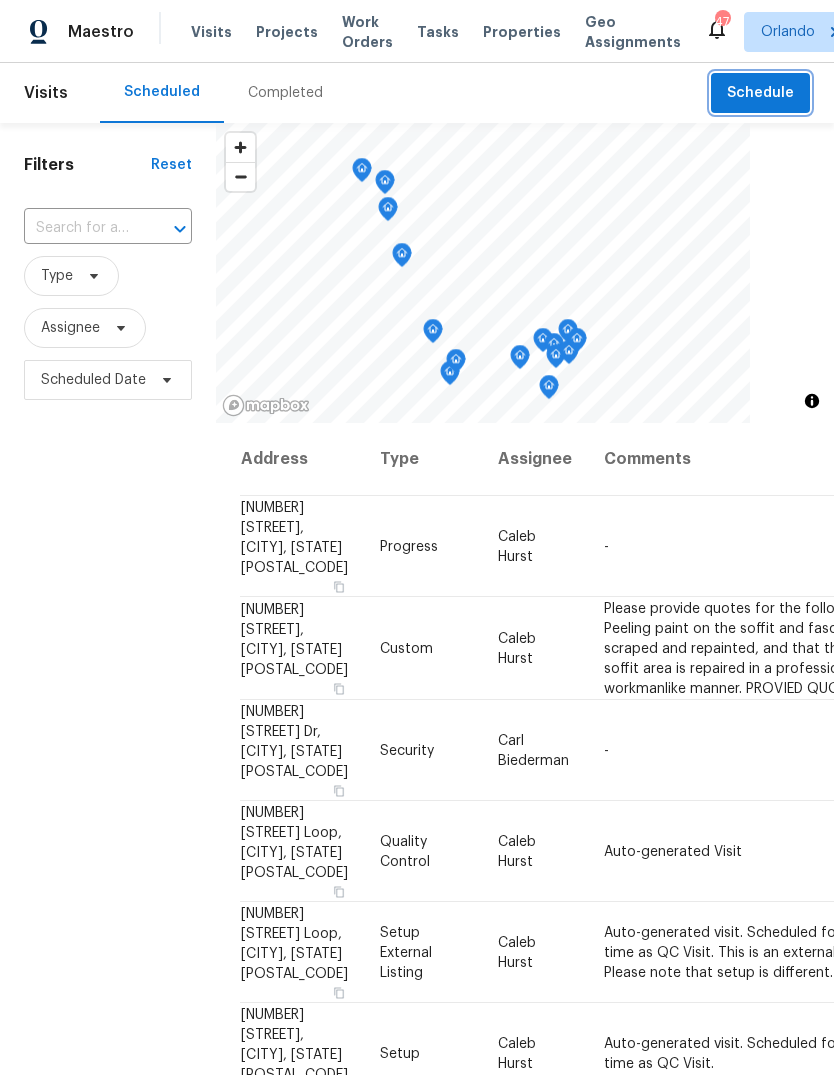 scroll, scrollTop: 0, scrollLeft: 0, axis: both 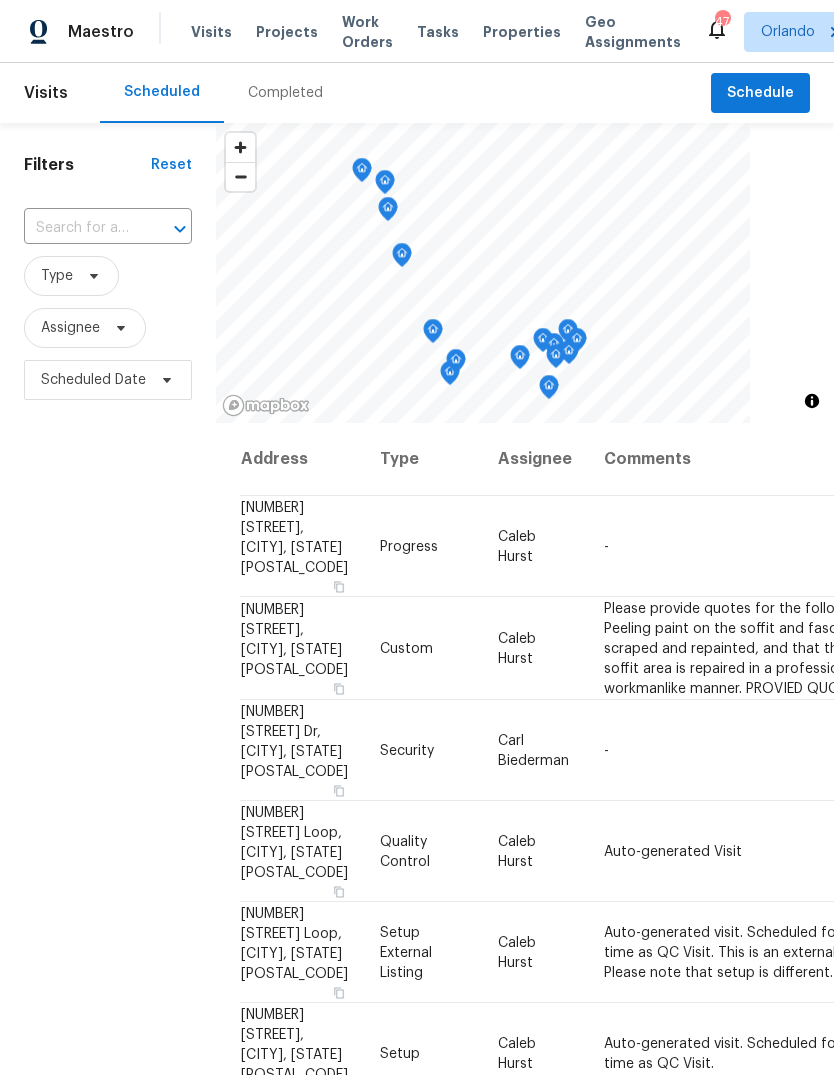 click at bounding box center (80, 228) 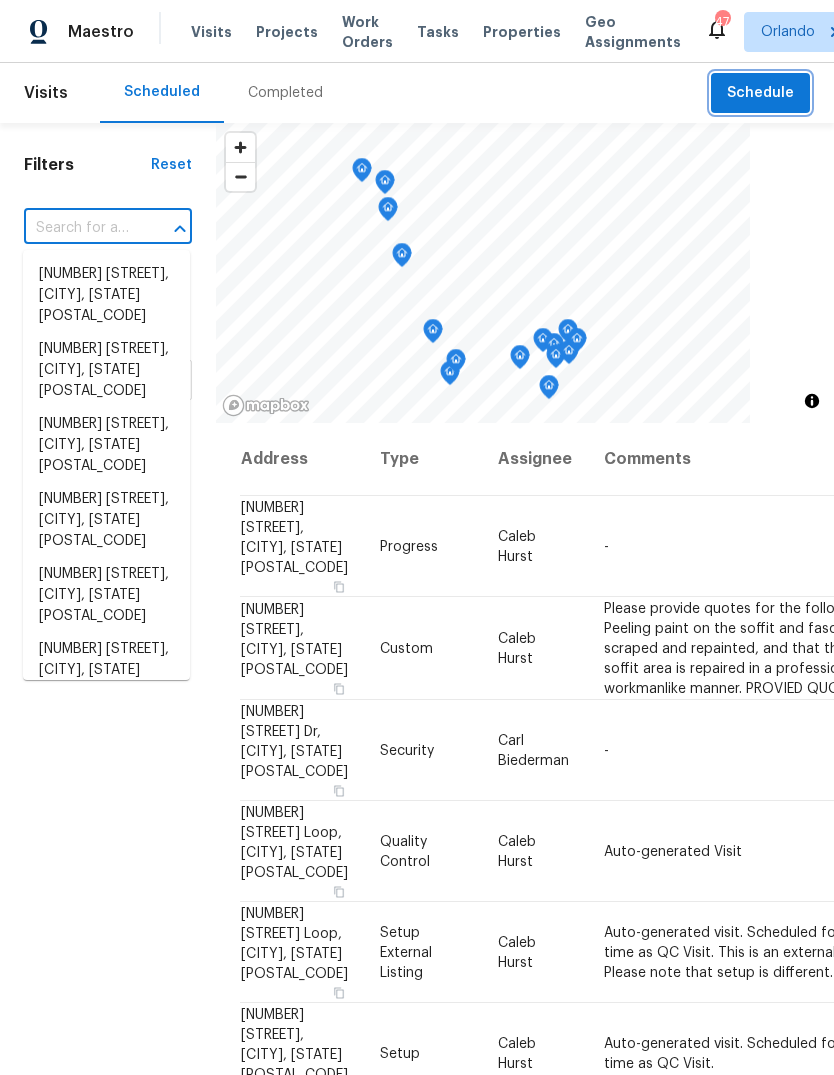 click on "Schedule" at bounding box center [760, 93] 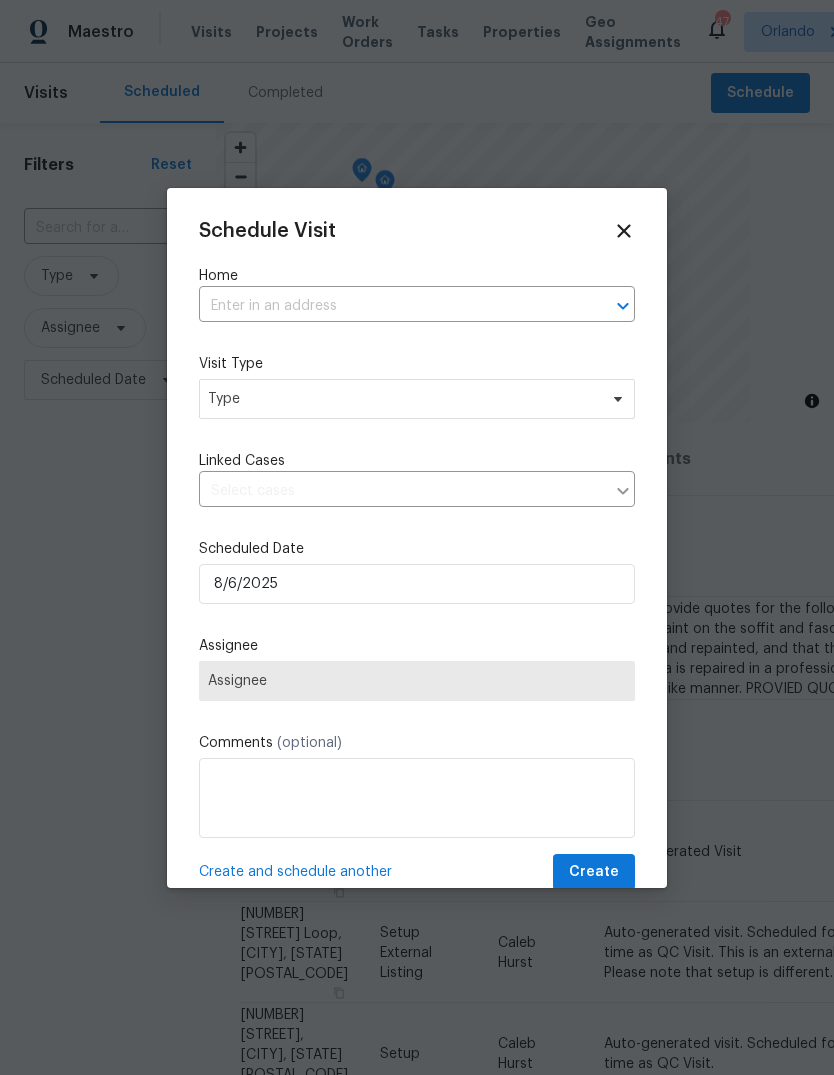 click at bounding box center [389, 306] 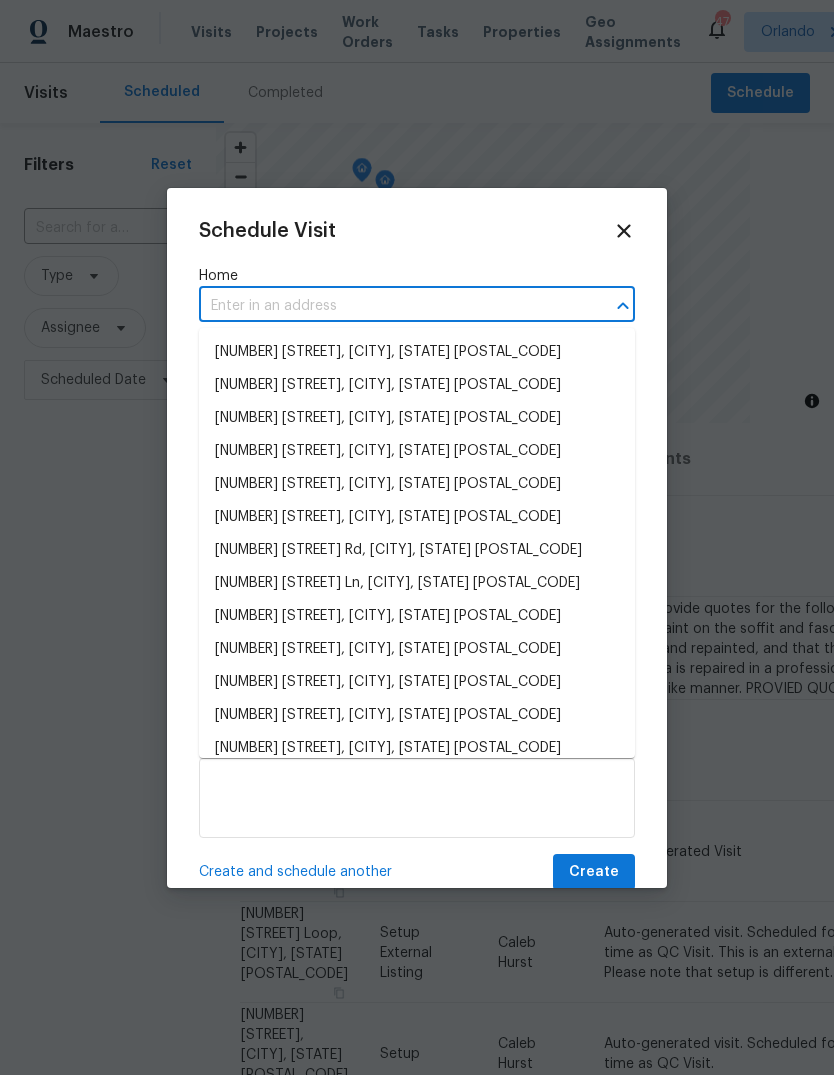 paste on "160 Hickory Course RadialOcala, FL 34472" 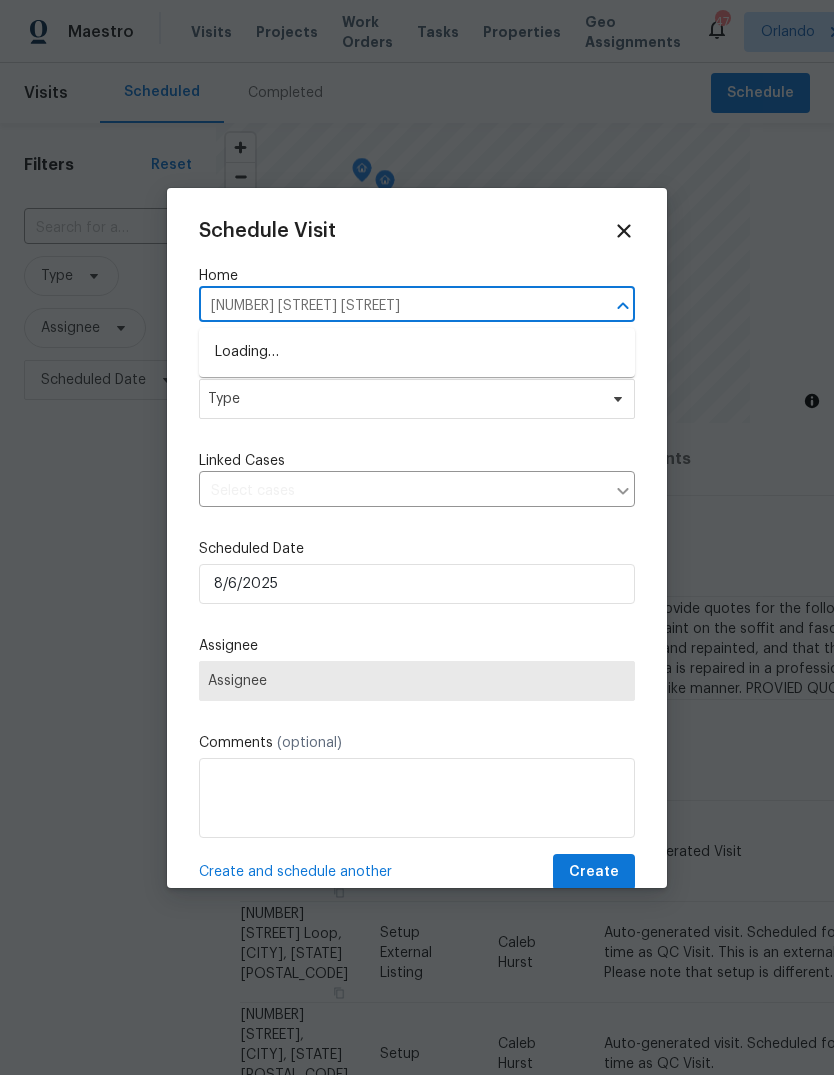 type on "160 Hickory Course Radia" 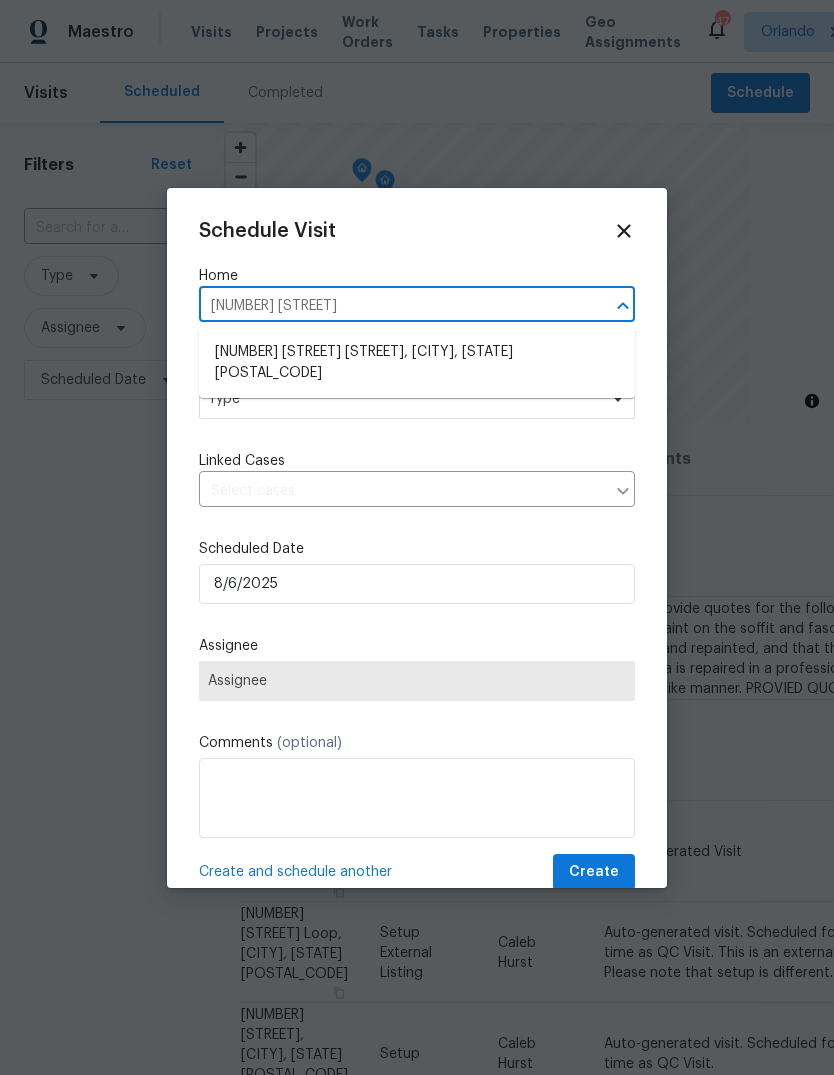 click on "160 Hickory Course Radial, Ocala, FL 34472" at bounding box center (417, 363) 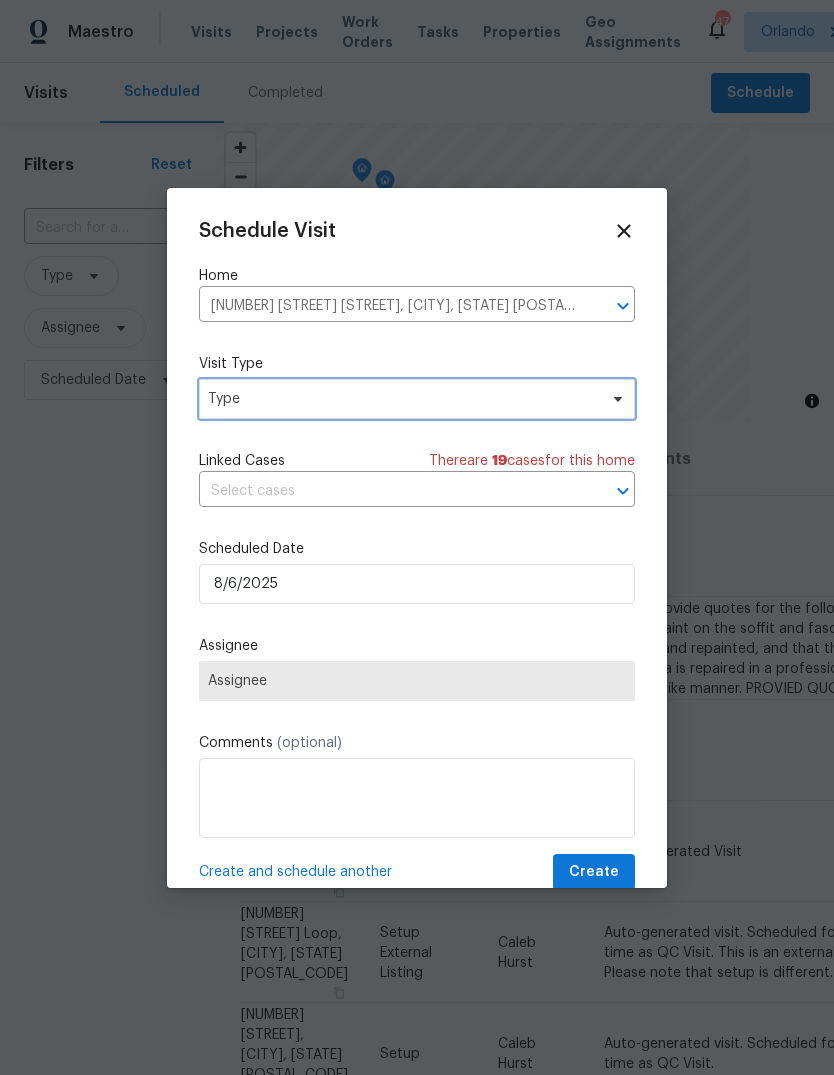 click on "Type" at bounding box center (402, 399) 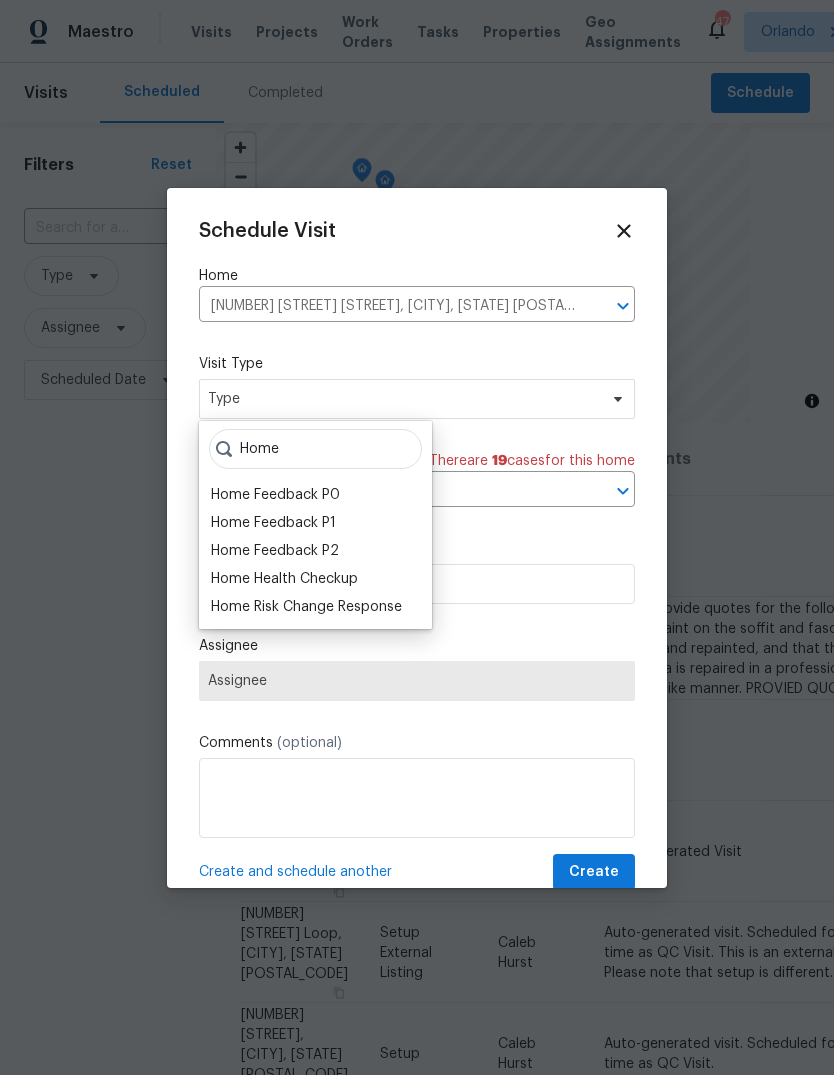 type on "Home" 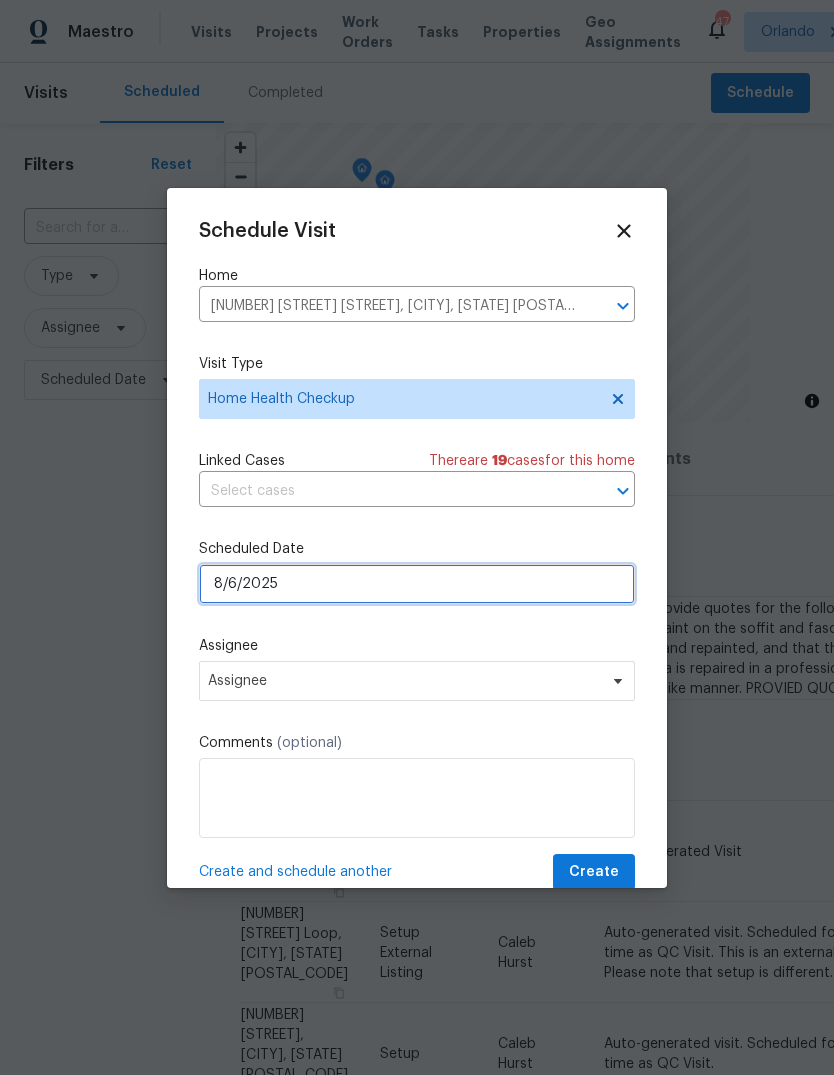 click on "8/6/2025" at bounding box center (417, 584) 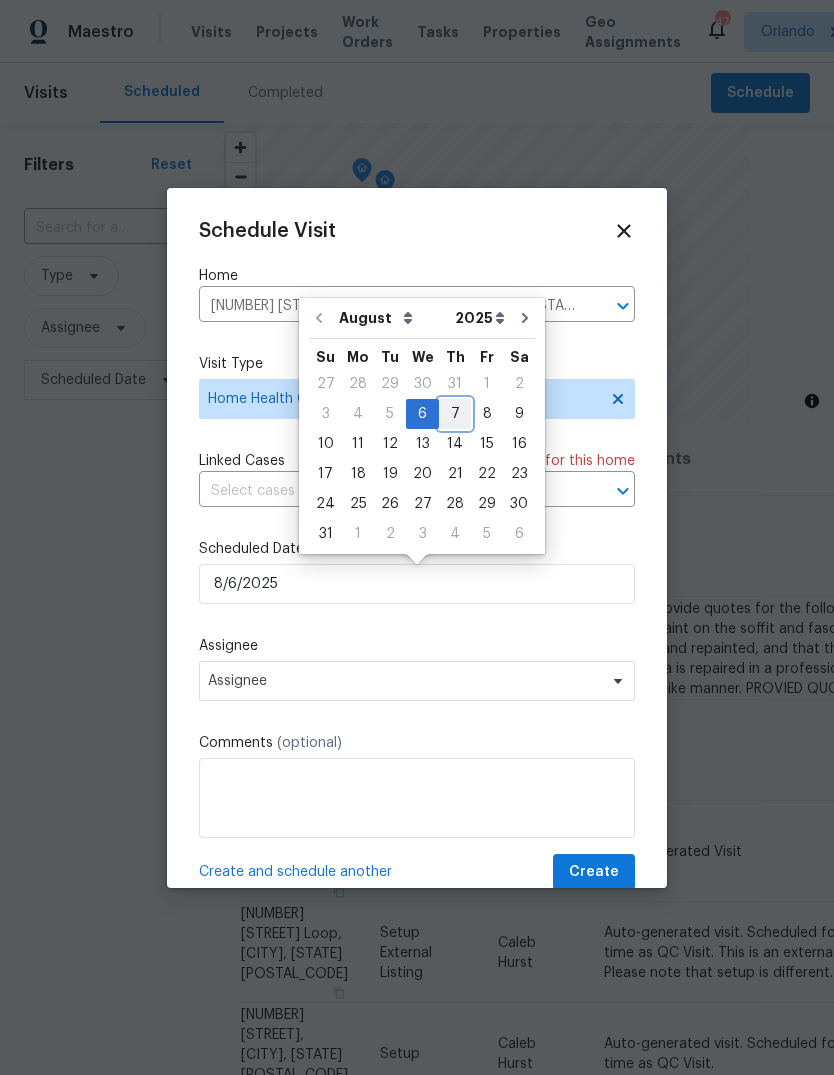 click on "7" at bounding box center (455, 414) 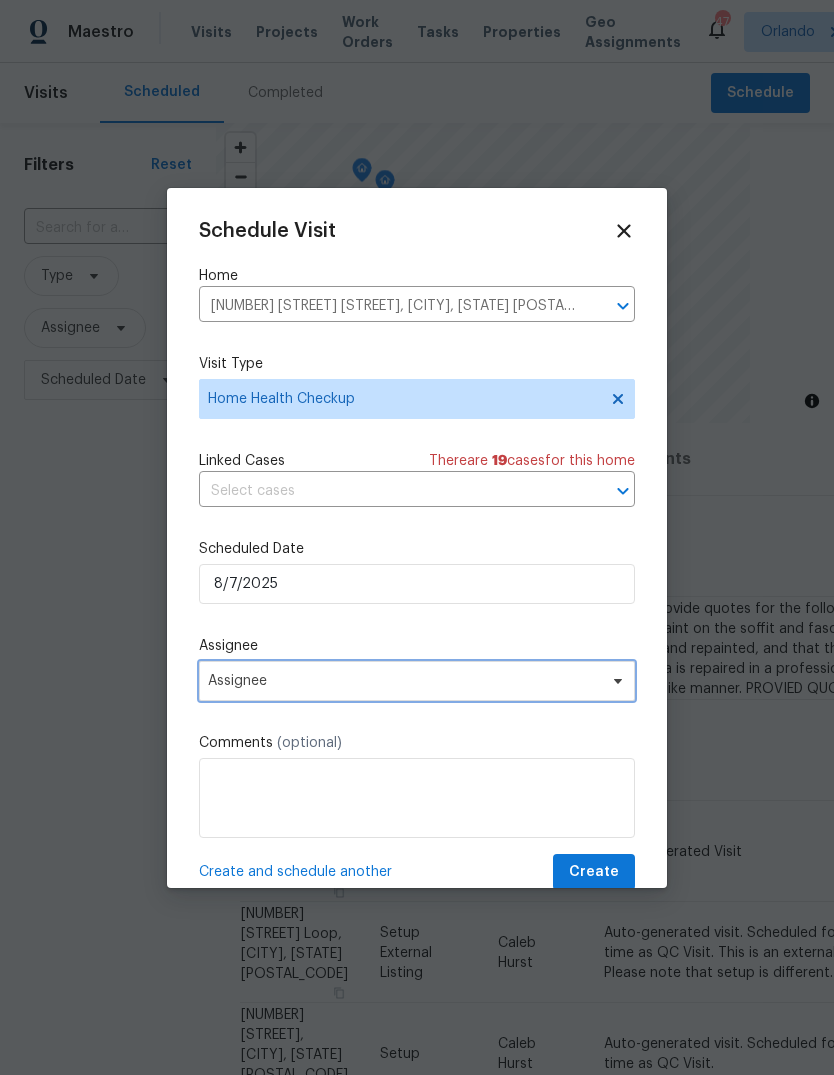 click on "Assignee" at bounding box center (417, 681) 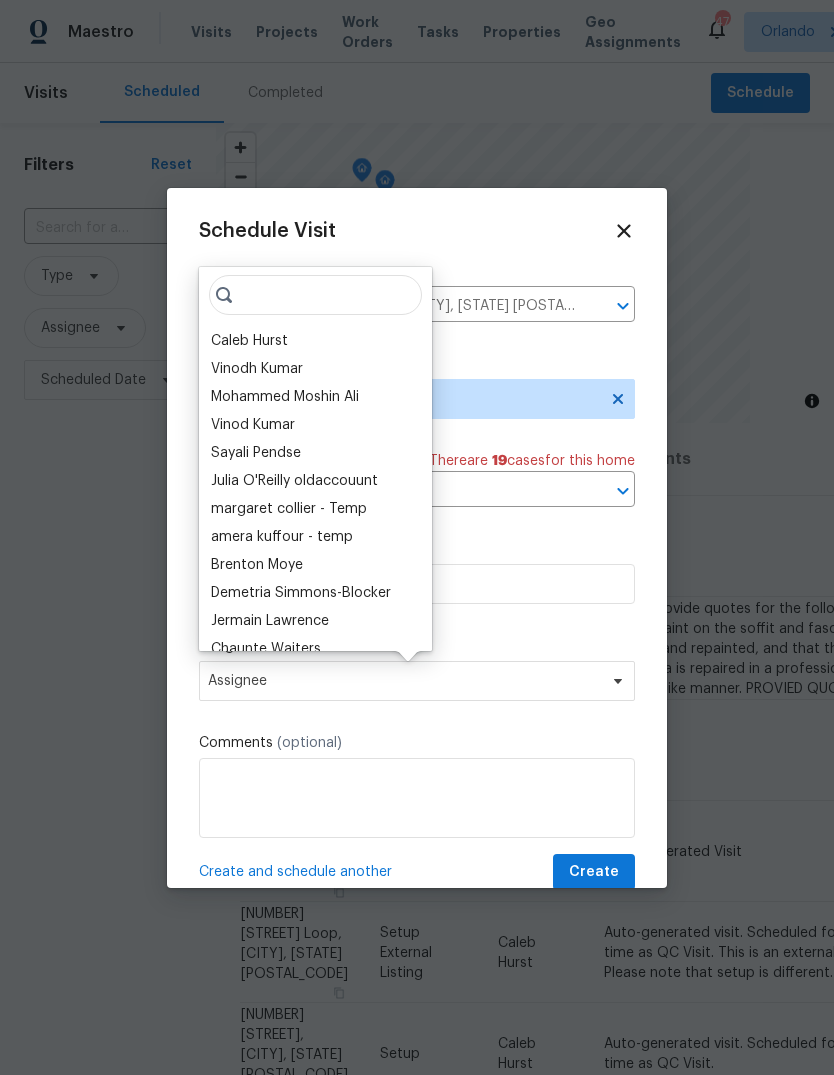 click on "Caleb Hurst" at bounding box center [249, 341] 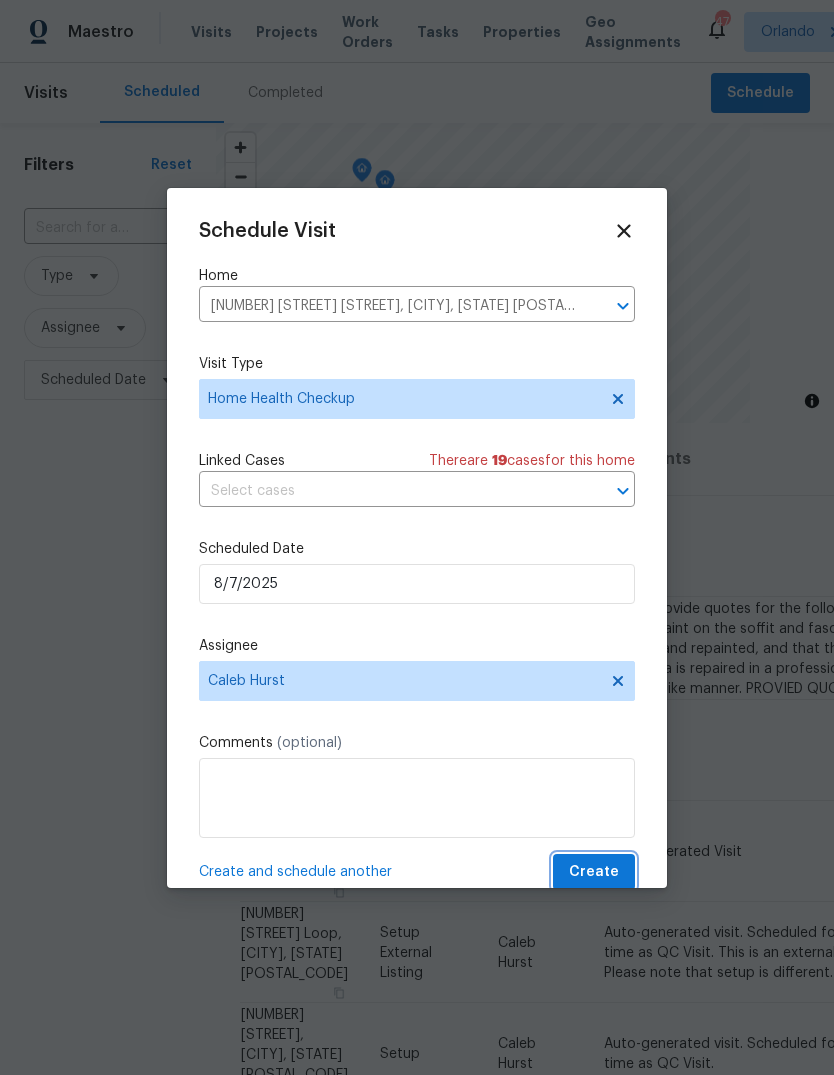 click on "Create" at bounding box center [594, 872] 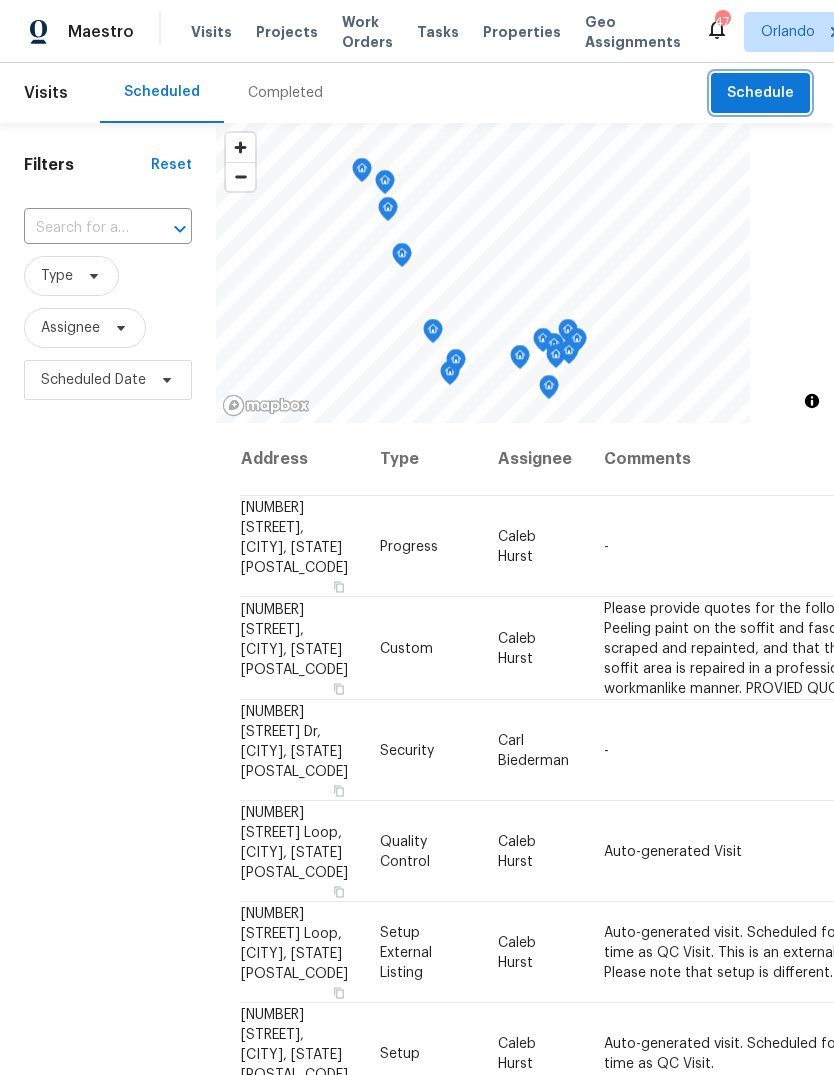 click on "Schedule" at bounding box center (760, 93) 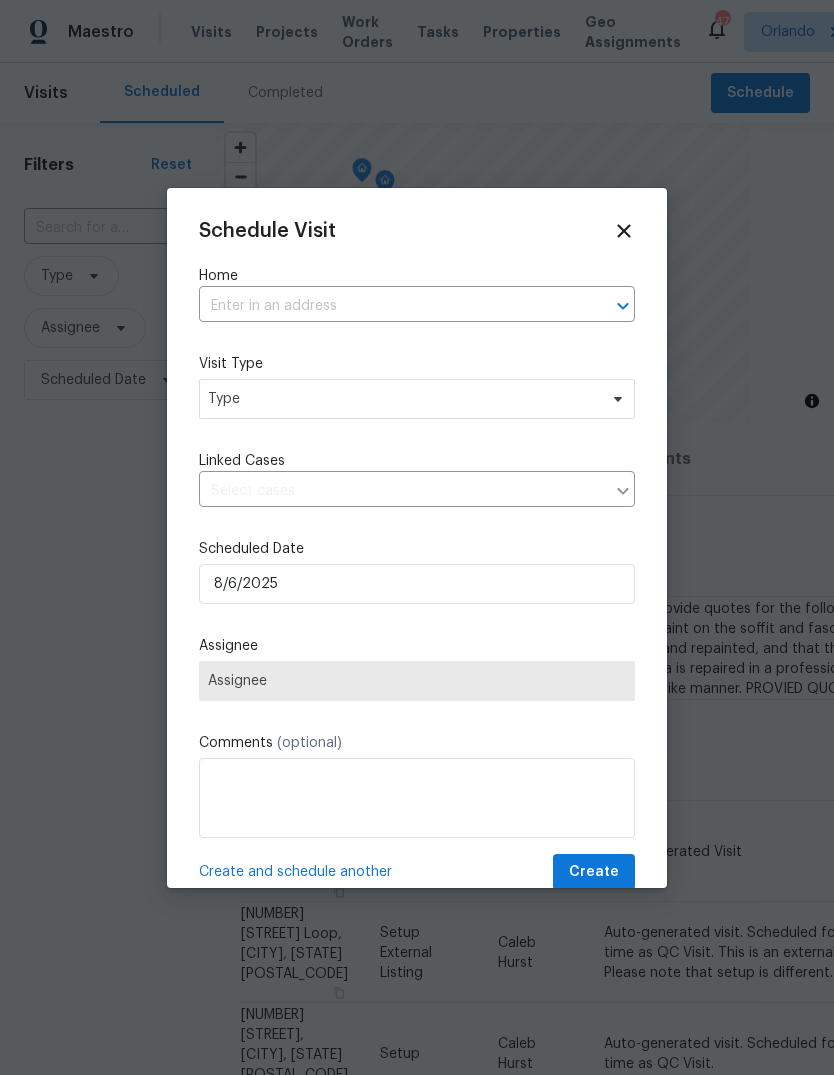 click at bounding box center (389, 306) 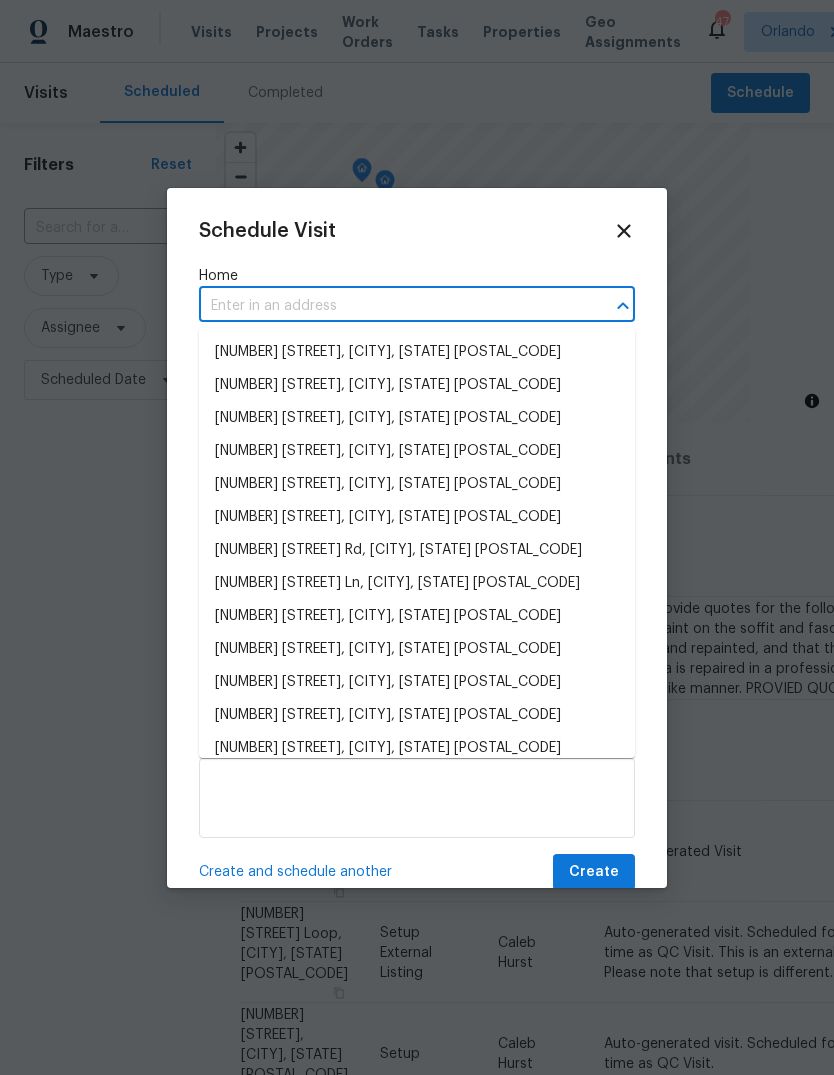 paste on "160 Hickory Course RadialOcala, FL 34472" 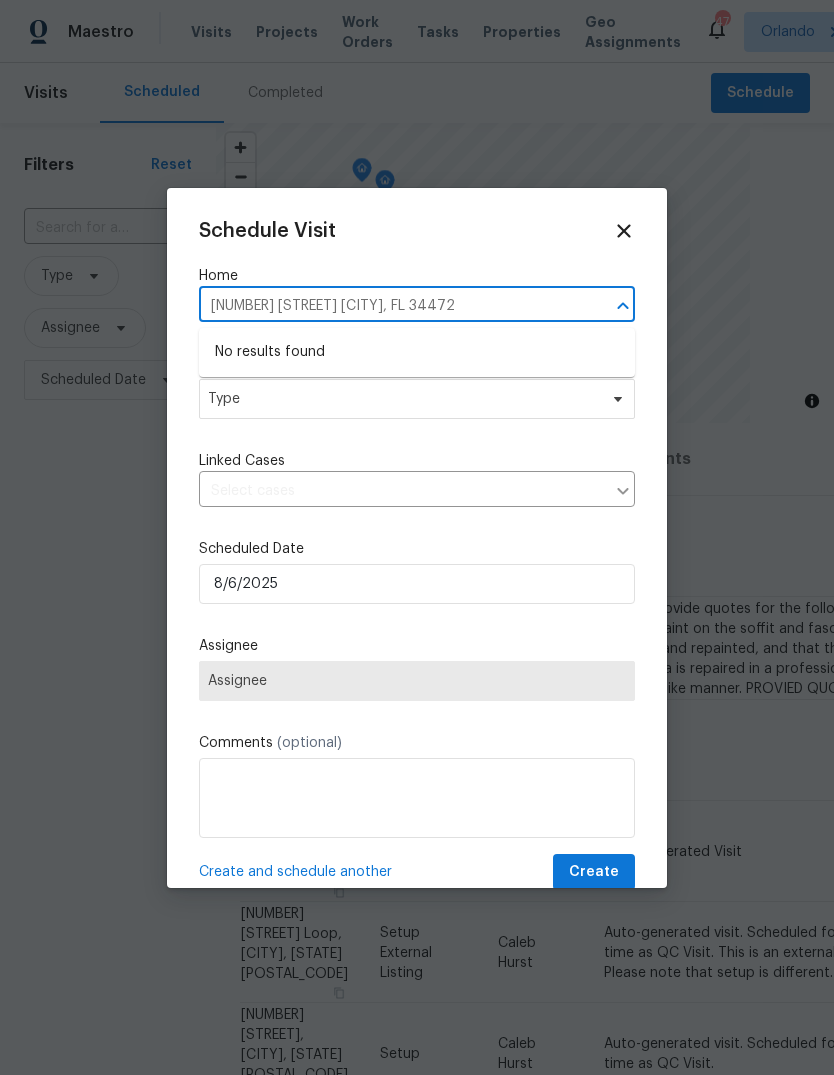 click on "160 Hickory Course RadialOcala, FL 34472" at bounding box center (389, 306) 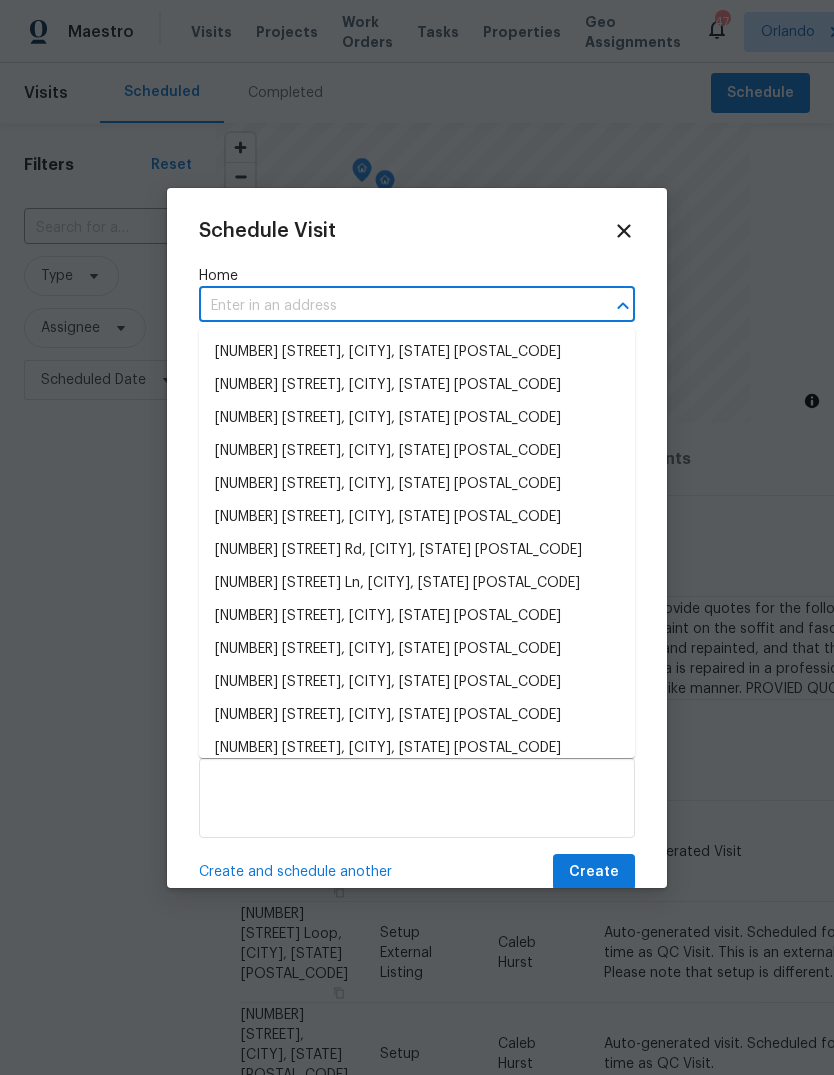 paste on "32809 Timberwood DrLeesburg, FL 34748" 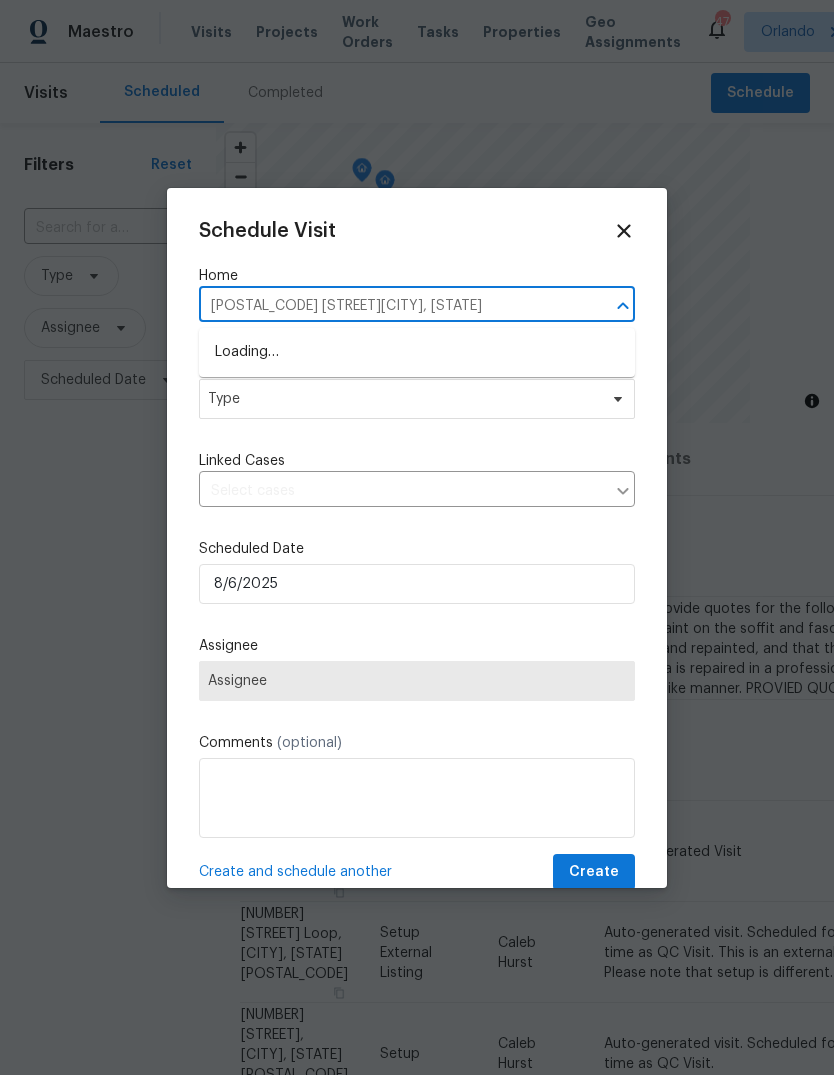 type on "32809 Timberwood Dr" 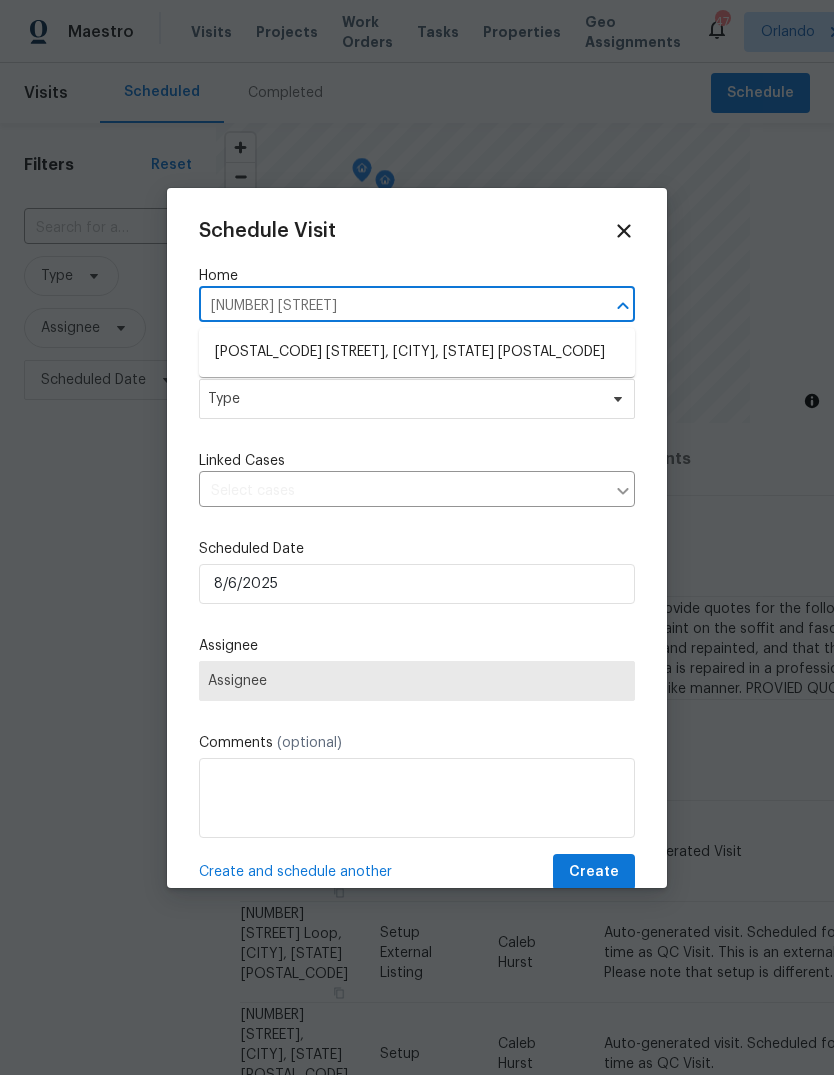 click on "32809 Timberwood Dr, Leesburg, FL 34748" at bounding box center [417, 352] 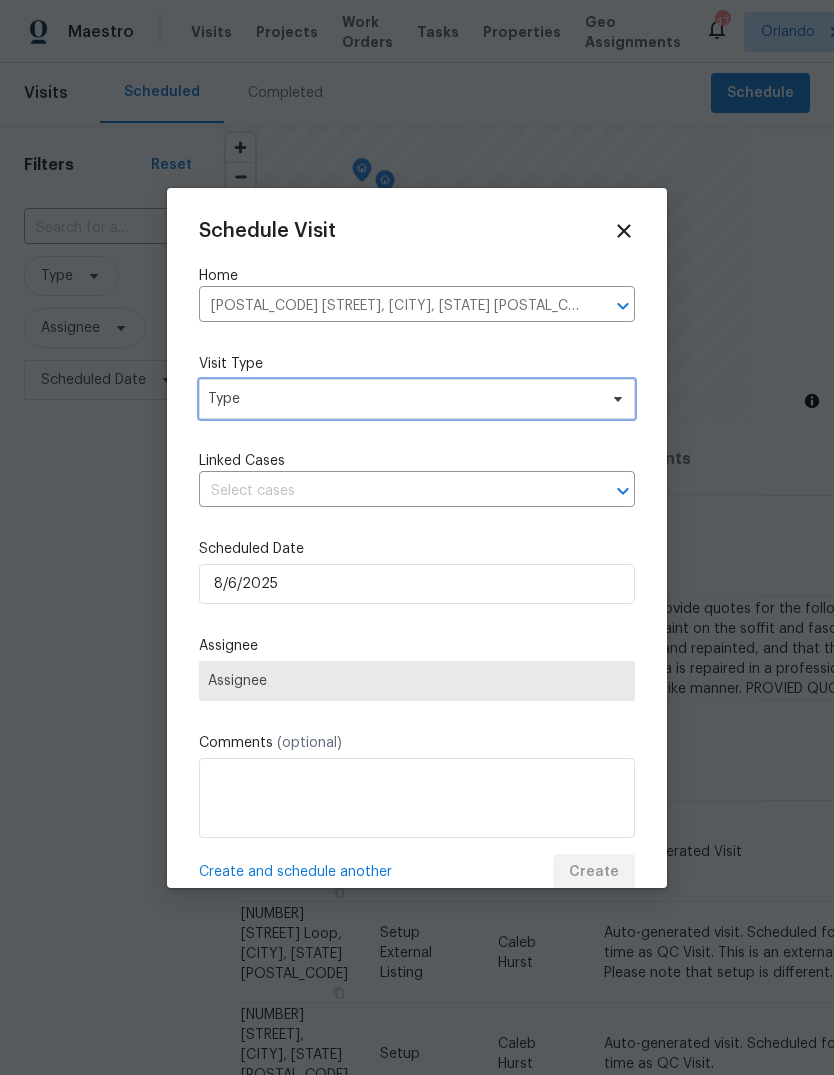click on "Type" at bounding box center [402, 399] 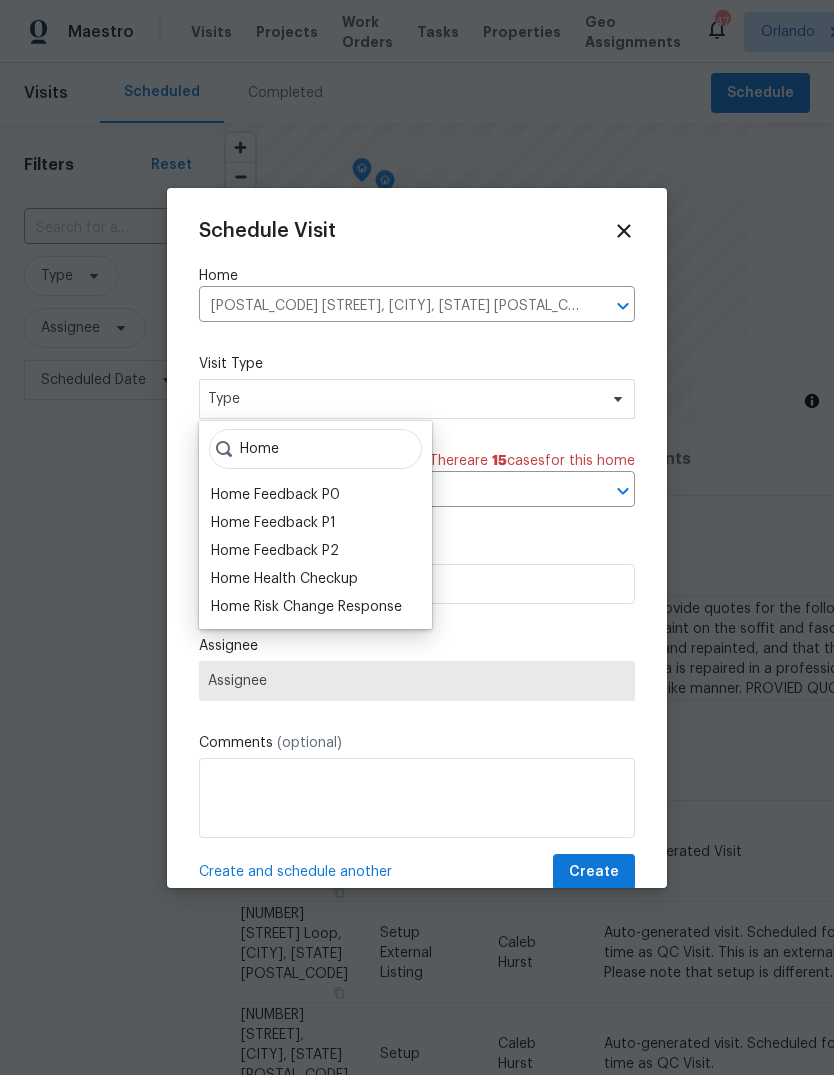 type on "Home" 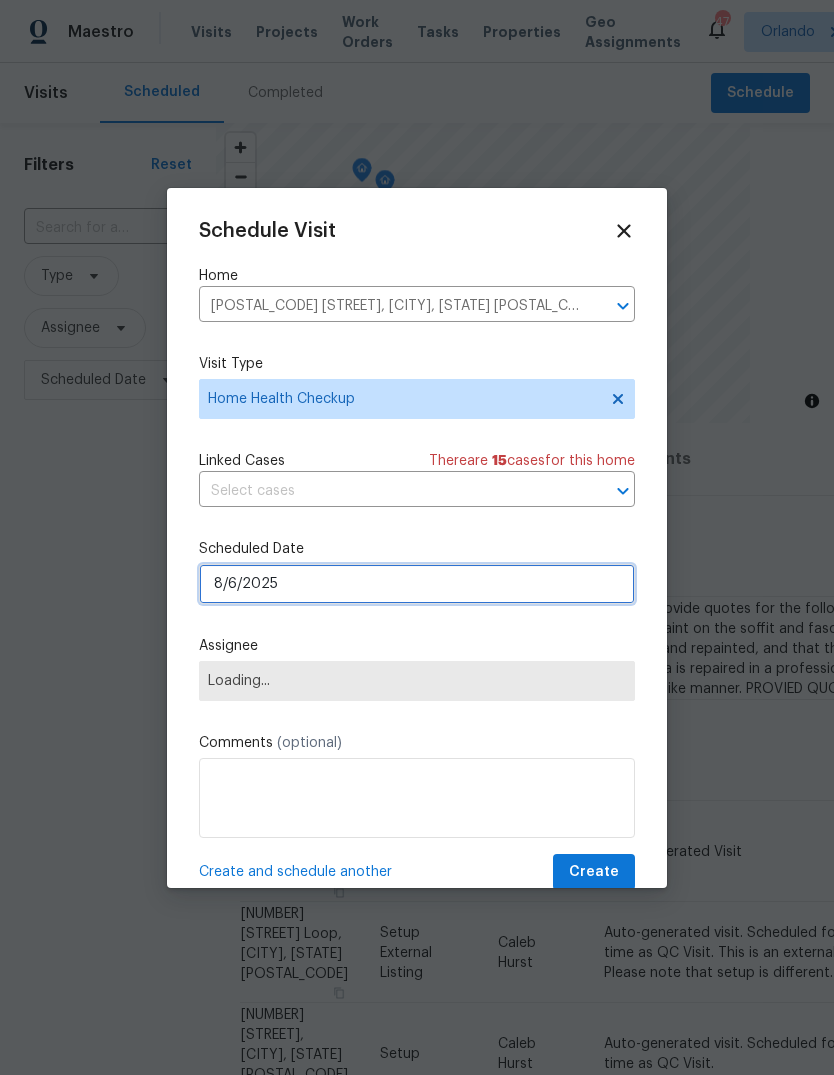 click on "8/6/2025" at bounding box center (417, 584) 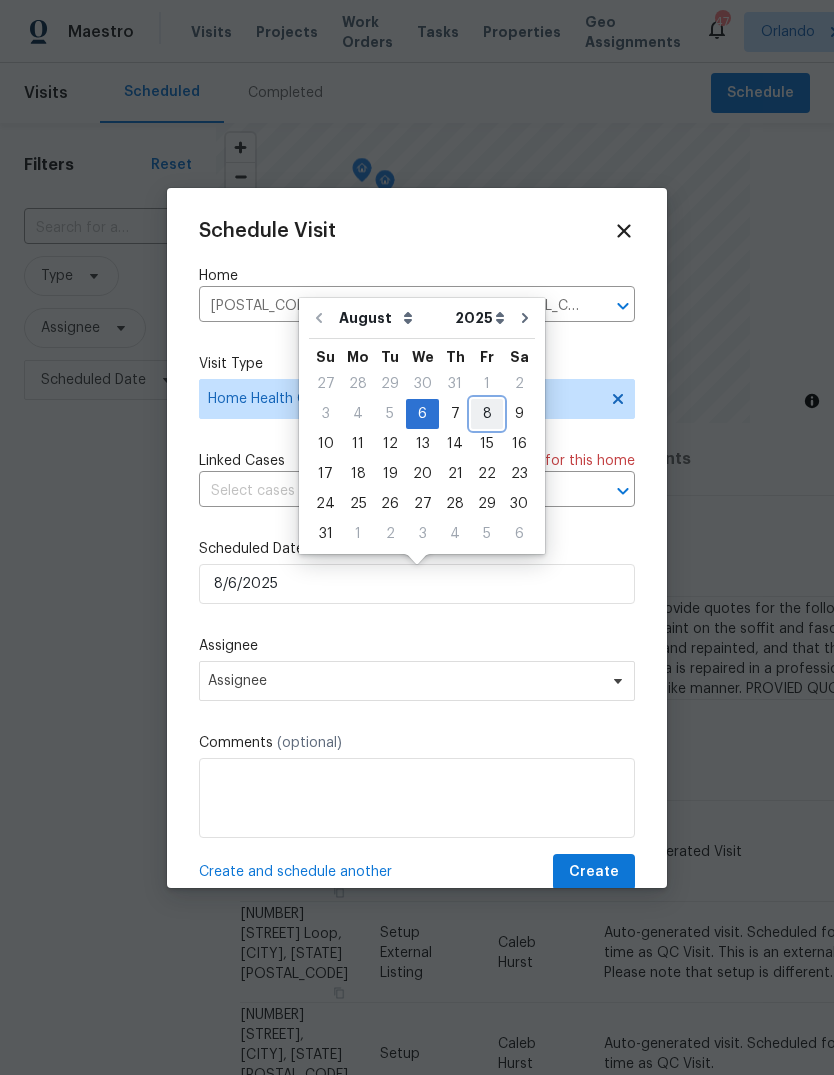 click on "8" at bounding box center (487, 414) 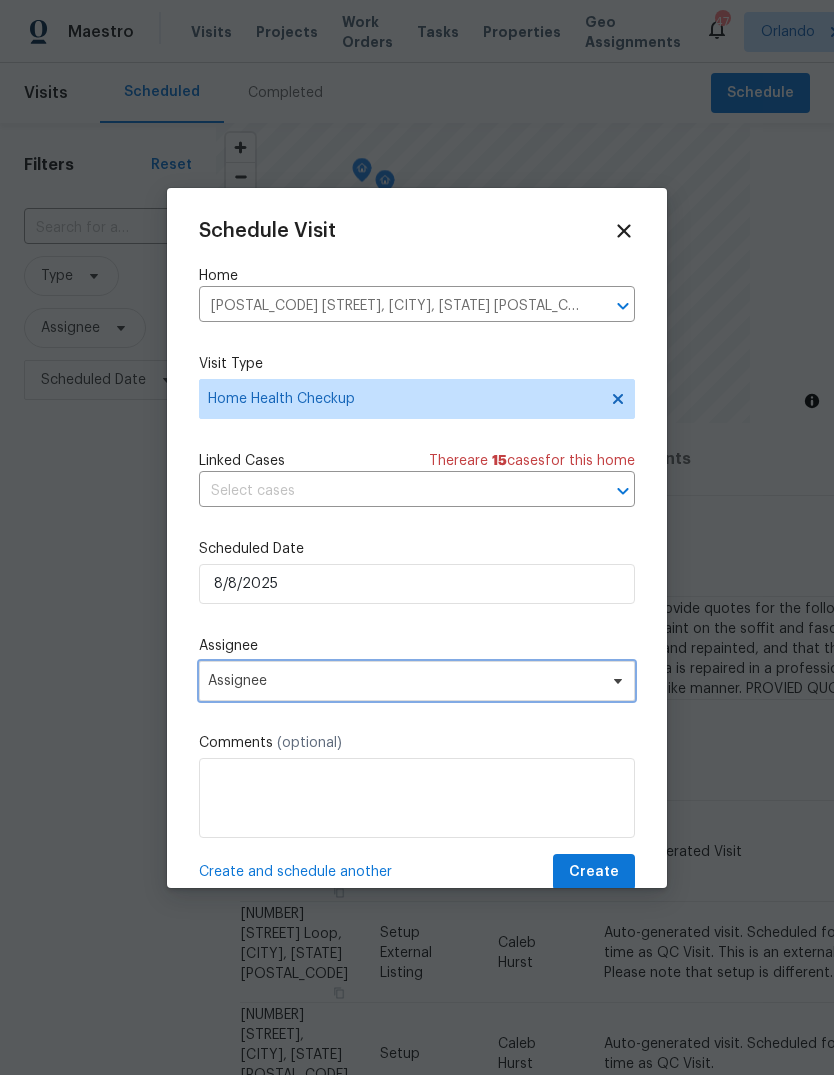 click on "Assignee" at bounding box center [404, 681] 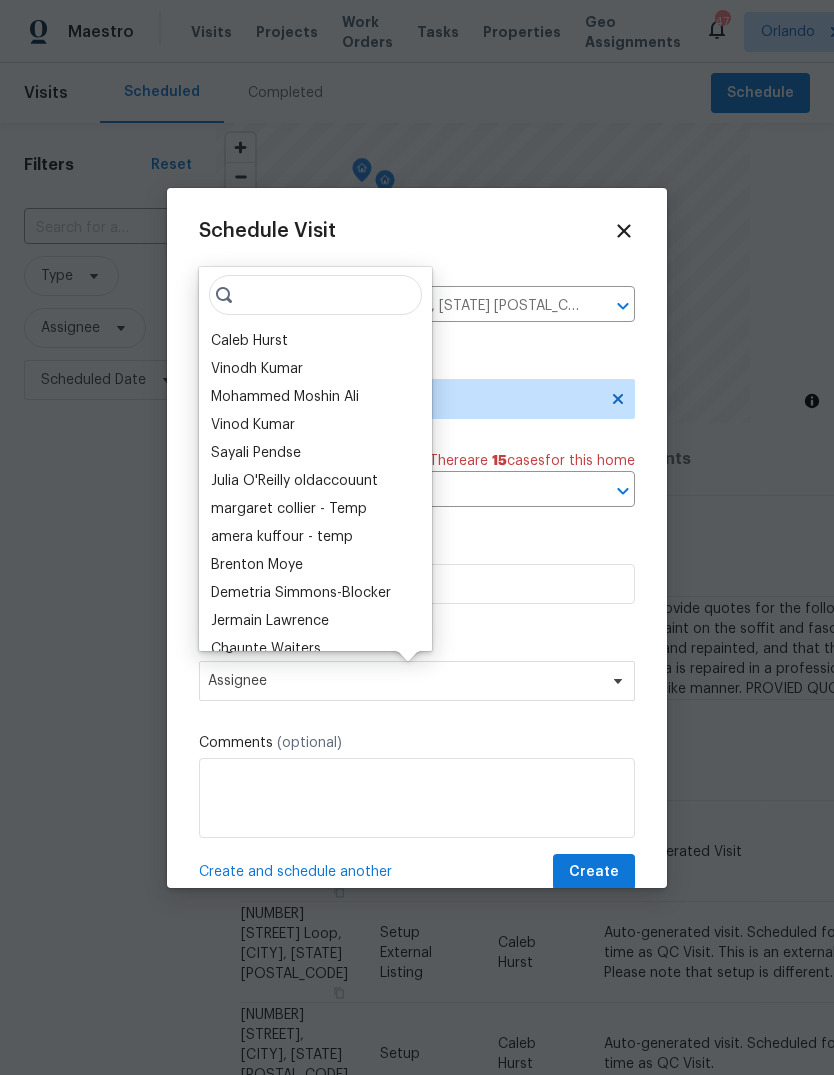 click on "Caleb Hurst" at bounding box center [249, 341] 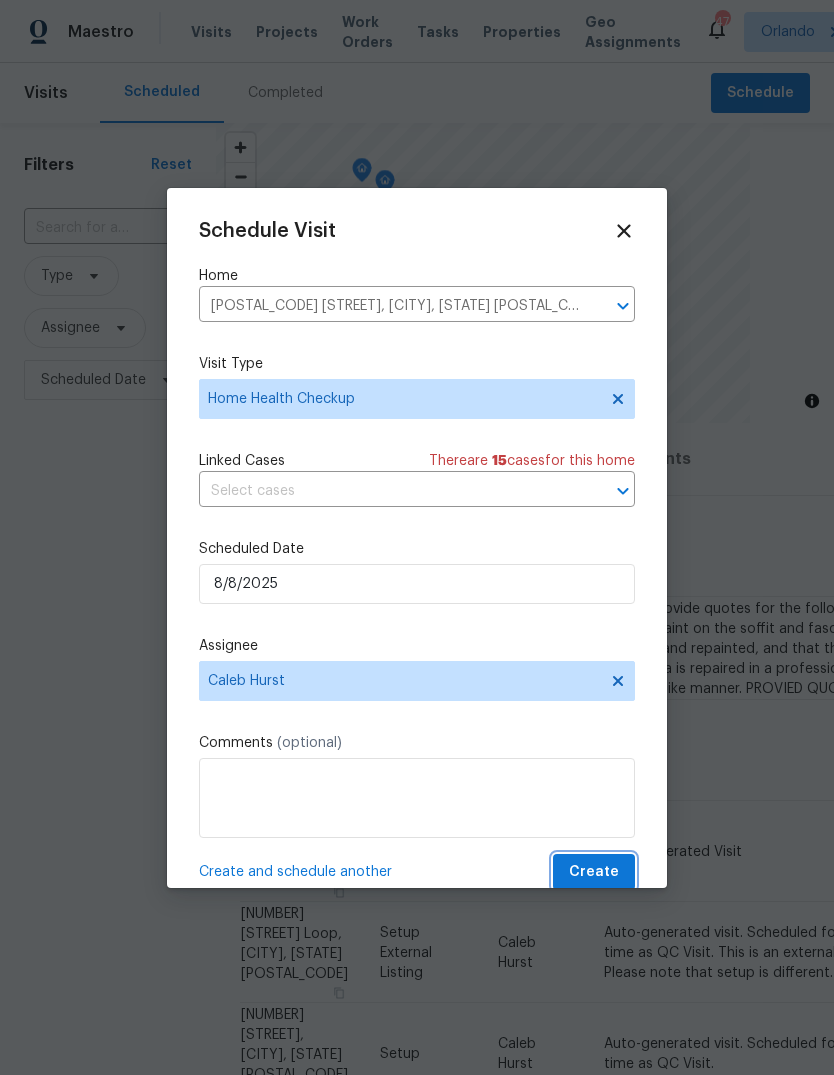 click on "Create" at bounding box center (594, 872) 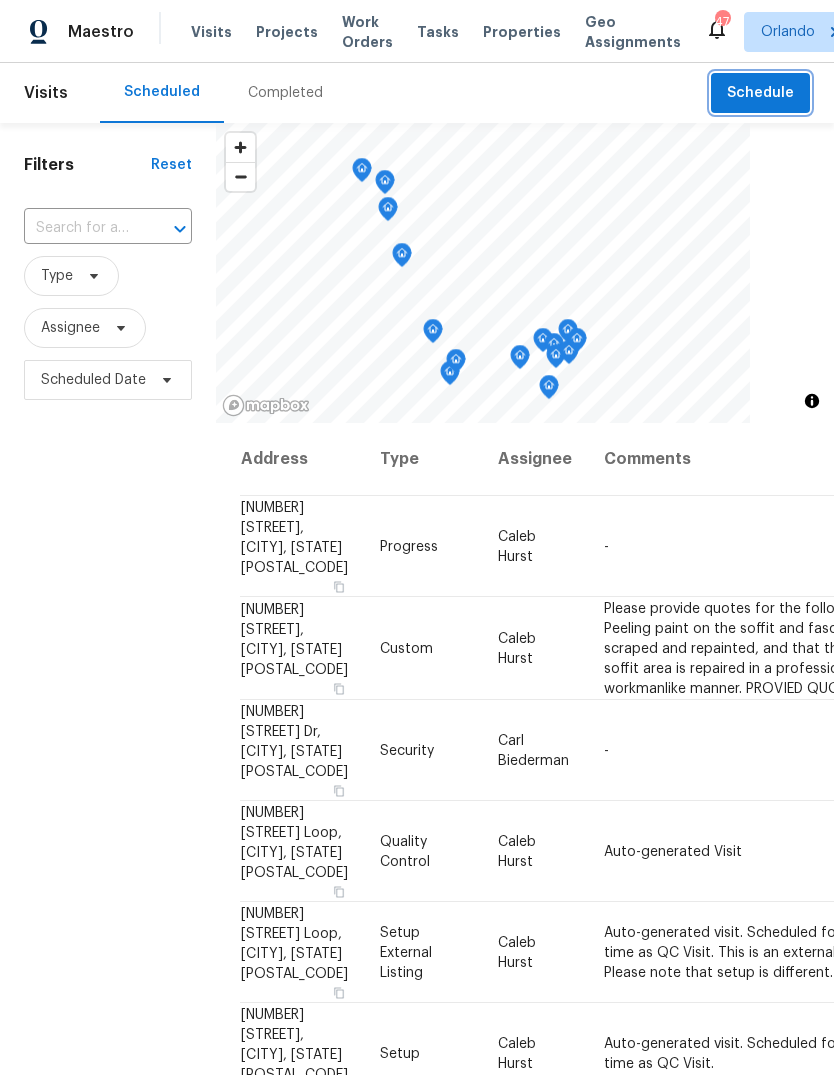 click on "Schedule" at bounding box center [760, 93] 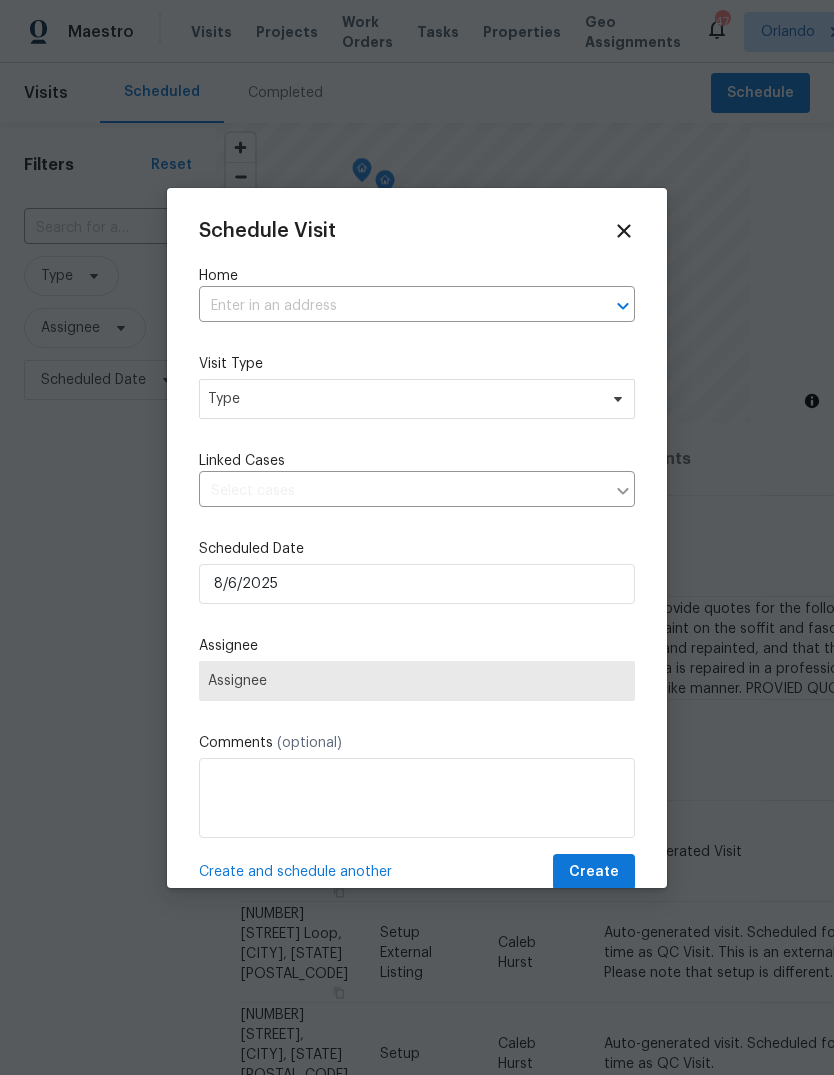 click at bounding box center (389, 306) 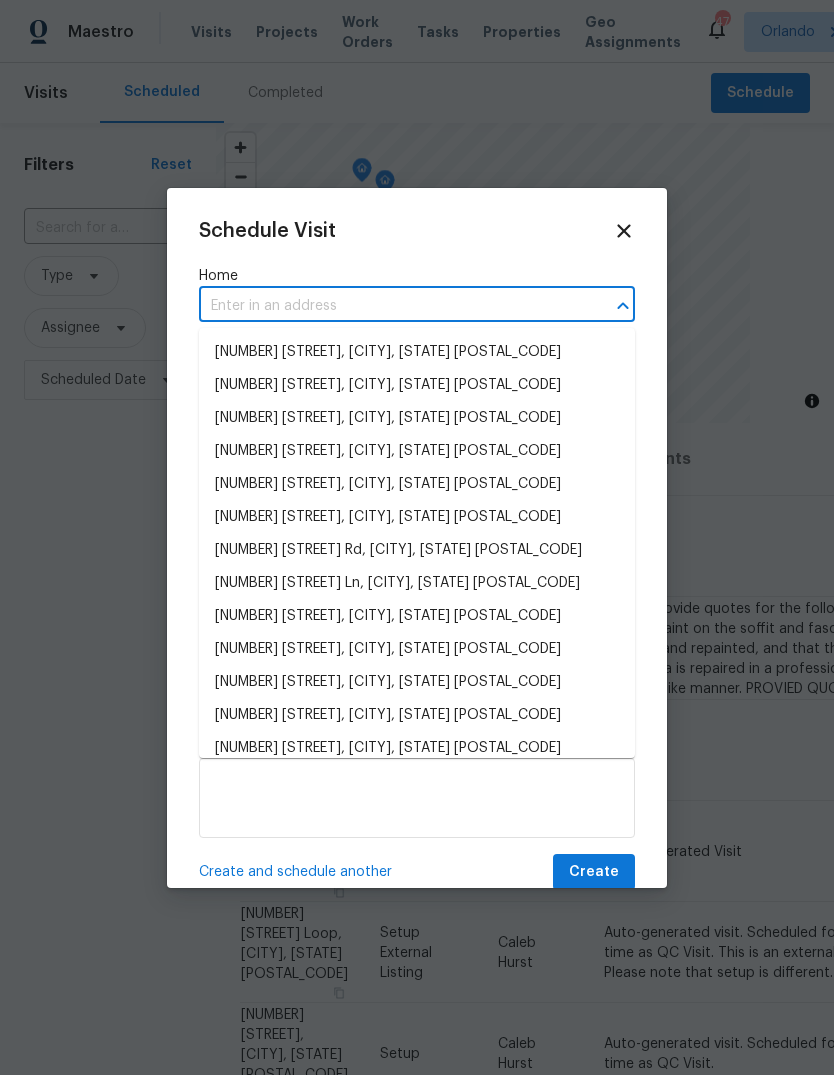 paste on "4047 SW 51st CtOcala, FL 34474" 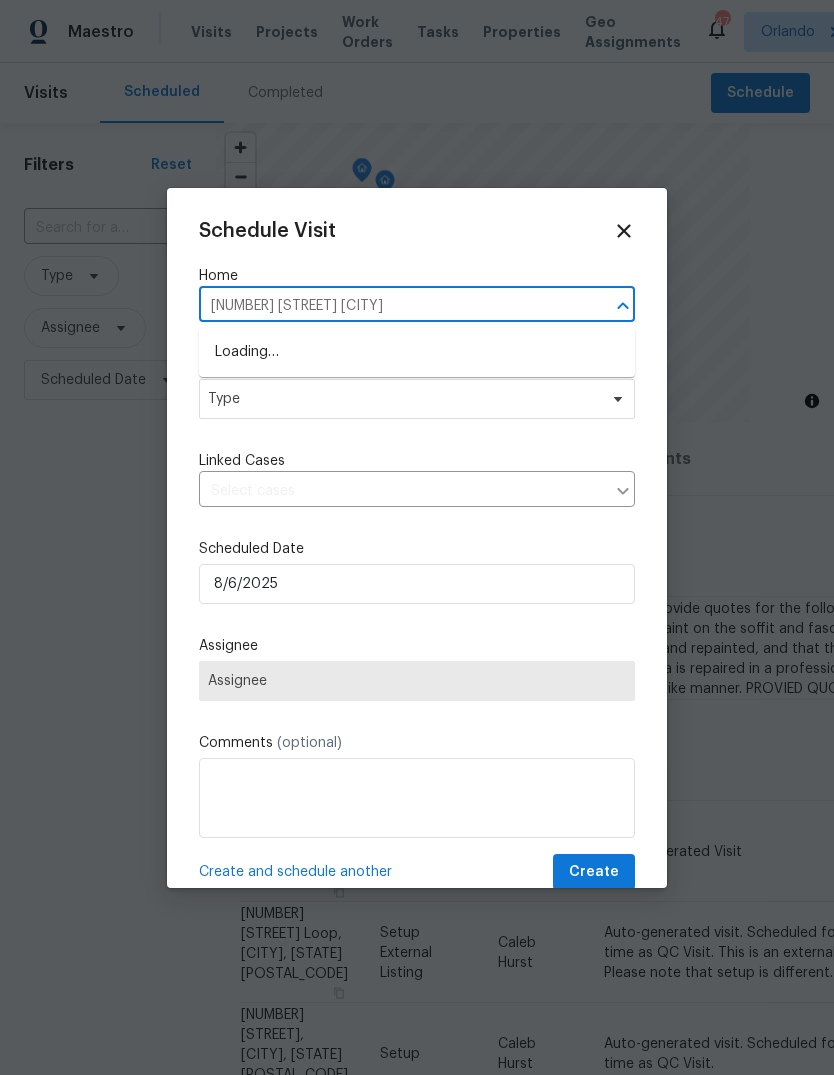 type on "4047 SW 51st Ct" 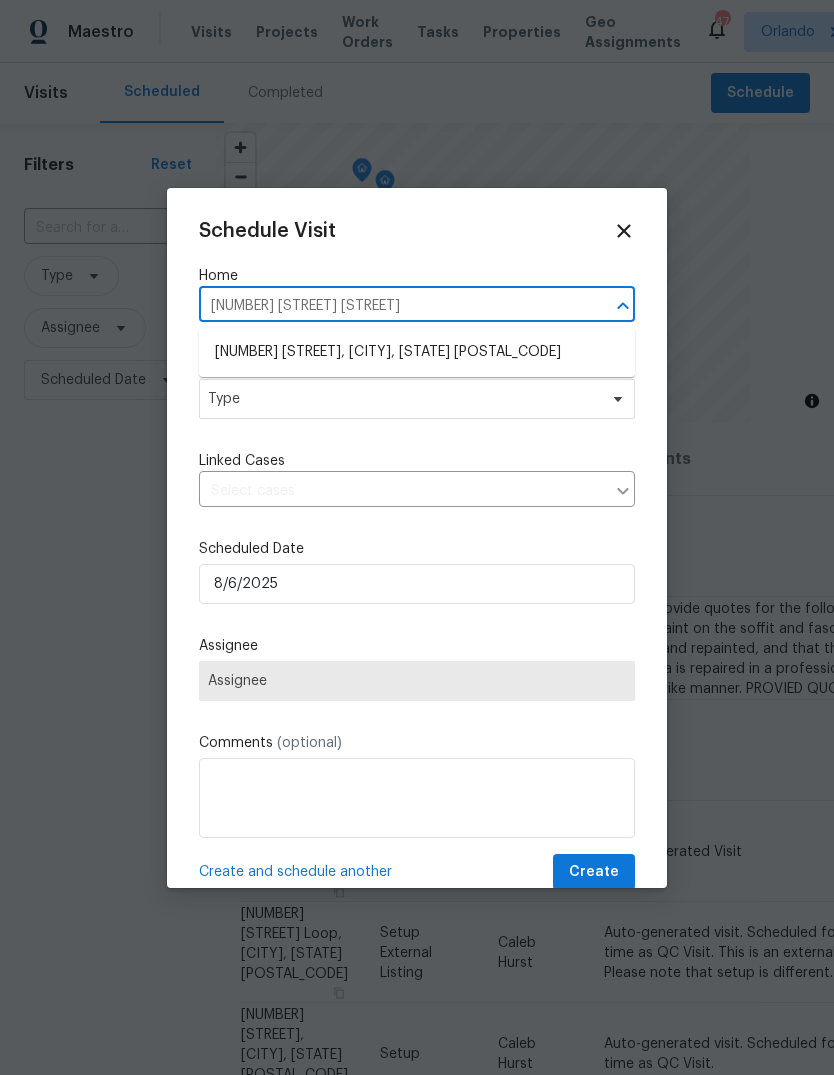 click on "[NUMBER] [STREET], [CITY], [STATE] [ZIP]" at bounding box center [417, 352] 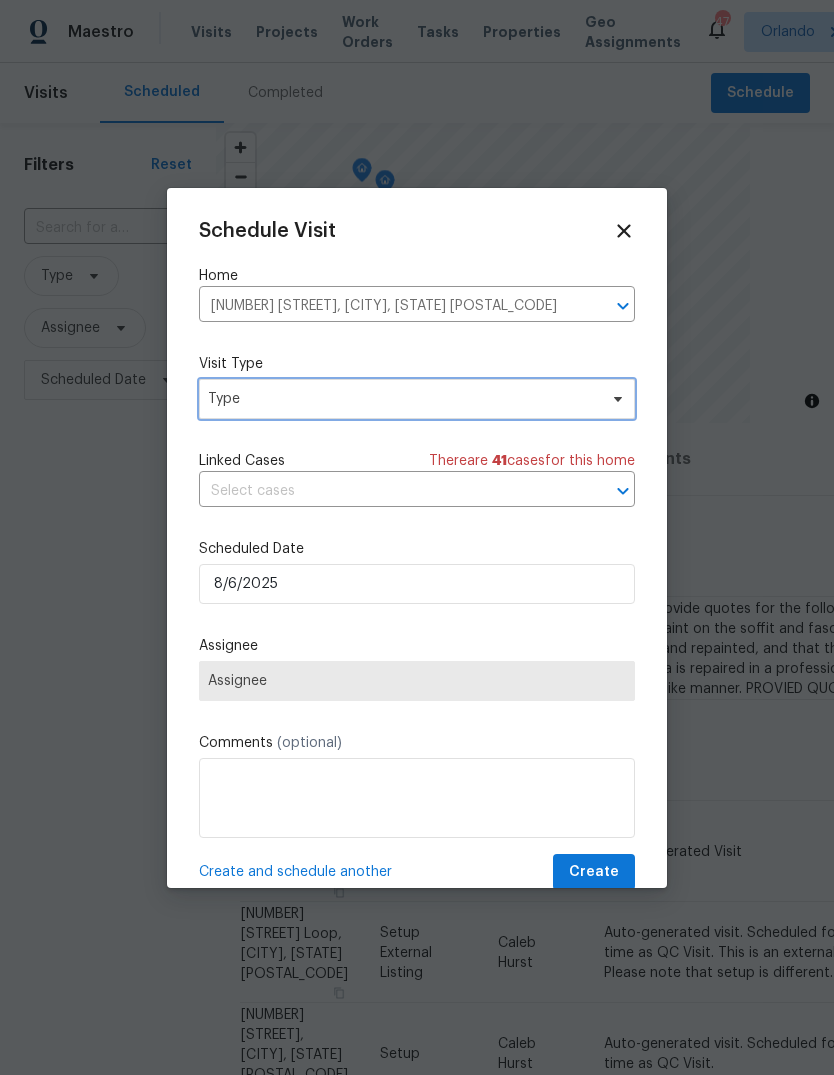 click on "Type" at bounding box center (402, 399) 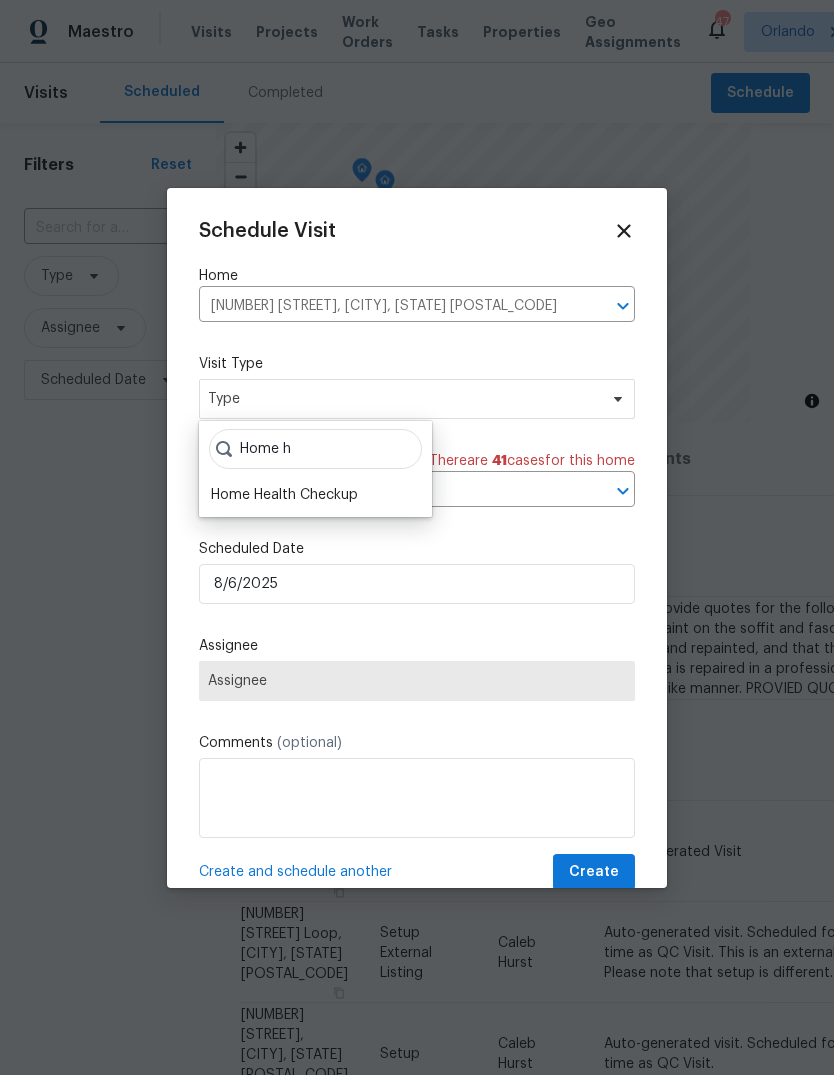 type on "Home h" 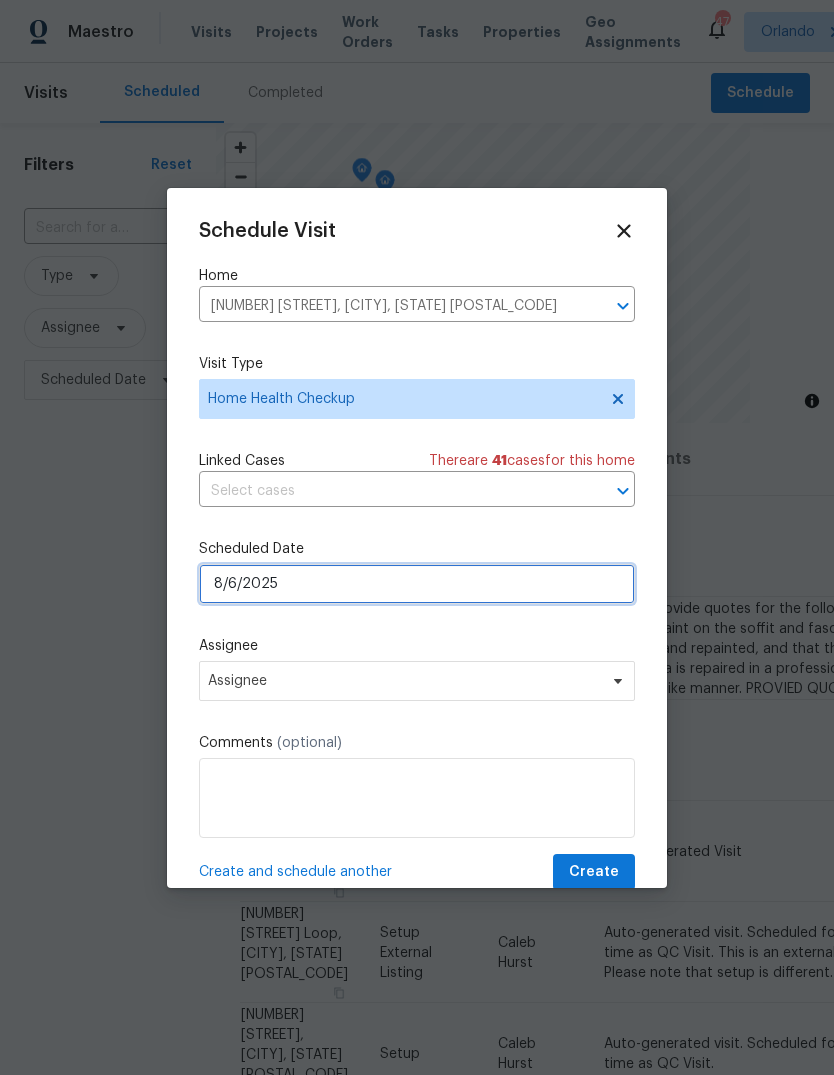 click on "8/6/2025" at bounding box center [417, 584] 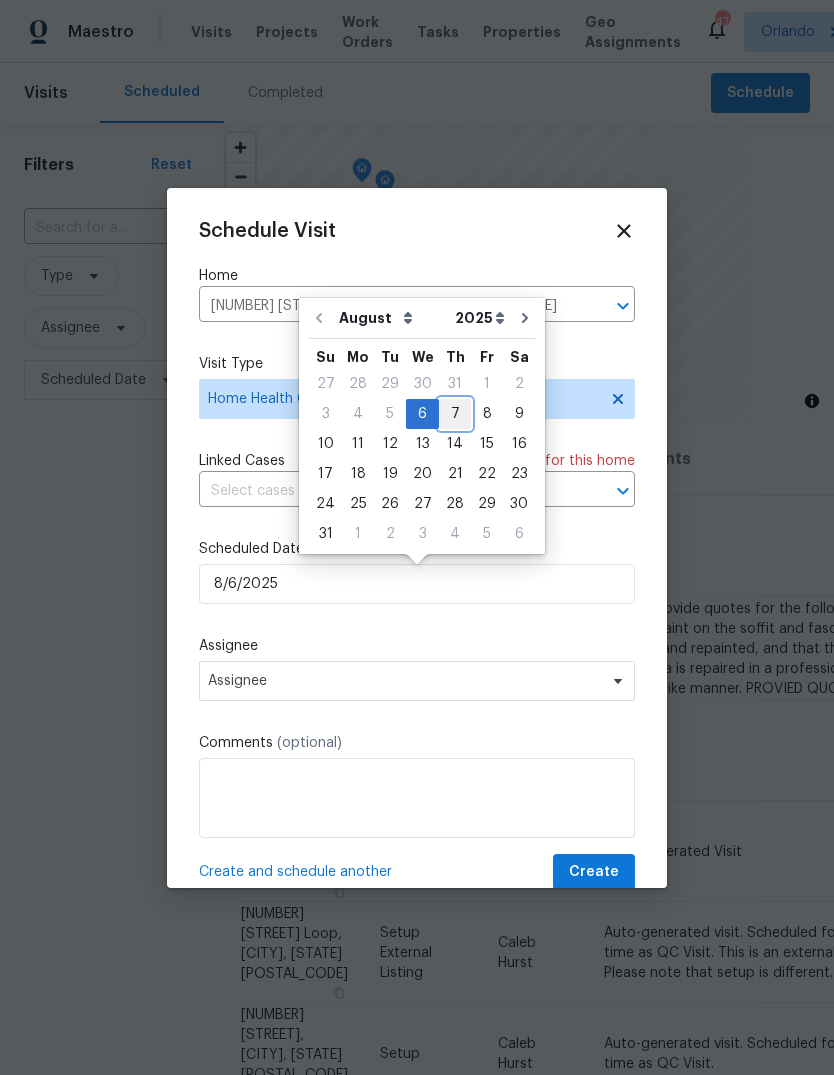 click on "7" at bounding box center [455, 414] 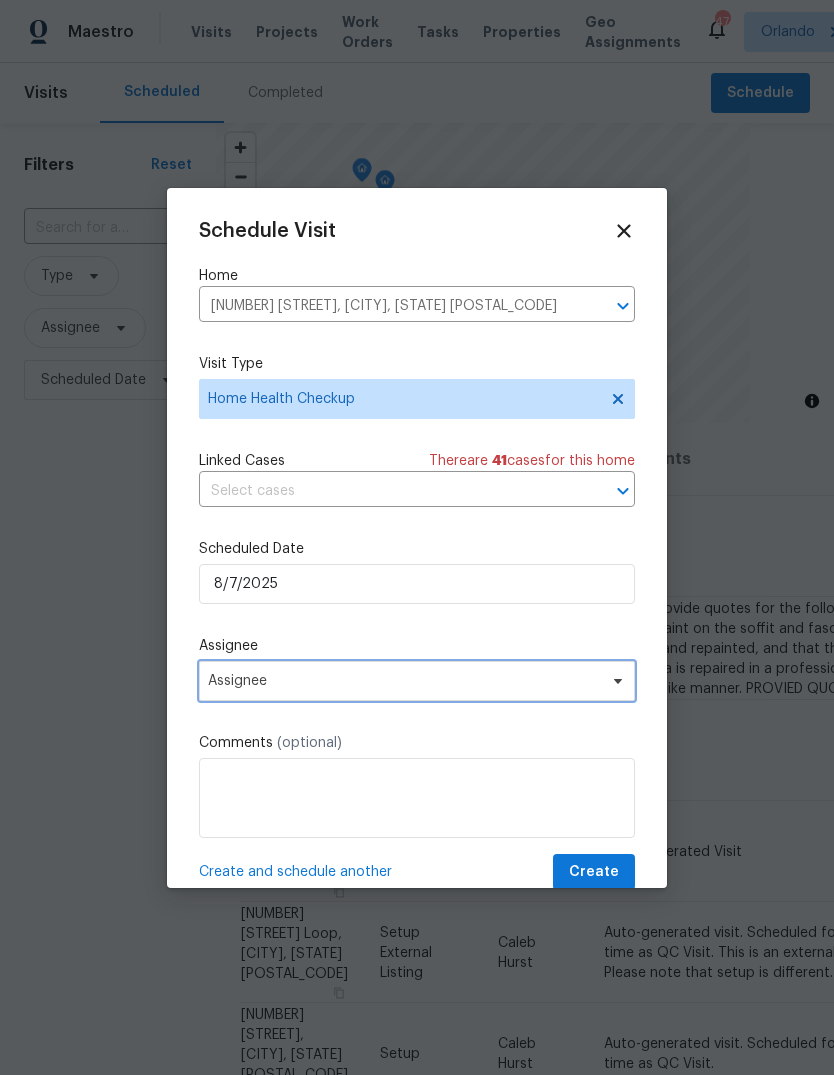 click on "Assignee" at bounding box center [417, 681] 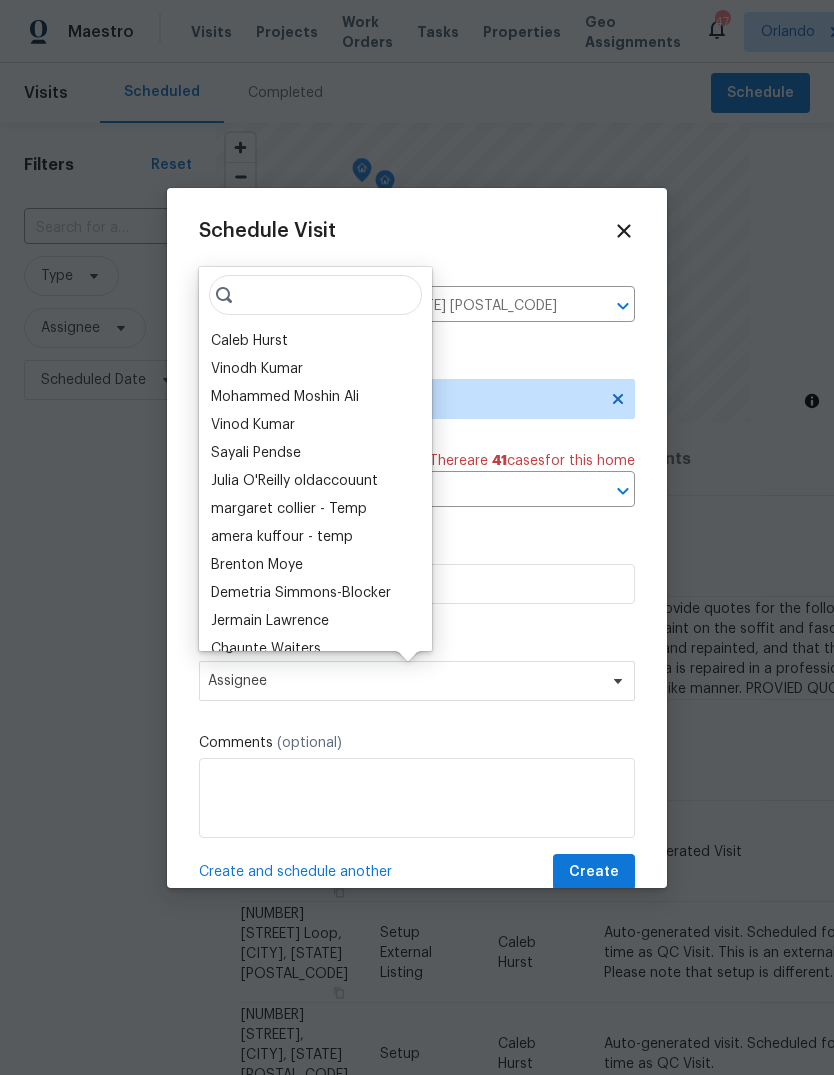 click on "Caleb Hurst" at bounding box center (249, 341) 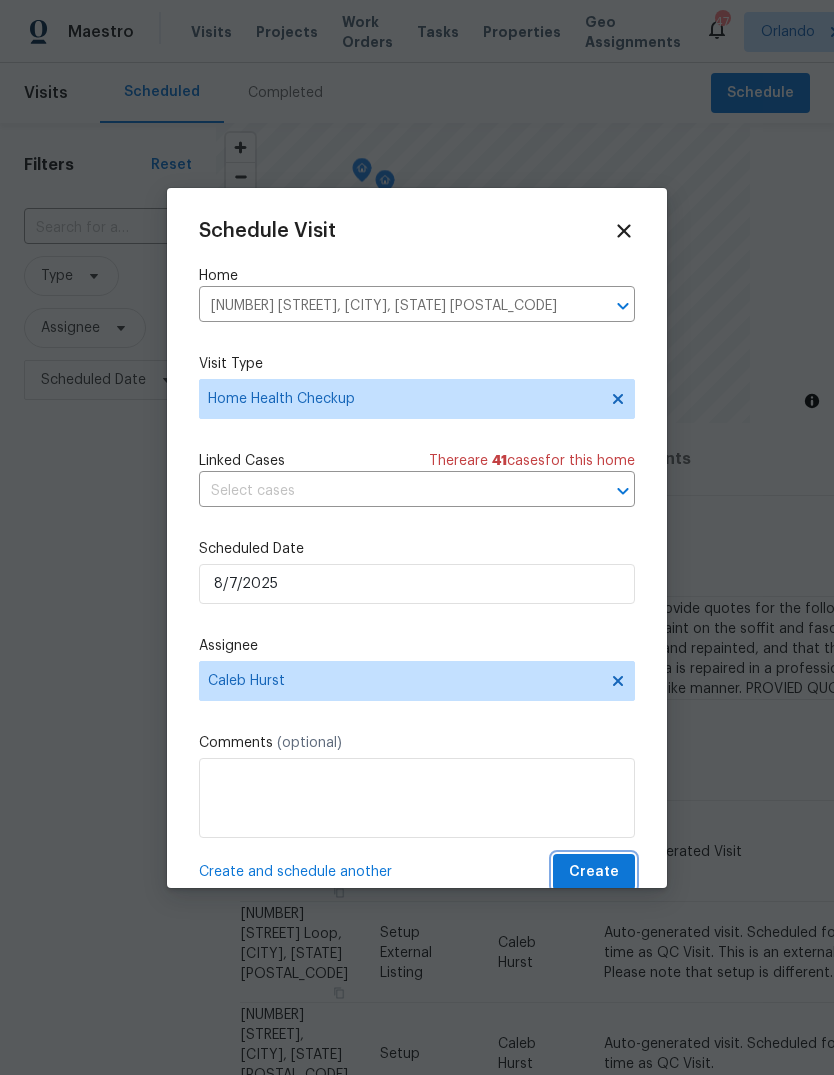 click on "Create" at bounding box center [594, 872] 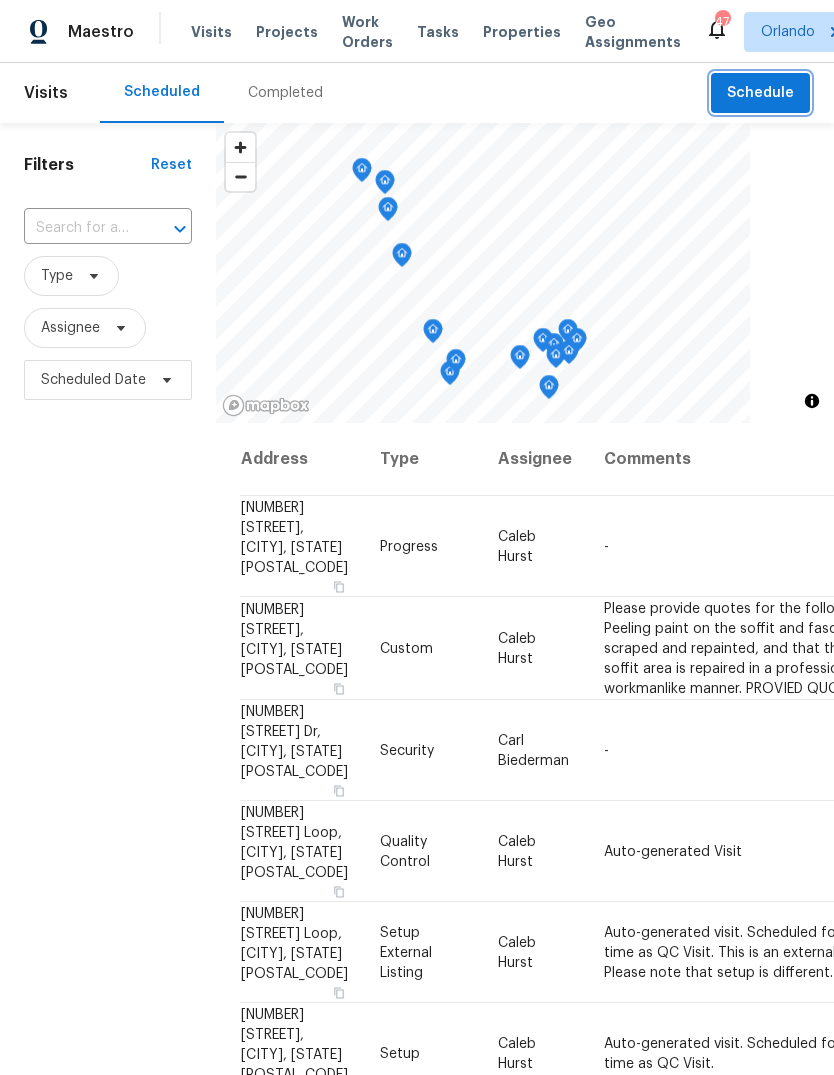click on "Schedule" at bounding box center [760, 93] 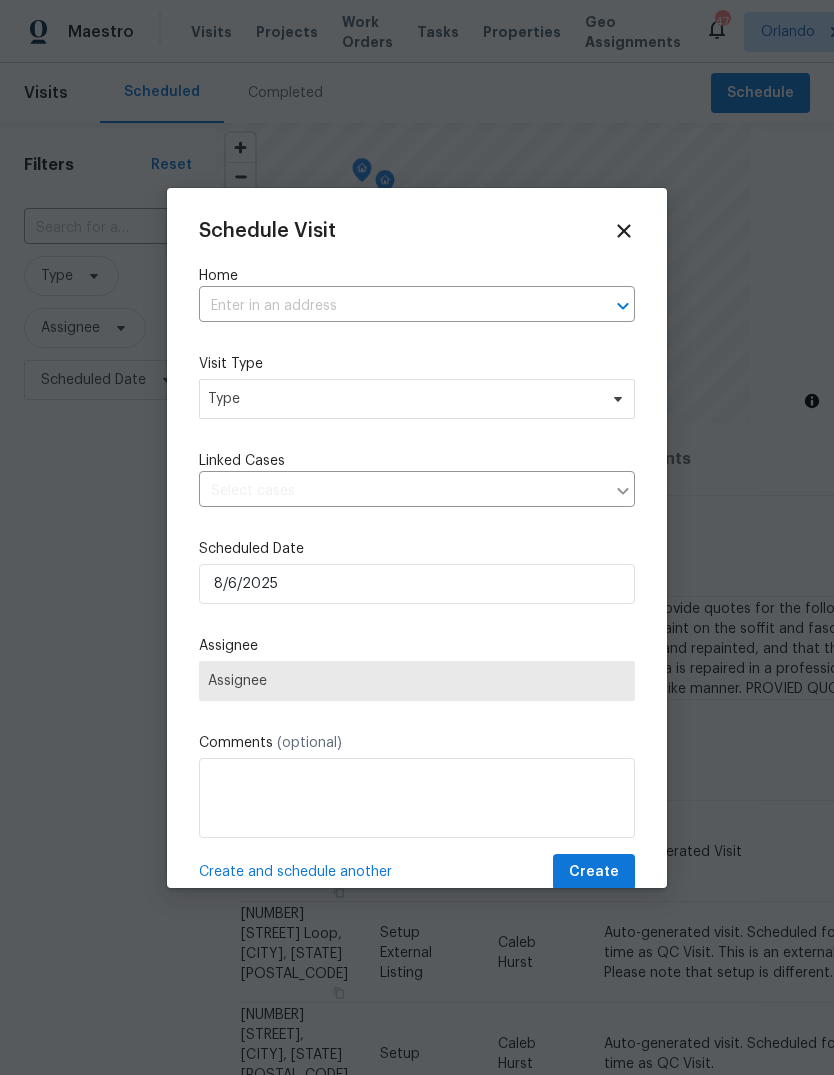click at bounding box center (389, 306) 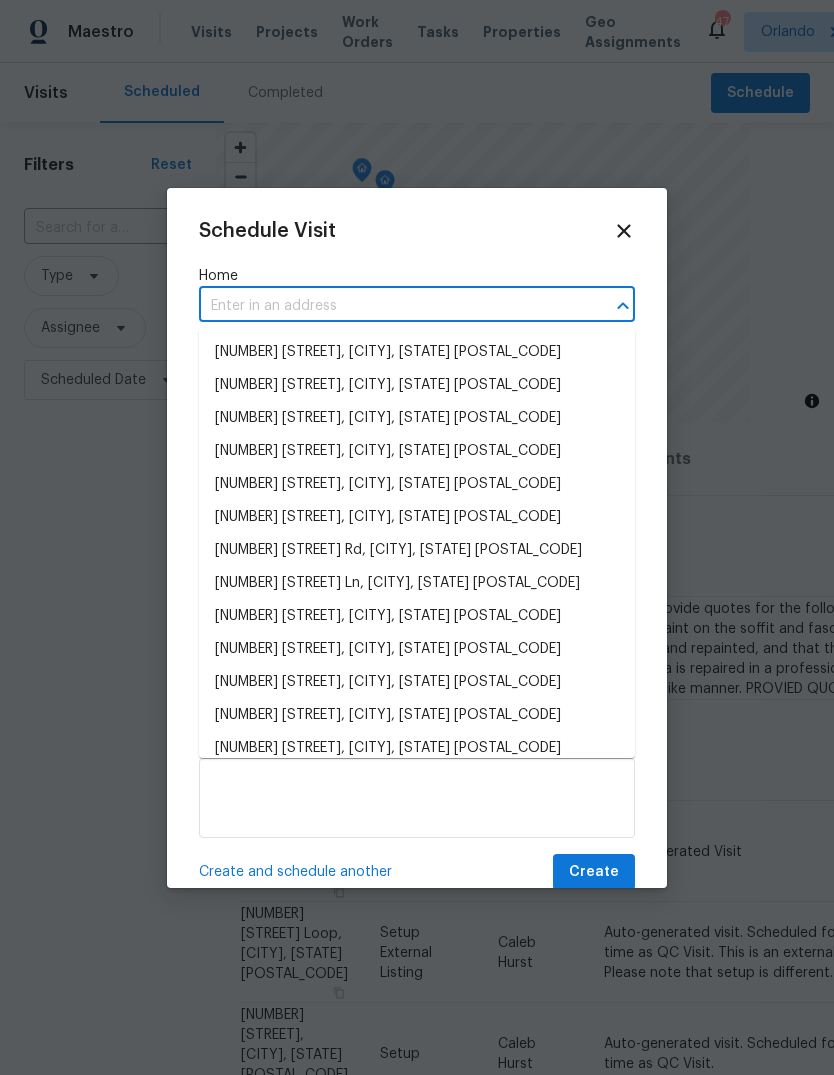 paste on "4116 SE 9th AveOcala, FL 34480" 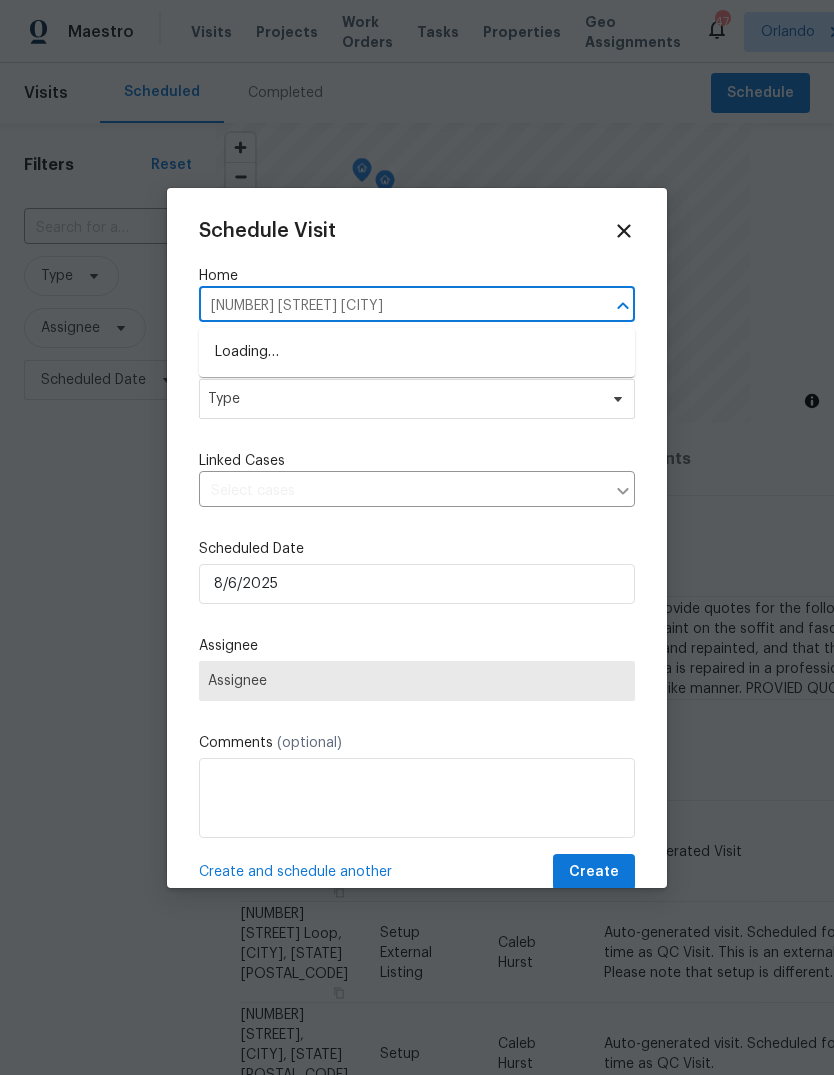 type on "4116 SE 9th Ave" 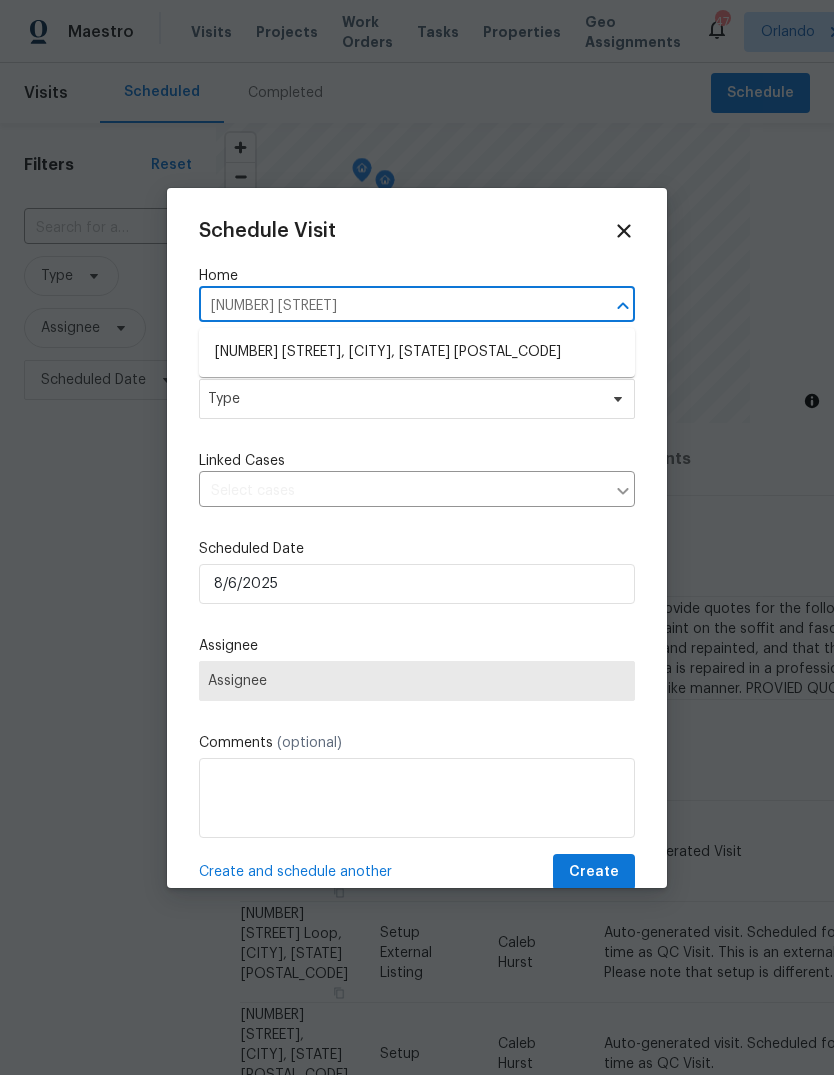 click on "4116 SE 9th Ave, Ocala, FL 34480" at bounding box center [417, 352] 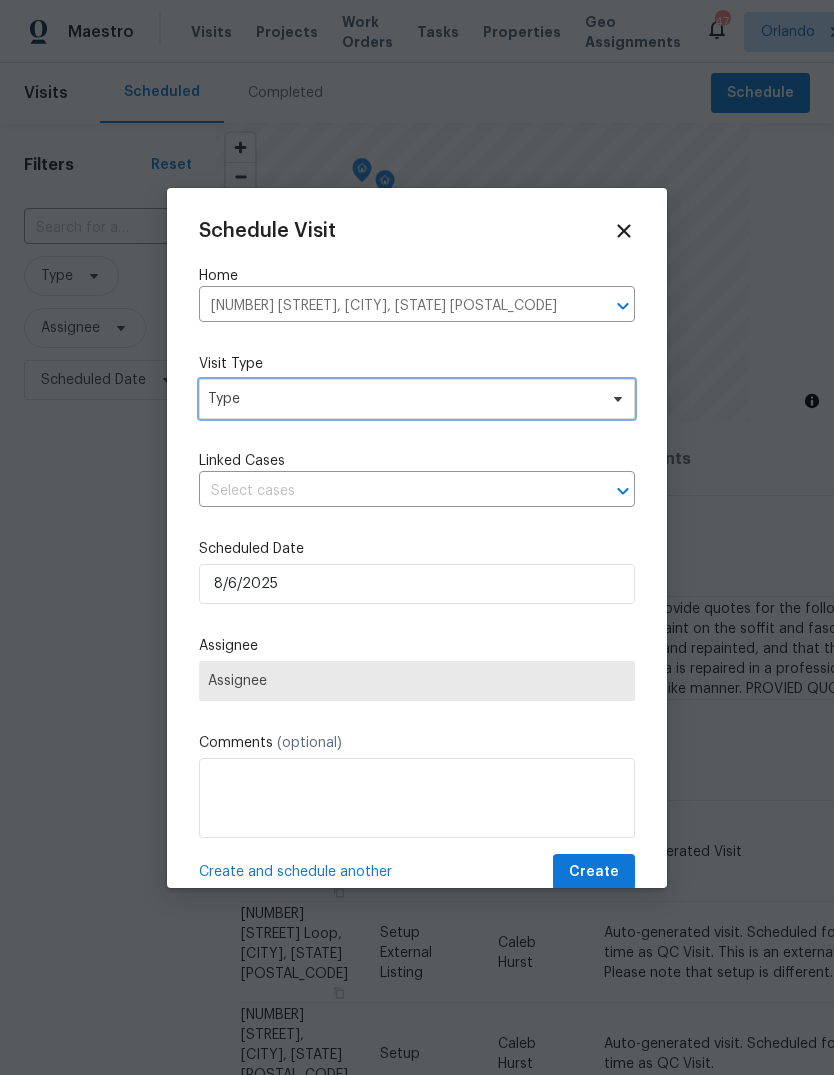 click on "Type" at bounding box center [417, 399] 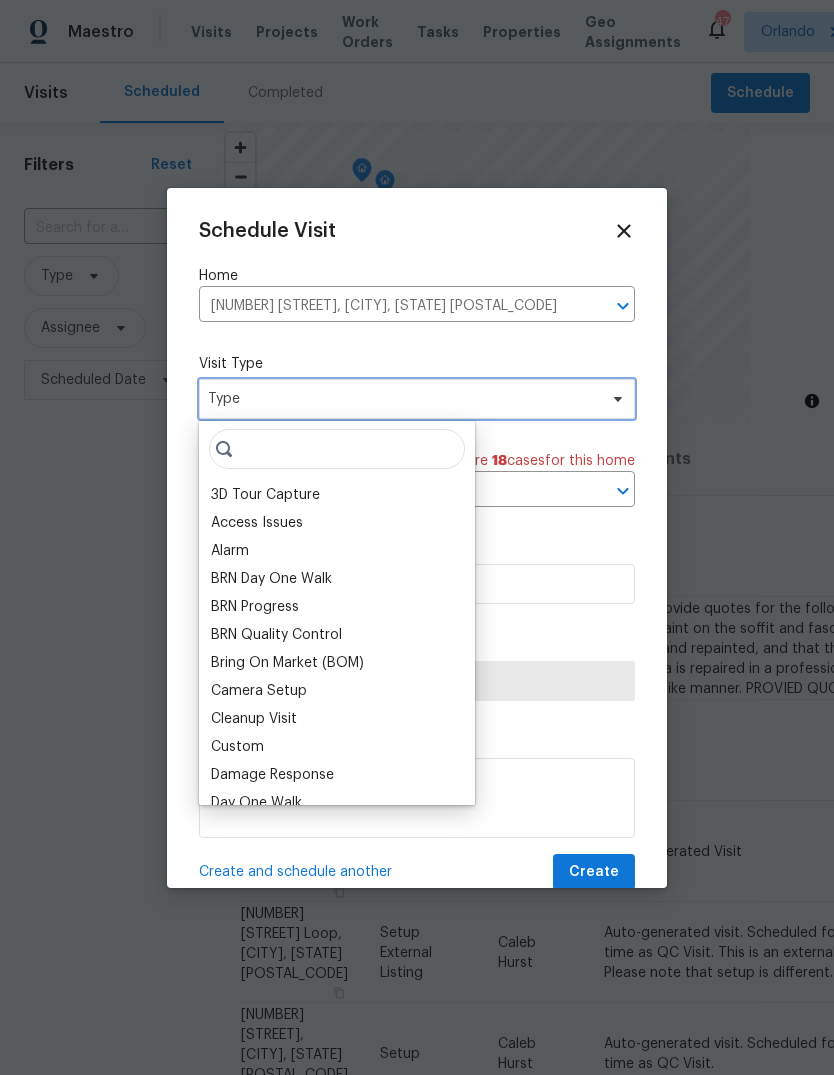 click on "Type" at bounding box center [402, 399] 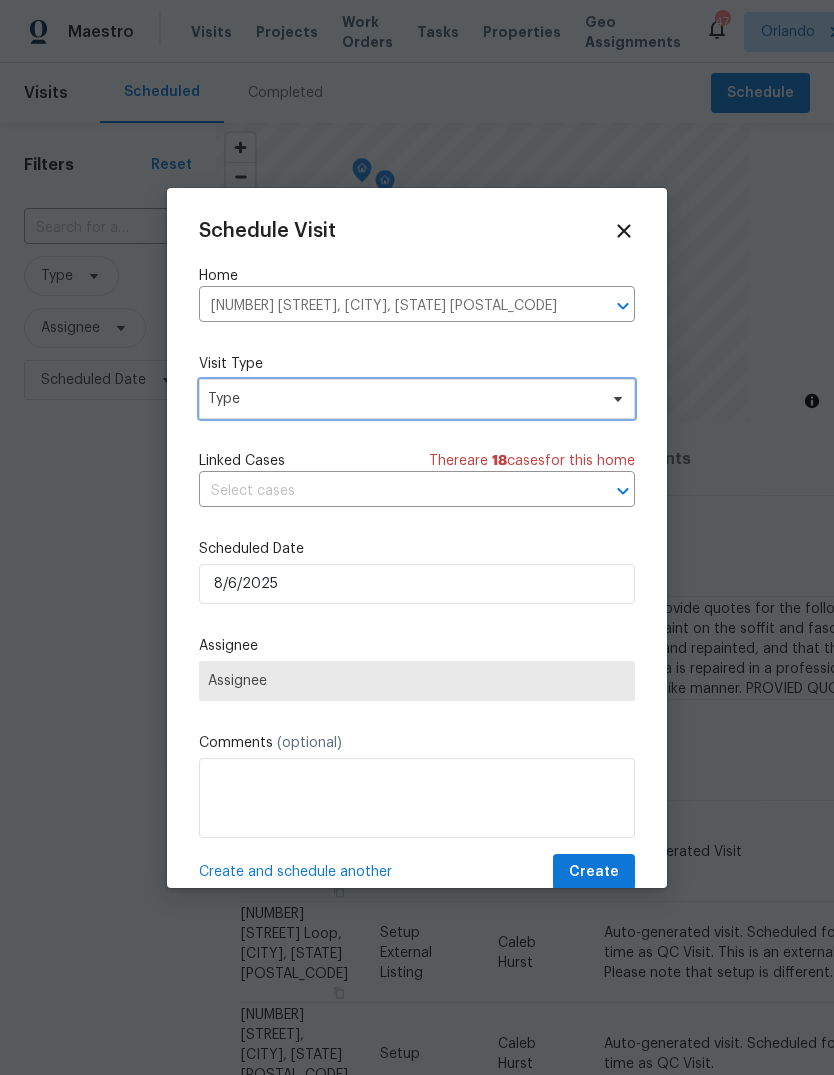 click on "Type" at bounding box center (402, 399) 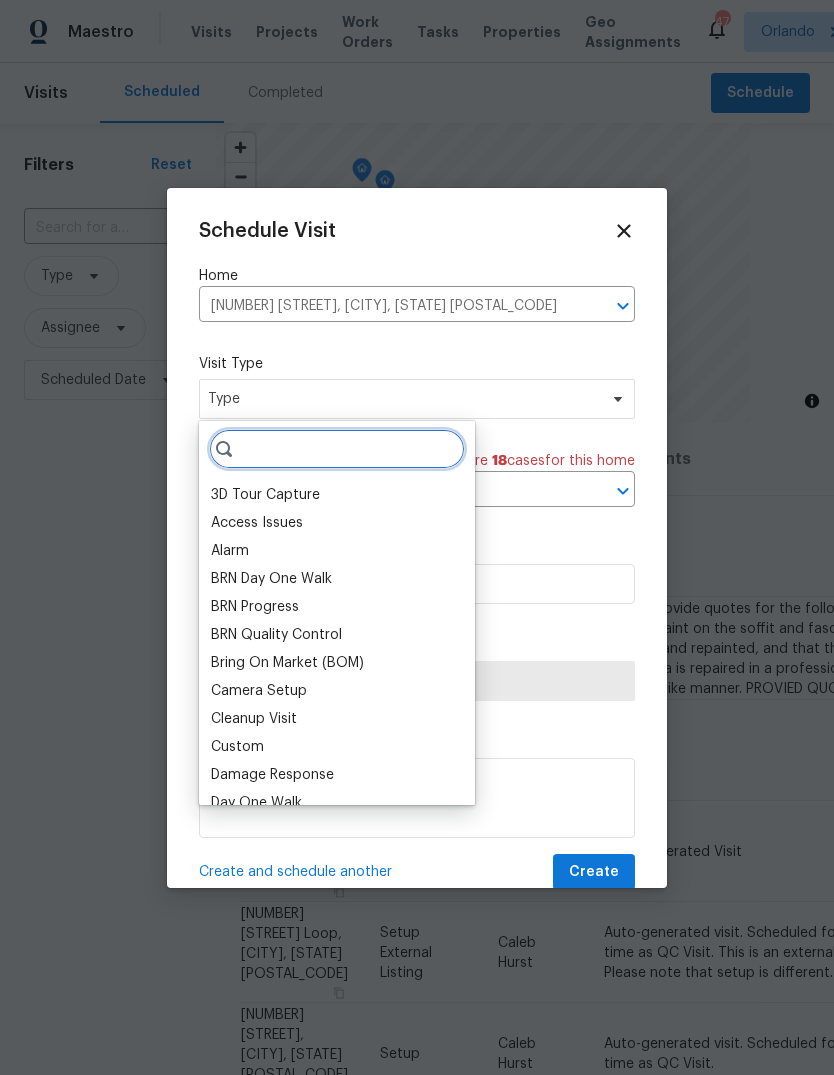 click at bounding box center [337, 449] 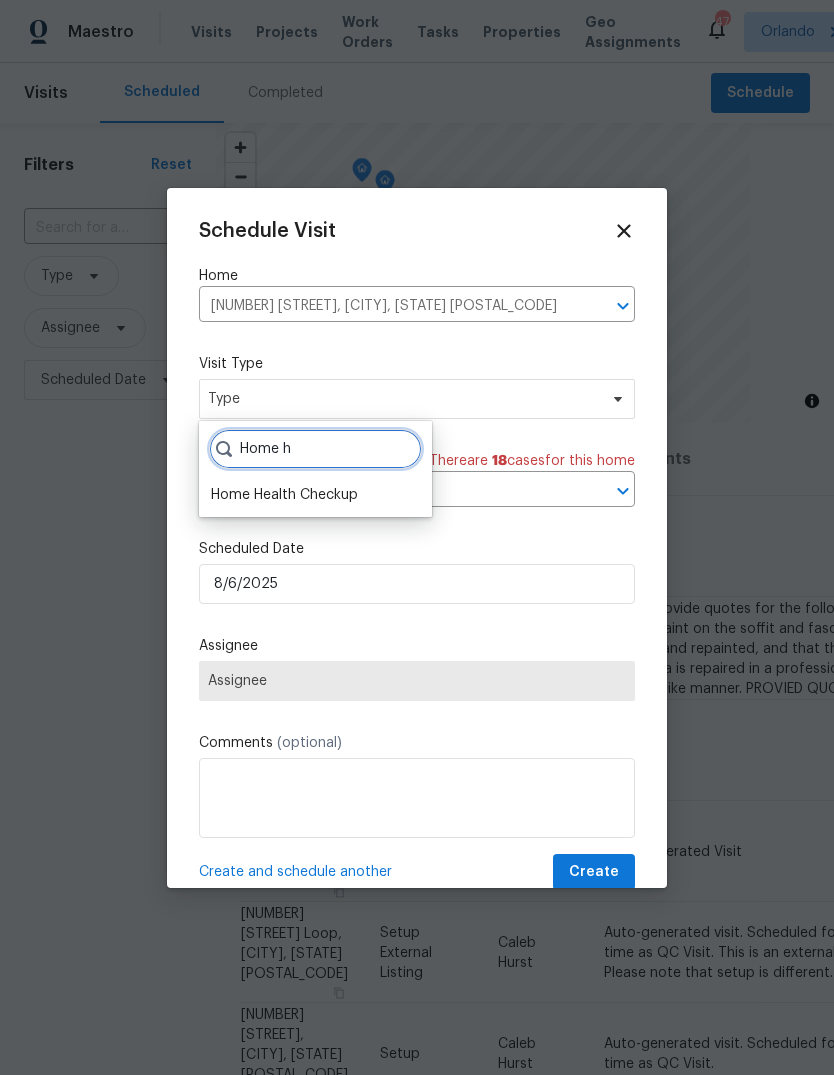type on "Home h" 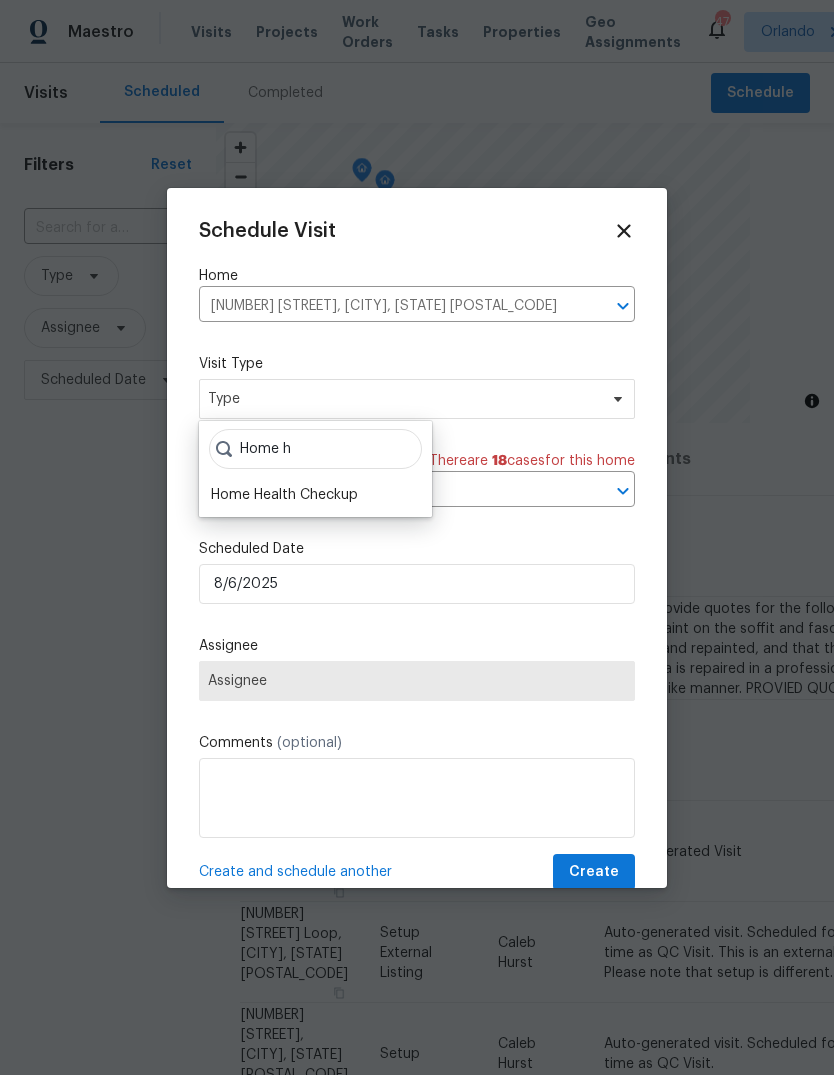 click on "Home Health Checkup" at bounding box center [284, 495] 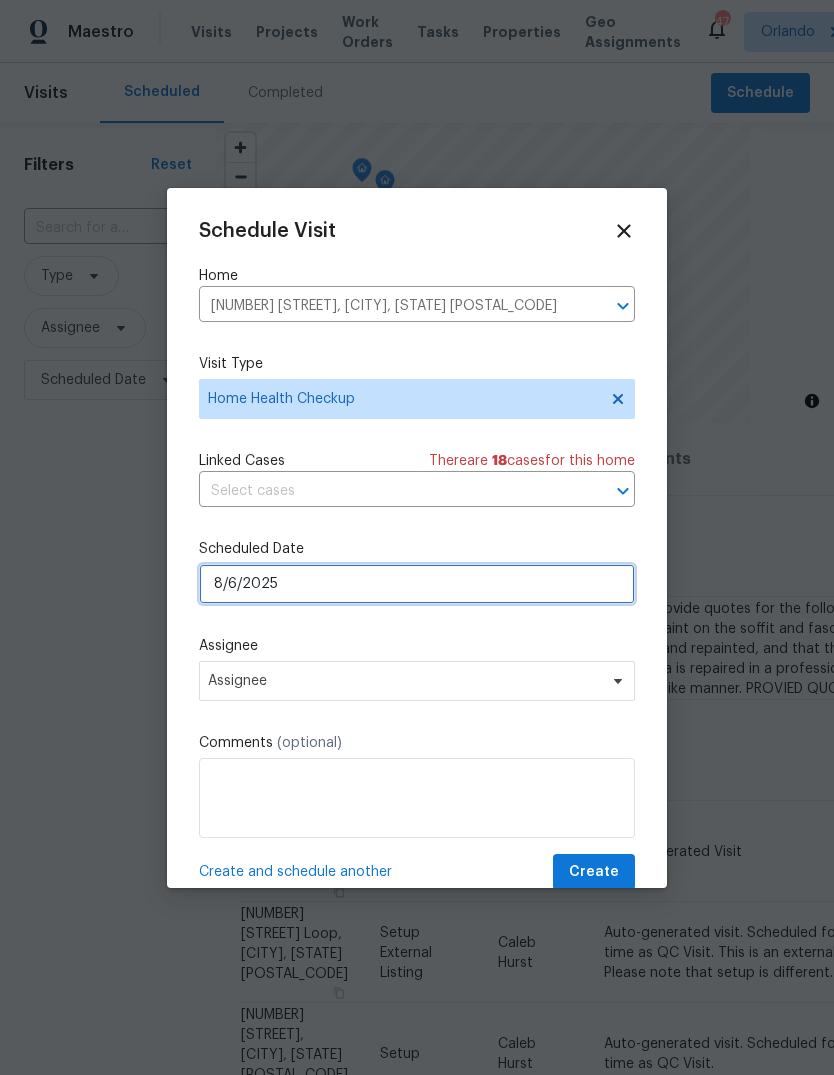 click on "8/6/2025" at bounding box center [417, 584] 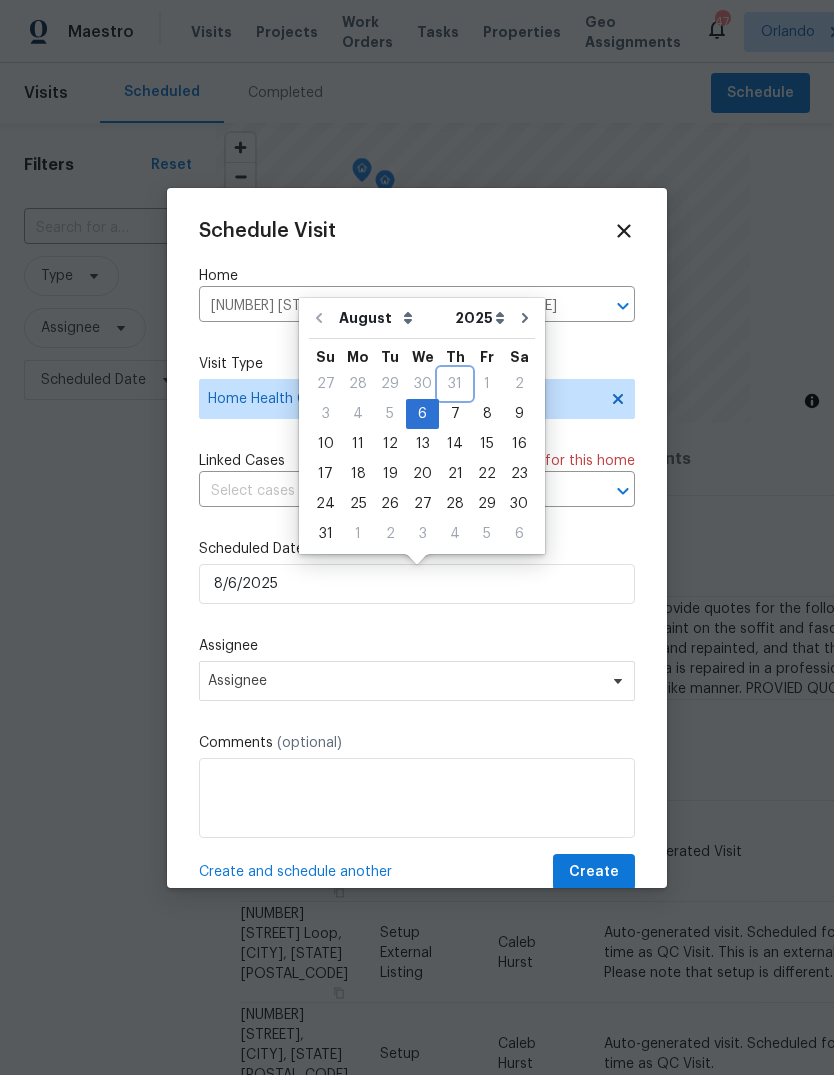 click on "31" at bounding box center (455, 384) 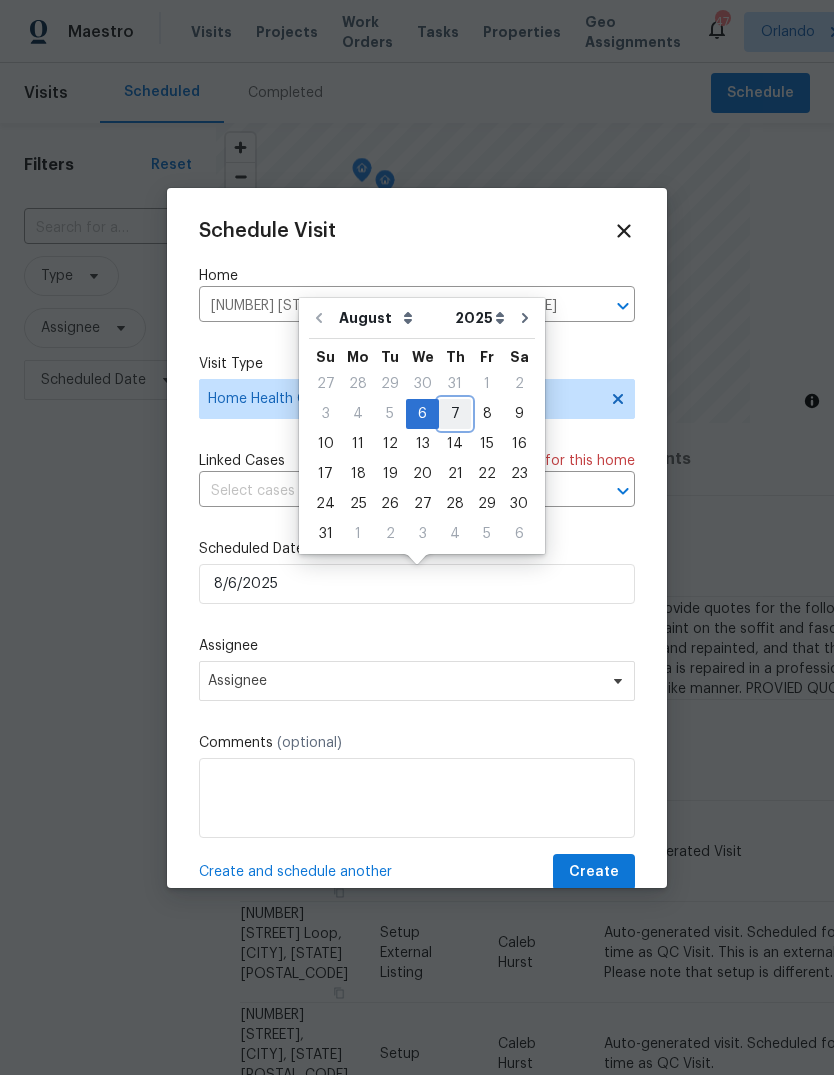 click on "7" at bounding box center (455, 414) 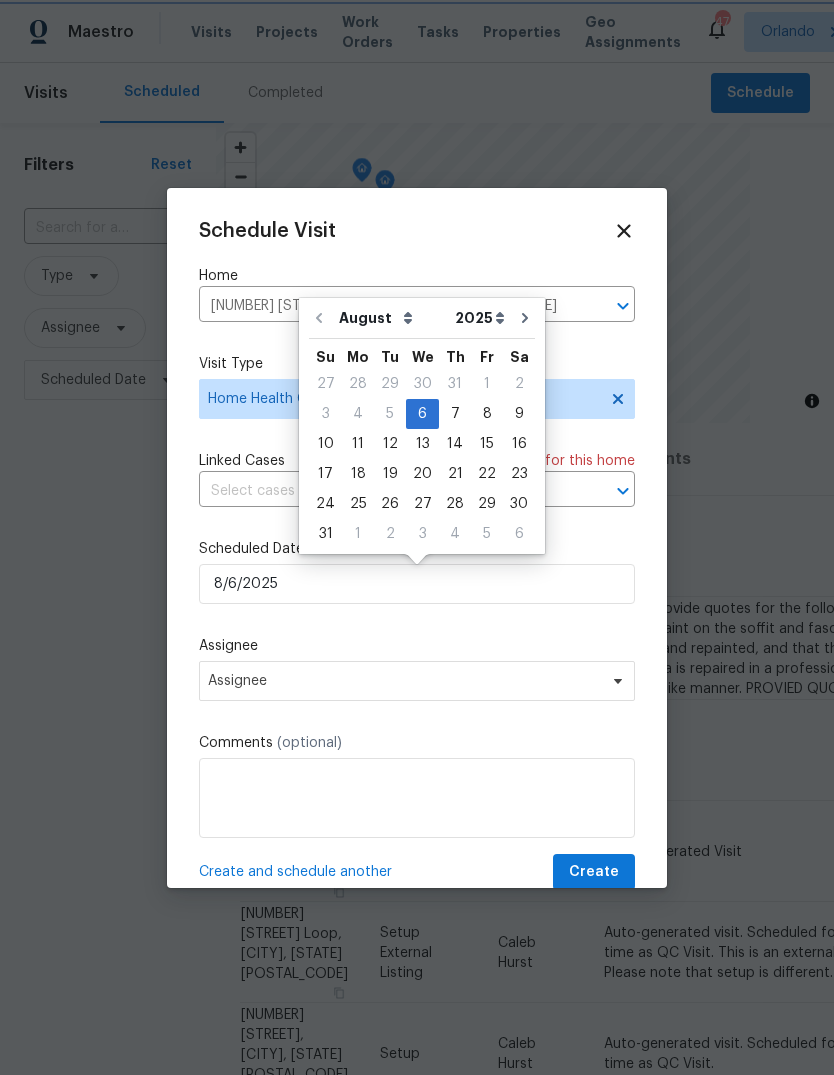 type on "8/7/2025" 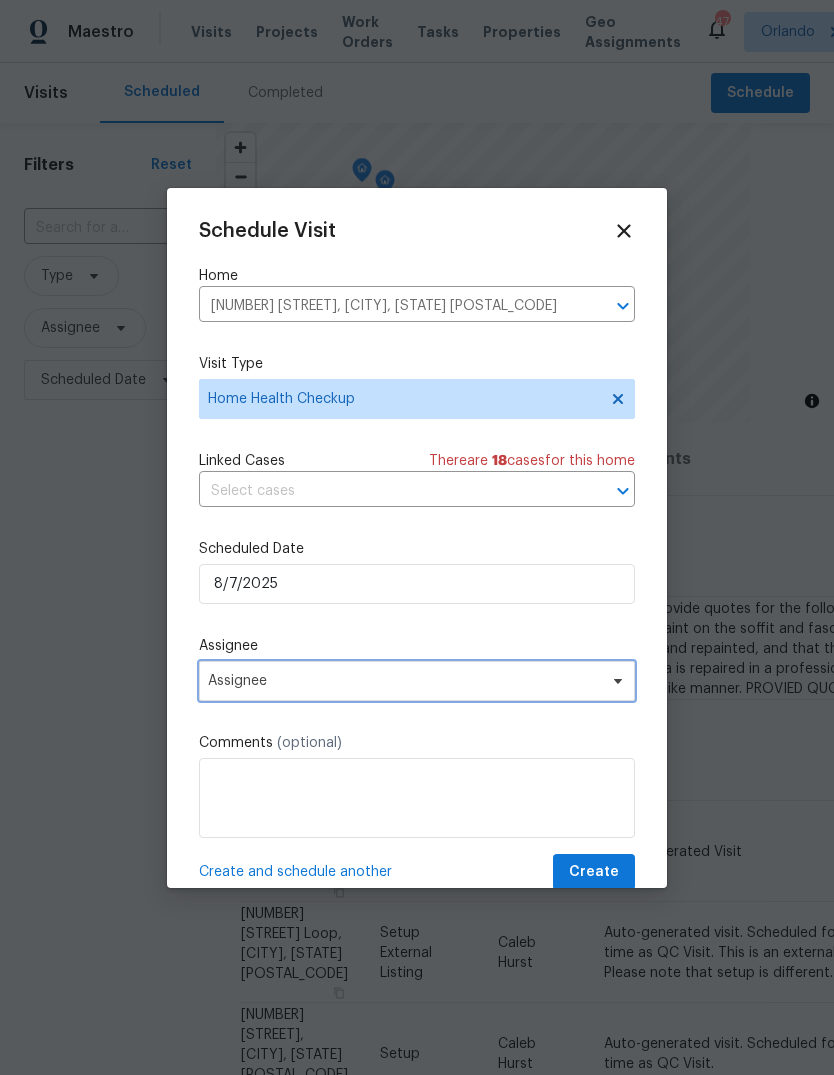click on "Assignee" at bounding box center [404, 681] 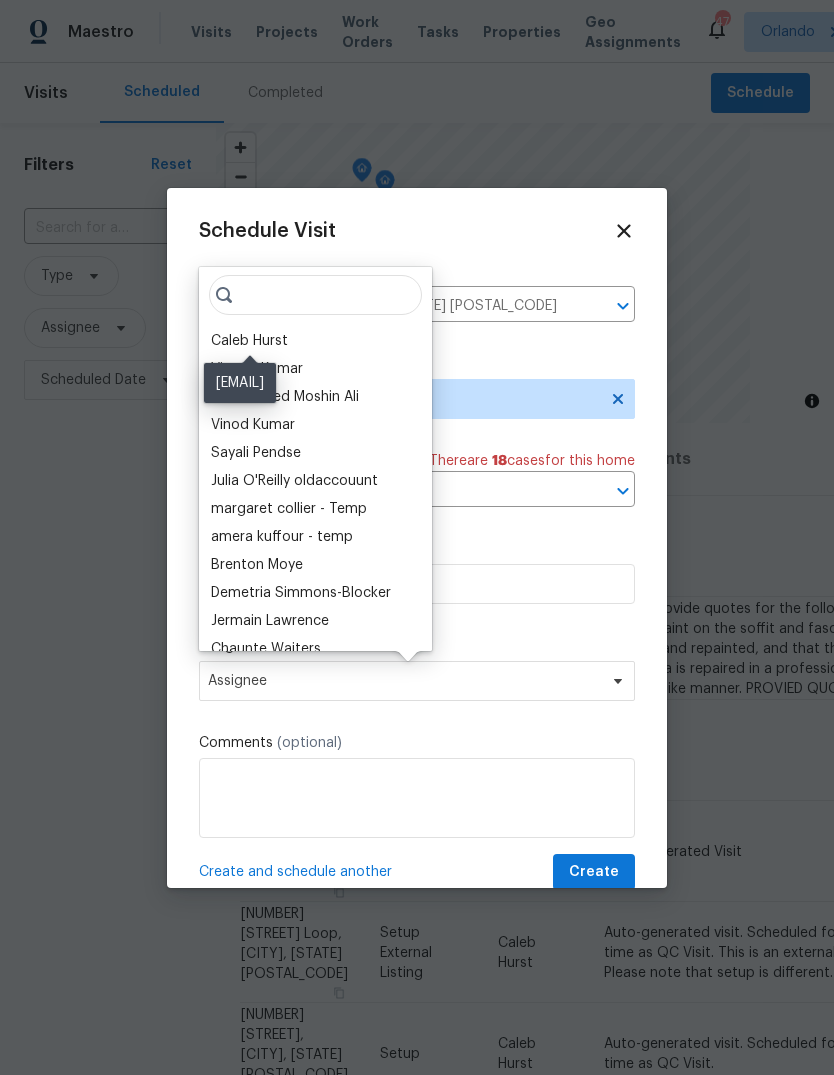 click on "Caleb Hurst" at bounding box center (249, 341) 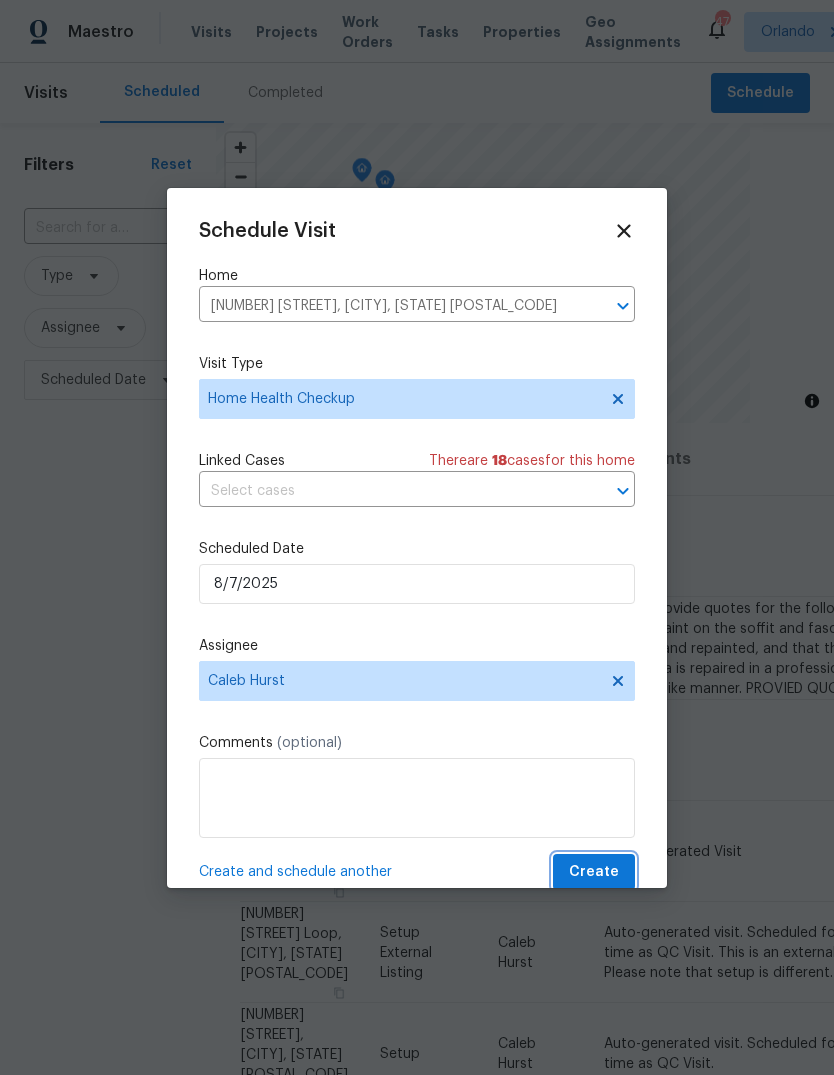 click on "Create" at bounding box center (594, 872) 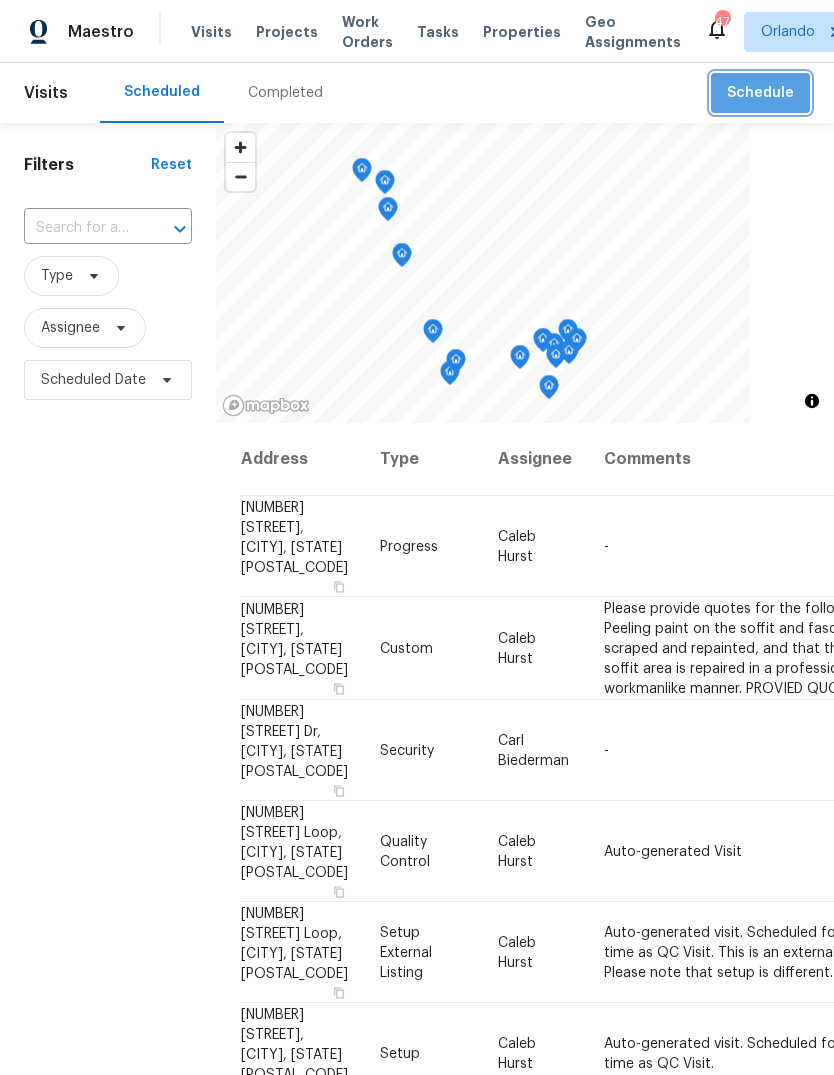 click on "Schedule" at bounding box center (760, 93) 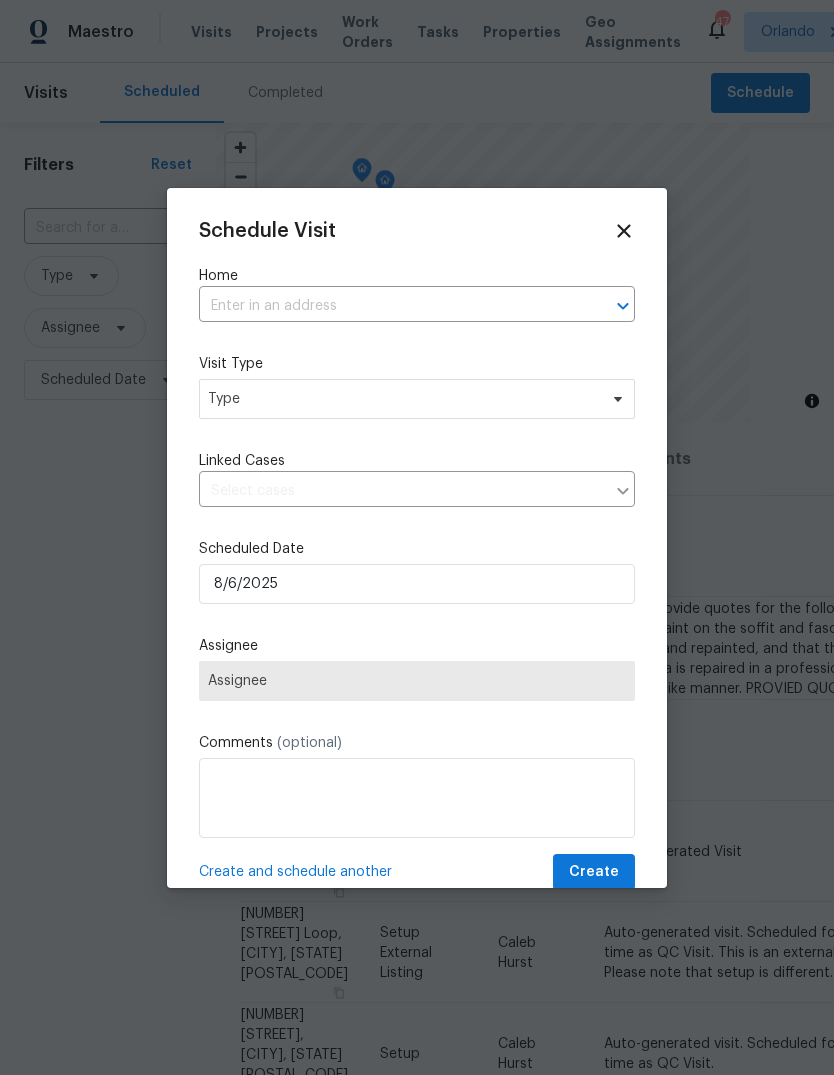 click at bounding box center [389, 306] 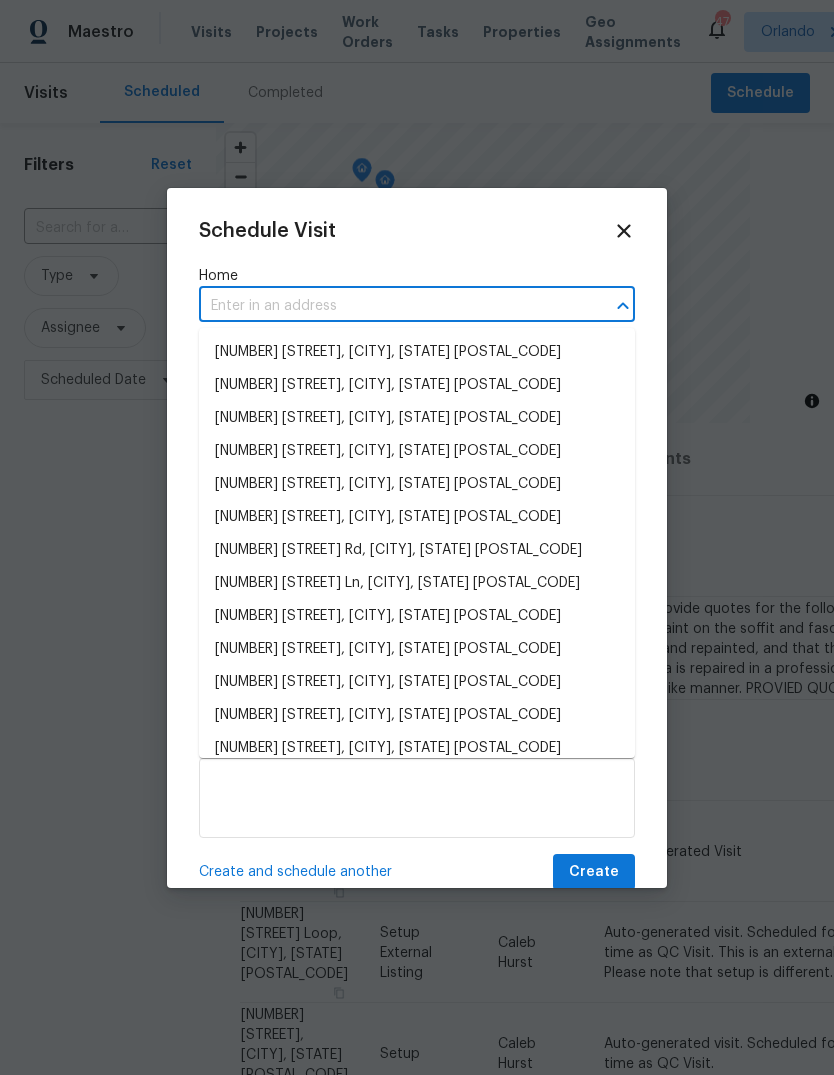 paste on "4209 SW 33rd StOcala, FL 34474" 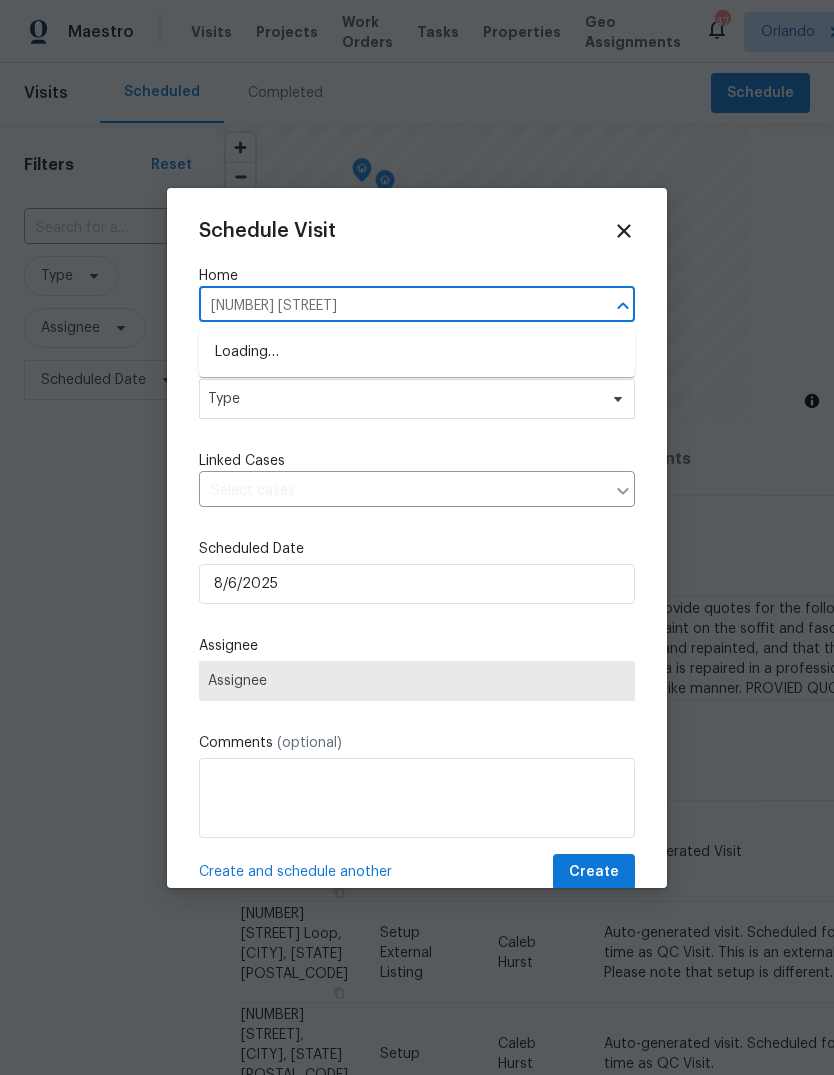 type on "4209 SW 33rd S" 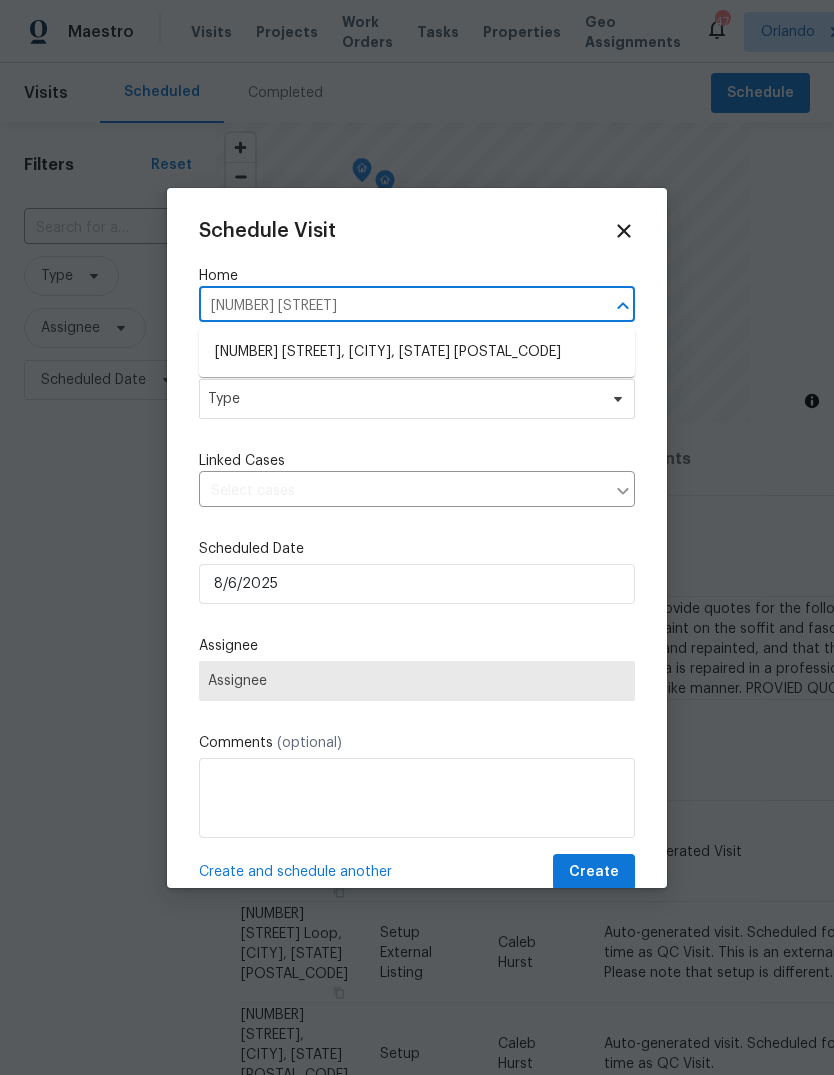 click on "4209 SW 33rd St, Ocala, FL 34474" at bounding box center [417, 352] 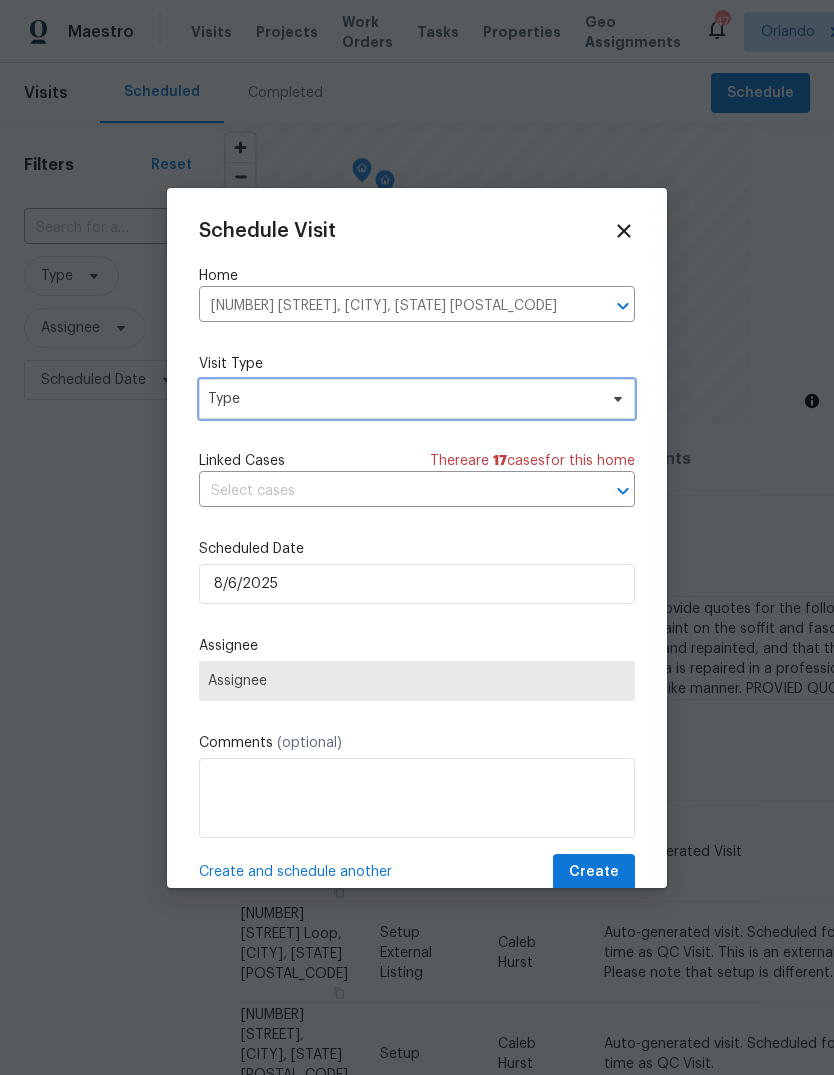 click on "Type" at bounding box center (402, 399) 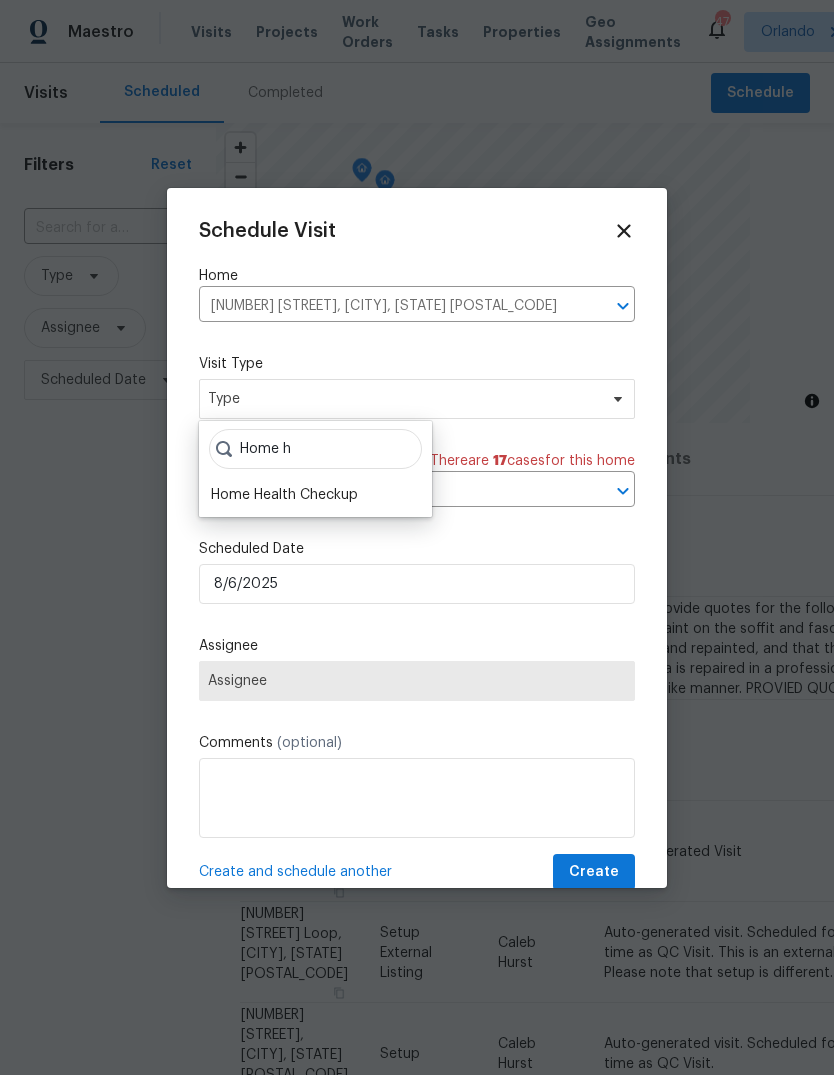 type on "Home h" 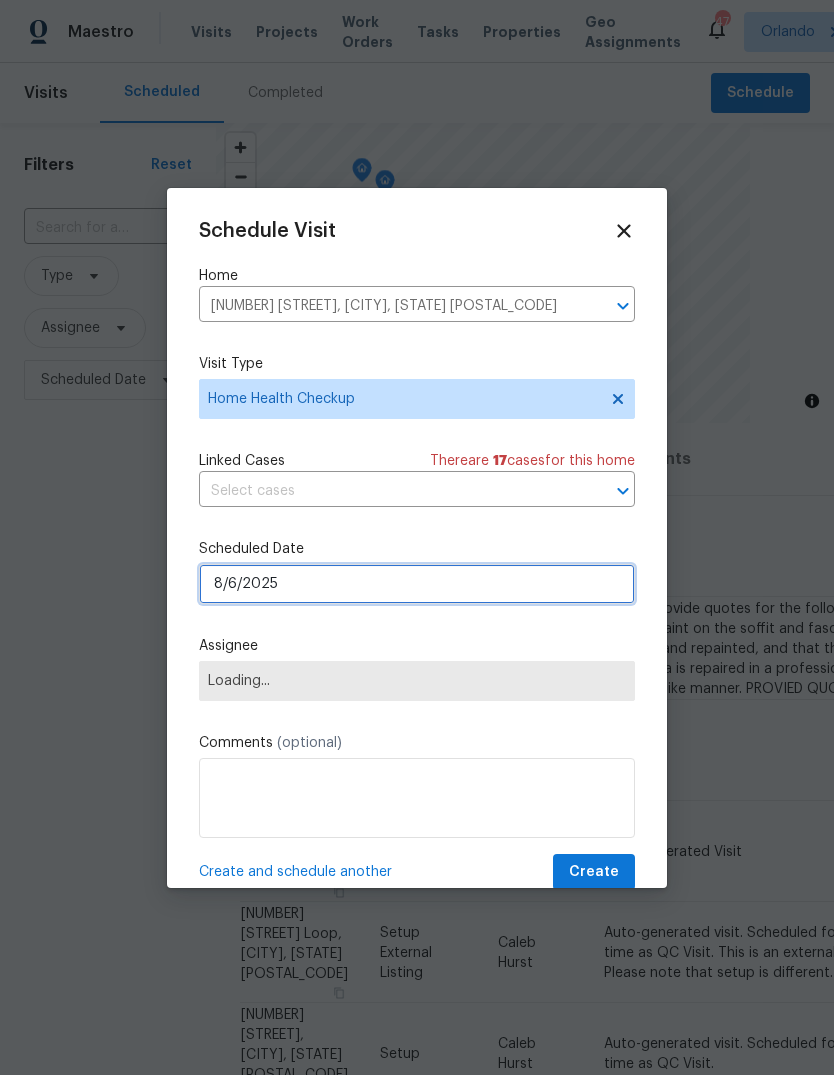 click on "8/6/2025" at bounding box center [417, 584] 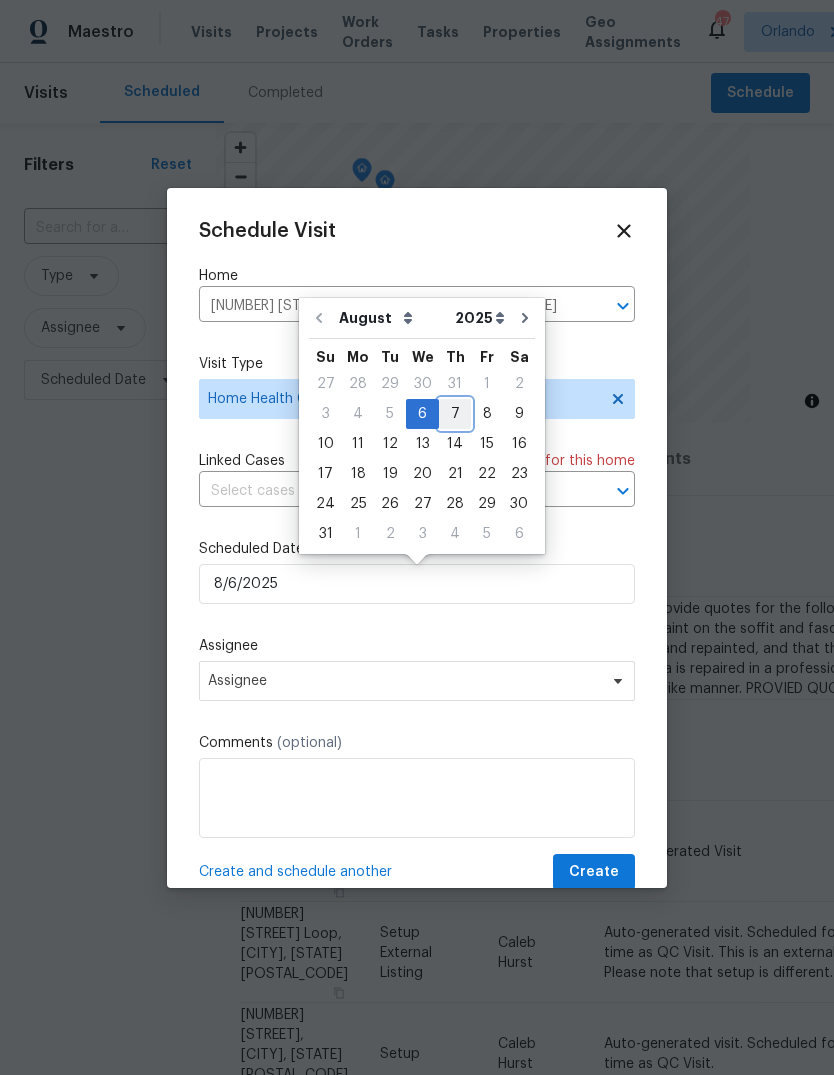 click on "7" at bounding box center [455, 414] 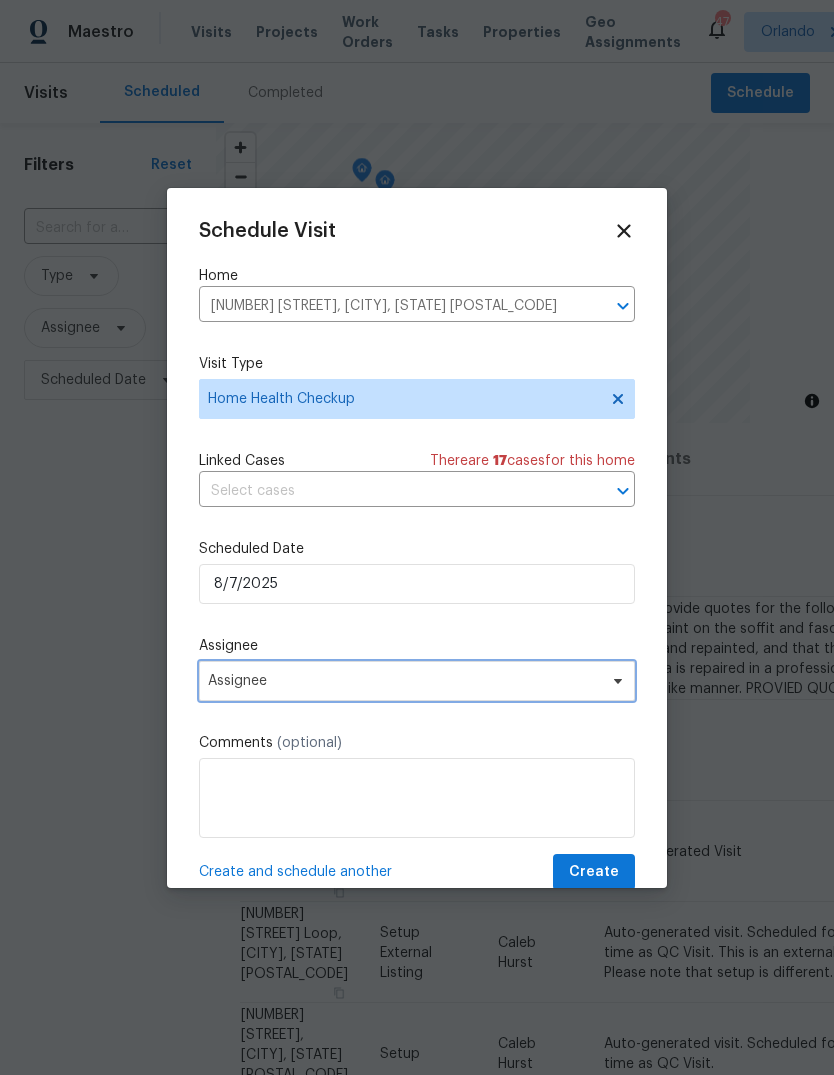 click on "Assignee" at bounding box center [404, 681] 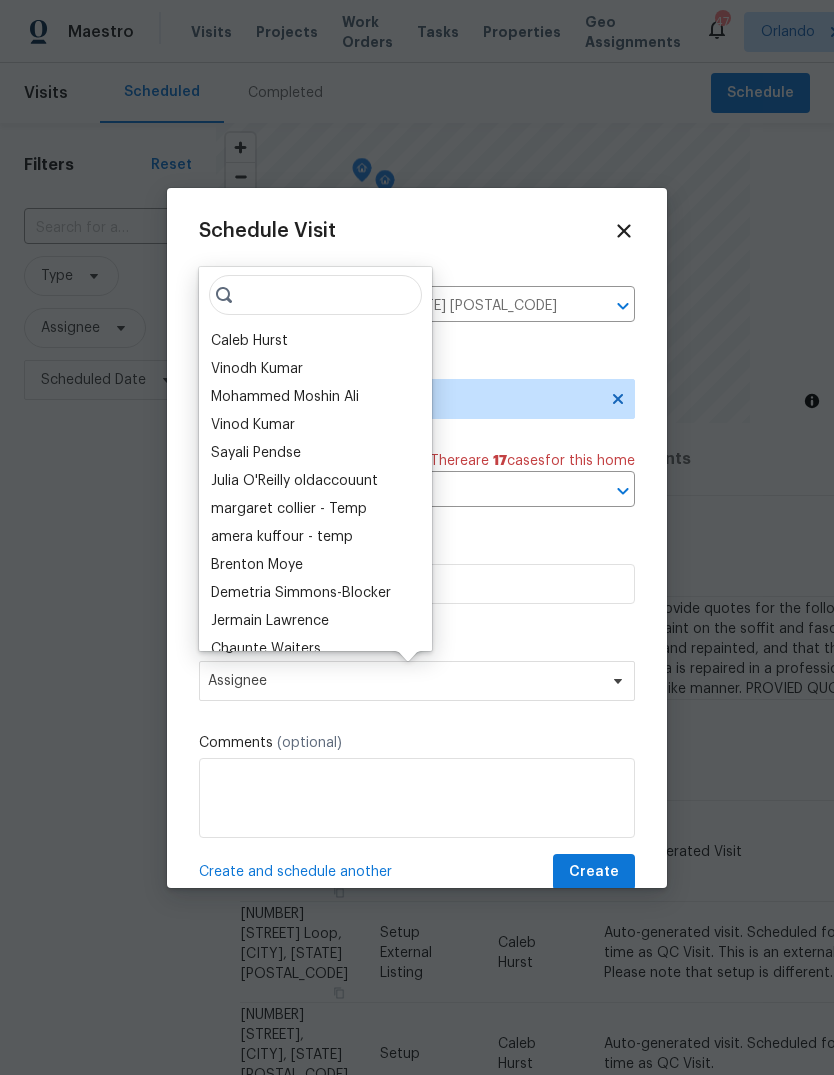 click on "Caleb Hurst" at bounding box center [249, 341] 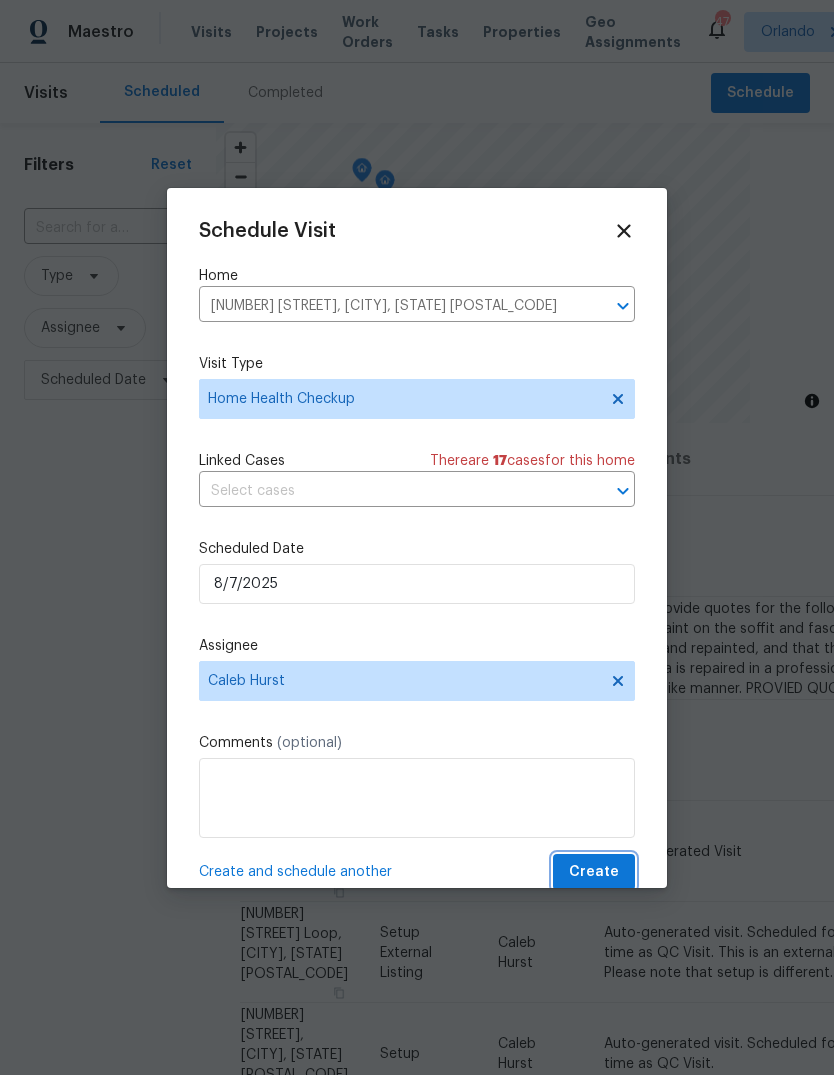click on "Create" at bounding box center [594, 872] 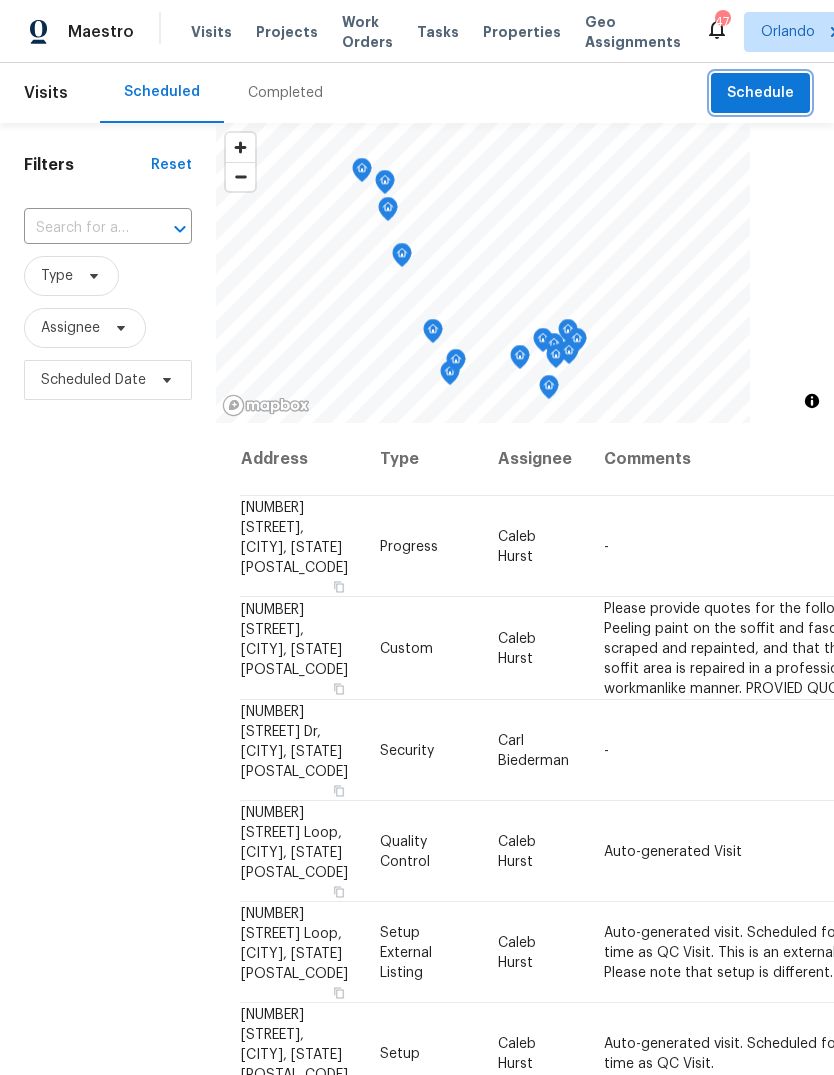 click on "Schedule" at bounding box center (760, 93) 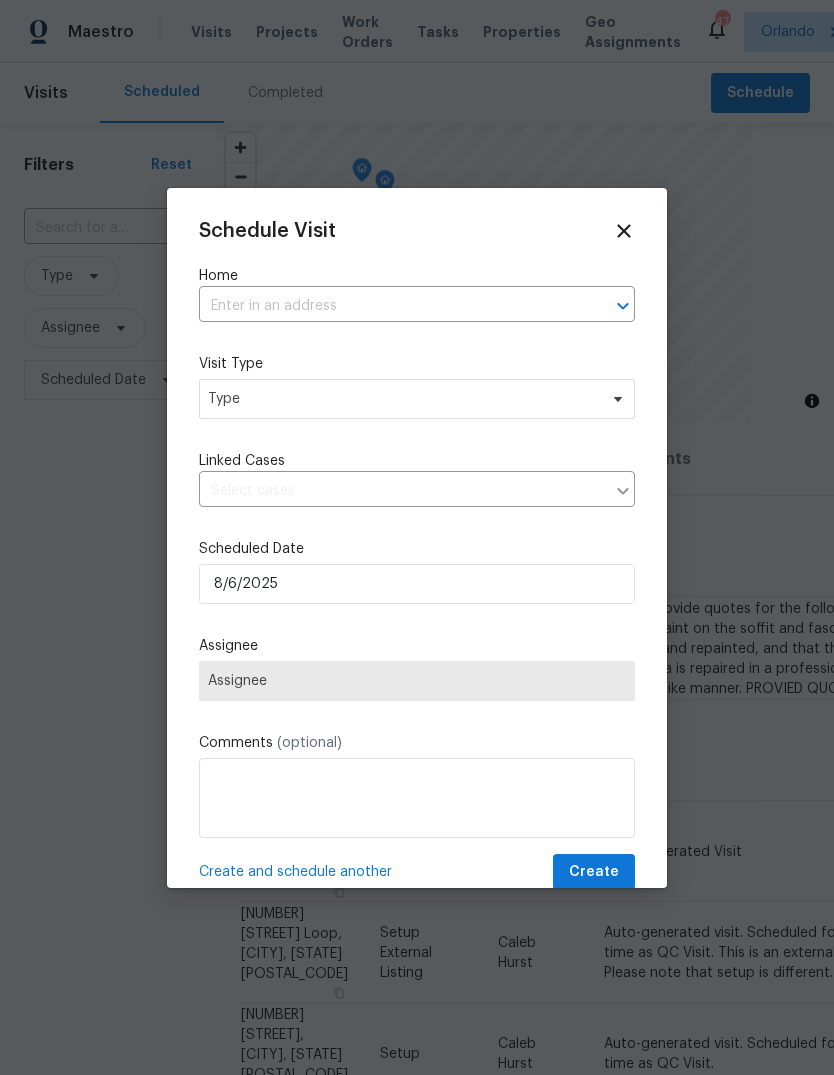 click at bounding box center [389, 306] 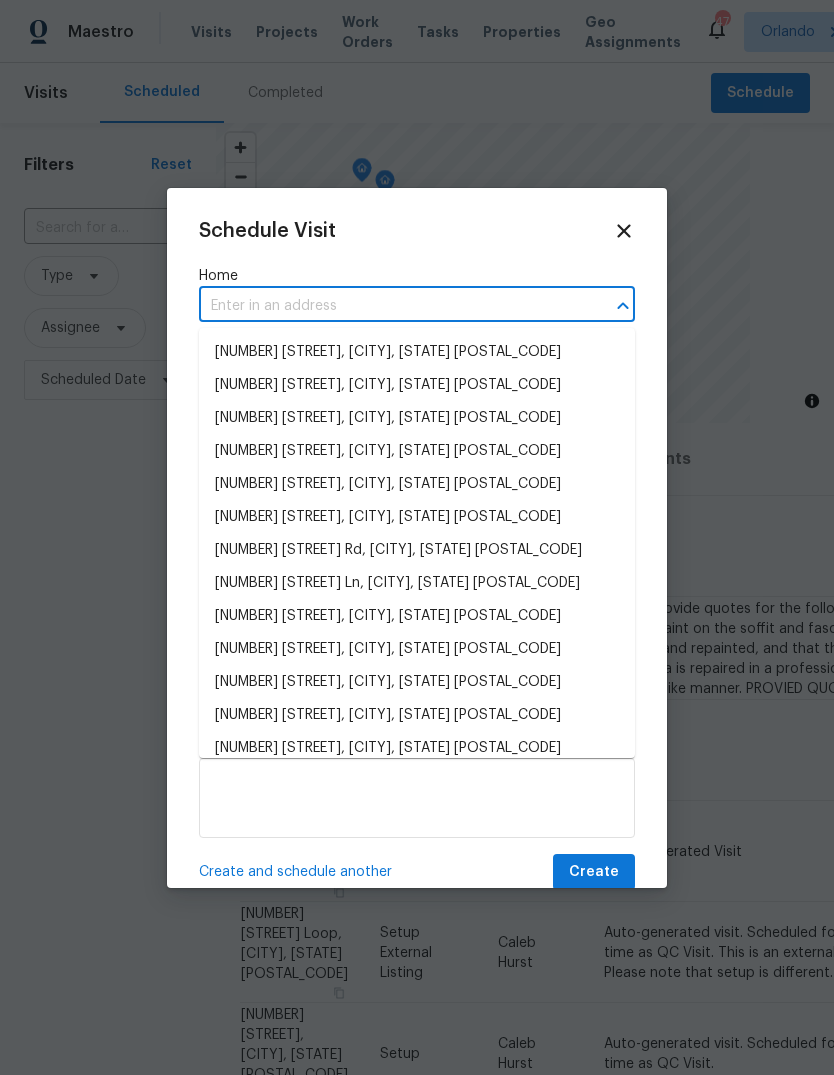 paste on "4801 Summerbridge CirLeesburg, FL 34748" 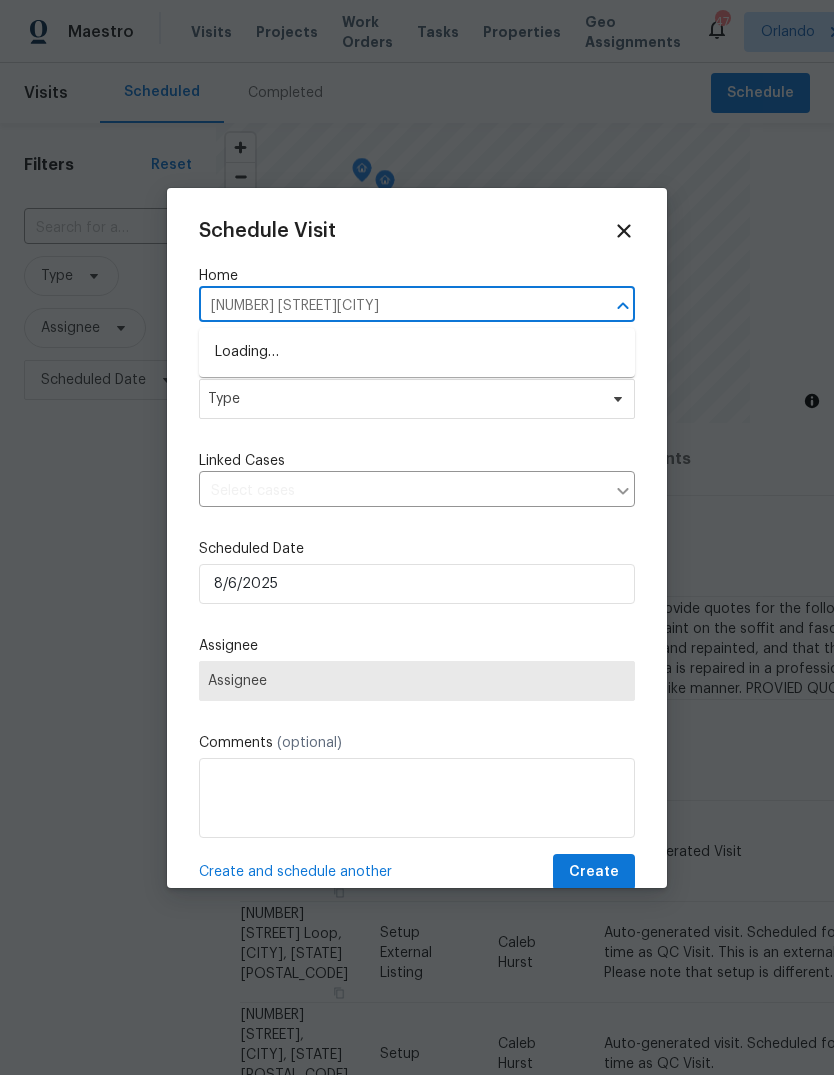 type on "4801 Summerbridge Cir" 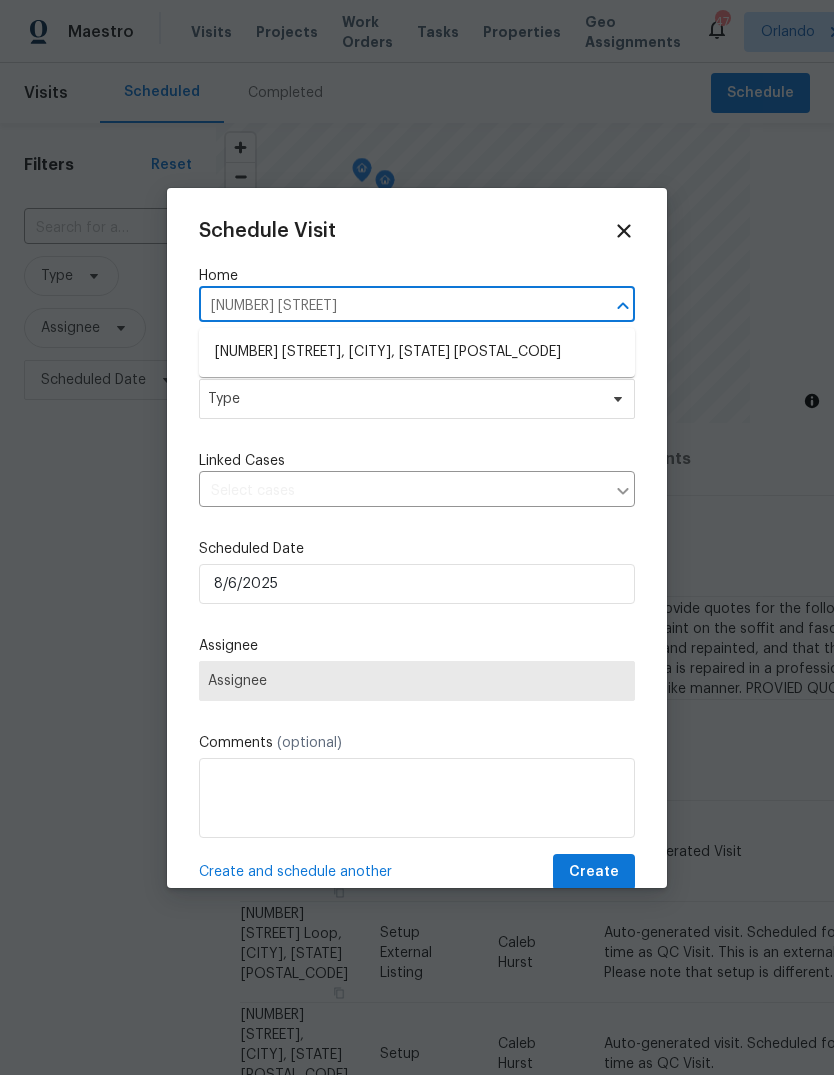 click on "4801 Summerbridge Cir, Leesburg, FL 34748" at bounding box center (417, 352) 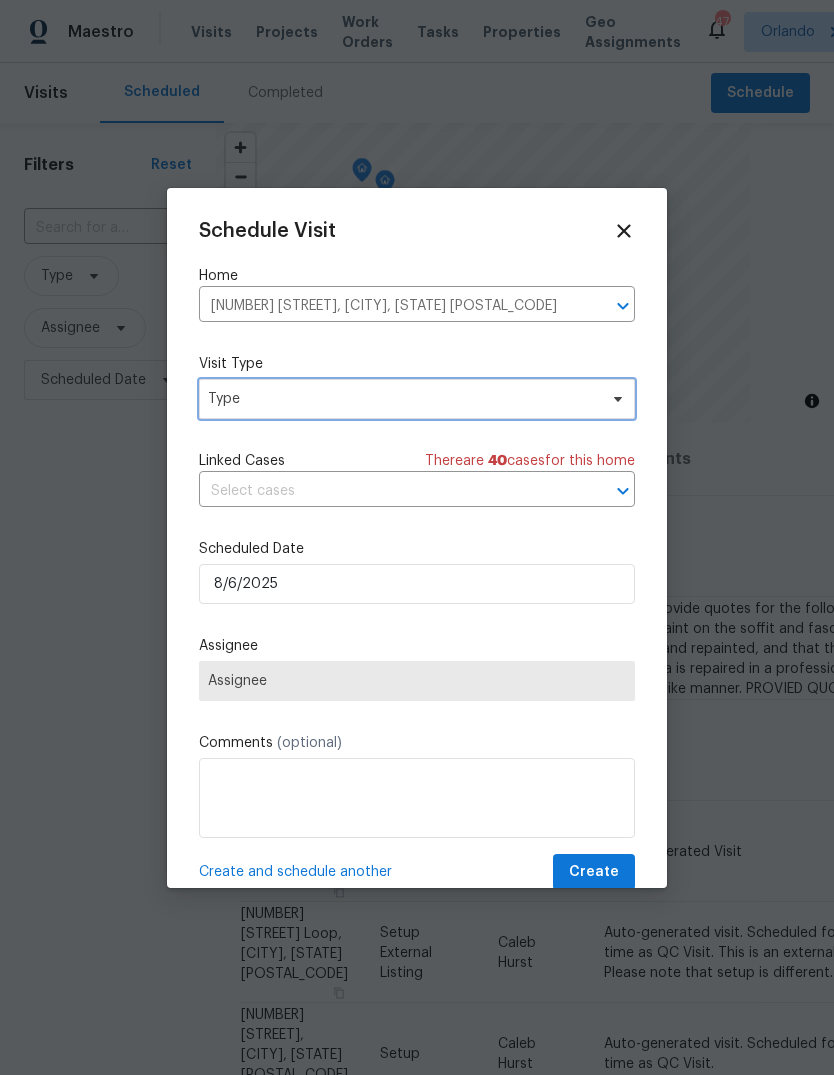 click on "Type" at bounding box center (402, 399) 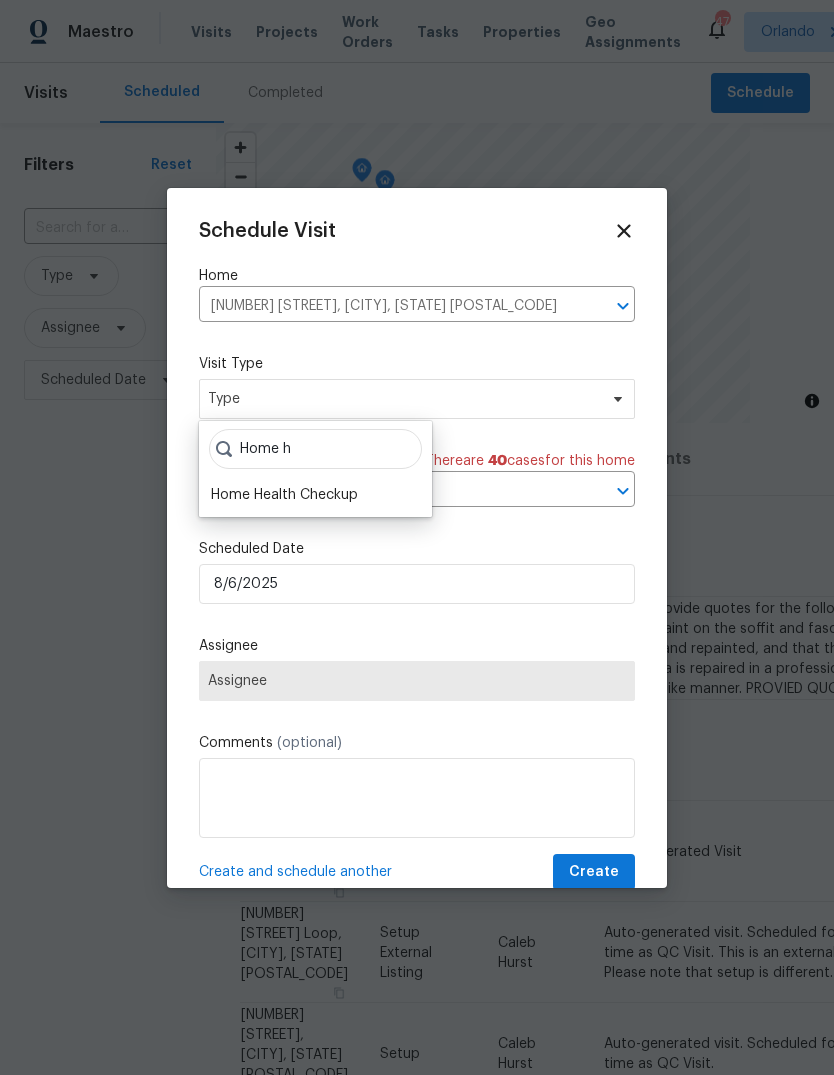 type on "Home h" 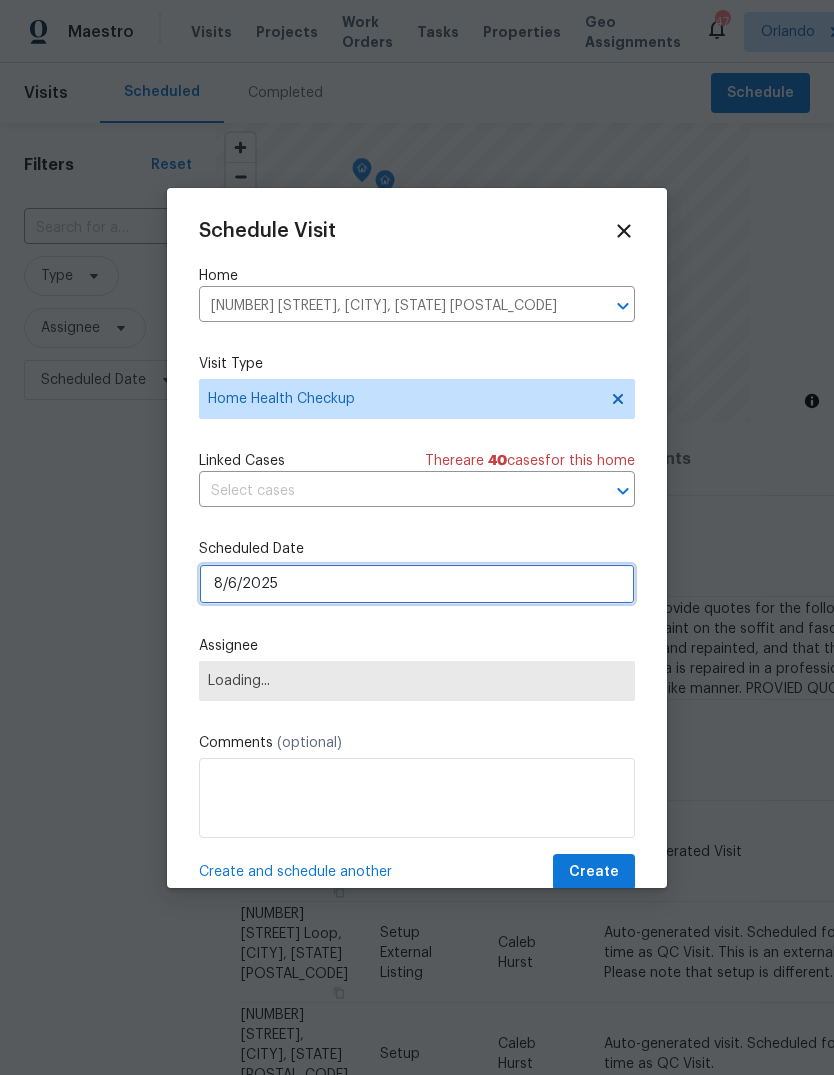click on "8/6/2025" at bounding box center [417, 584] 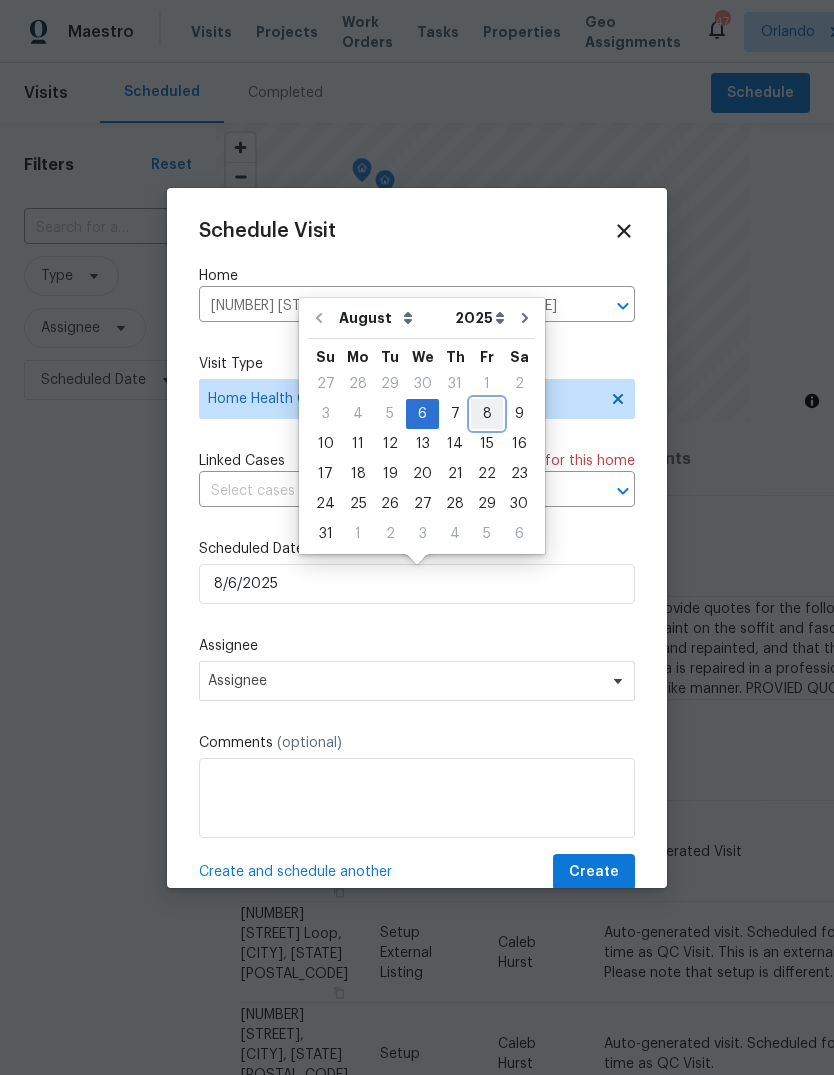 click on "8" at bounding box center (487, 414) 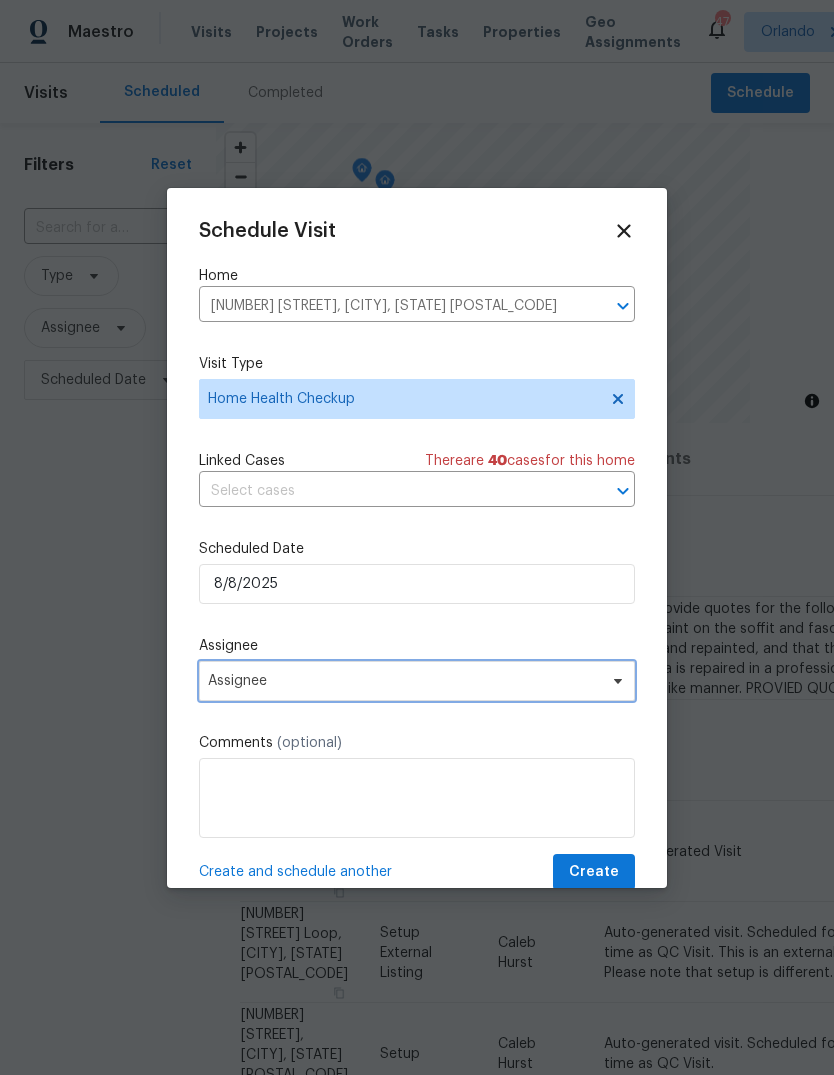 click on "Assignee" at bounding box center [404, 681] 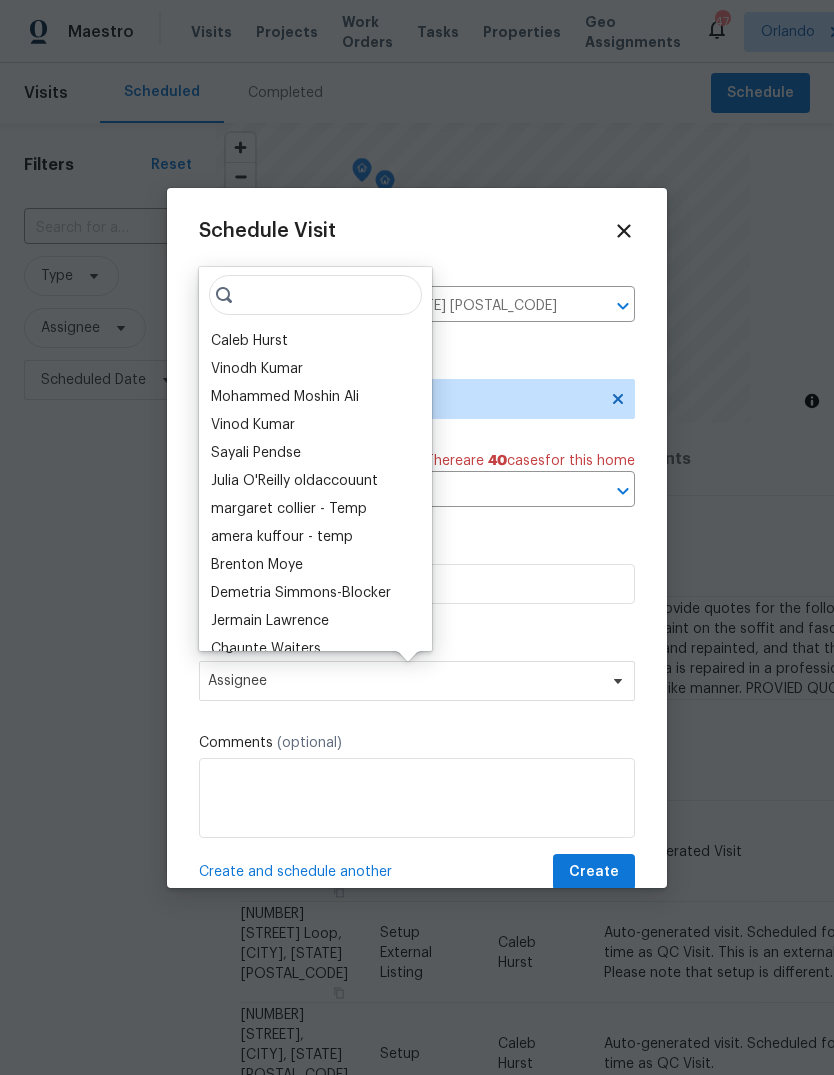 click on "Caleb Hurst" at bounding box center (249, 341) 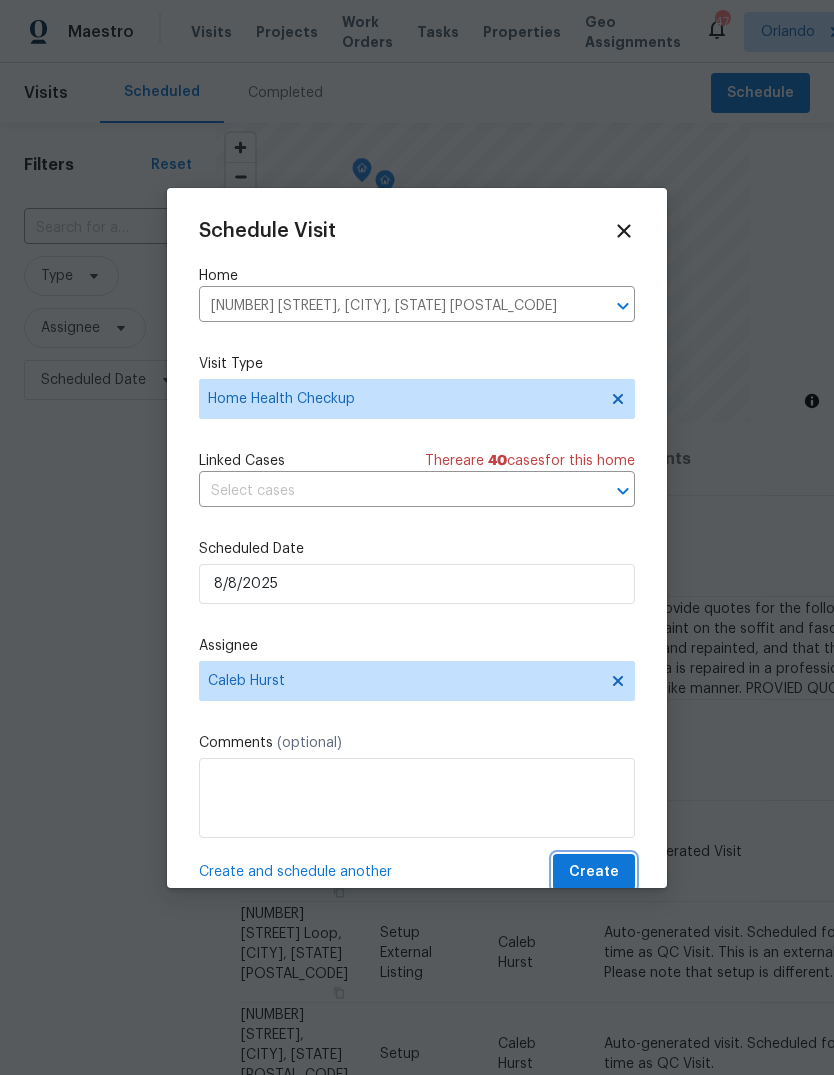 click on "Create" at bounding box center (594, 872) 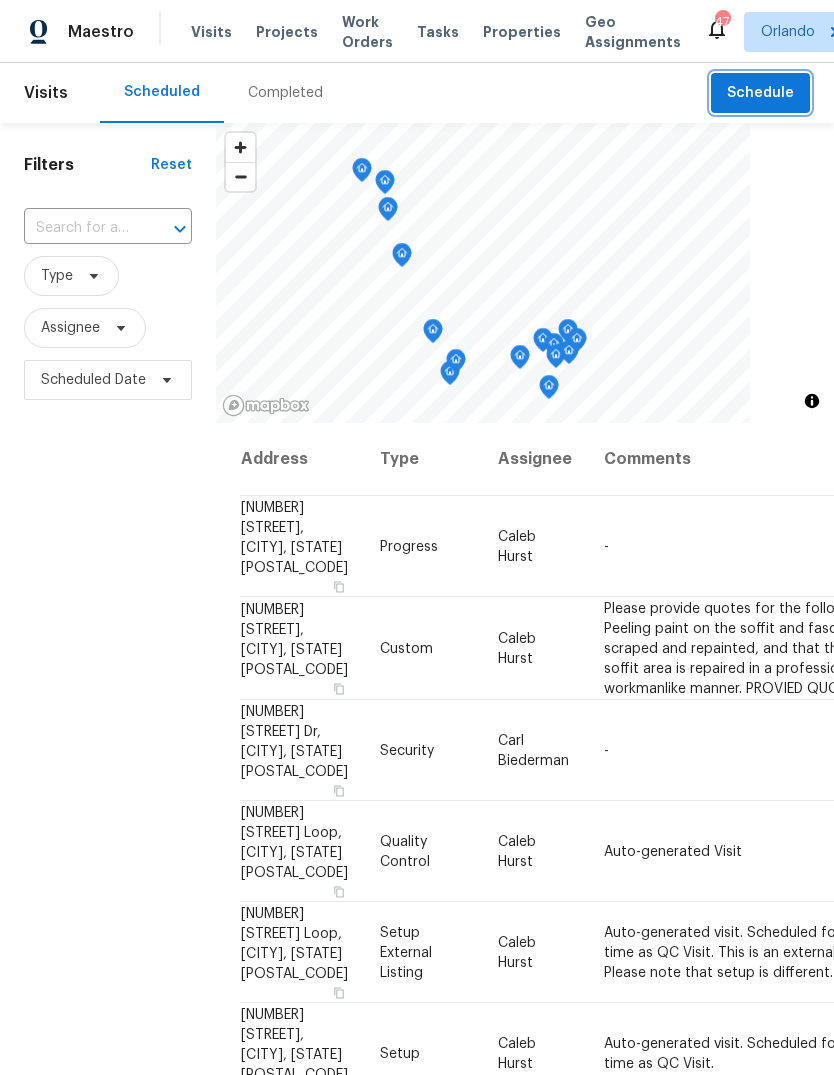 click on "Schedule" at bounding box center [760, 93] 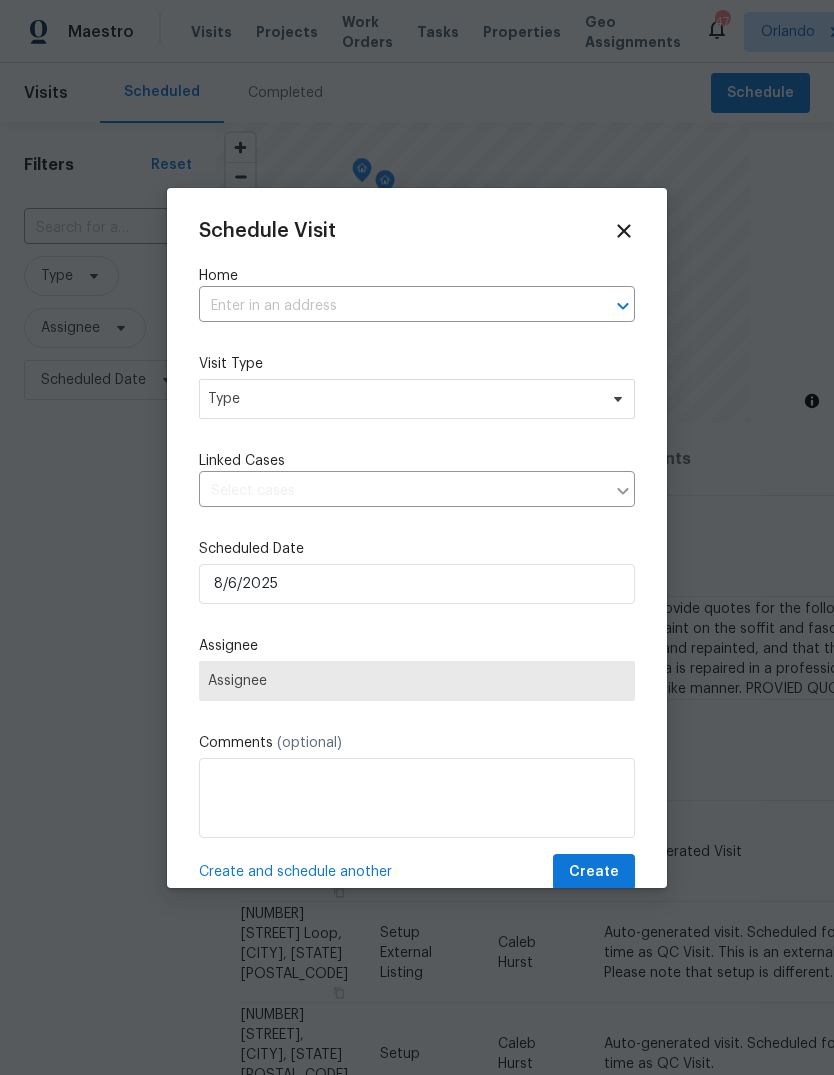 click at bounding box center [389, 306] 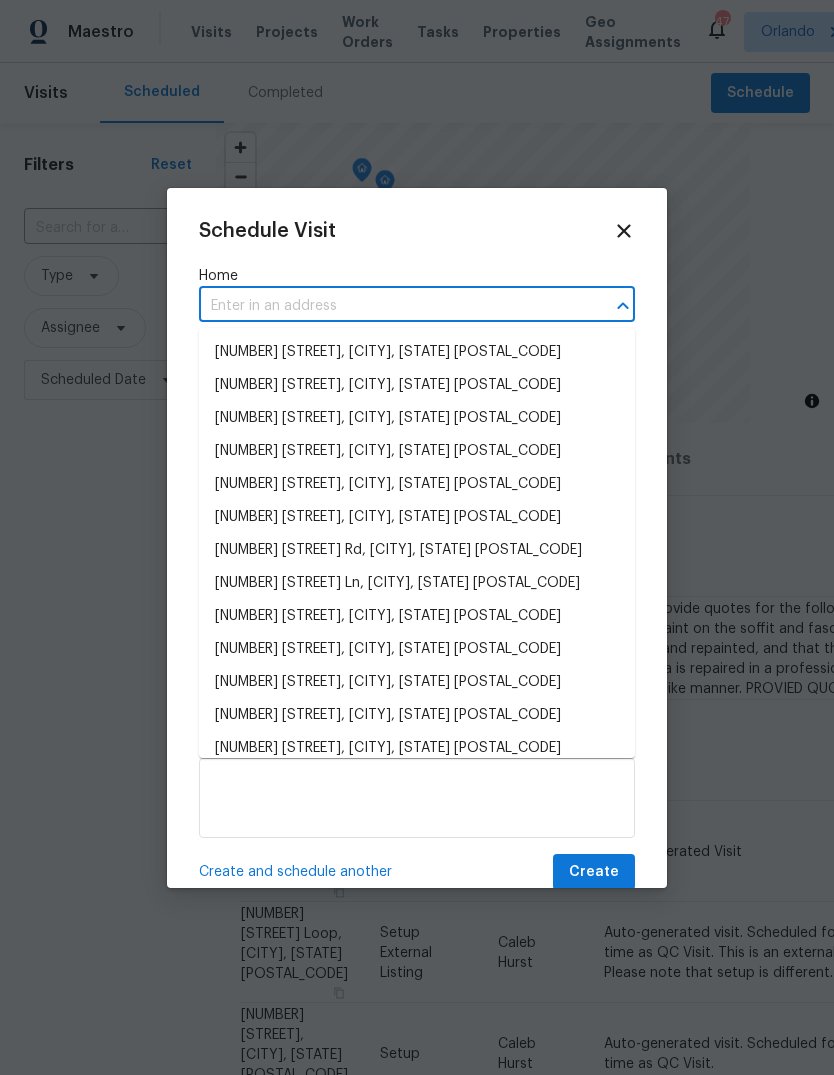 paste on "5119 Timber Ridge TrlOcoee, FL 34761" 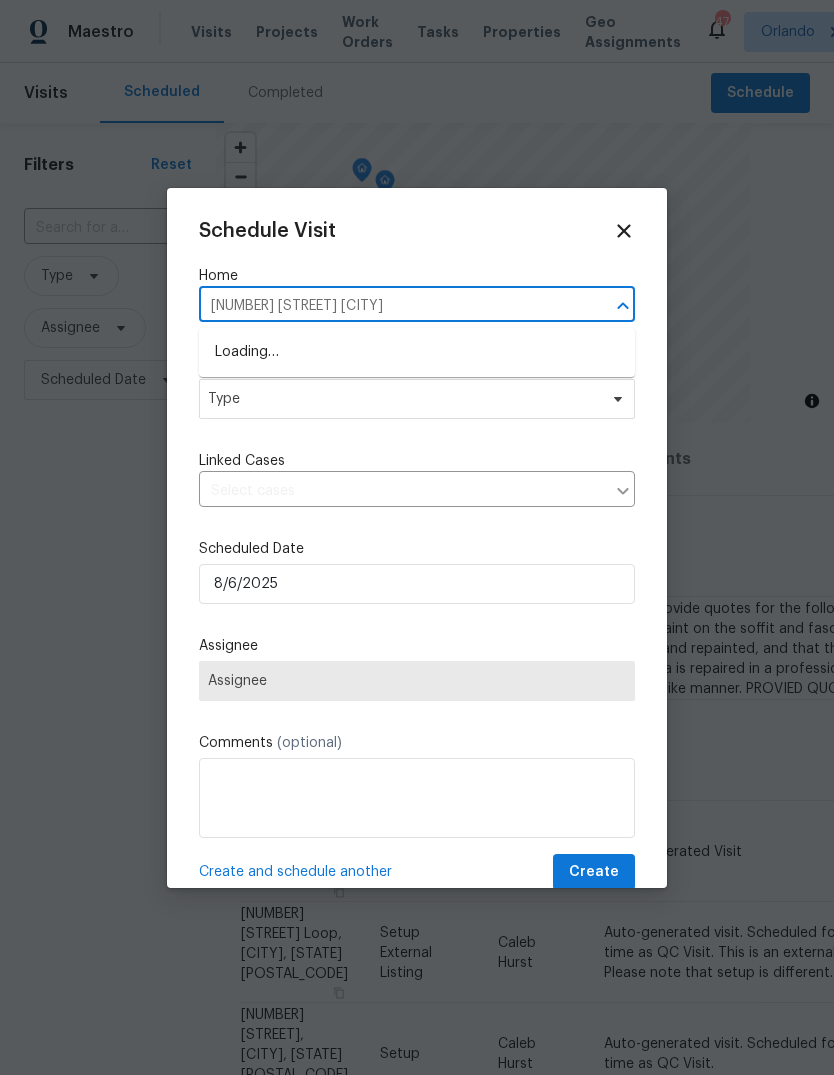 type on "5119 Timber Ridge Trl" 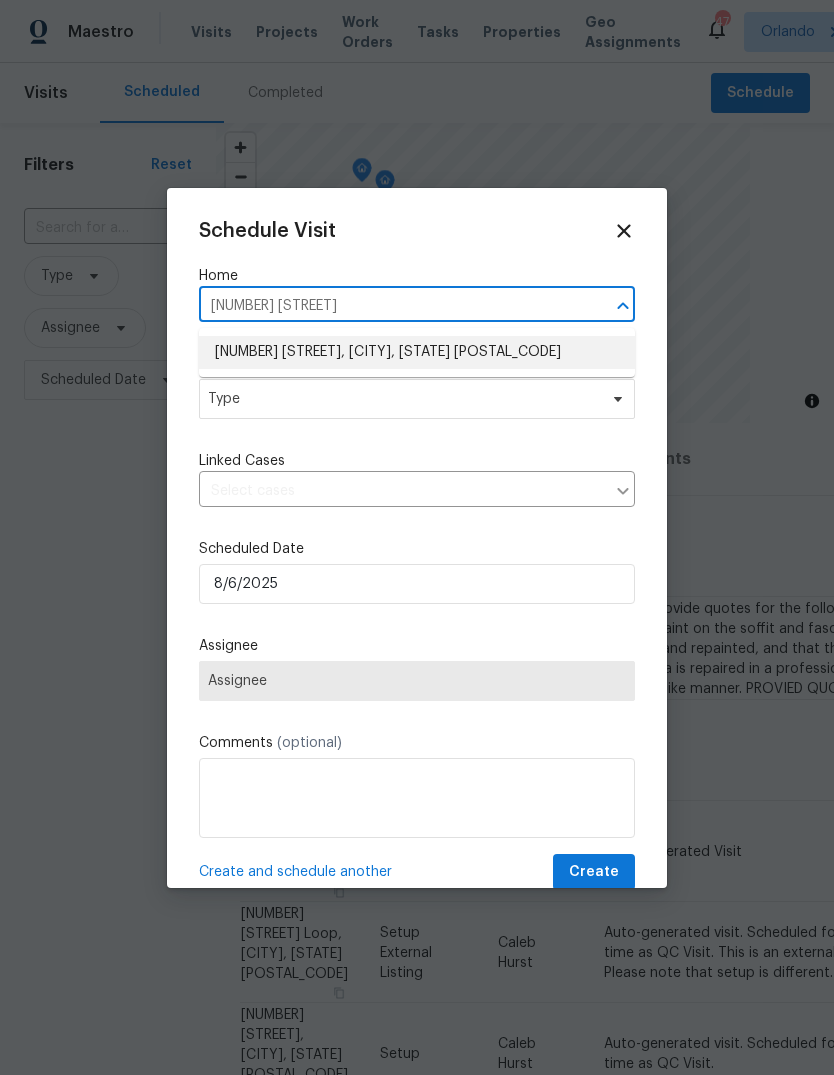 click on "5119 Timber Ridge Trl, Ocoee, FL 34761" at bounding box center (417, 352) 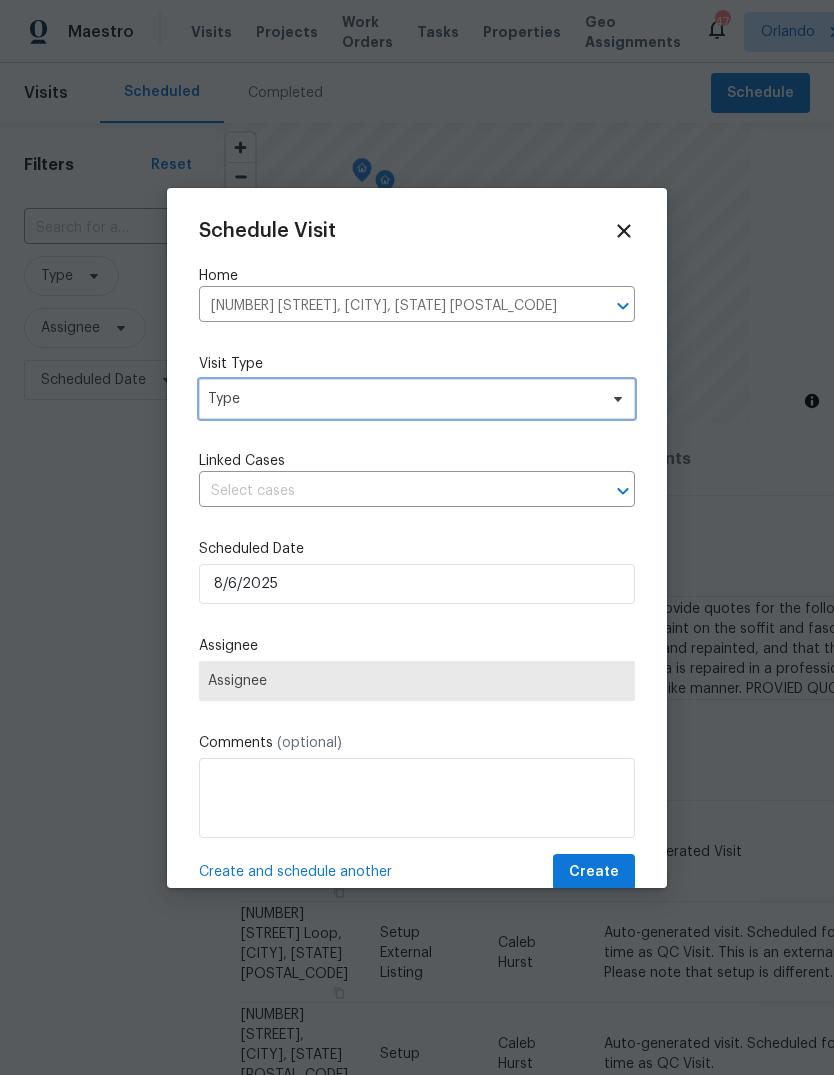 click on "Type" at bounding box center [402, 399] 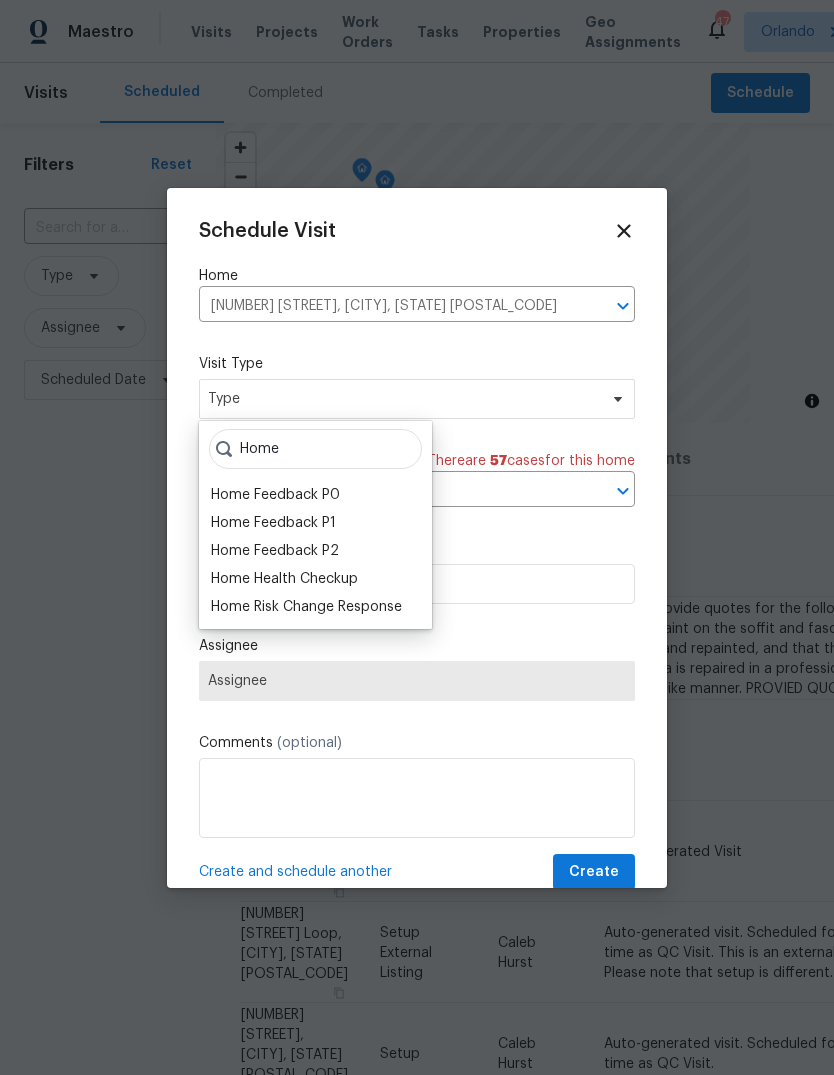 type on "Home" 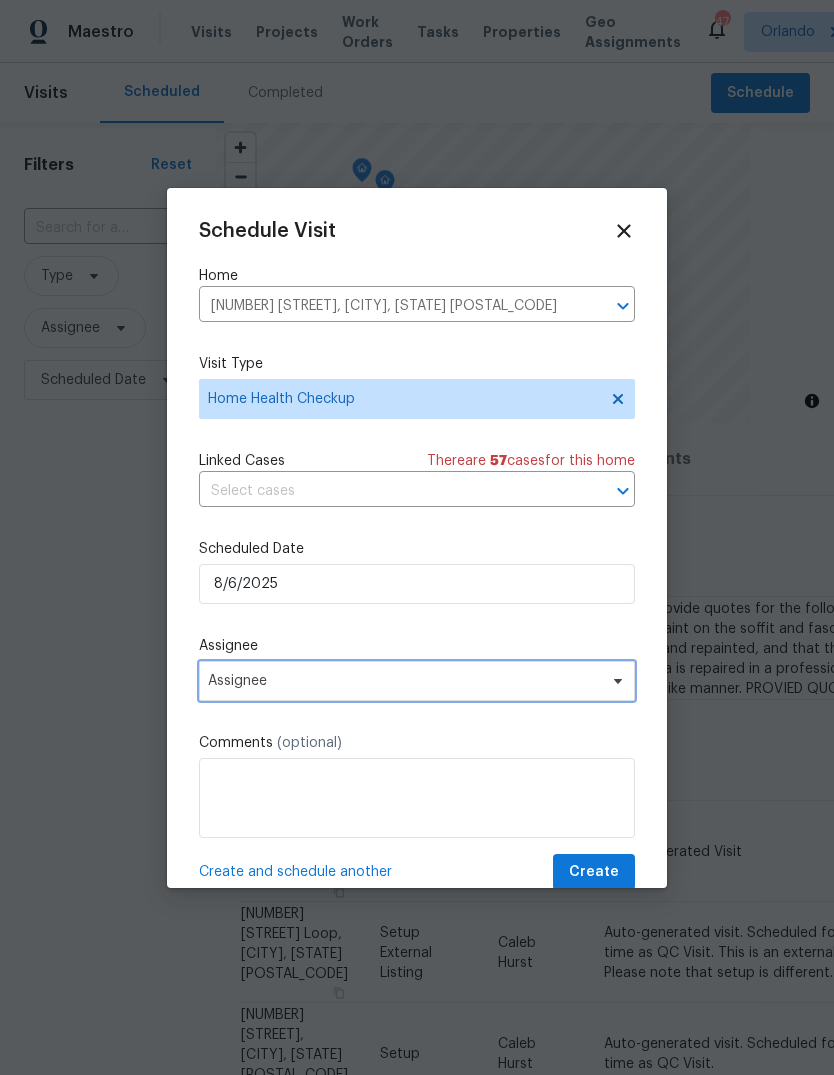click on "Assignee" at bounding box center [404, 681] 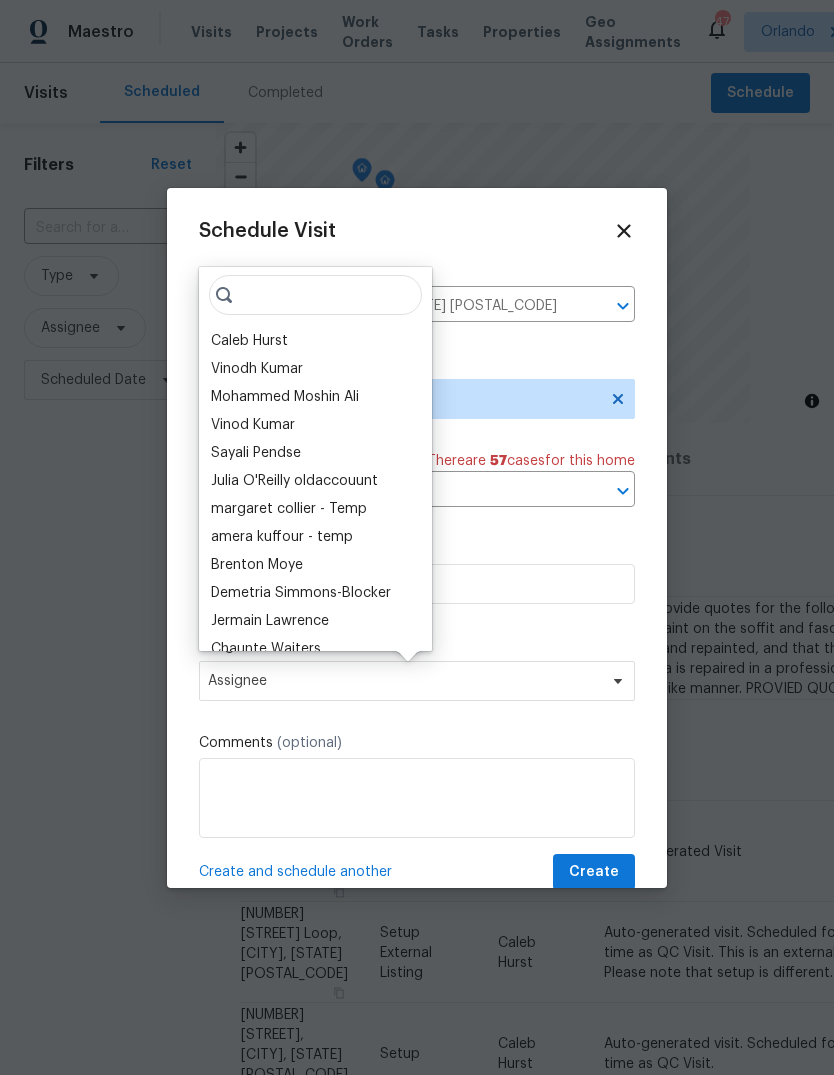 click on "Caleb Hurst" at bounding box center [249, 341] 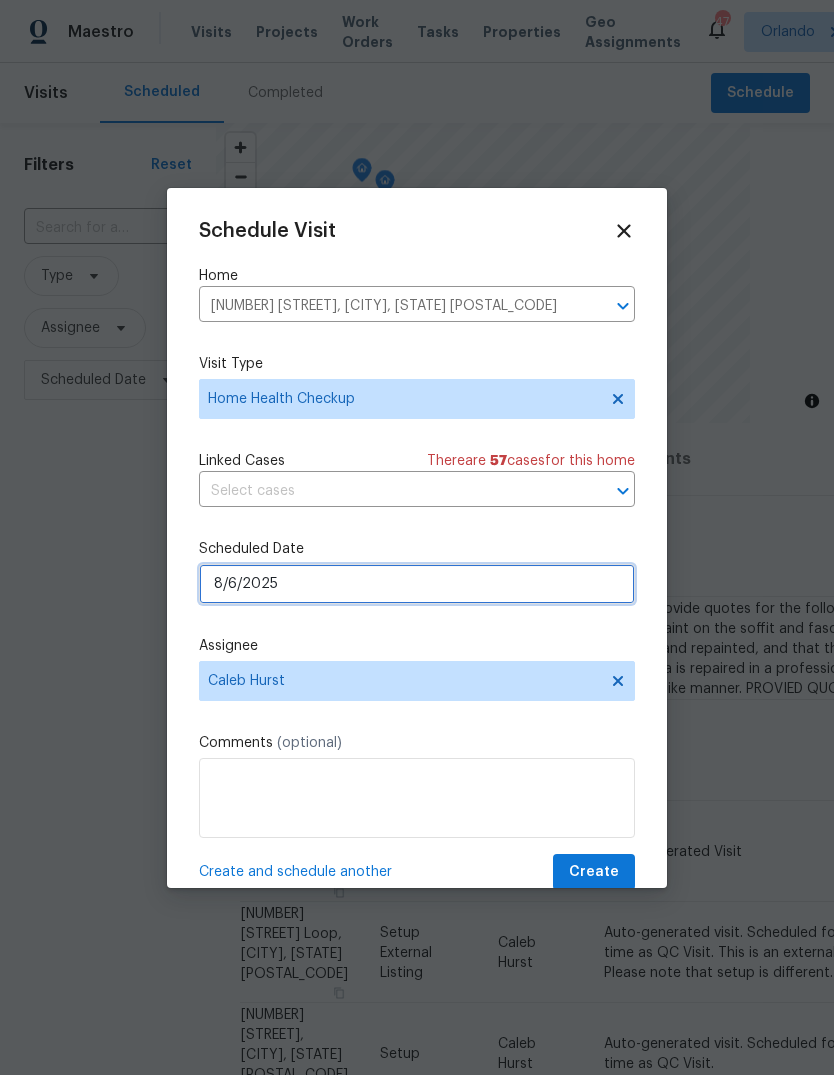 click on "8/6/2025" at bounding box center (417, 584) 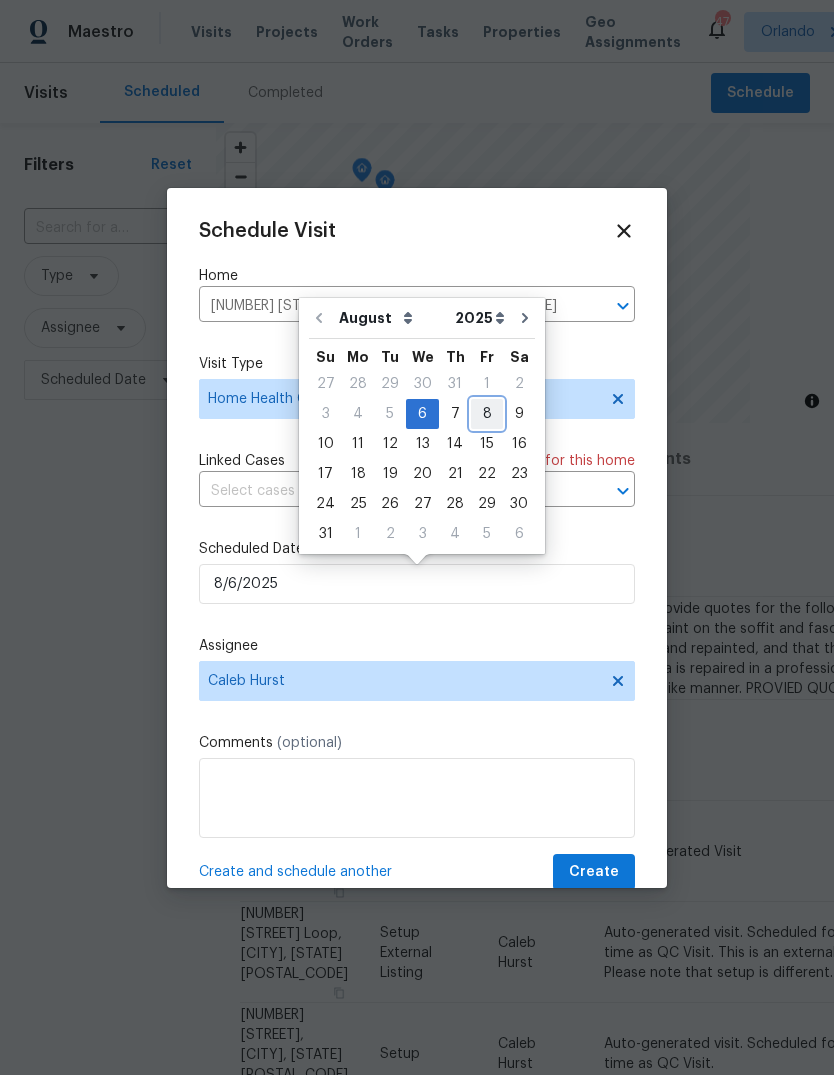 click on "8" at bounding box center (487, 414) 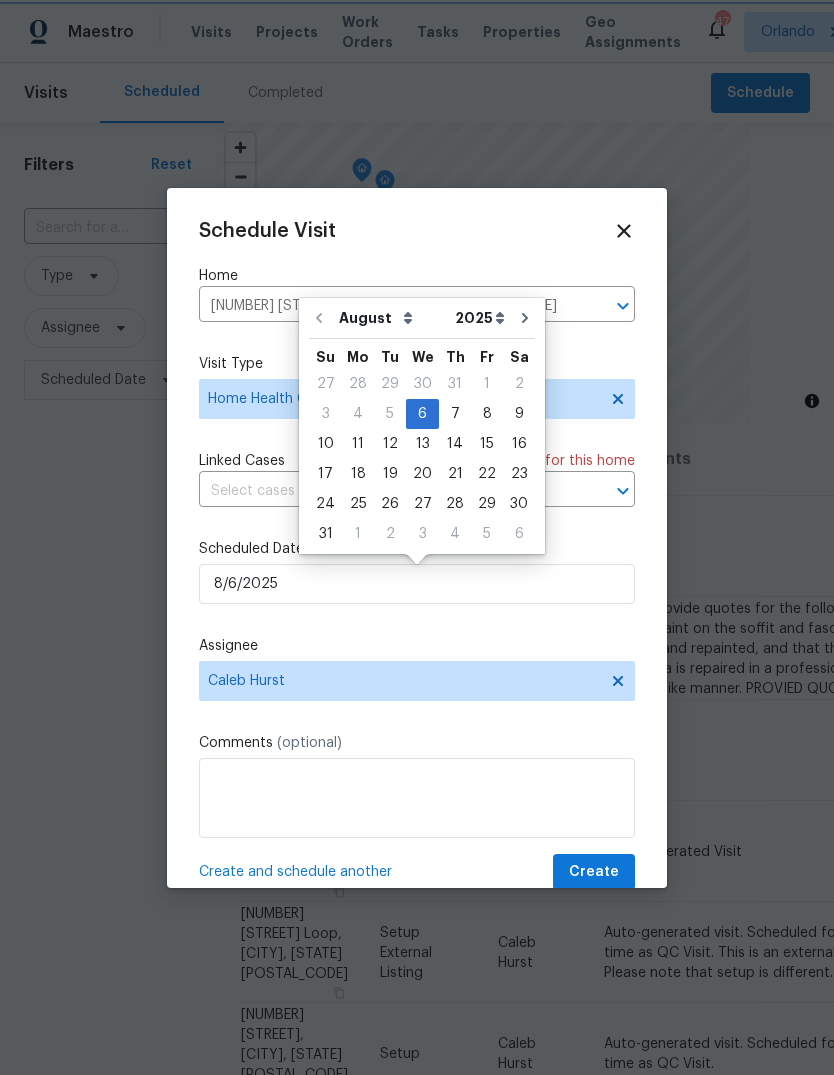 type on "8/8/2025" 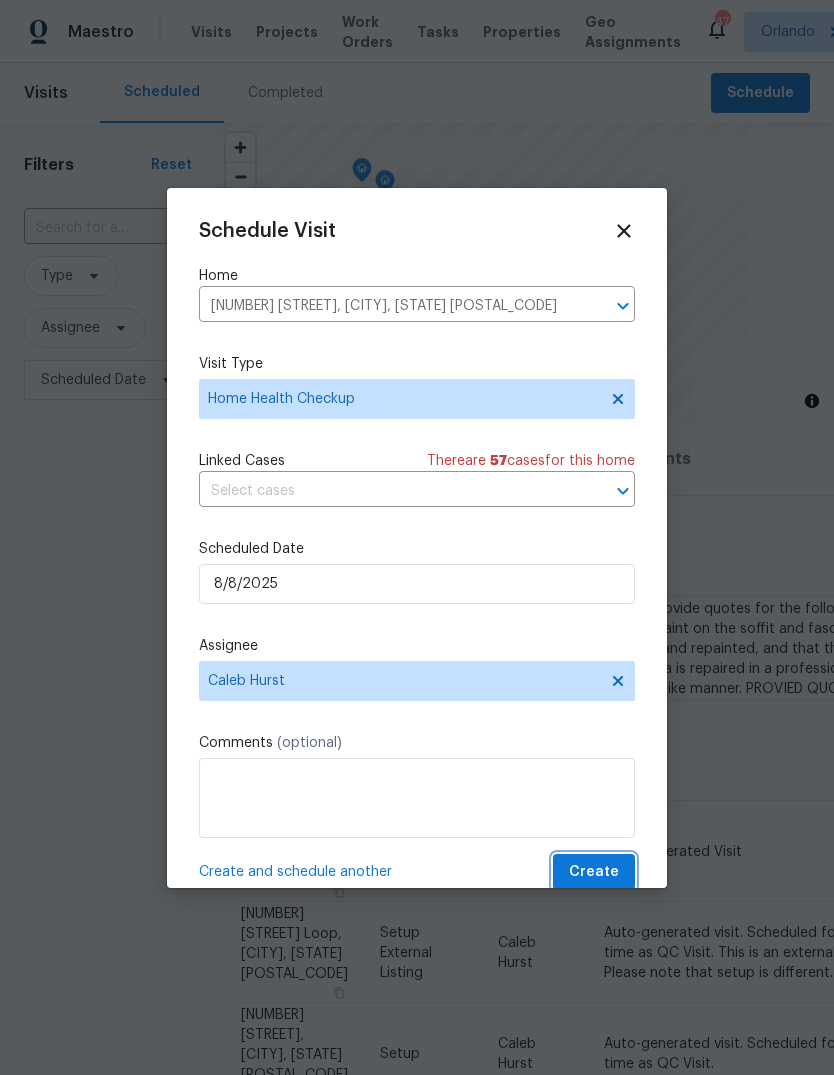 click on "Create" at bounding box center (594, 872) 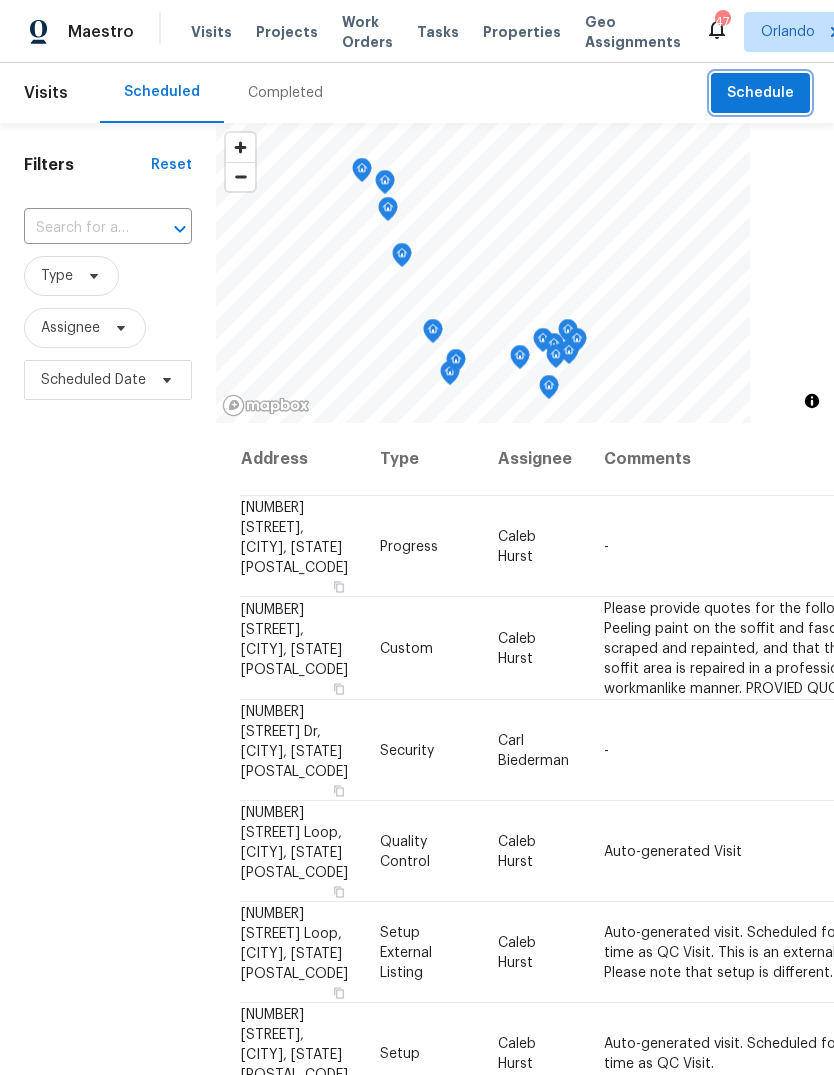 click on "Schedule" at bounding box center (760, 93) 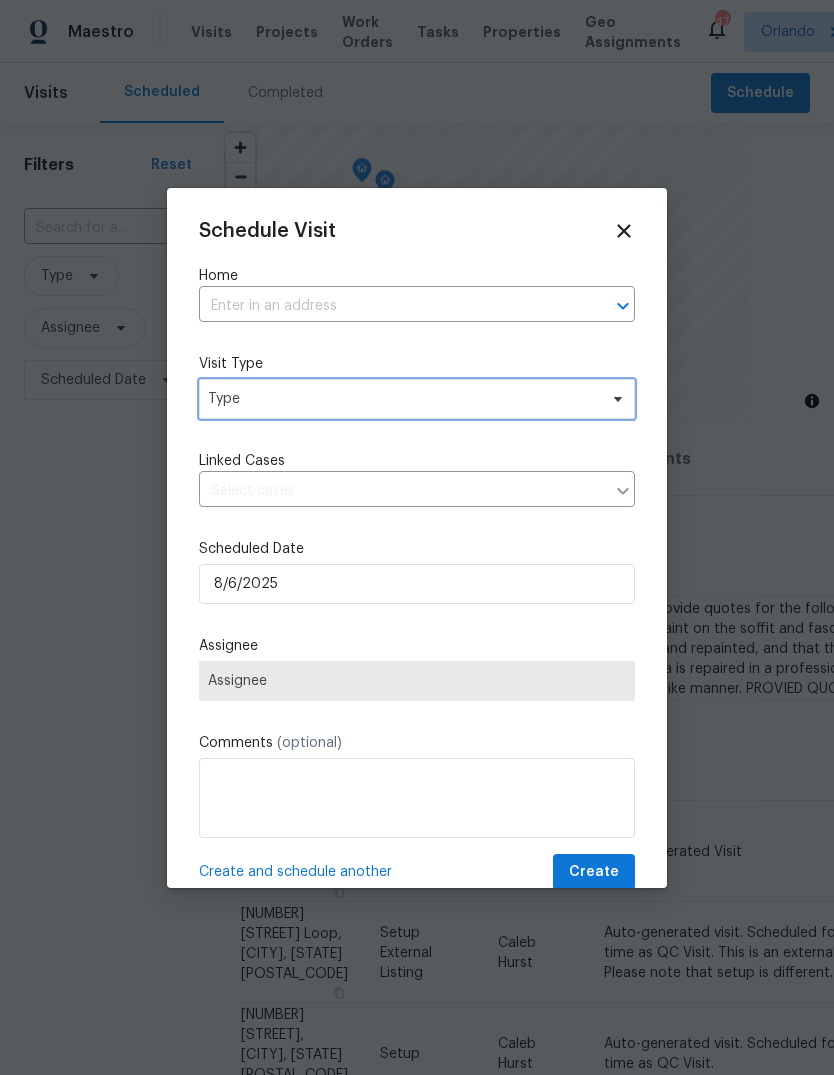 click on "Type" at bounding box center (402, 399) 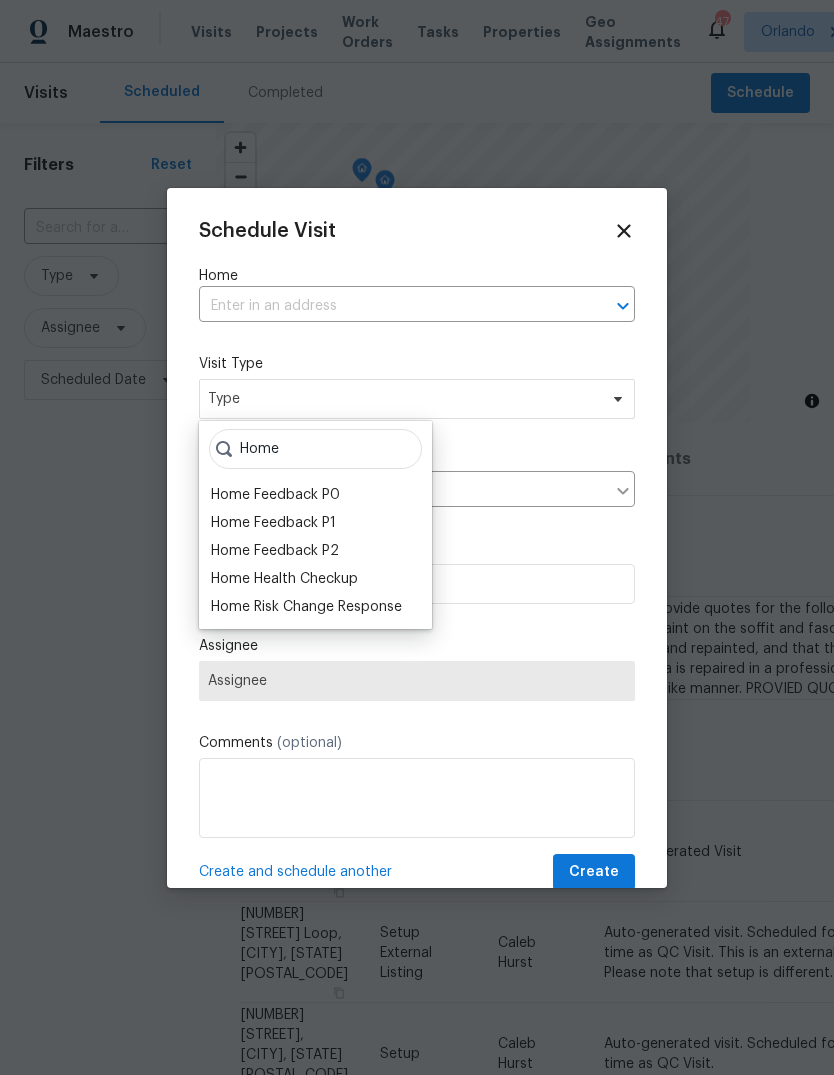 type on "Home" 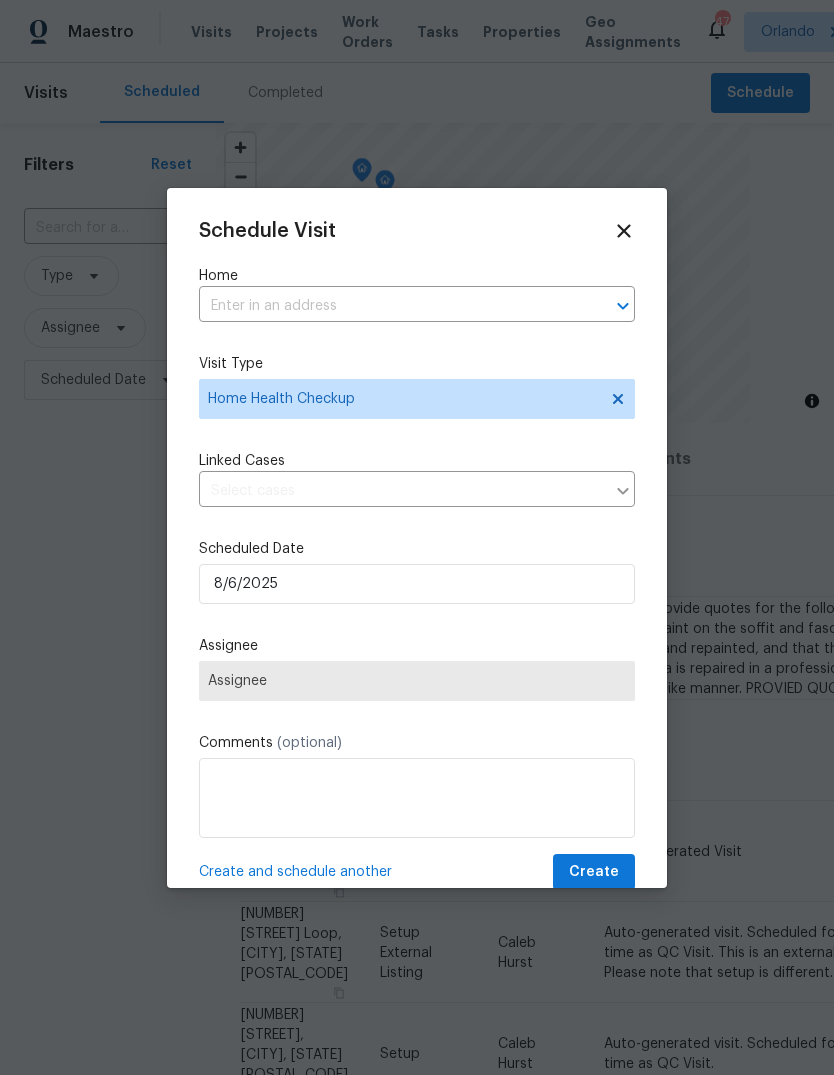 click at bounding box center [389, 306] 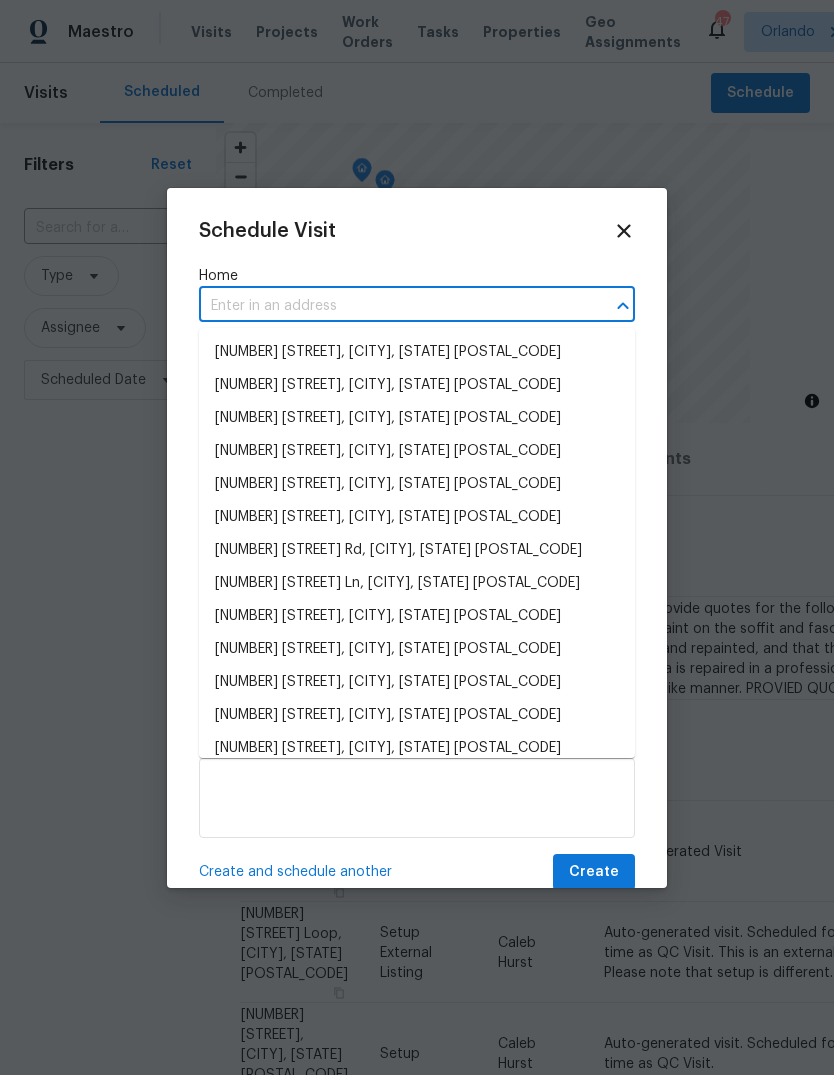 paste on "5349 NE 24th StOcala, FL 34470" 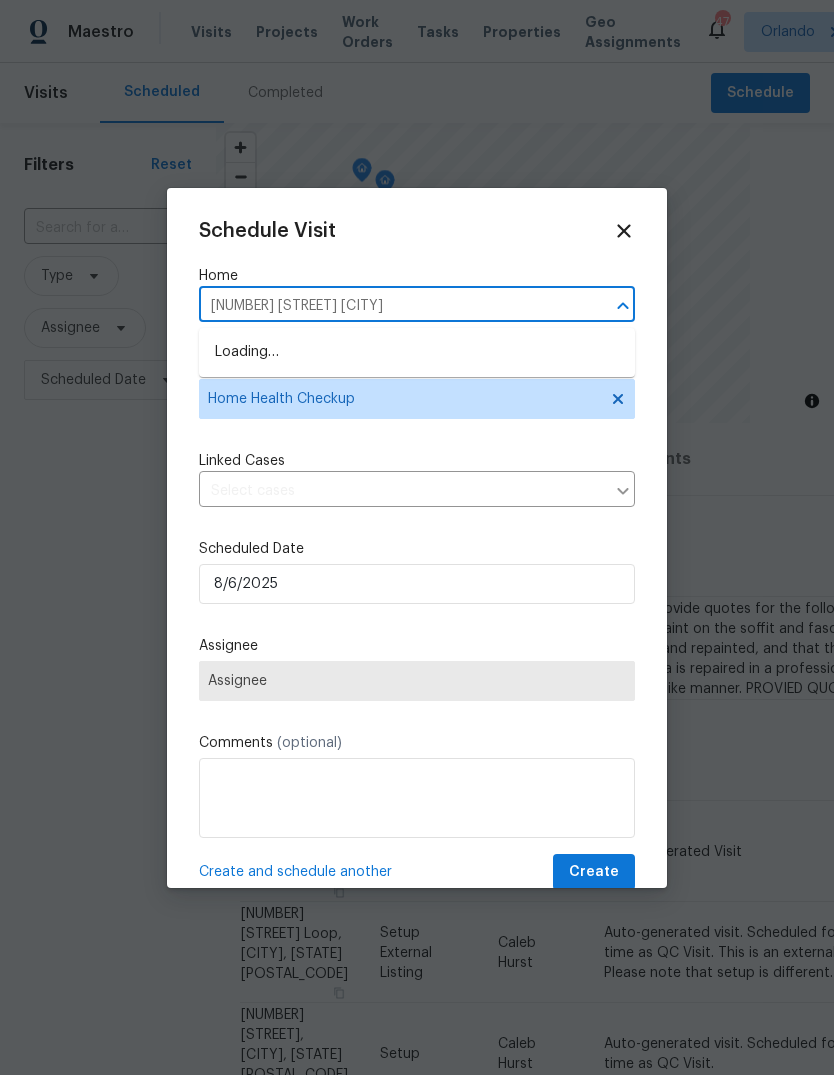 type on "5349 NE 24th St" 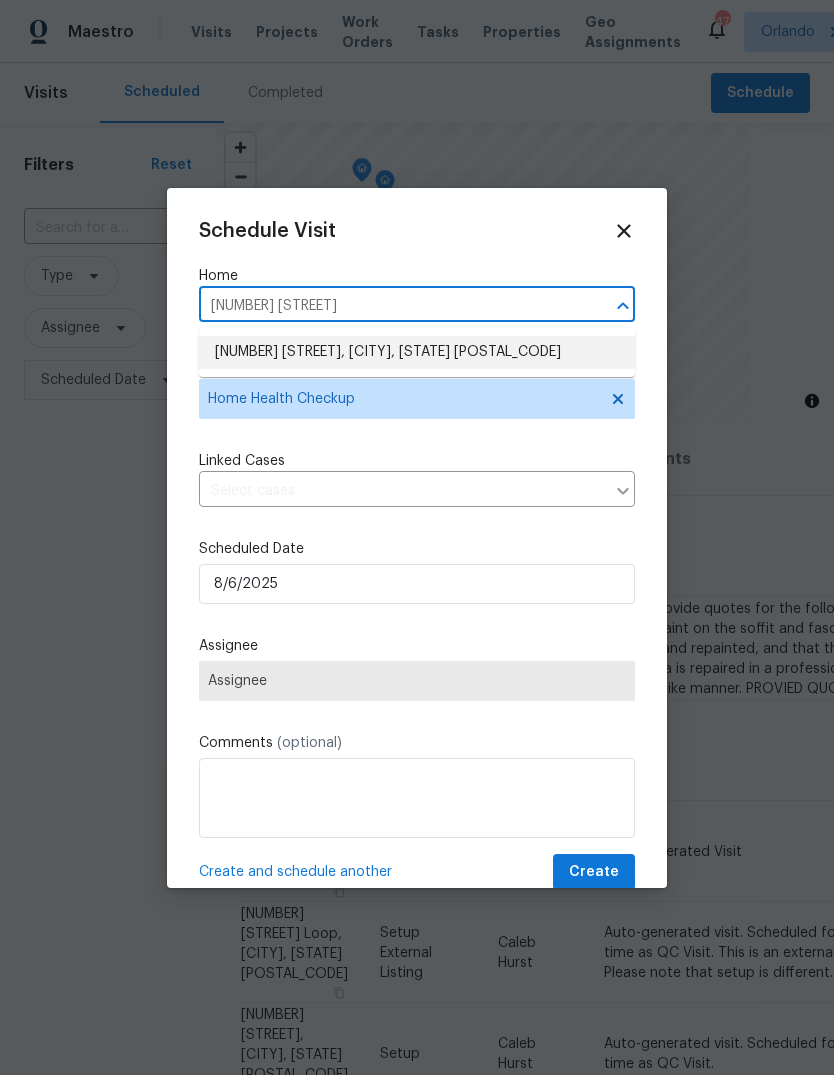 click on "5349 NE 24th St, Ocala, FL 34470" at bounding box center [417, 352] 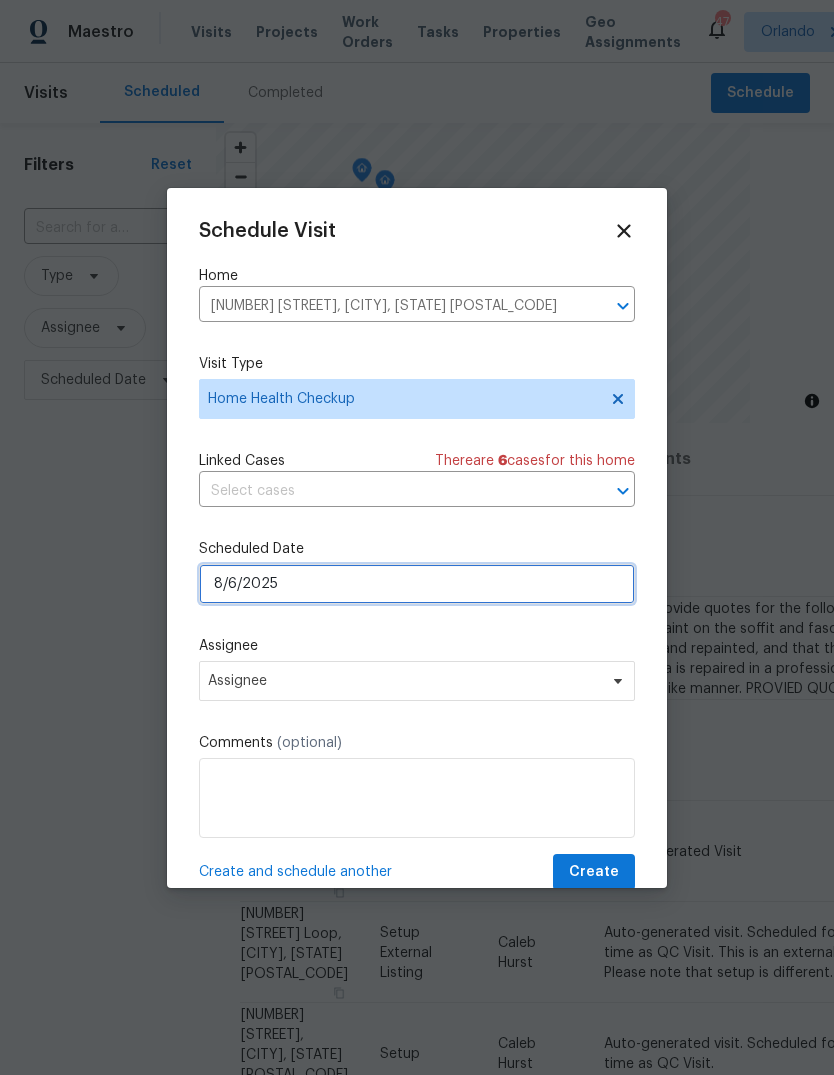 click on "8/6/2025" at bounding box center (417, 584) 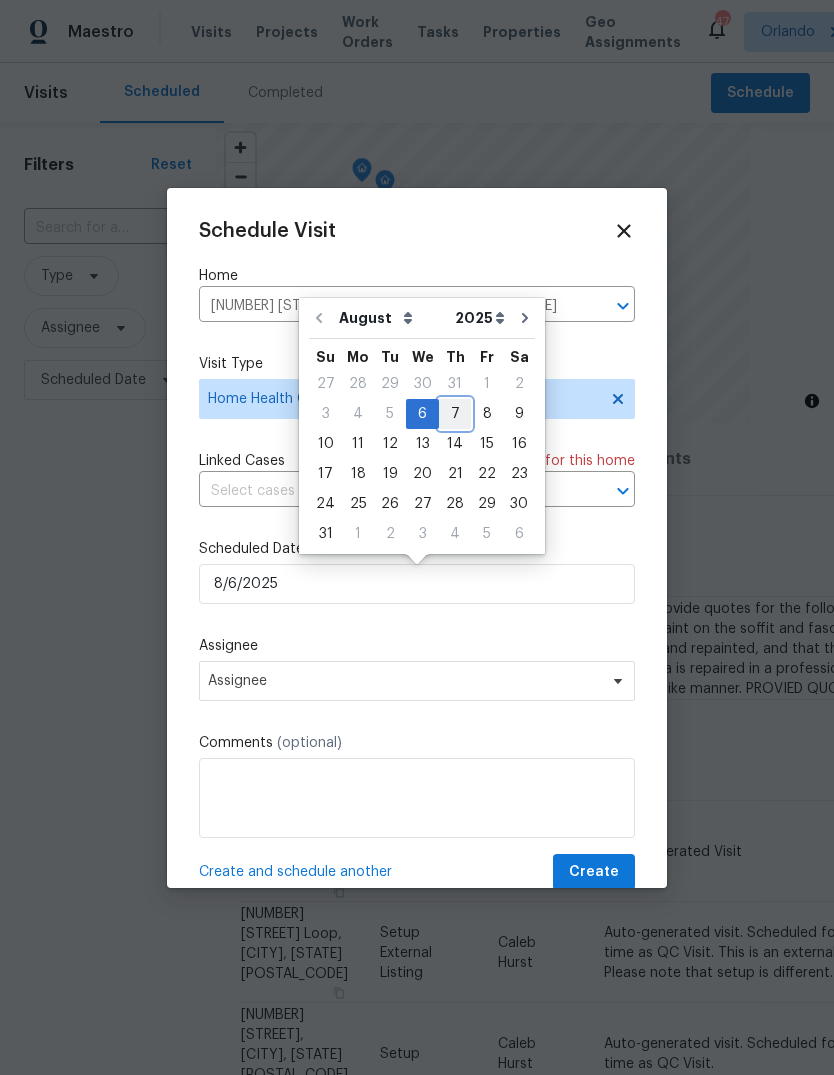 click on "7" at bounding box center (455, 414) 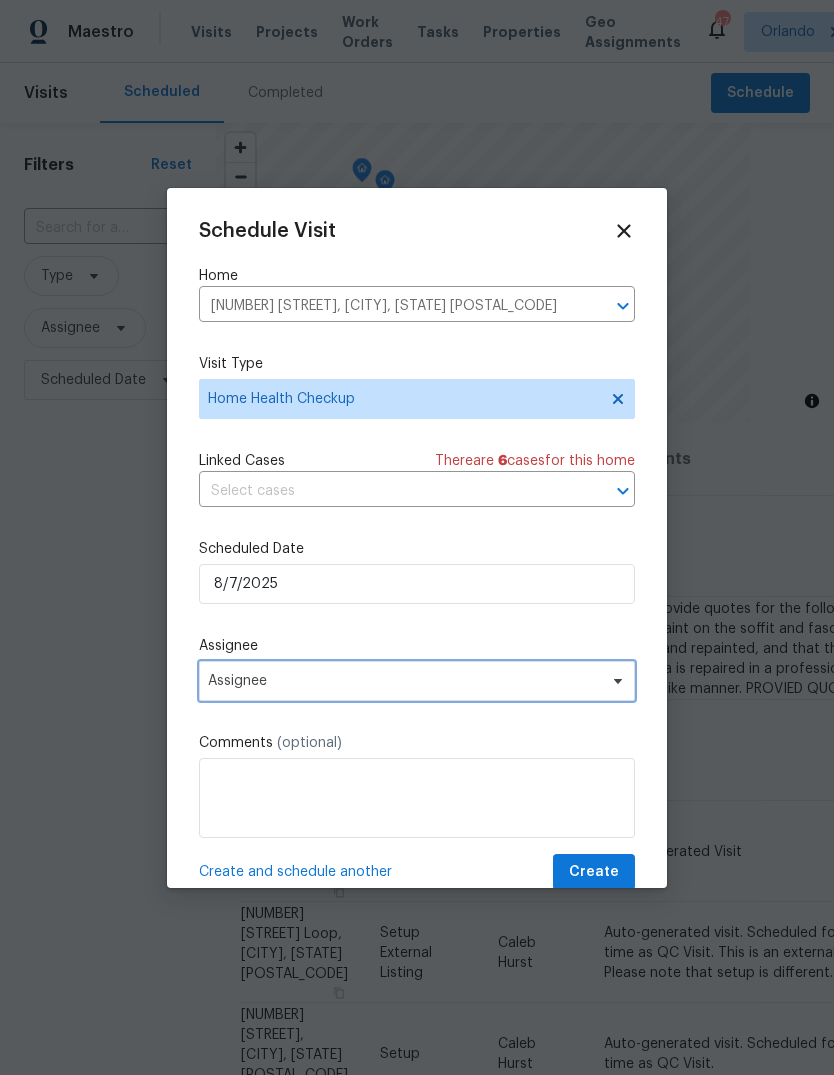 click on "Assignee" at bounding box center (404, 681) 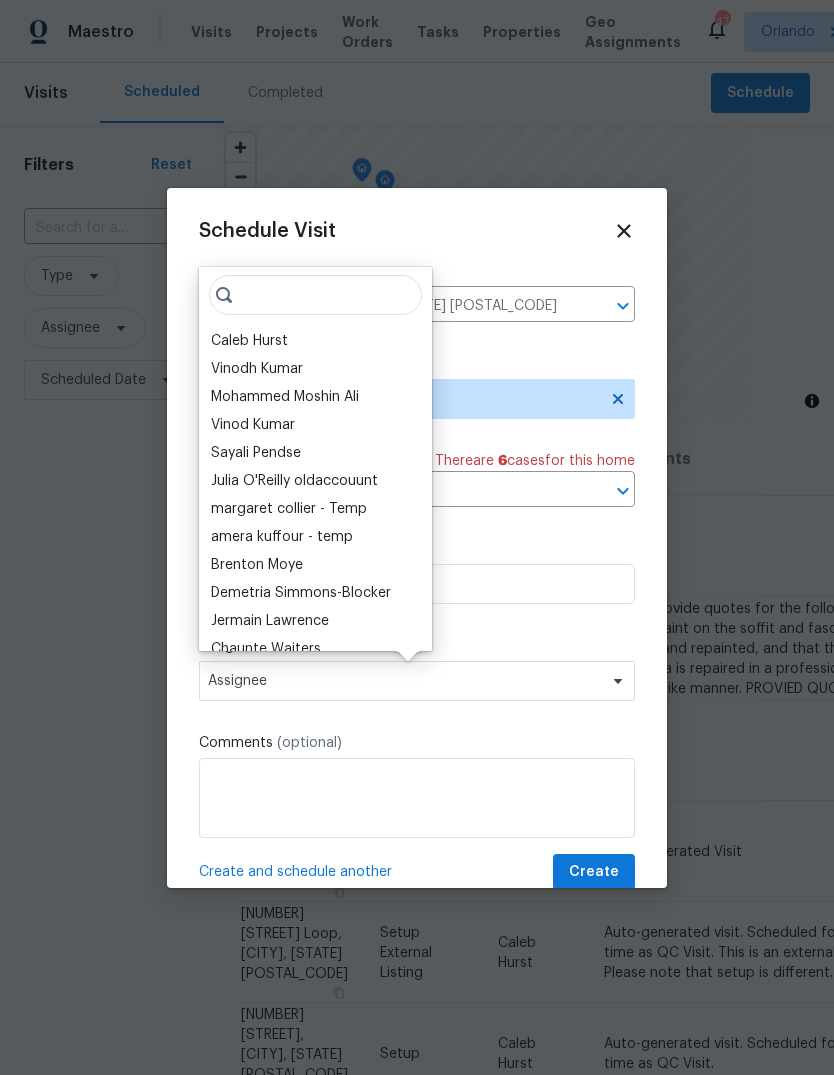 click on "Caleb Hurst" at bounding box center [249, 341] 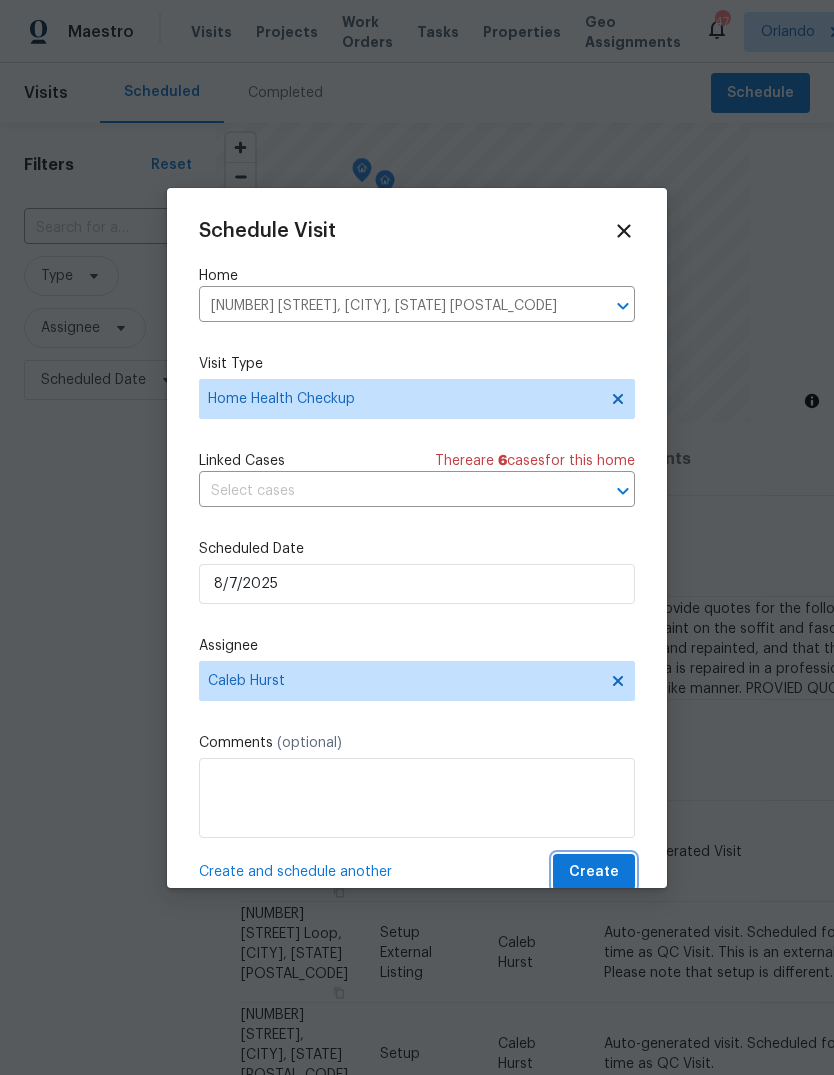 click on "Create" at bounding box center (594, 872) 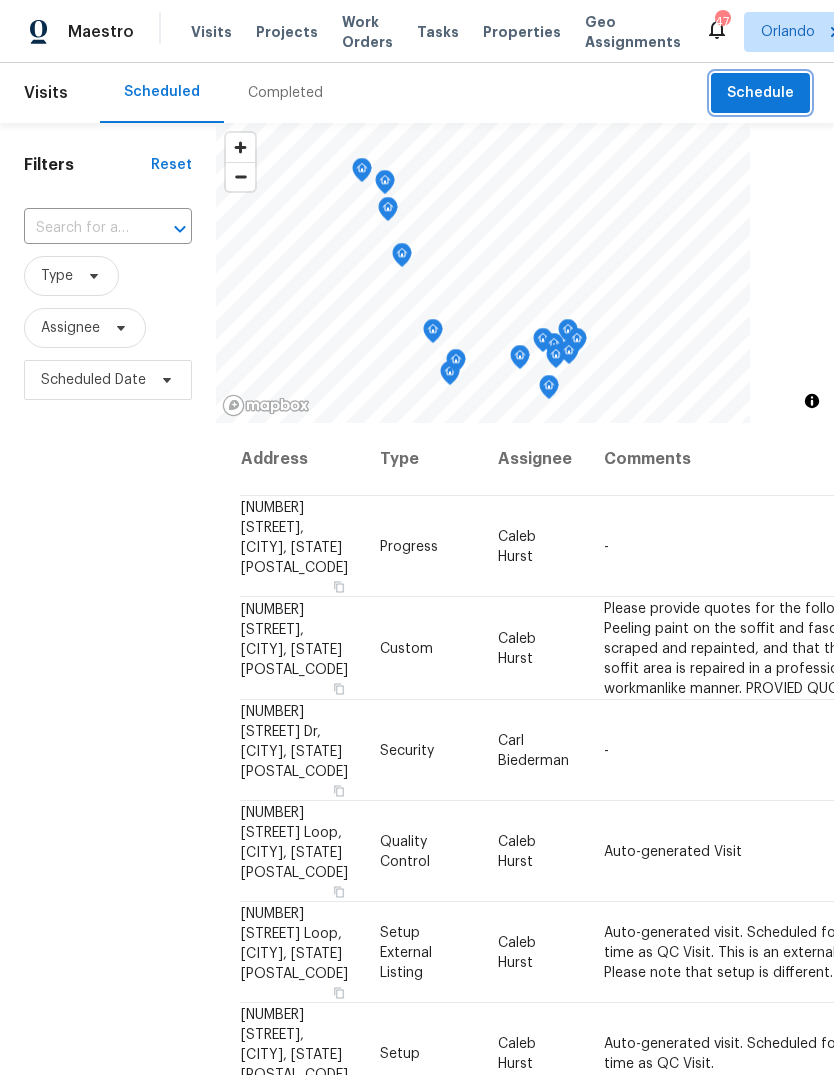 click on "Schedule" at bounding box center (760, 93) 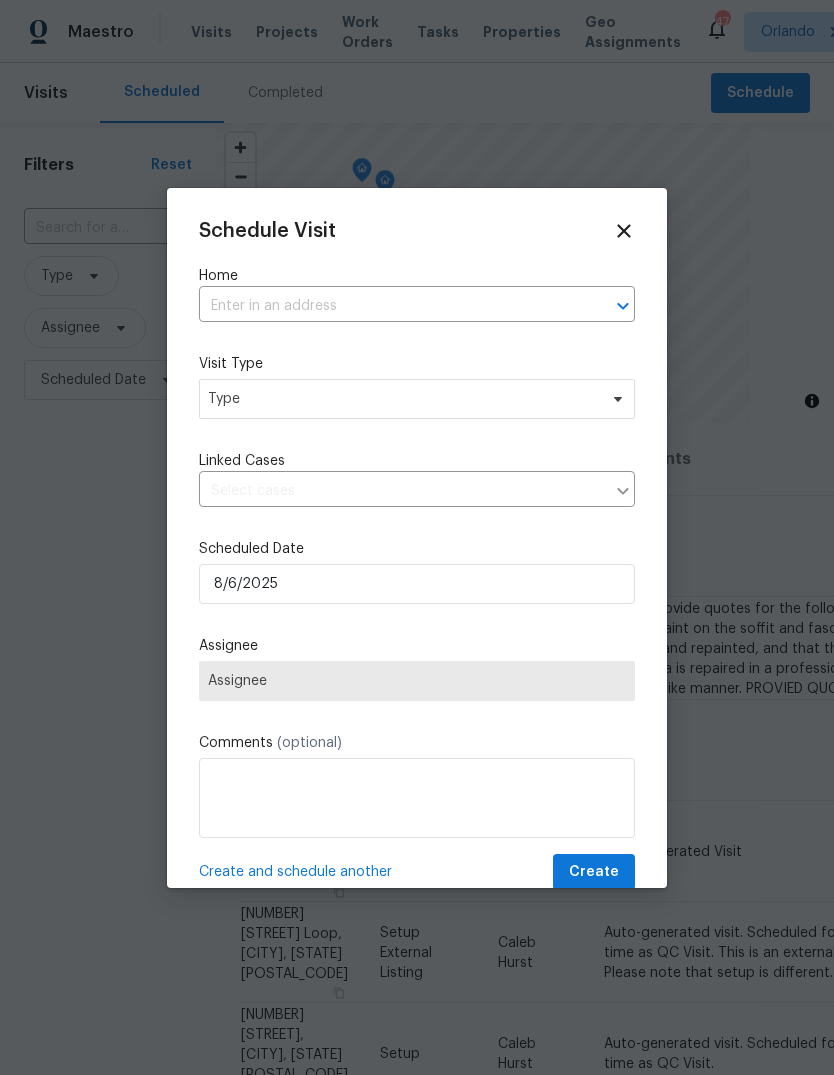 click at bounding box center [389, 306] 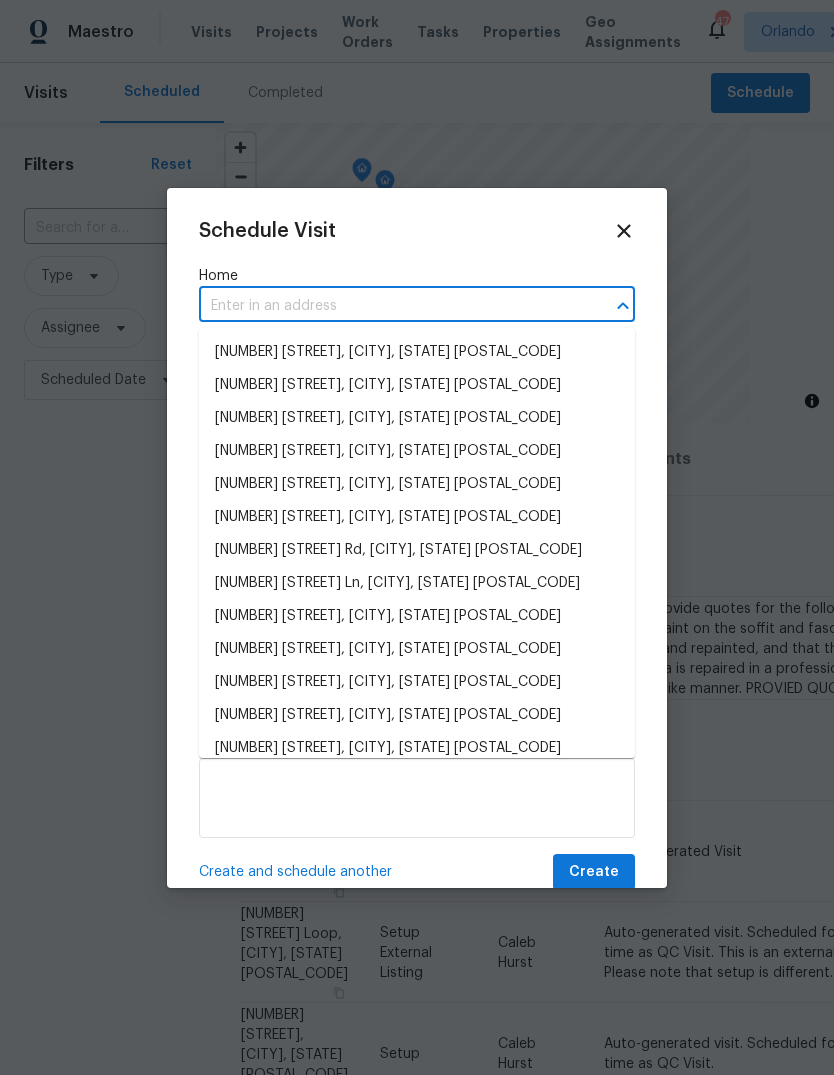 paste on "6 Almond TrceOcala, FL 34472" 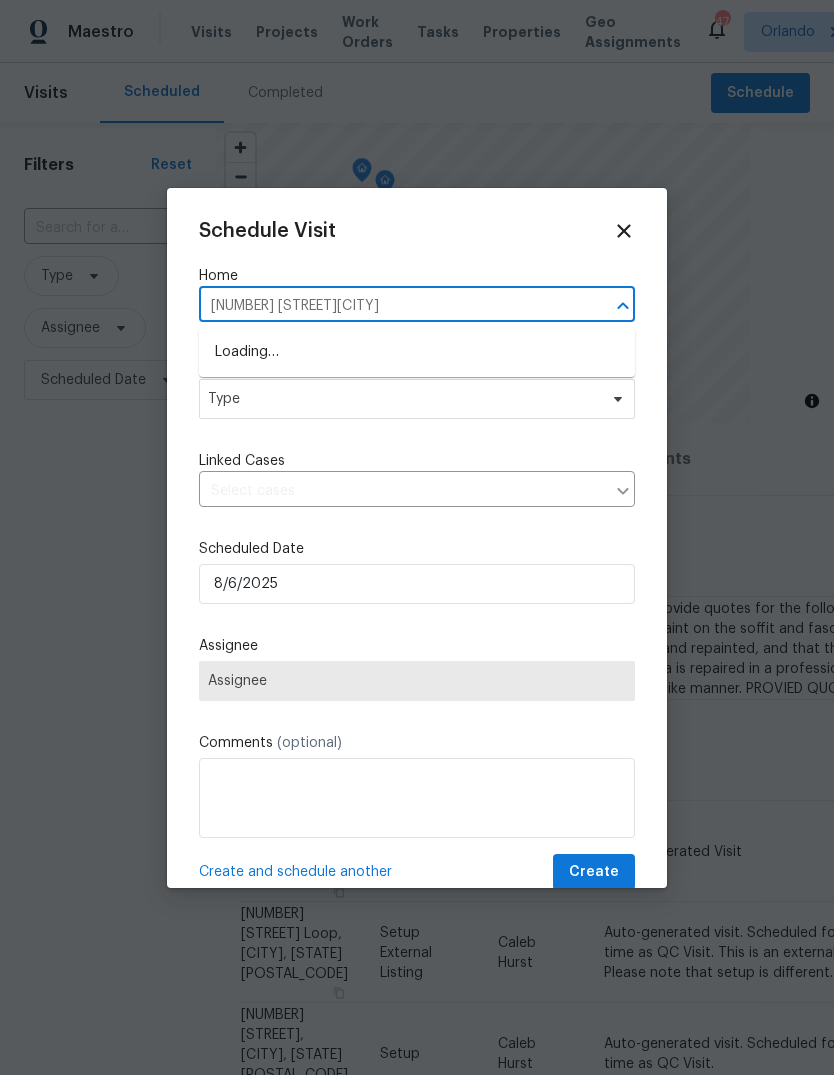 type on "6 Almond Trce" 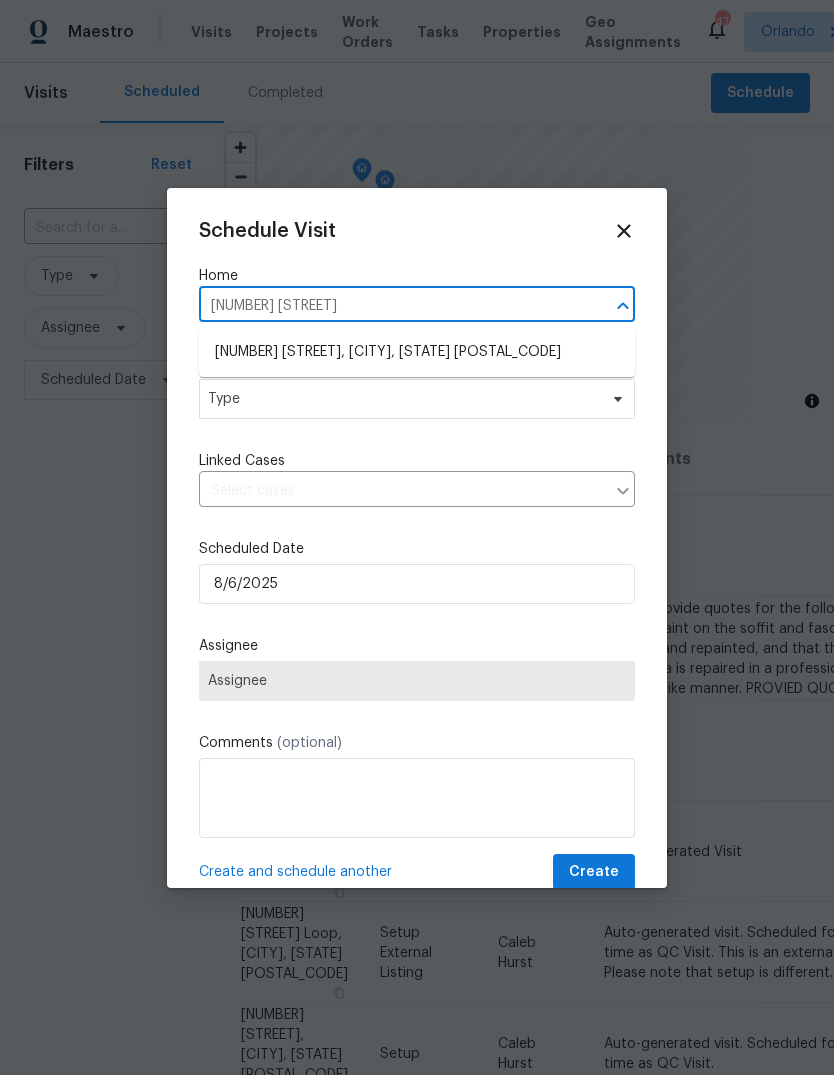 click on "6 Almond Trce, Ocala, FL 34472" at bounding box center (417, 352) 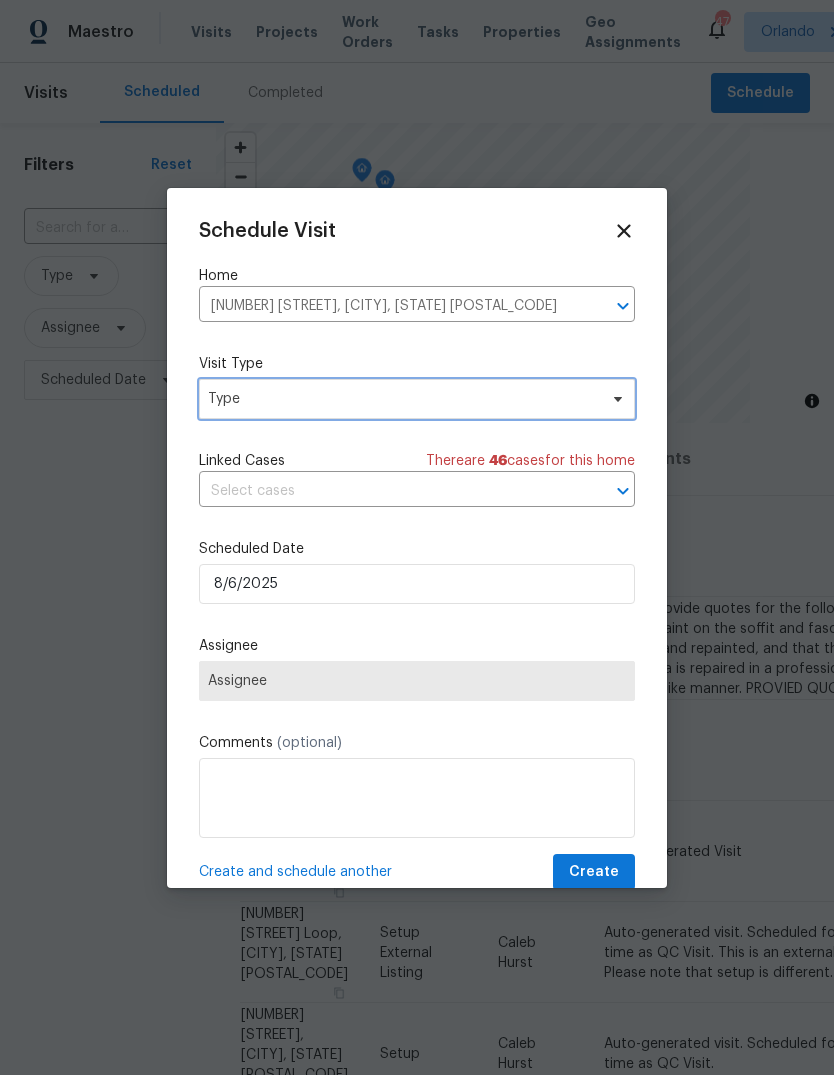 click on "Type" at bounding box center (402, 399) 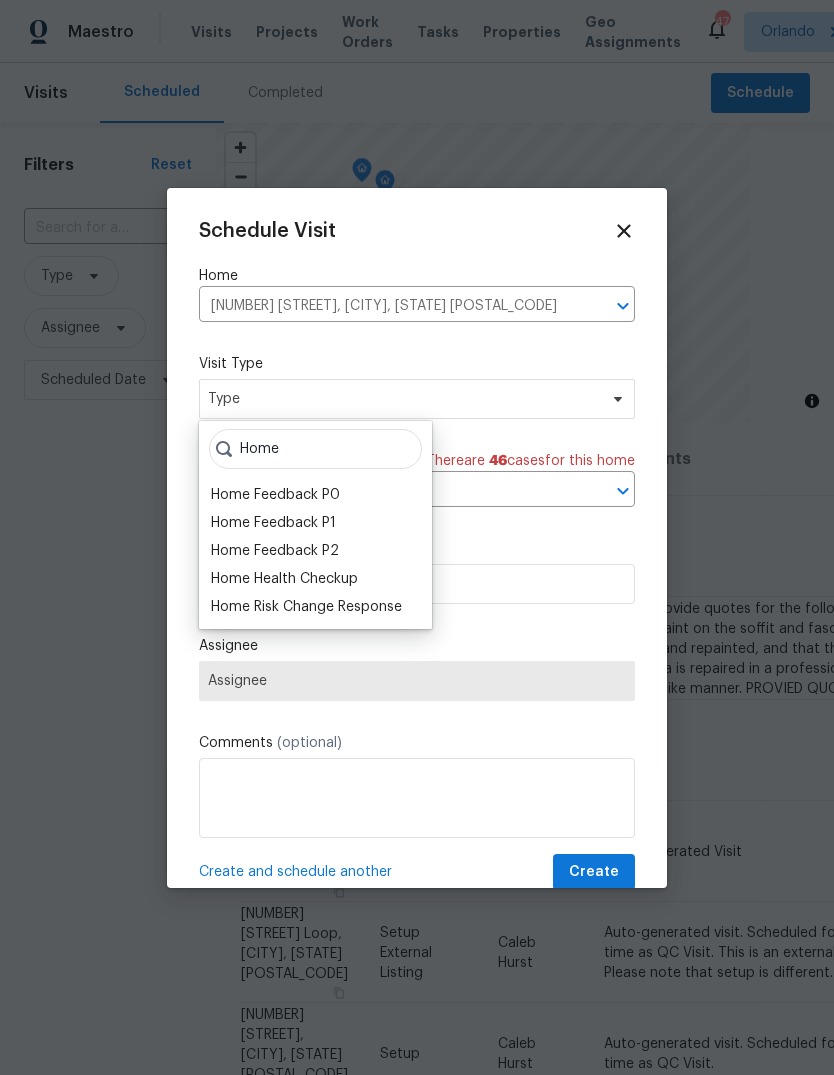 type on "Home" 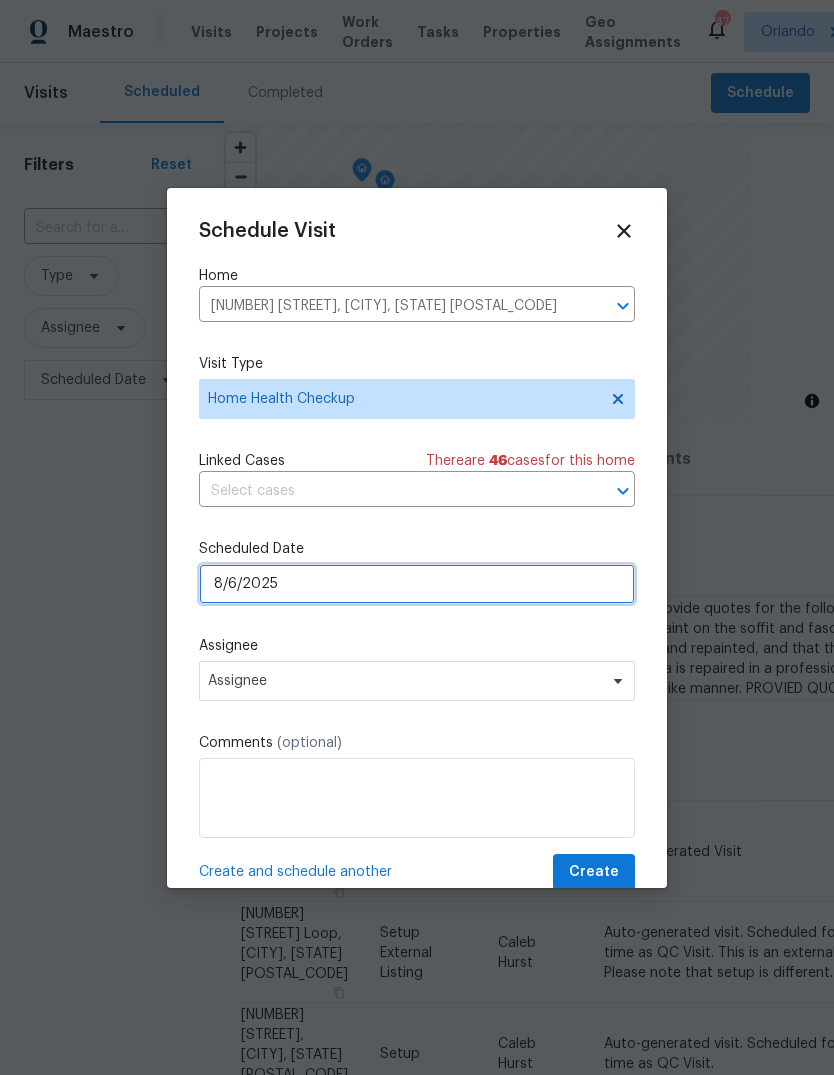 click on "8/6/2025" at bounding box center [417, 584] 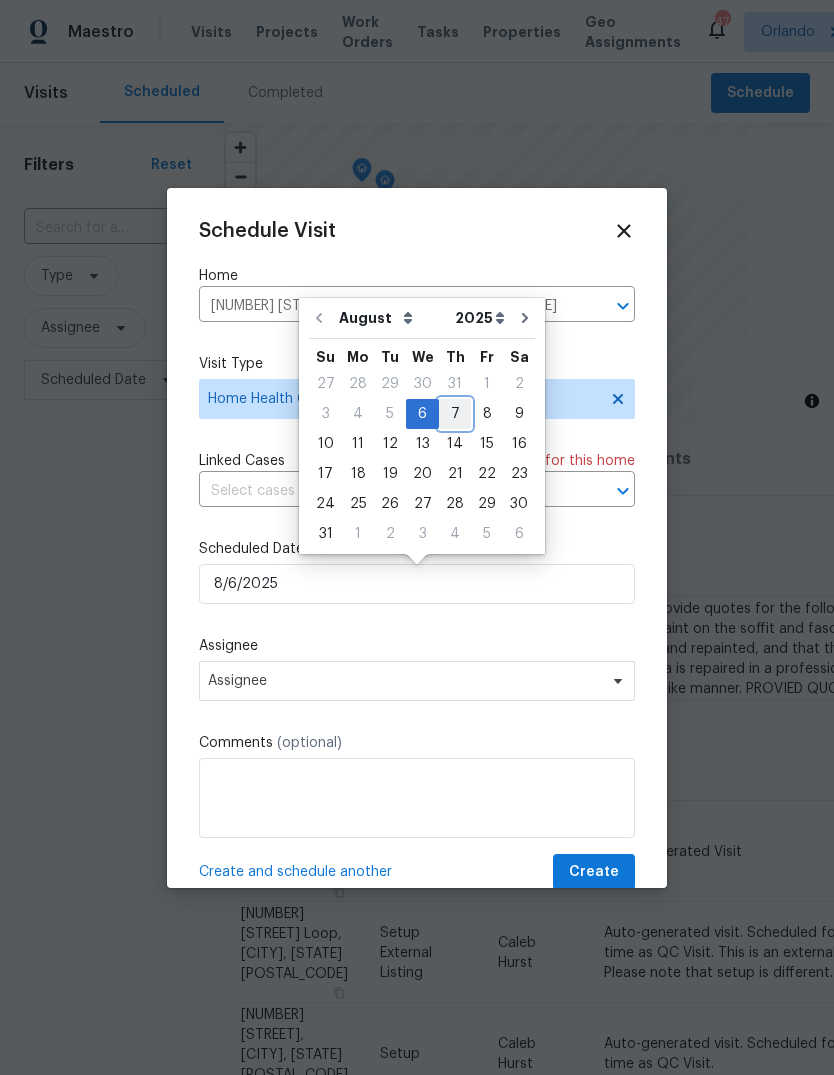 click on "7" at bounding box center [455, 414] 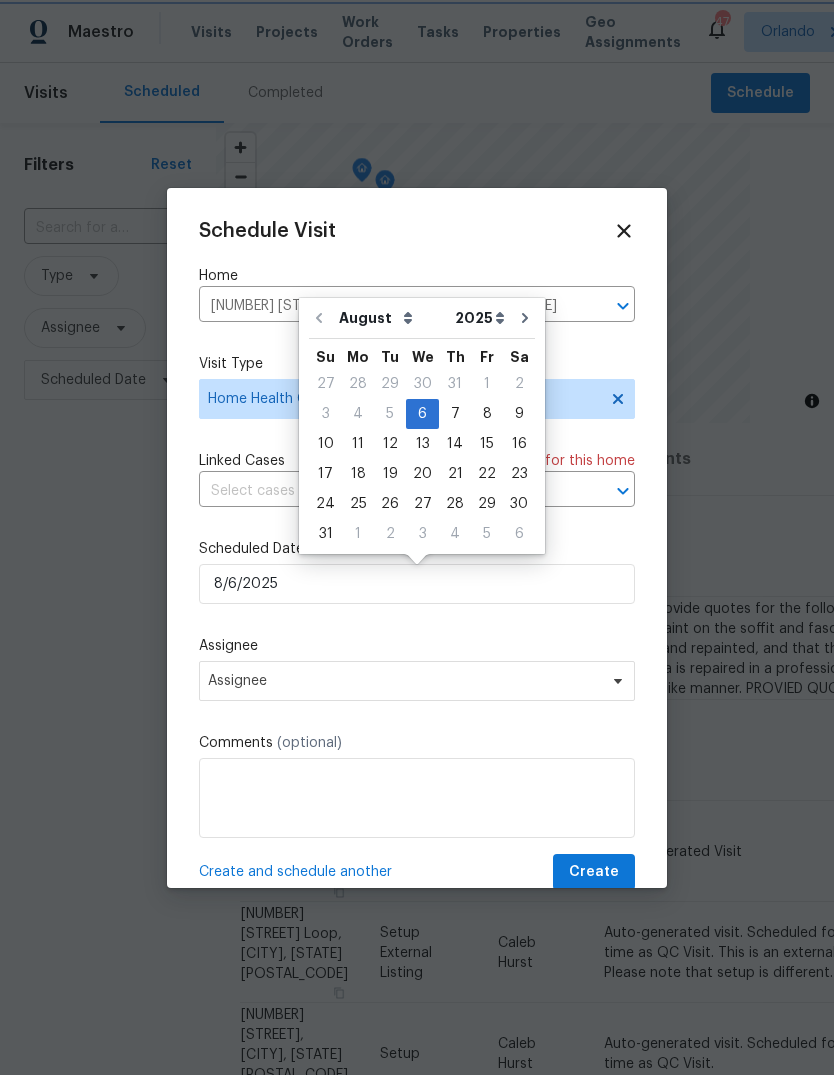 type on "8/7/2025" 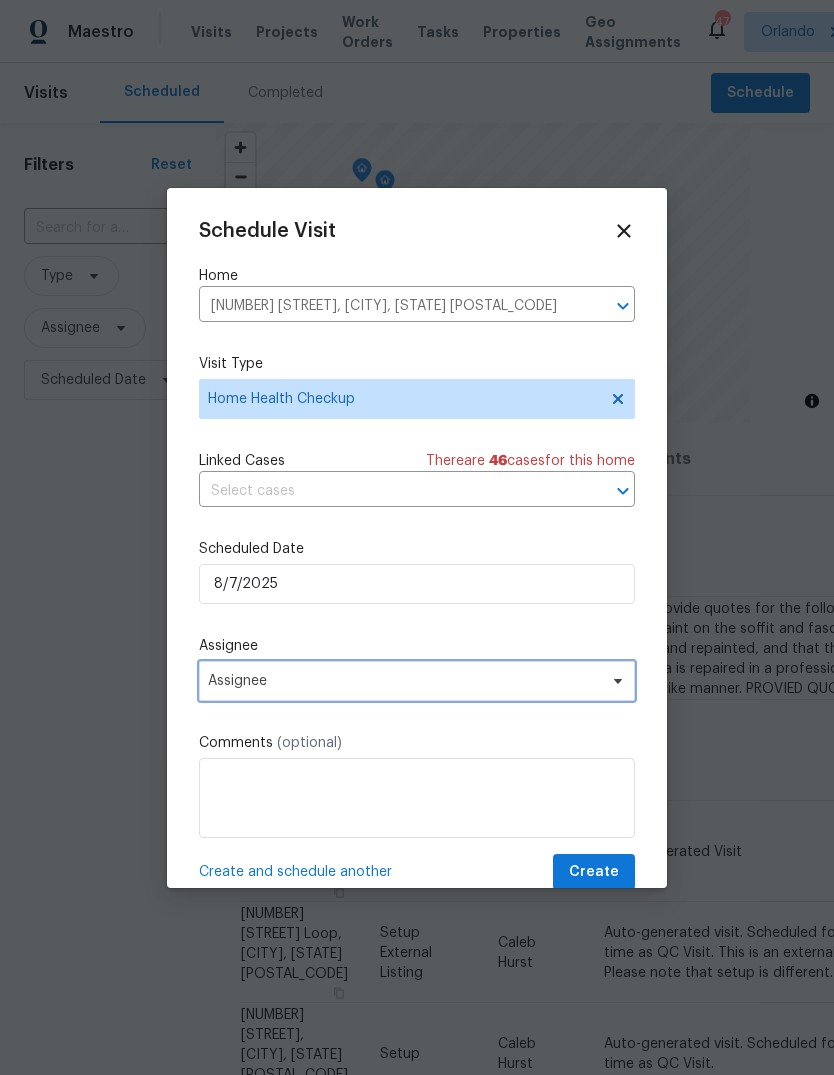 click on "Assignee" at bounding box center (404, 681) 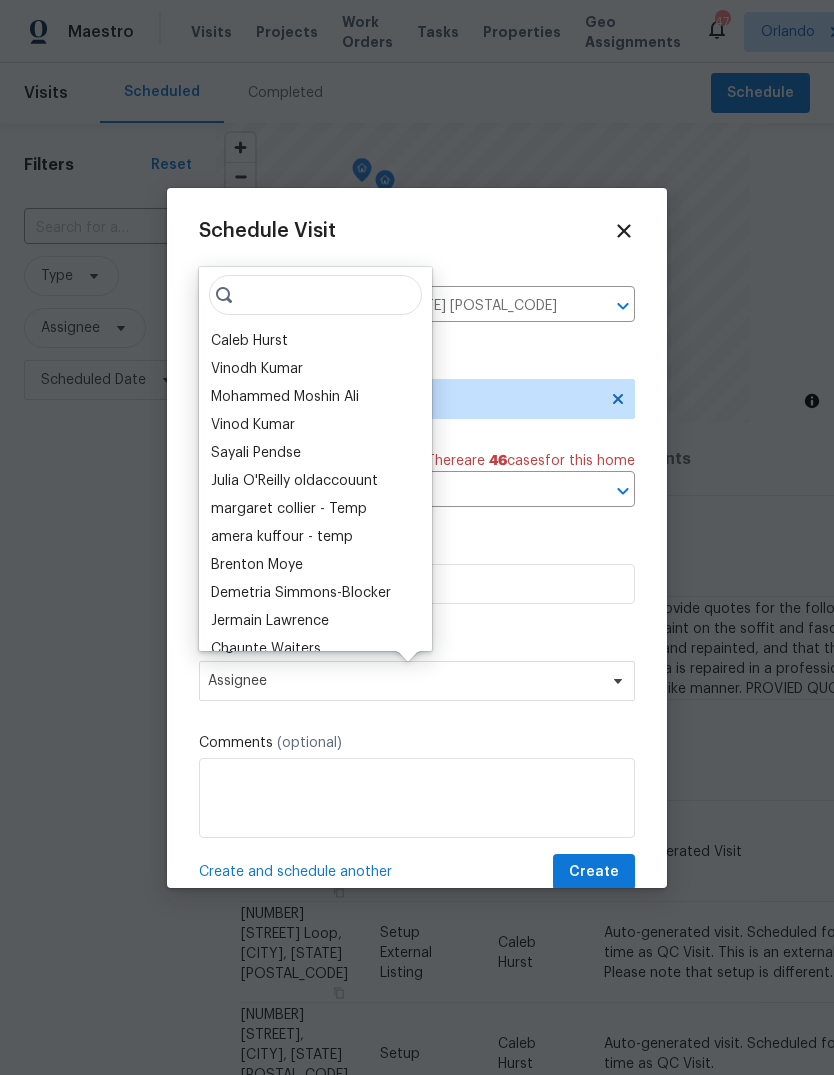 click on "Caleb Hurst" at bounding box center (249, 341) 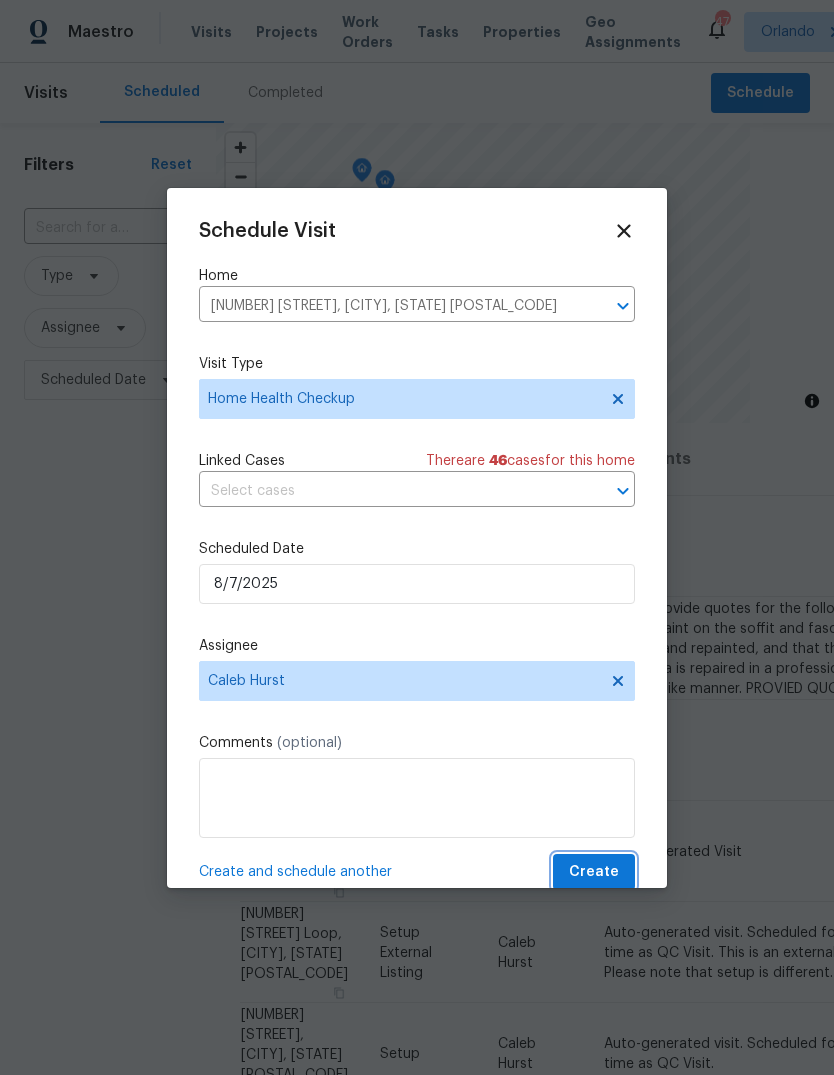 click on "Create" at bounding box center [594, 872] 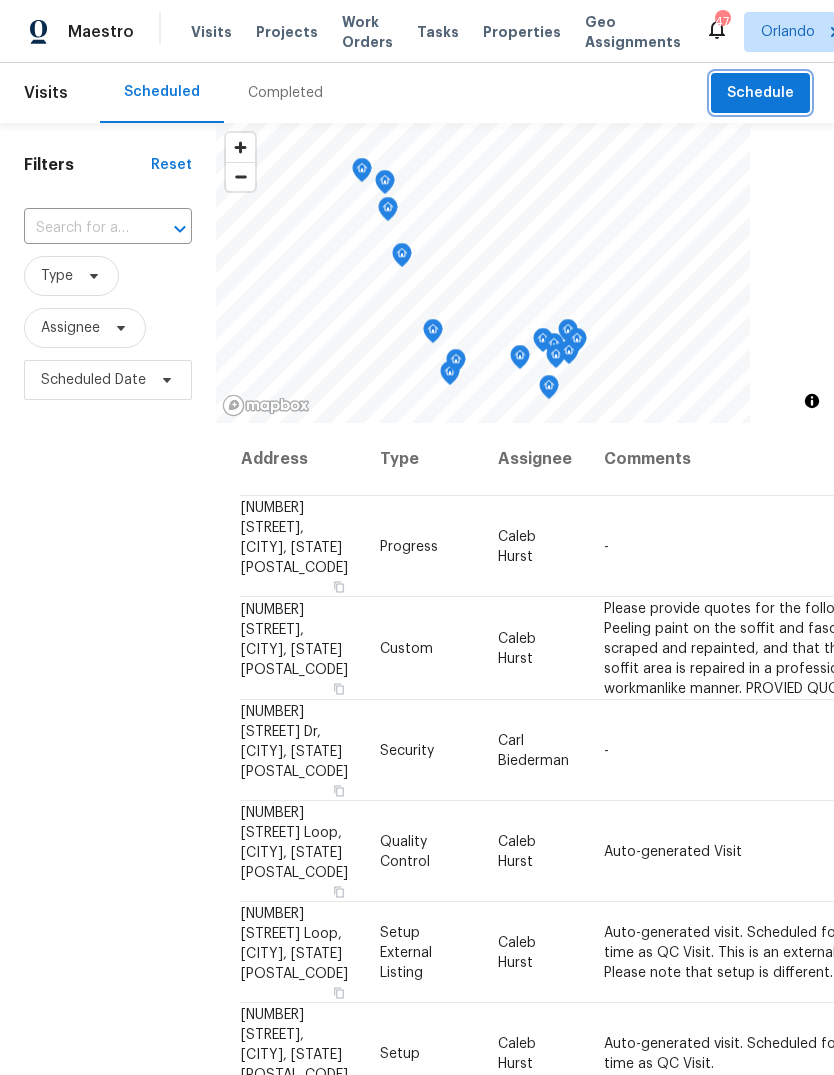 click on "Schedule" at bounding box center (760, 93) 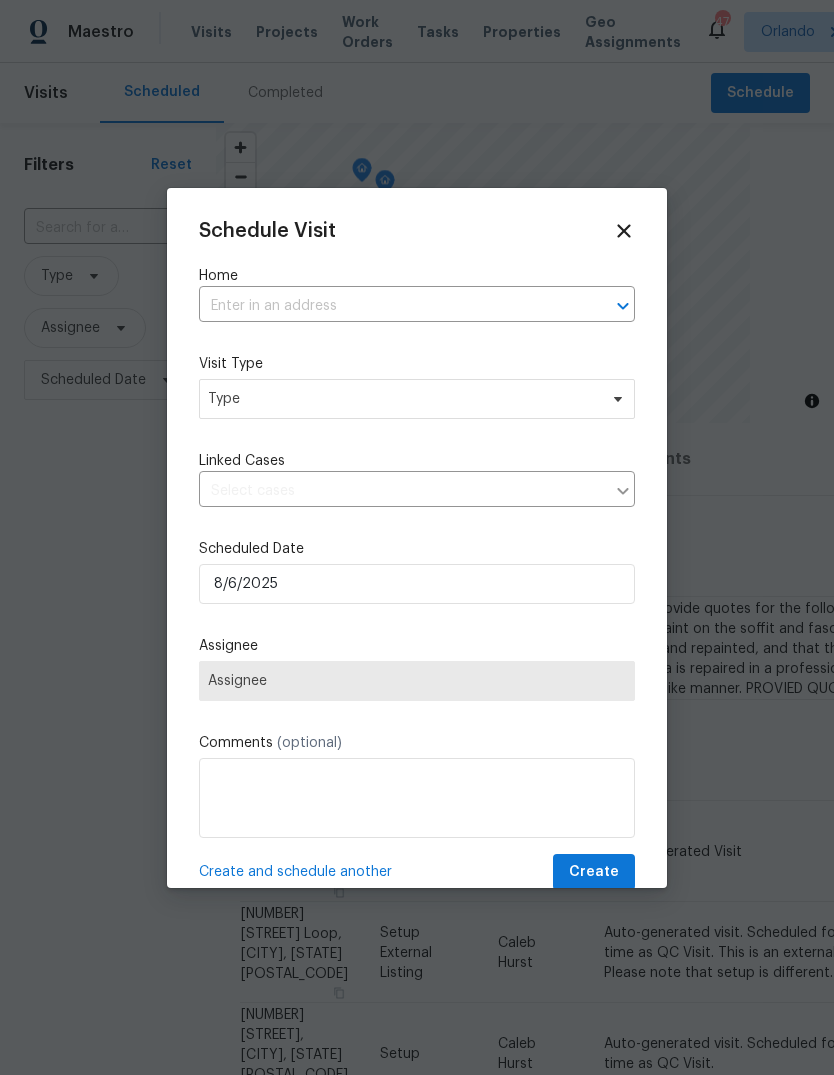 click at bounding box center (389, 306) 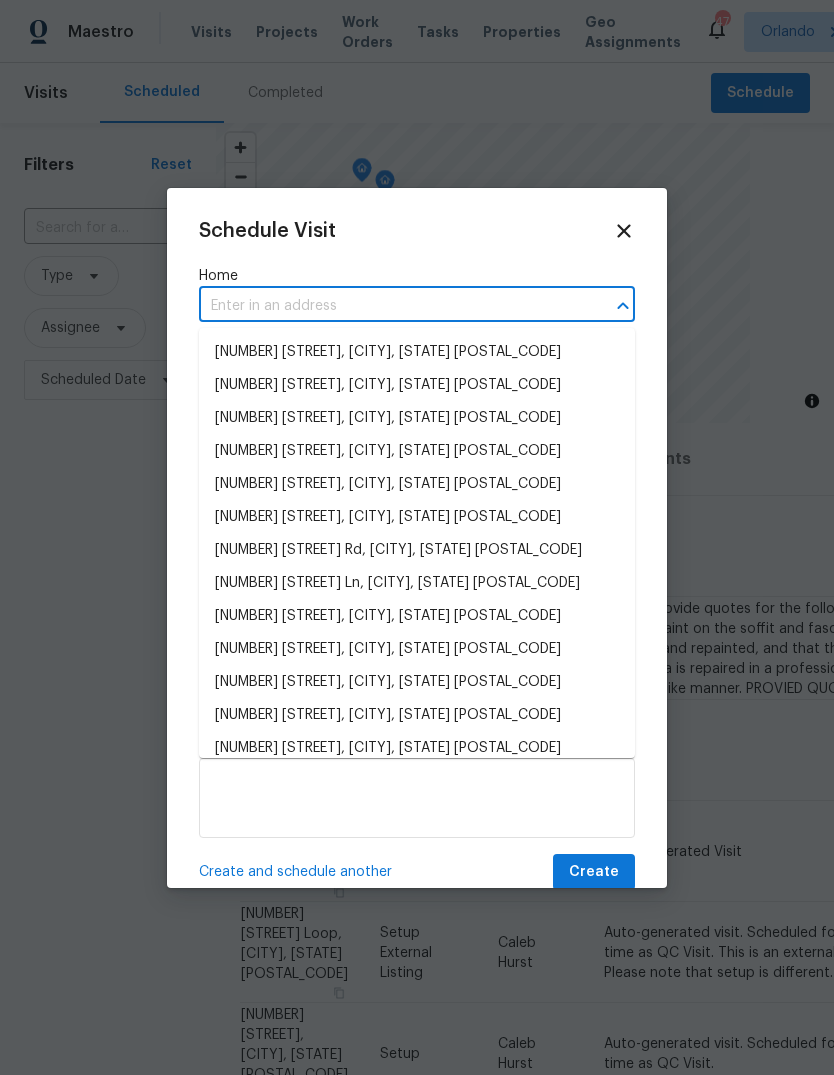 paste on "6848 NW 60th StOcala, FL 34482" 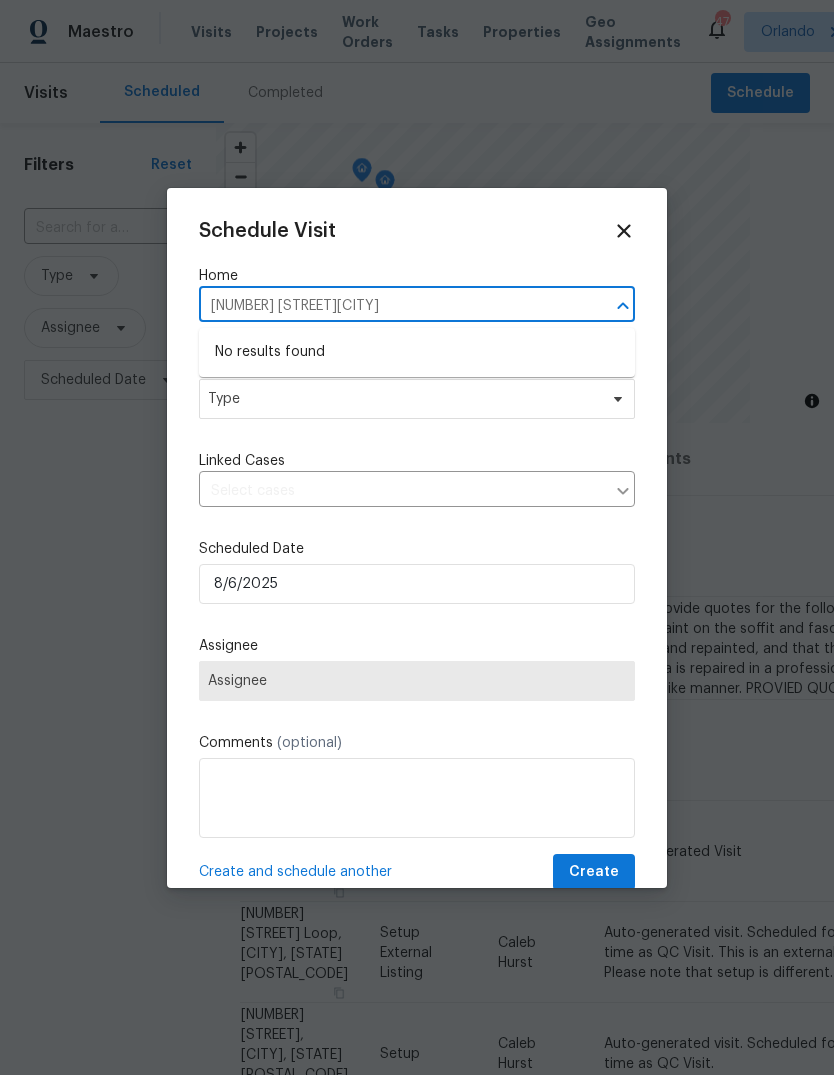 type on "6848 NW 60th St" 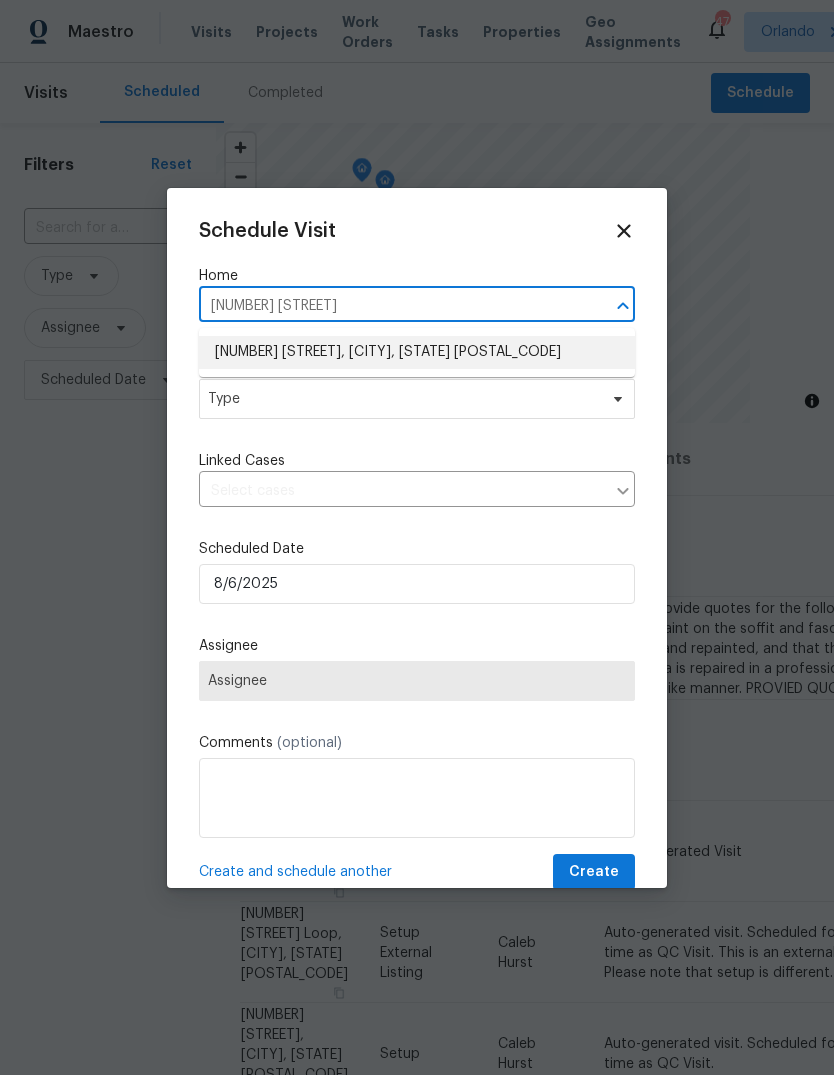click on "6848 NW 60th St, Ocala, FL 34482" at bounding box center [417, 352] 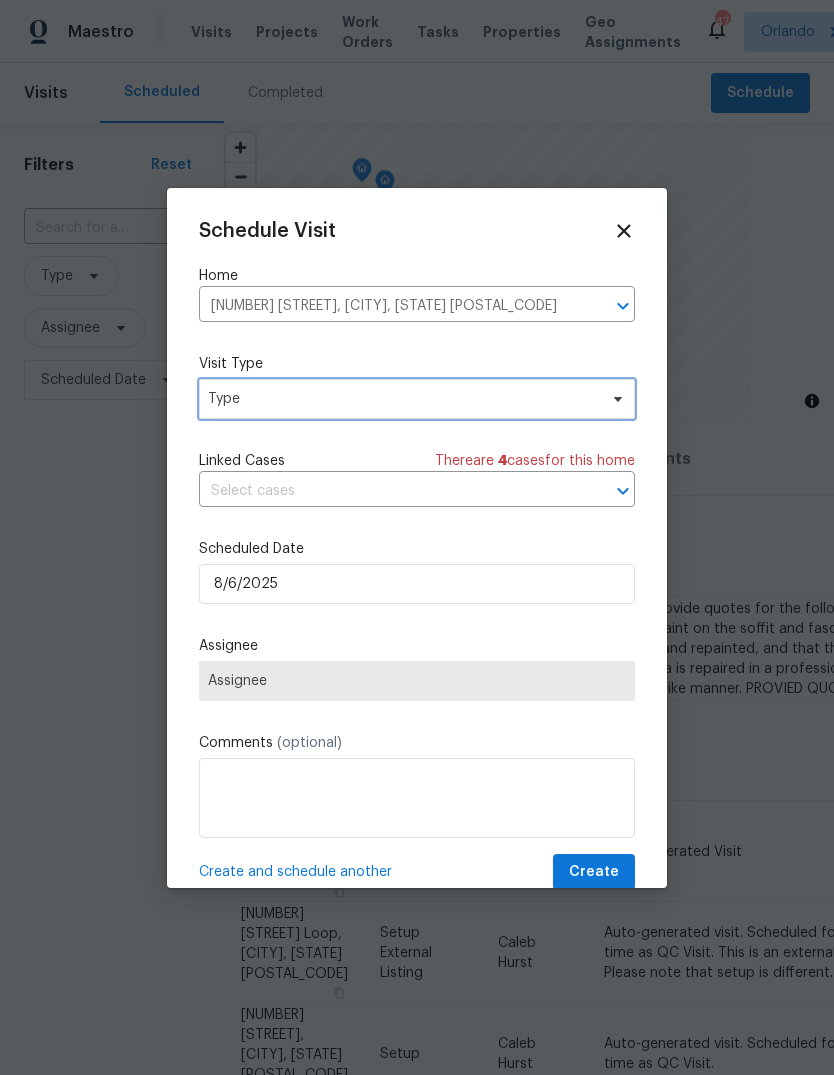click on "Type" at bounding box center (402, 399) 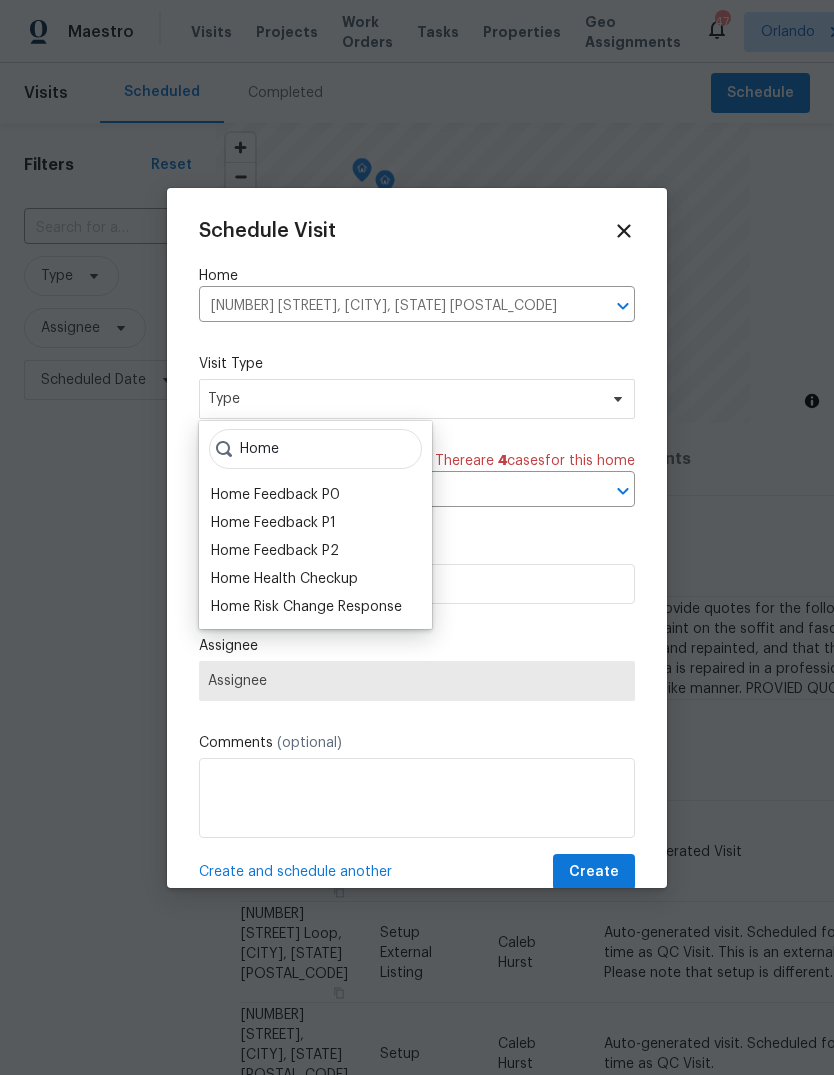 type on "Home" 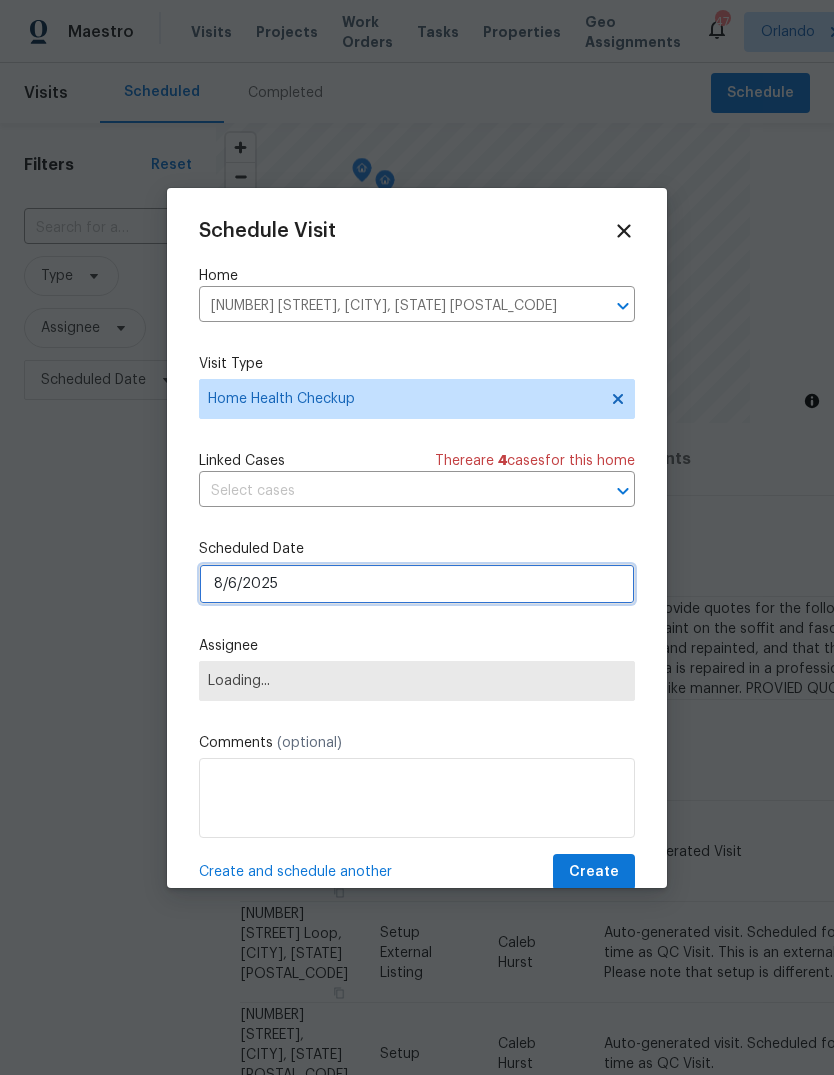 click on "8/6/2025" at bounding box center (417, 584) 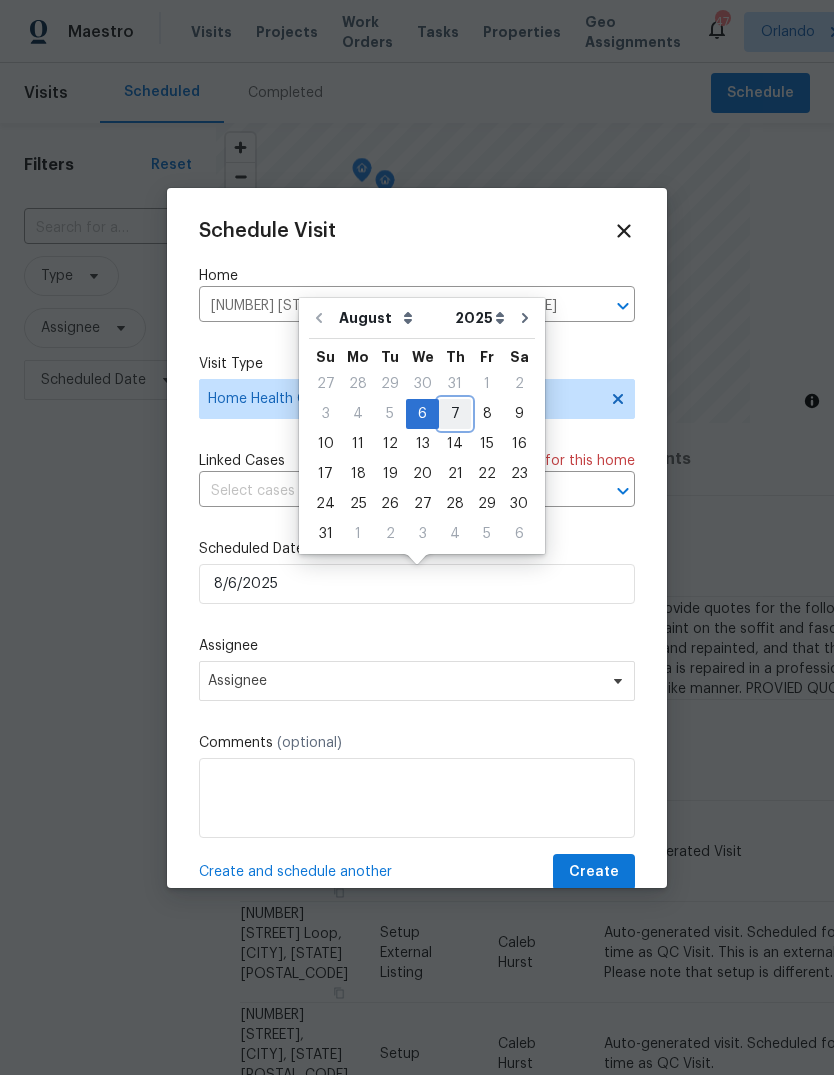 click on "7" at bounding box center [455, 414] 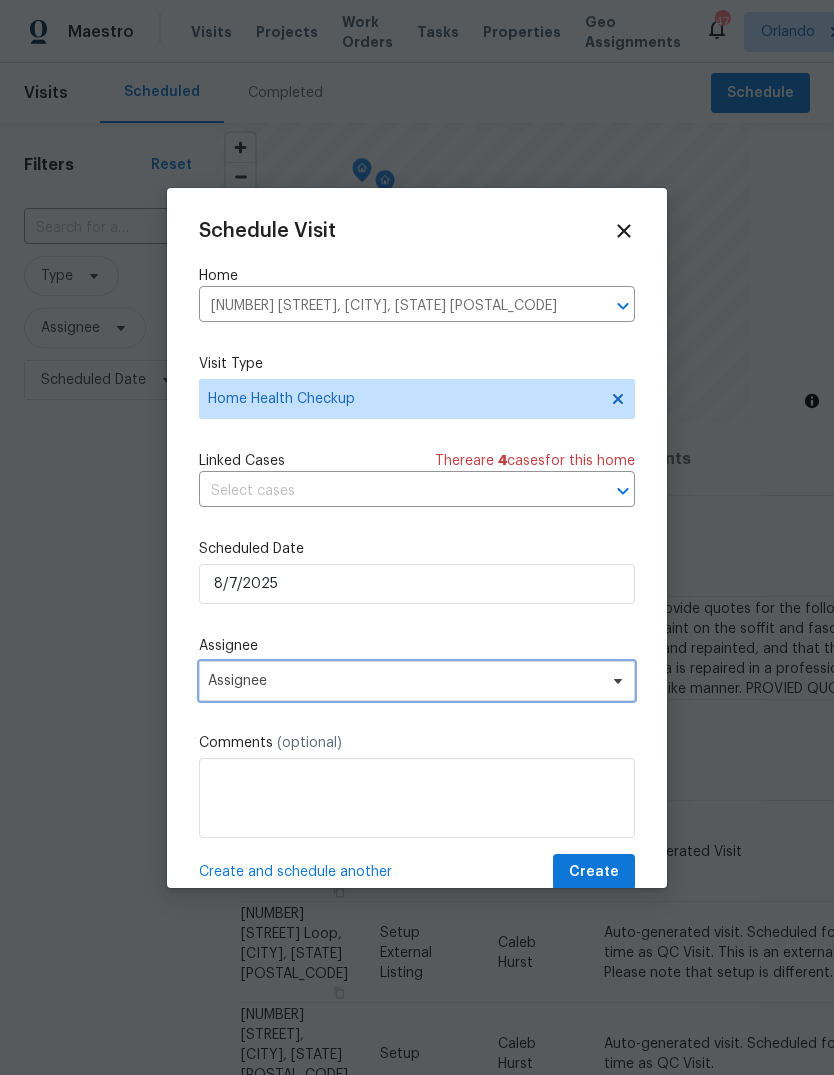 click on "Assignee" at bounding box center [417, 681] 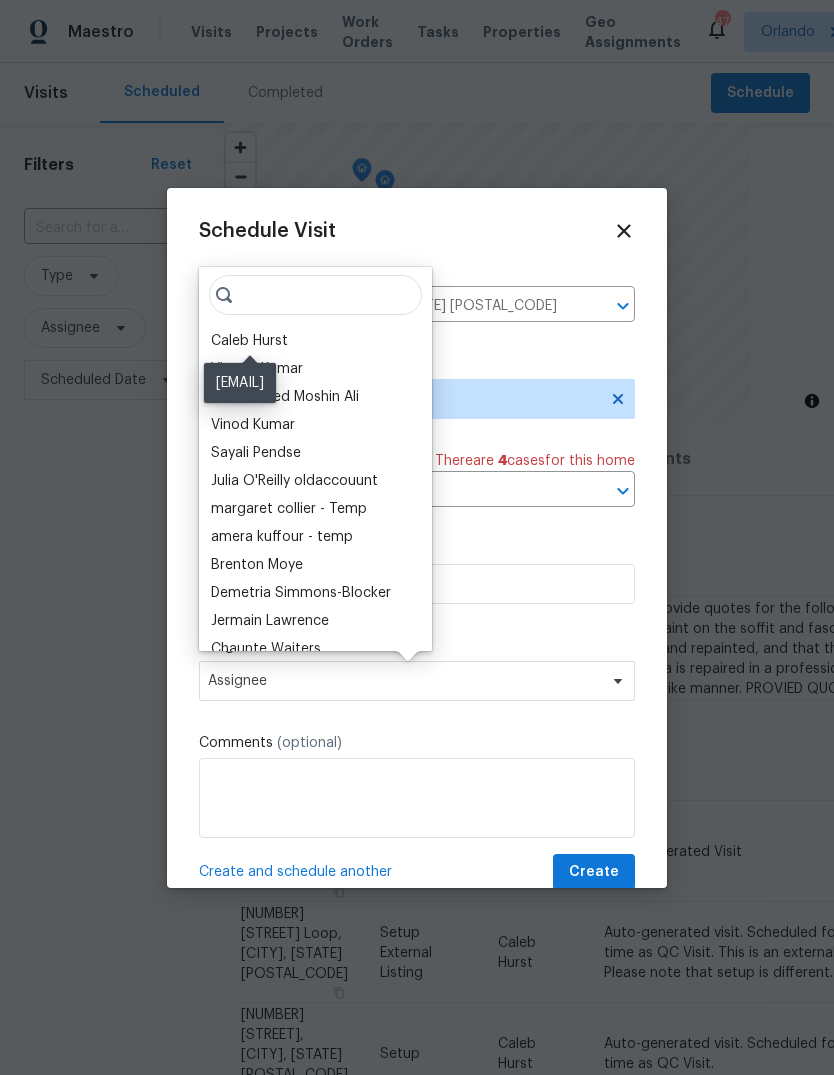click on "Caleb Hurst" at bounding box center (249, 341) 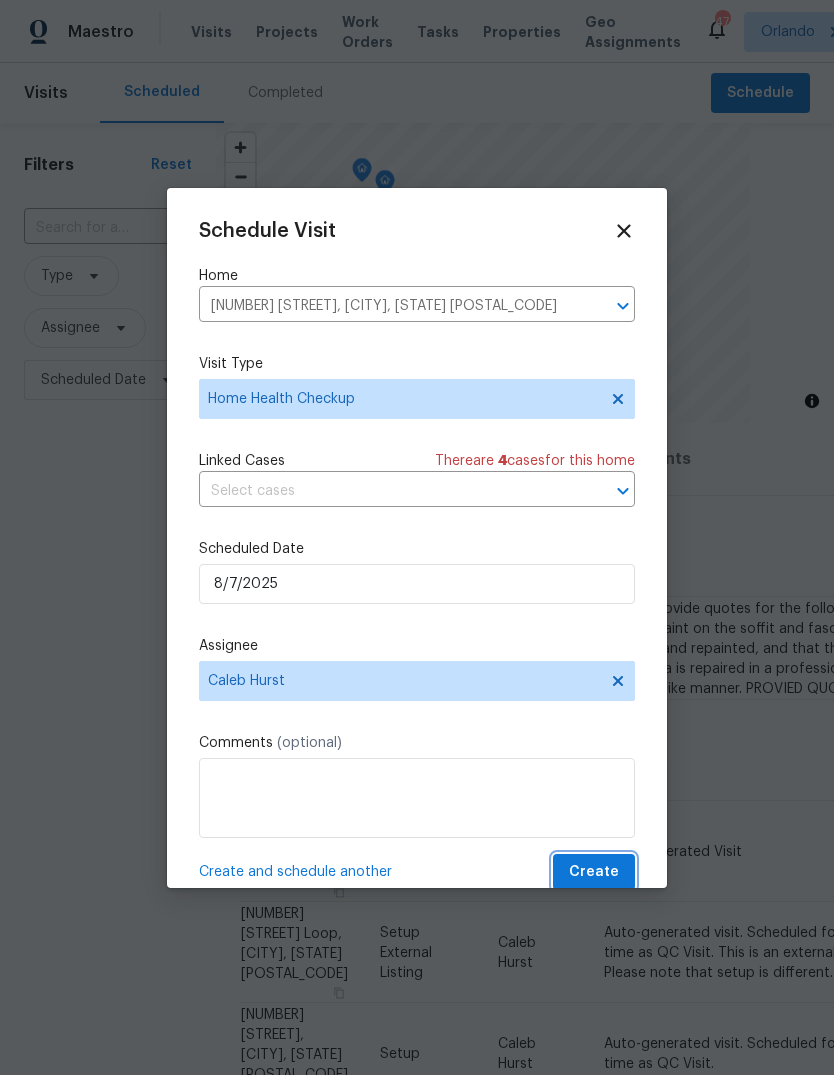 click on "Create" at bounding box center [594, 872] 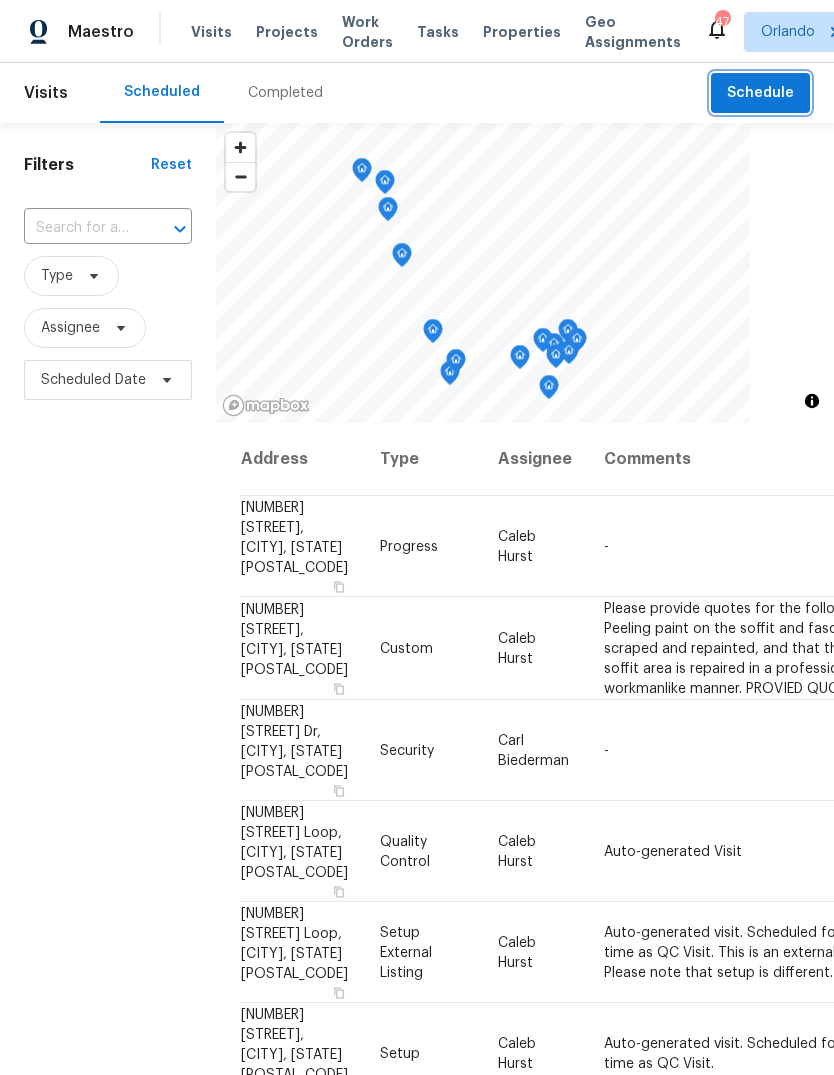 click on "Schedule" at bounding box center (760, 93) 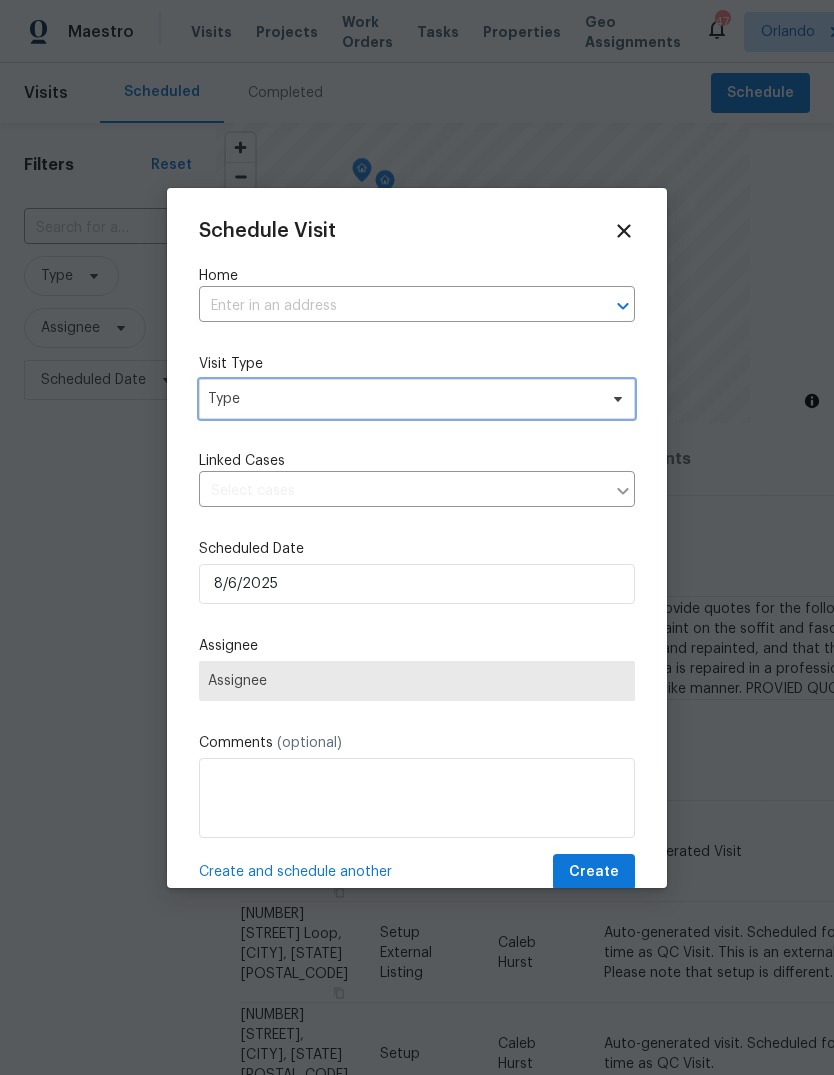 click on "Type" at bounding box center (402, 399) 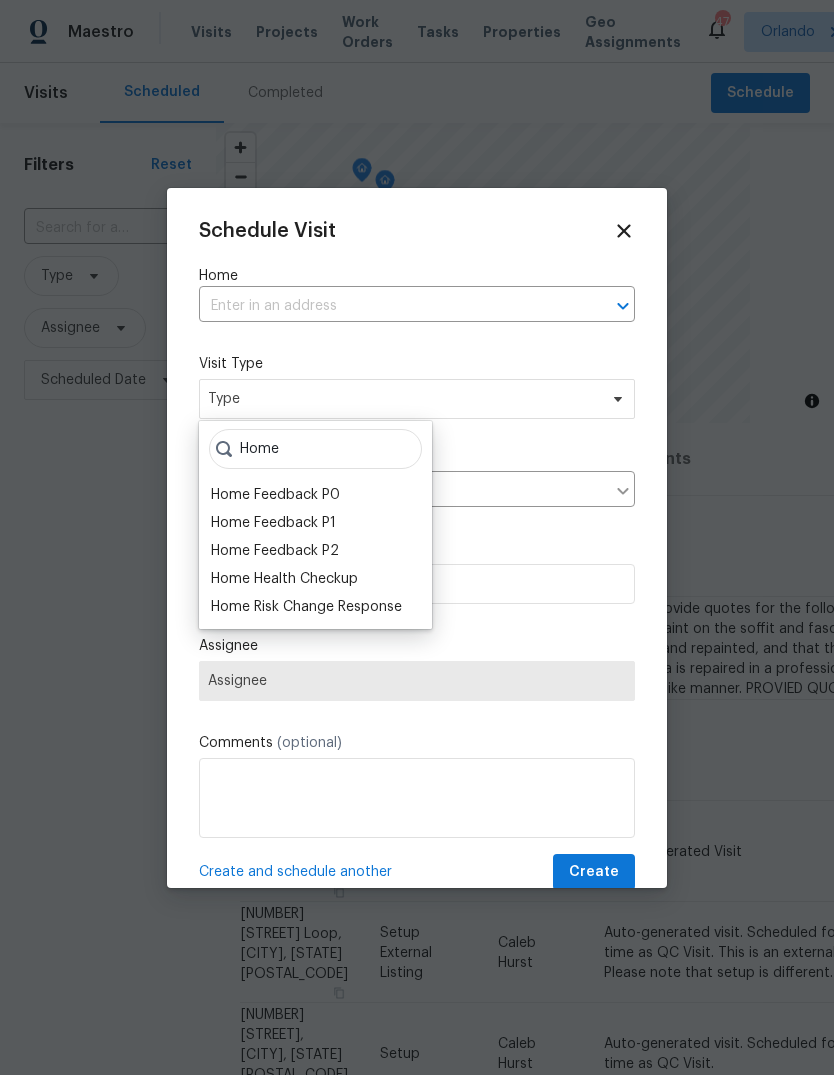 type on "Home" 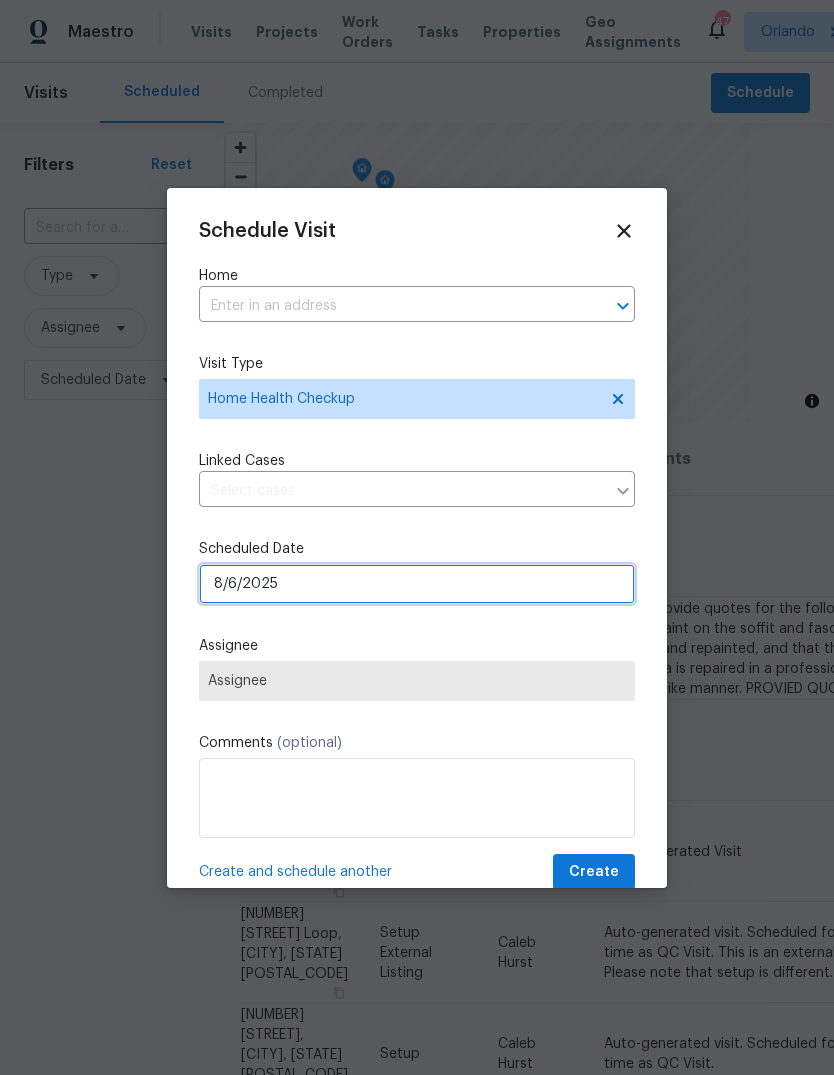 click on "8/6/2025" at bounding box center [417, 584] 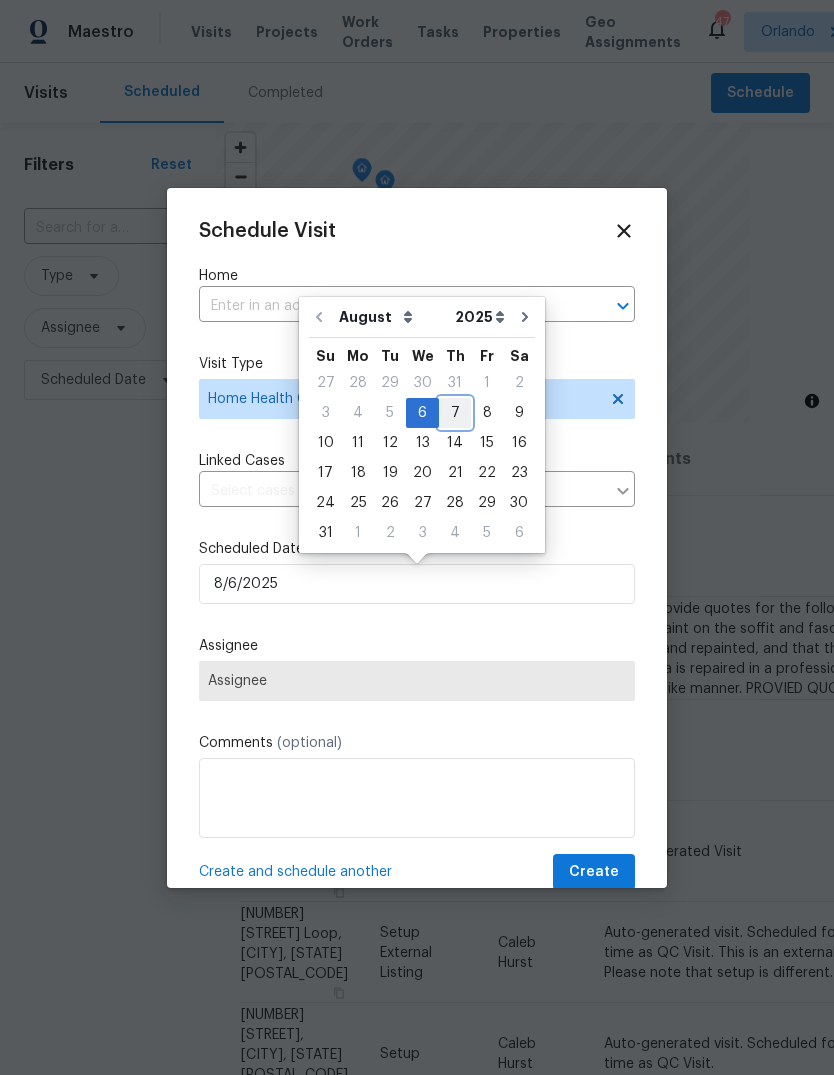 click on "7" at bounding box center [455, 413] 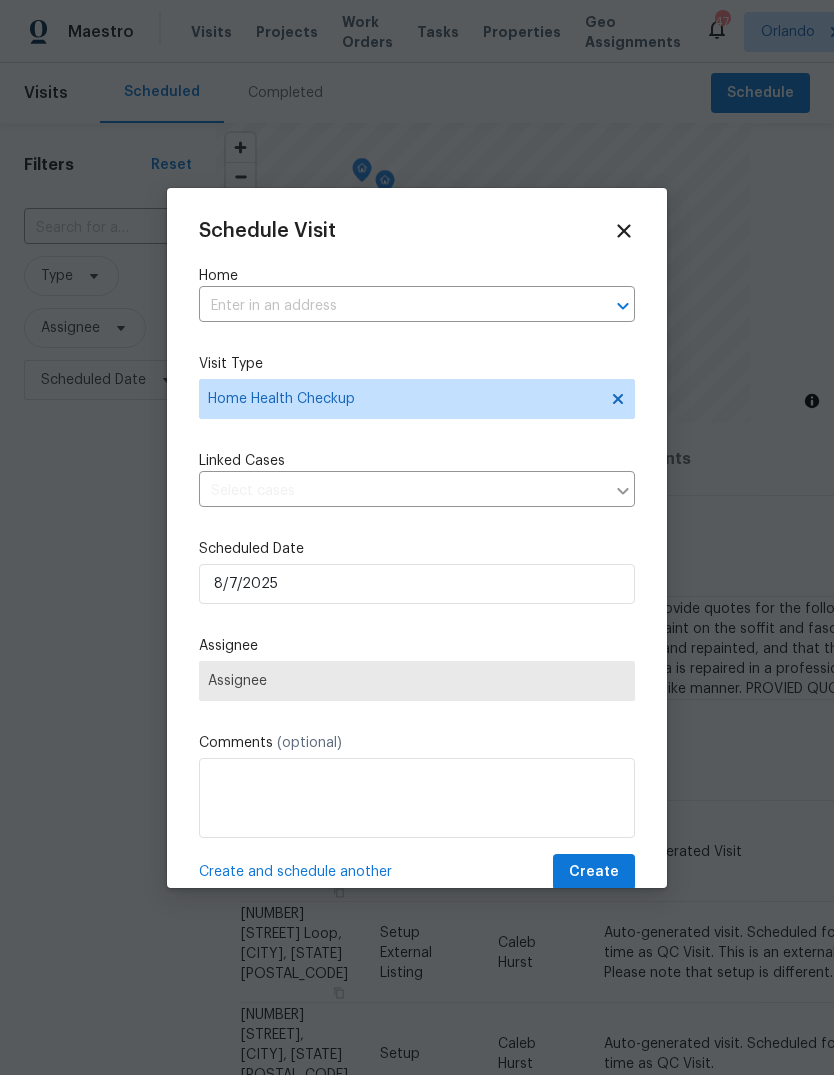 click on "Assignee" at bounding box center (417, 681) 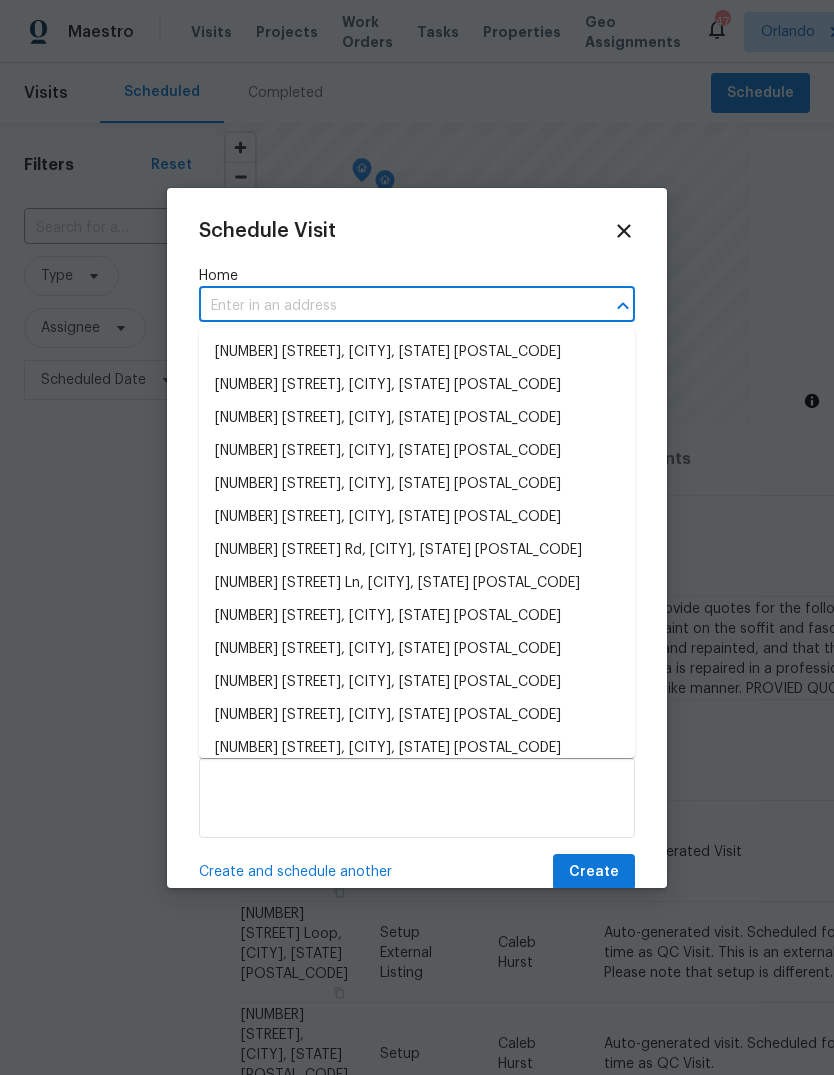paste on "7614 SW 80th StOcala, FL 34476" 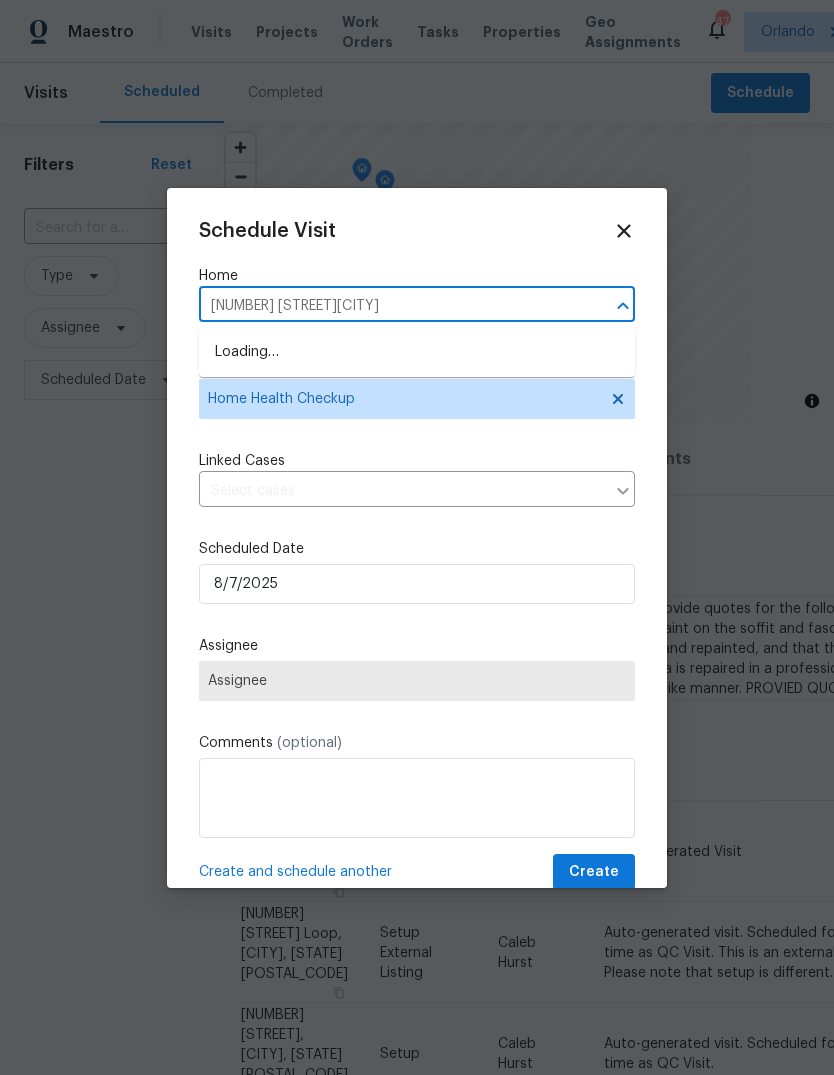 type on "7614 SW 80th St" 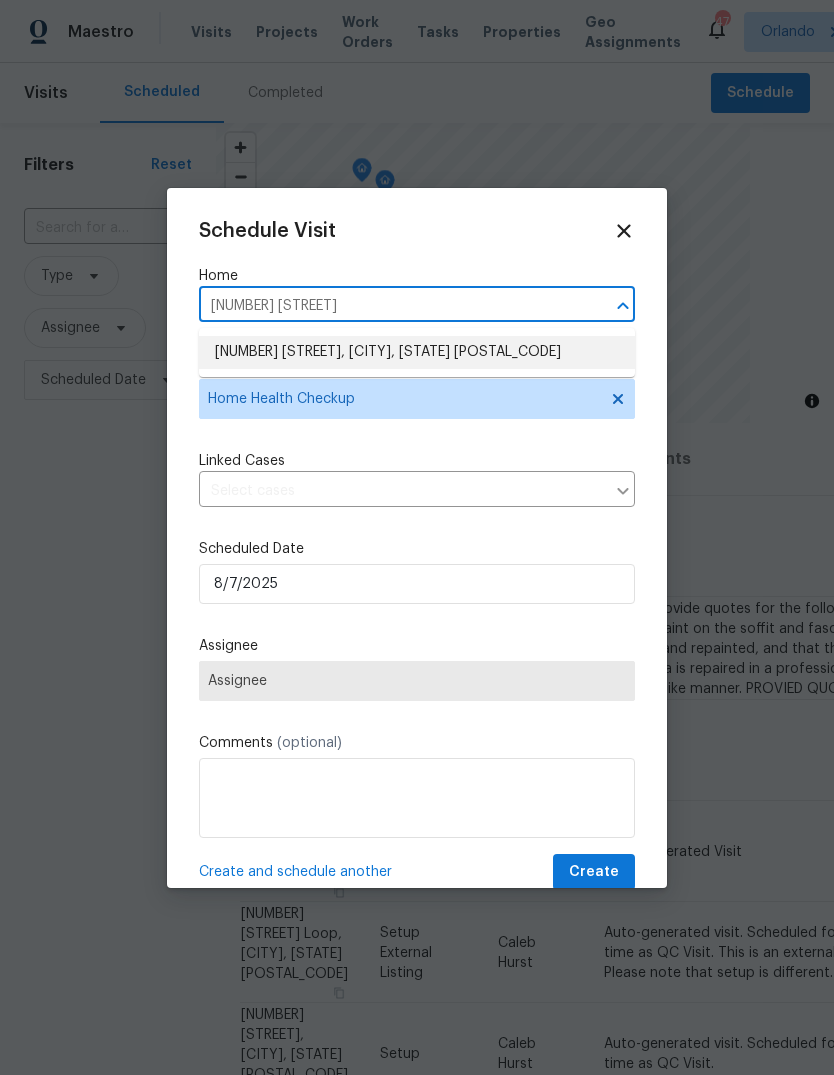 click on "7614 SW 80th St, Ocala, FL 34476" at bounding box center [417, 352] 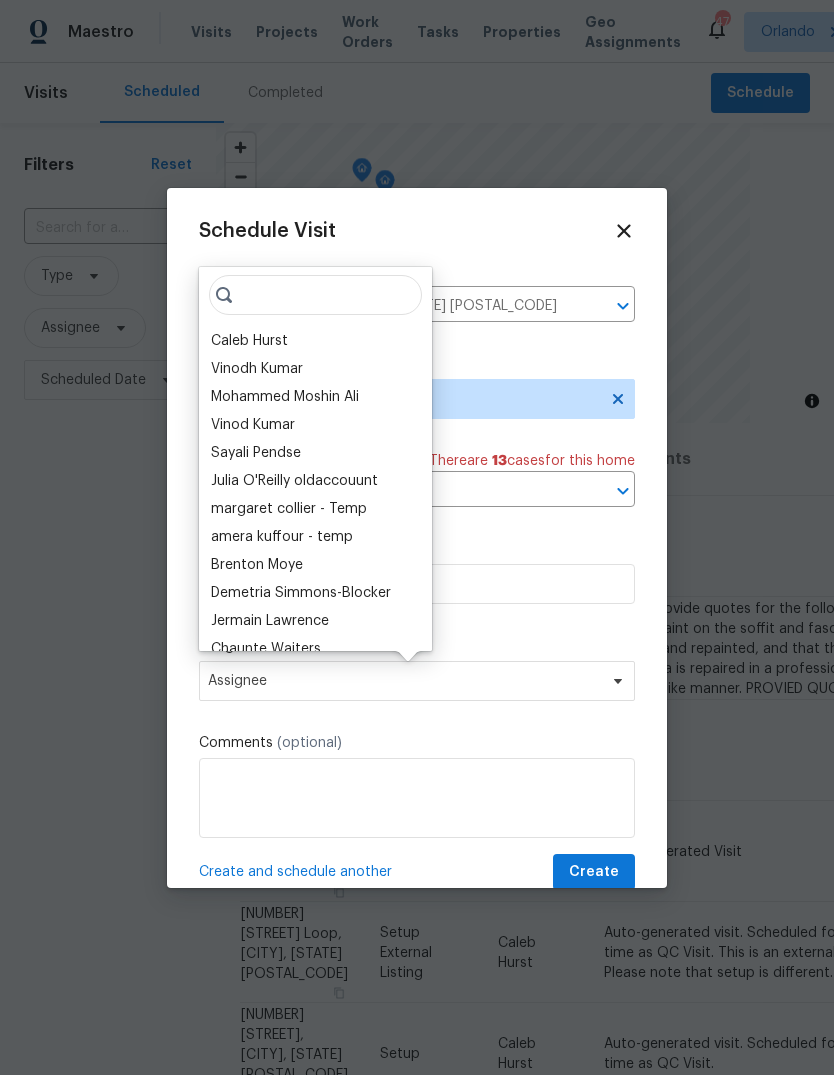 click on "Caleb Hurst" at bounding box center [249, 341] 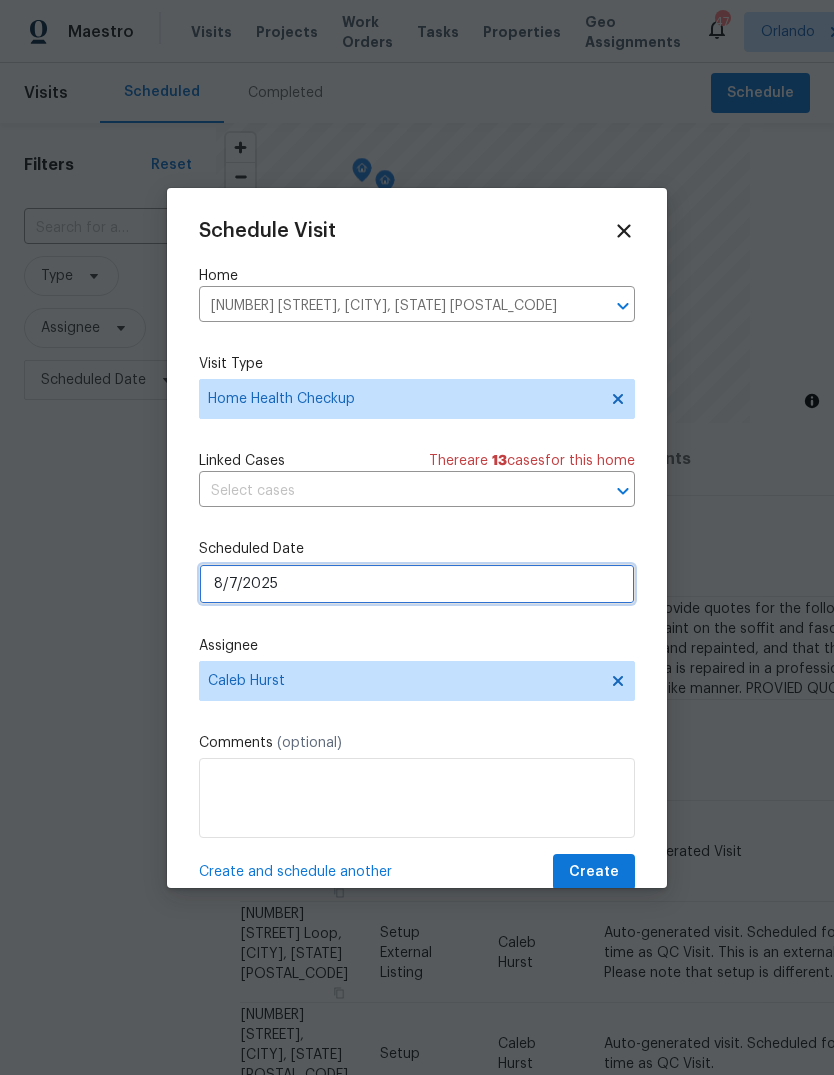 click on "8/7/2025" at bounding box center [417, 584] 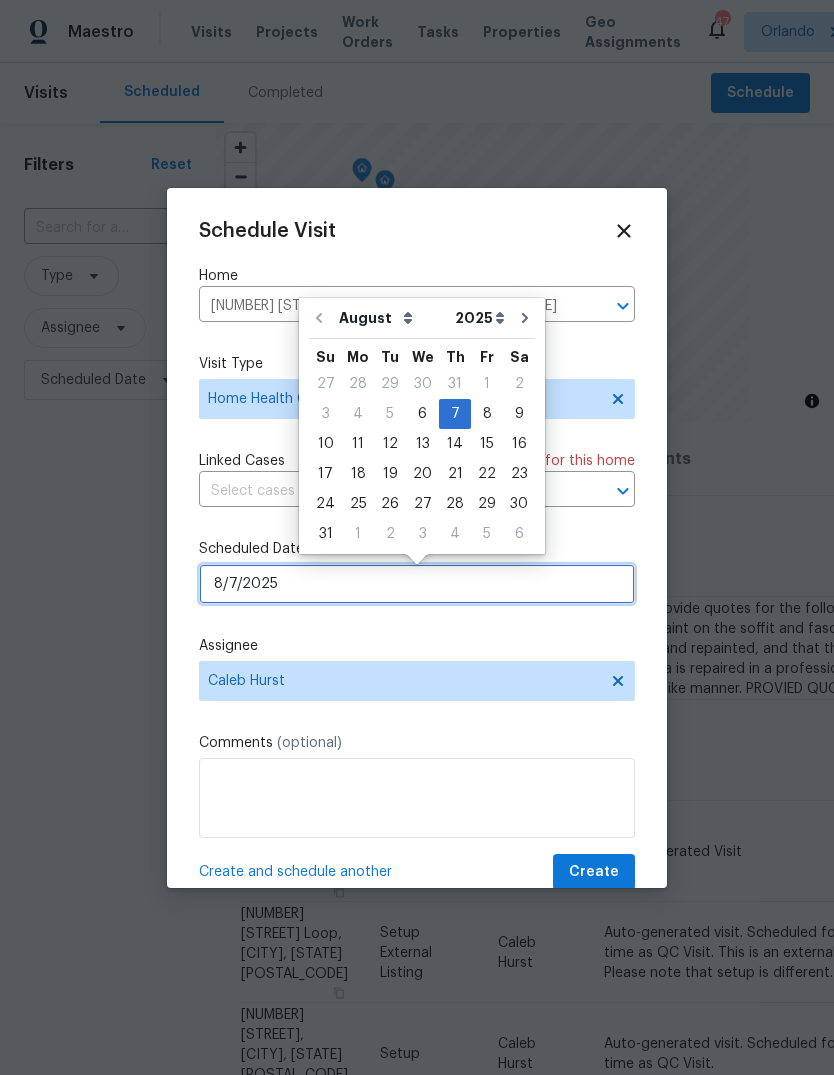 click on "8/7/2025" at bounding box center [417, 584] 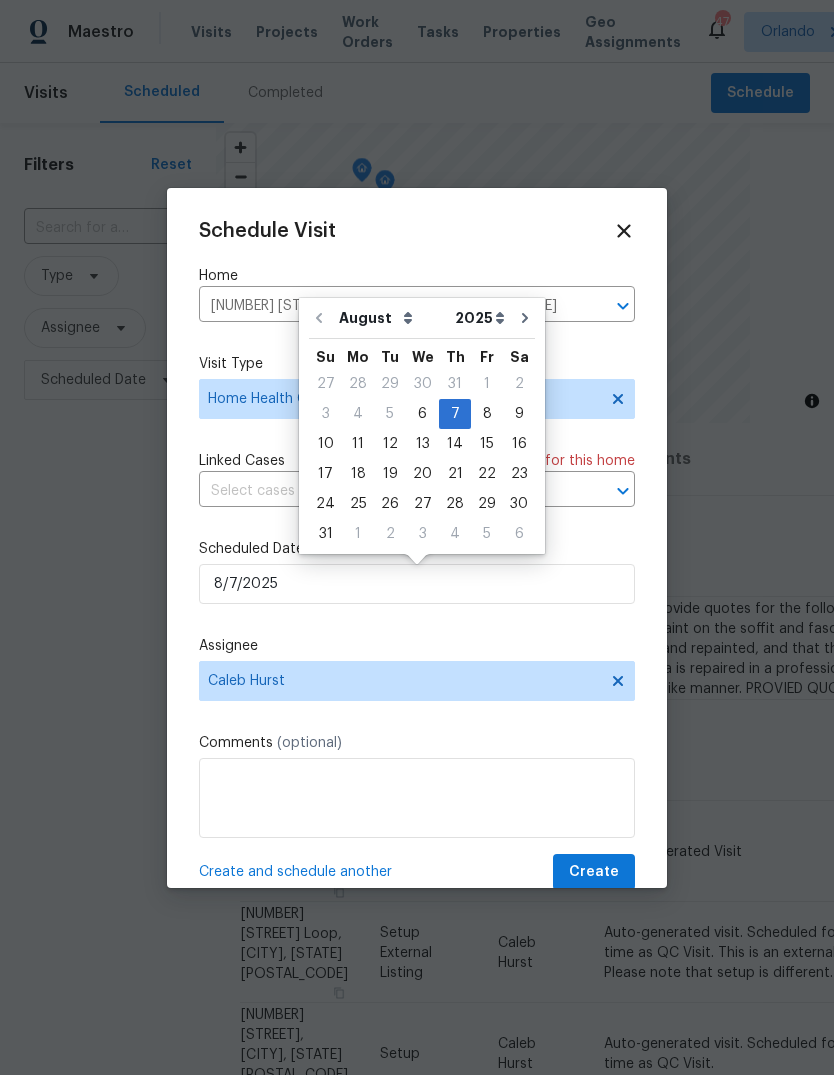 click on "Assignee" at bounding box center (417, 646) 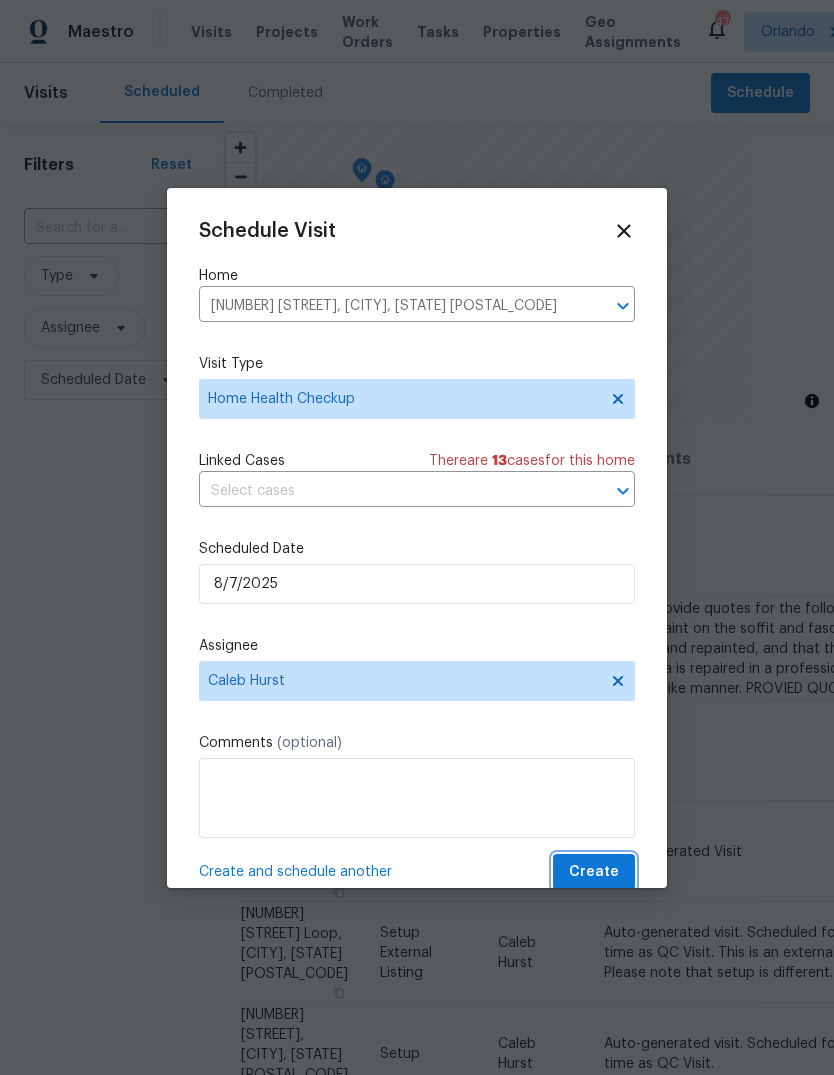 click on "Create" at bounding box center [594, 872] 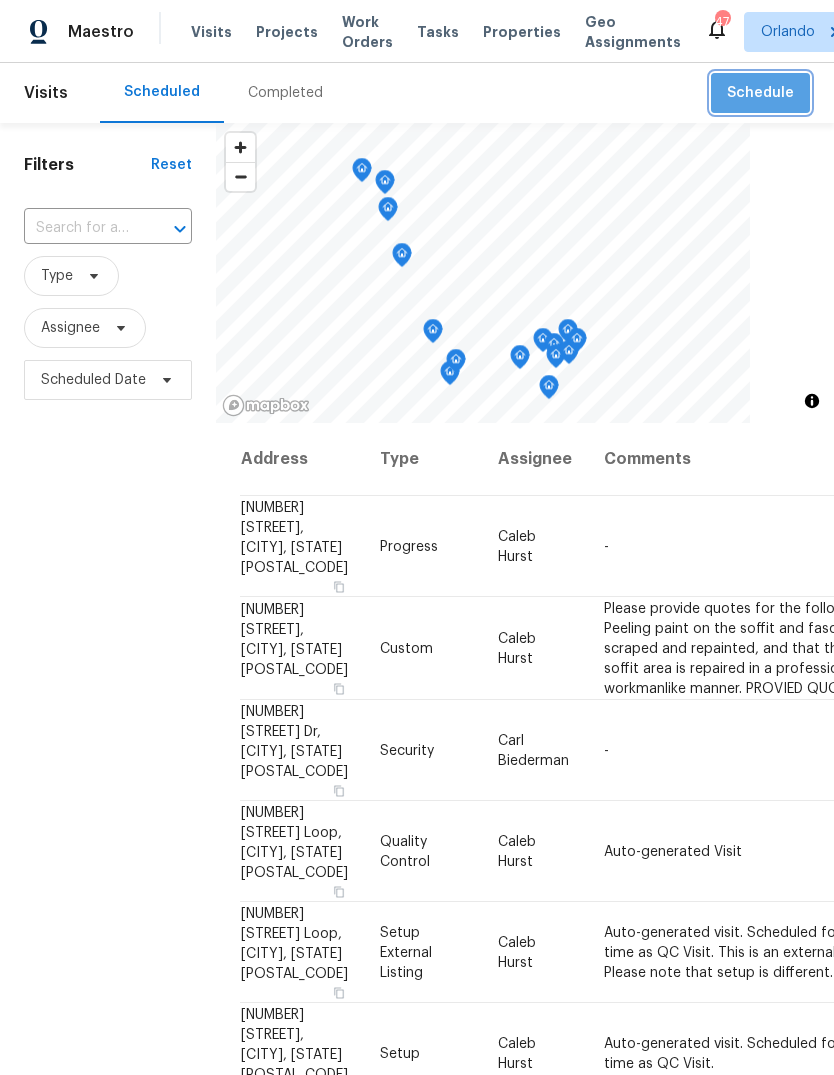 click on "Schedule" at bounding box center (760, 93) 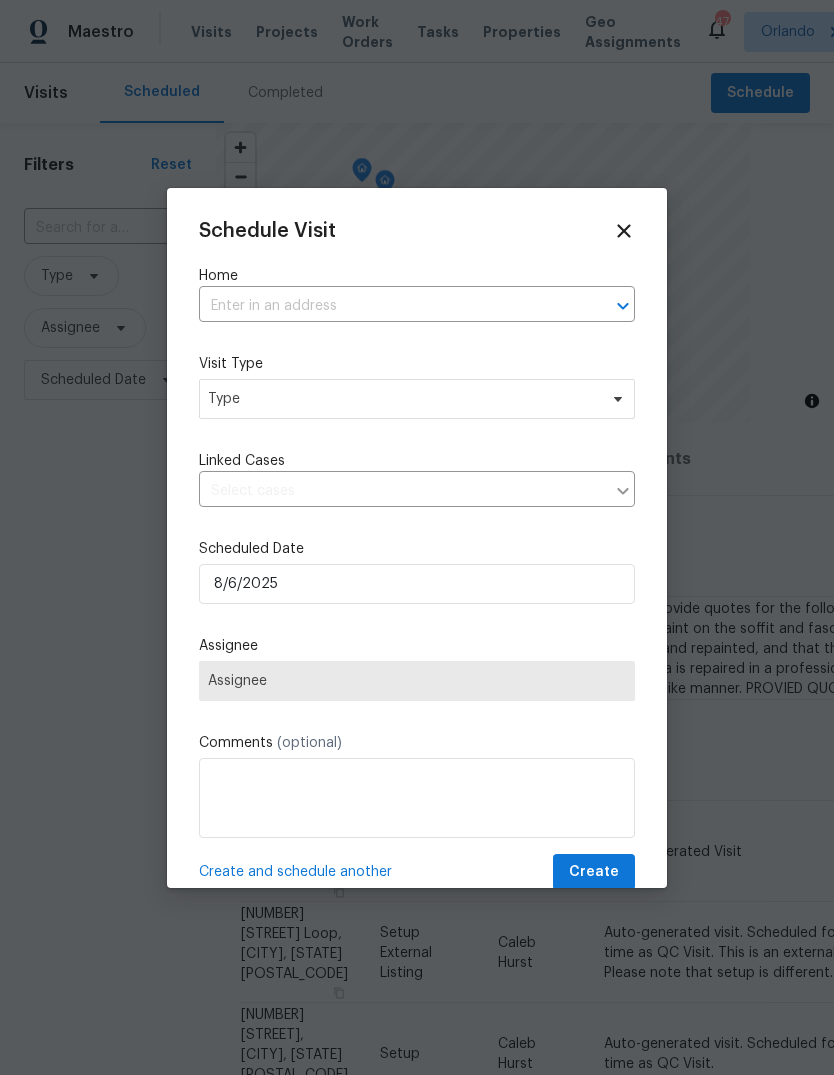 click at bounding box center (389, 306) 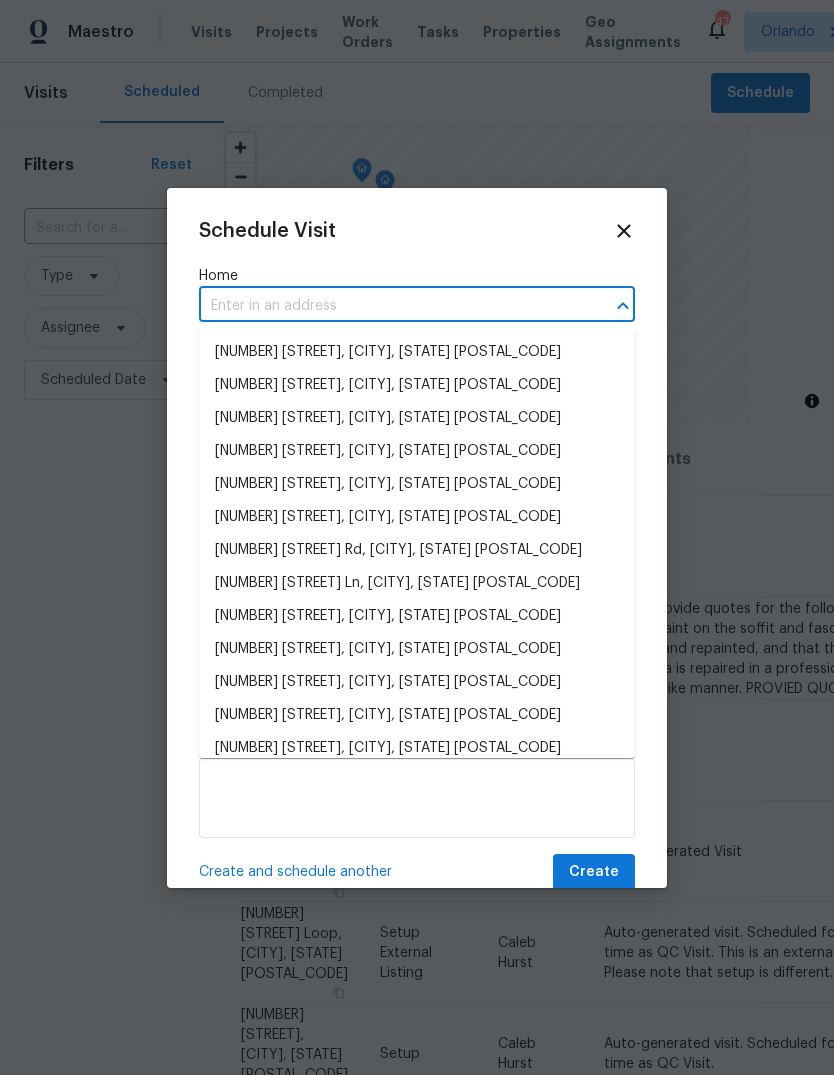 paste on "7614 SW 80th StOcala, FL 34476" 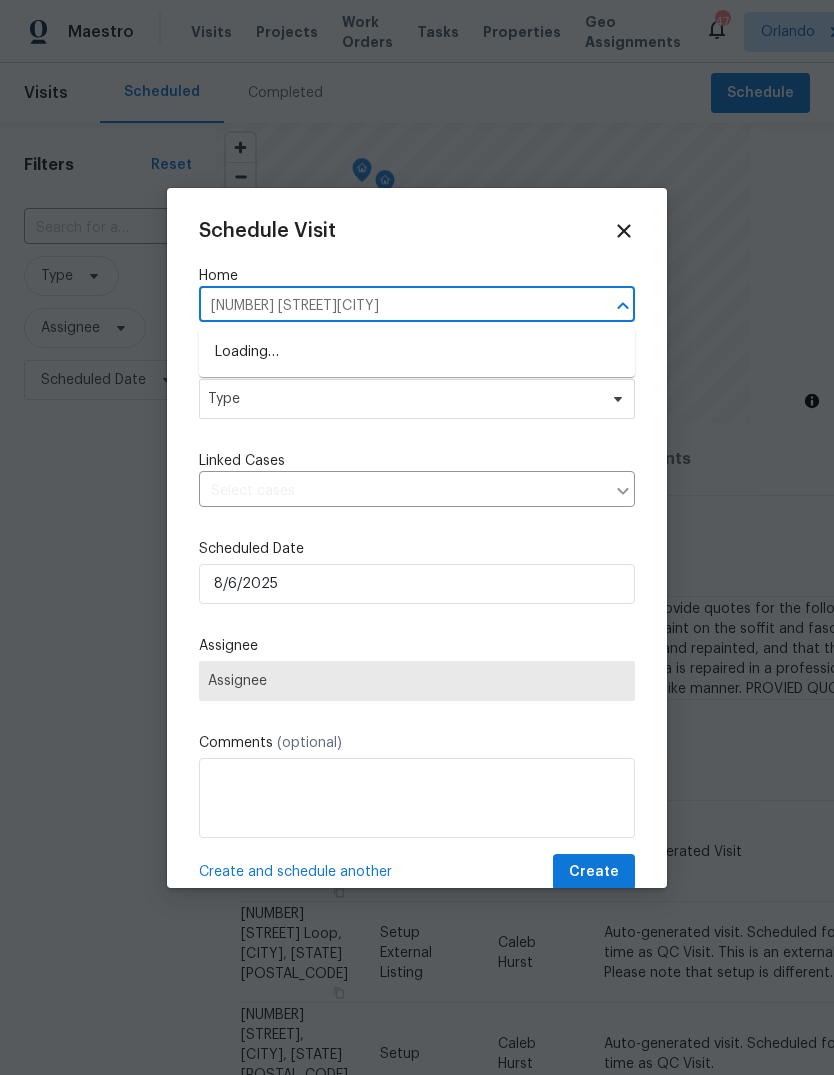 type on "7614 SW 80th St" 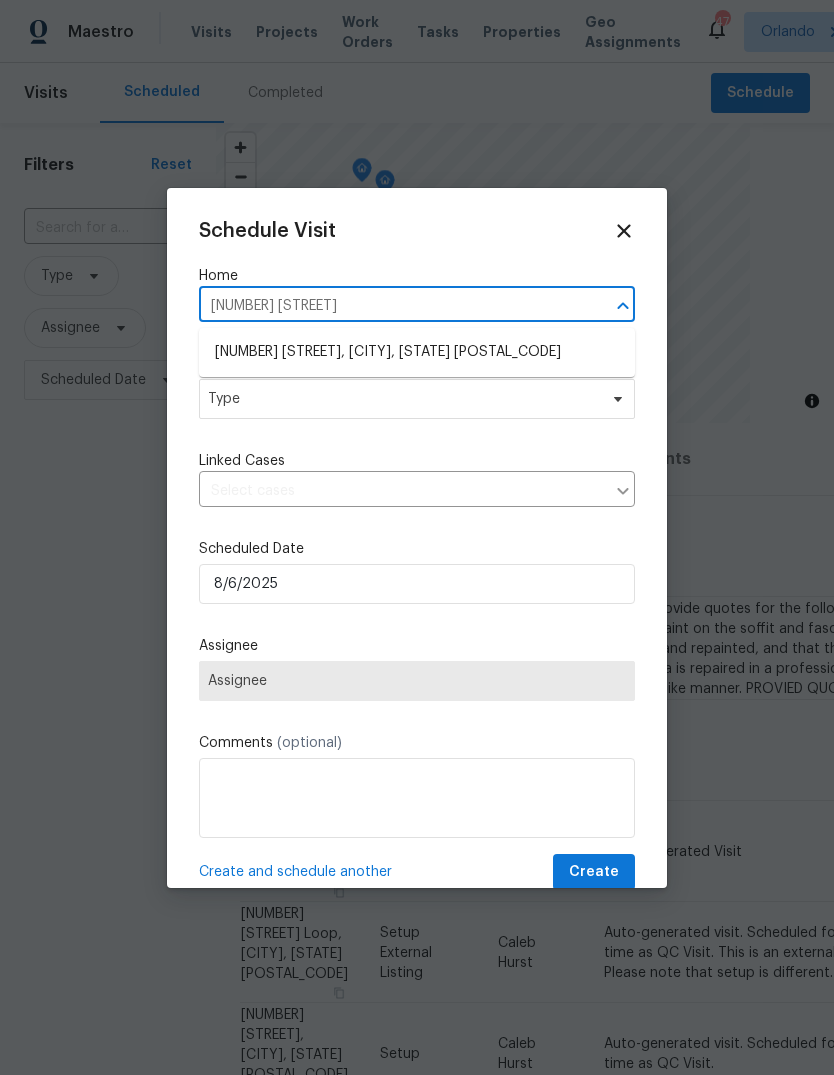 click on "7614 SW 80th St, Ocala, FL 34476" at bounding box center [417, 352] 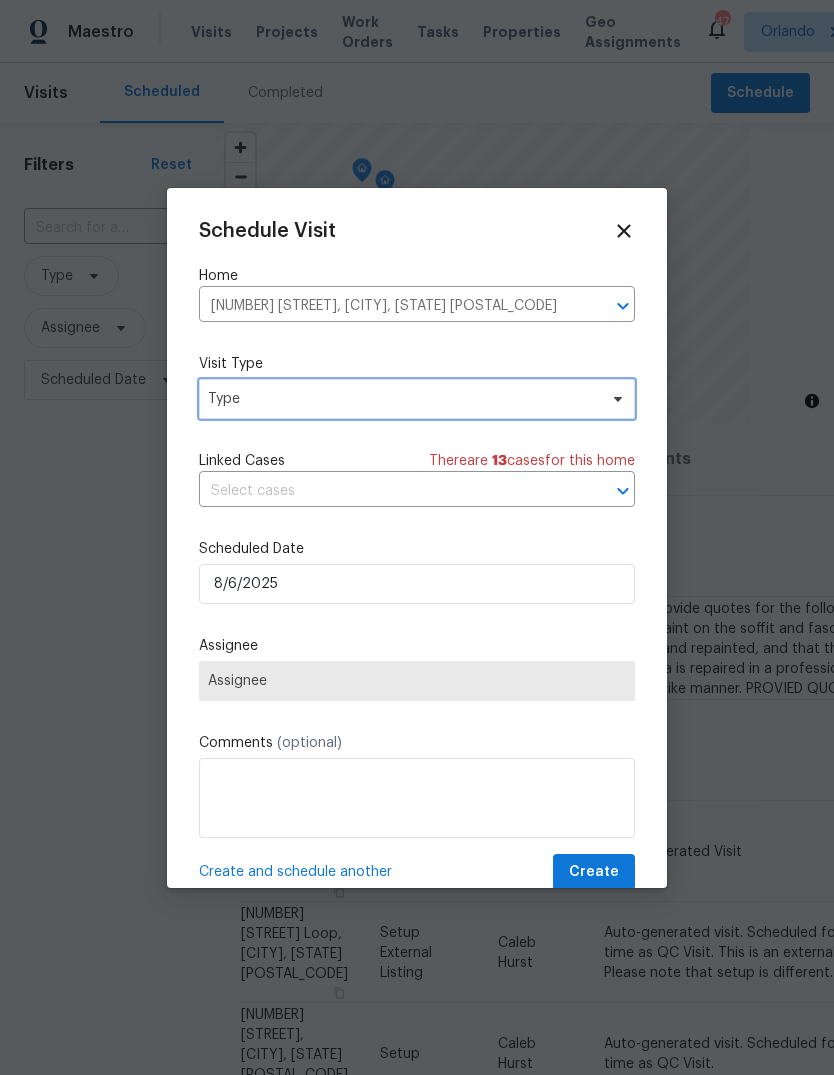 click on "Type" at bounding box center (402, 399) 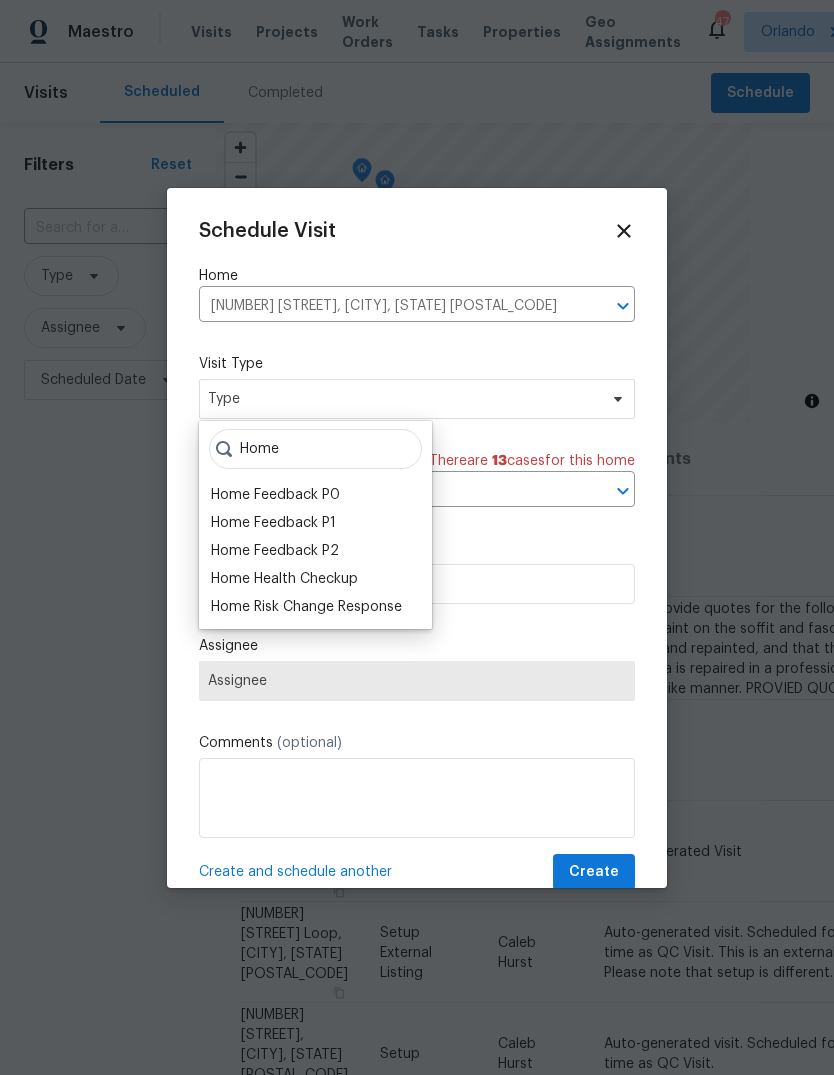 type on "Home" 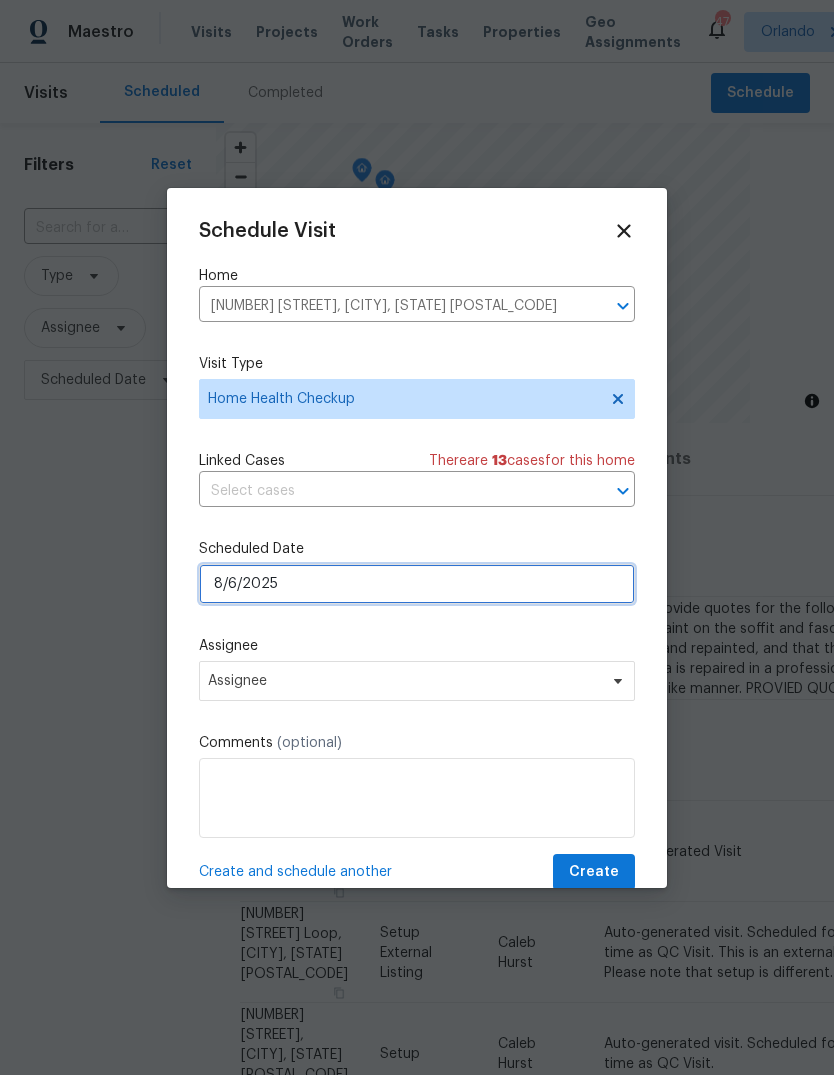 click on "8/6/2025" at bounding box center [417, 584] 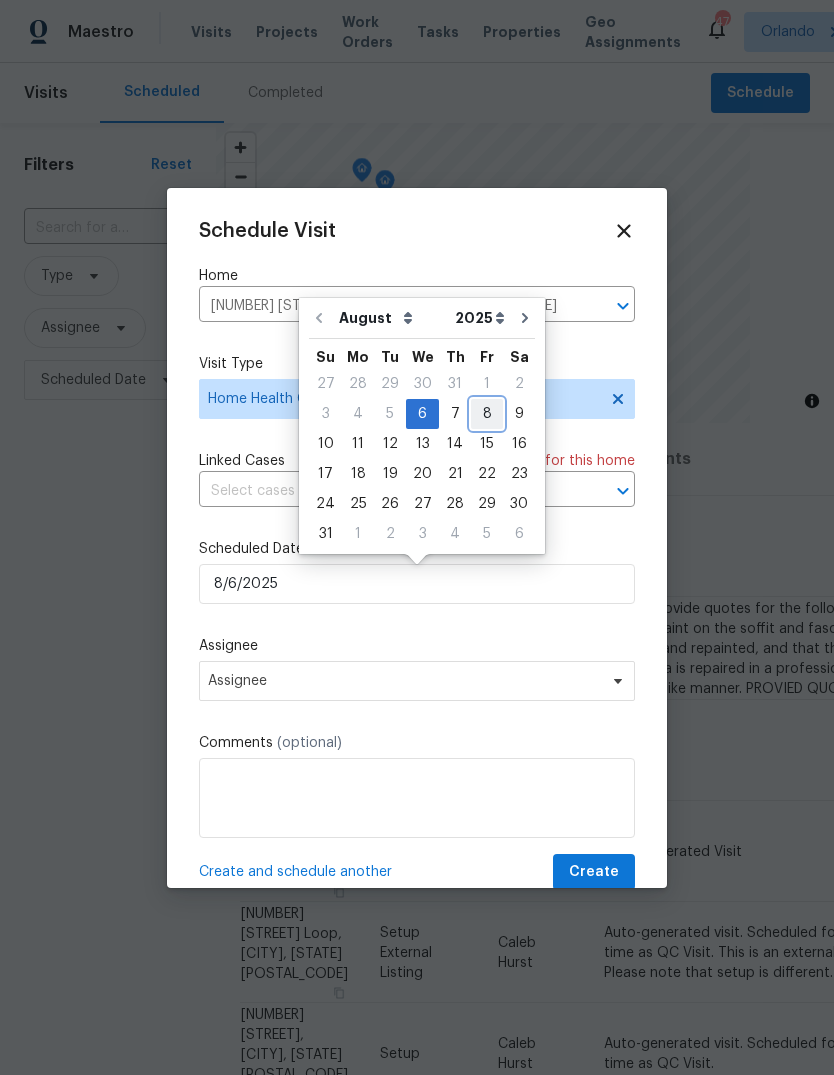 click on "8" at bounding box center [487, 414] 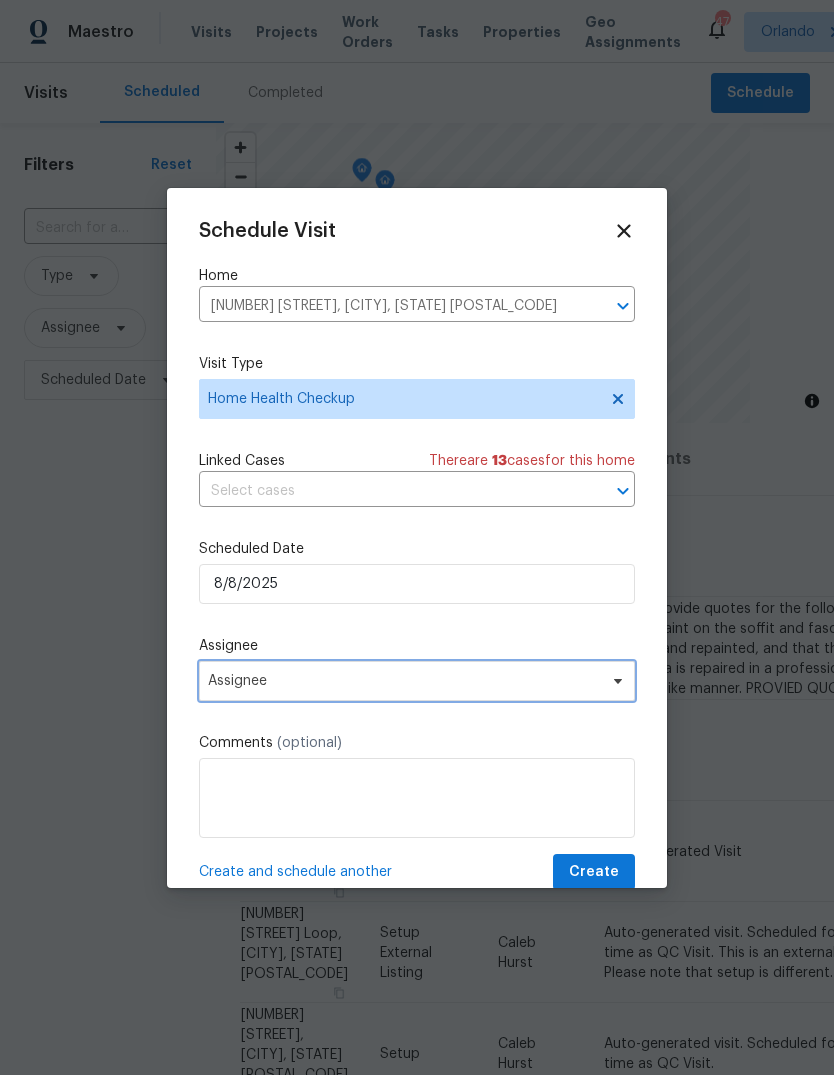 click on "Assignee" at bounding box center (404, 681) 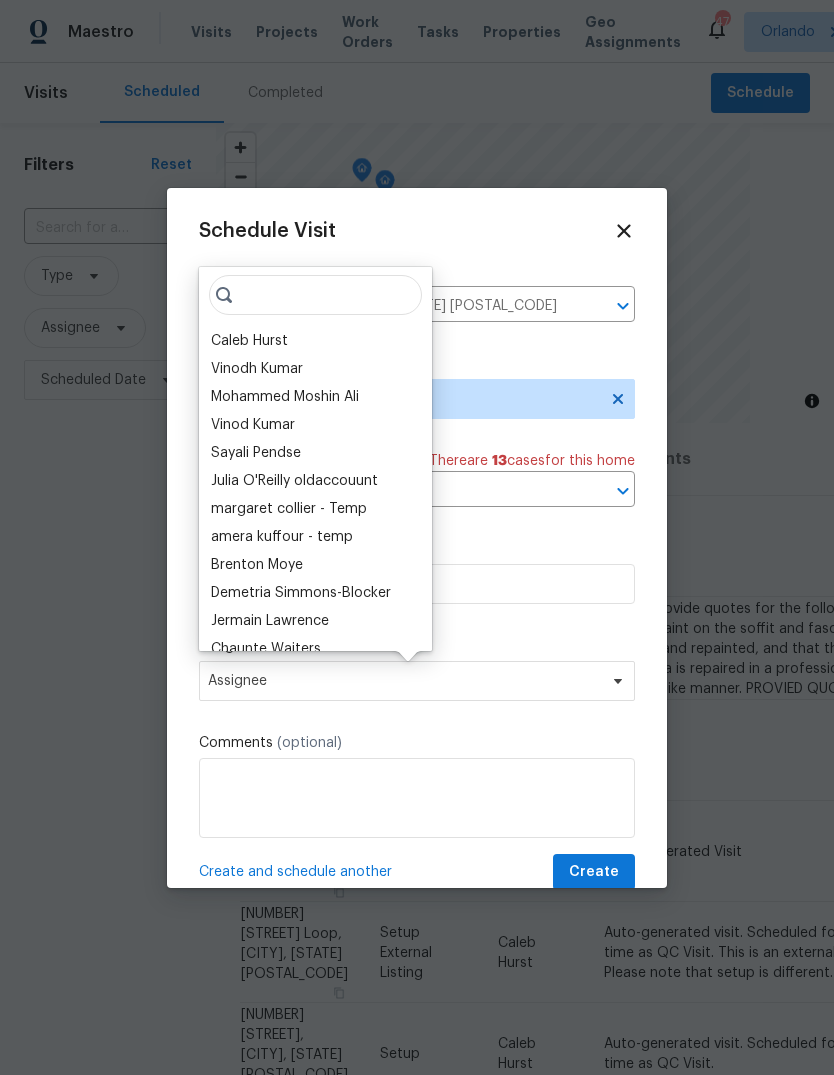 click on "Caleb Hurst" at bounding box center [249, 341] 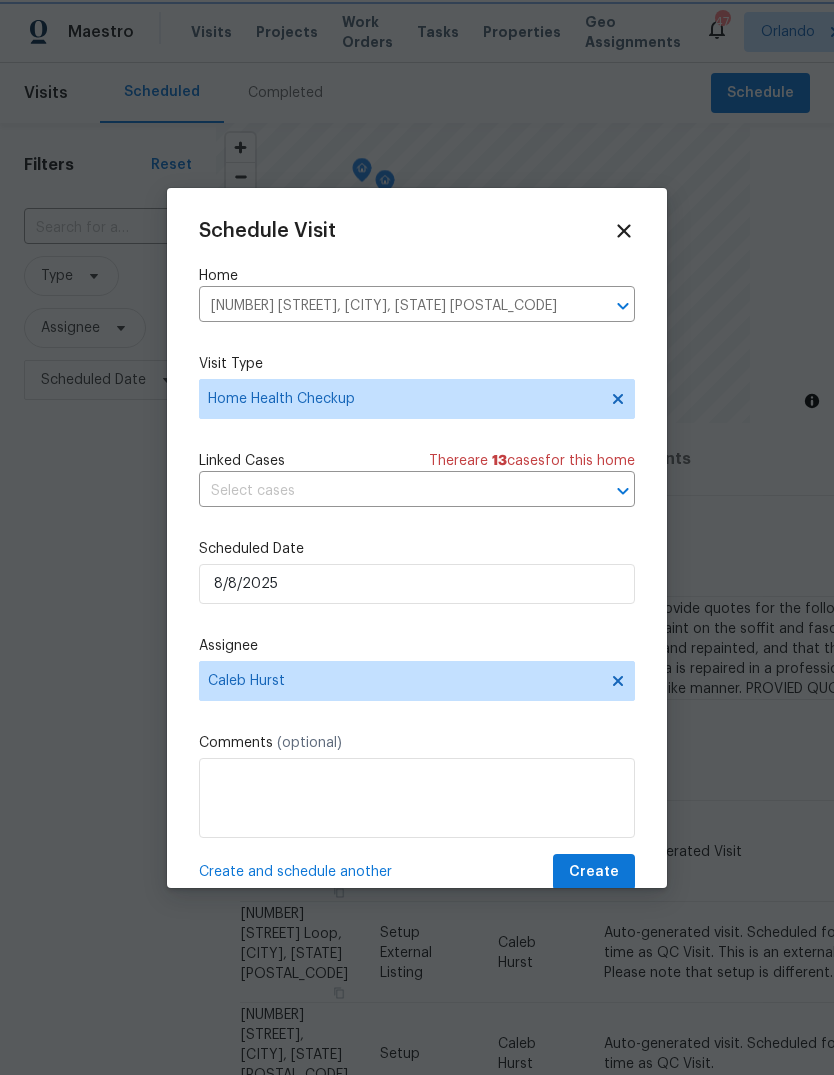click 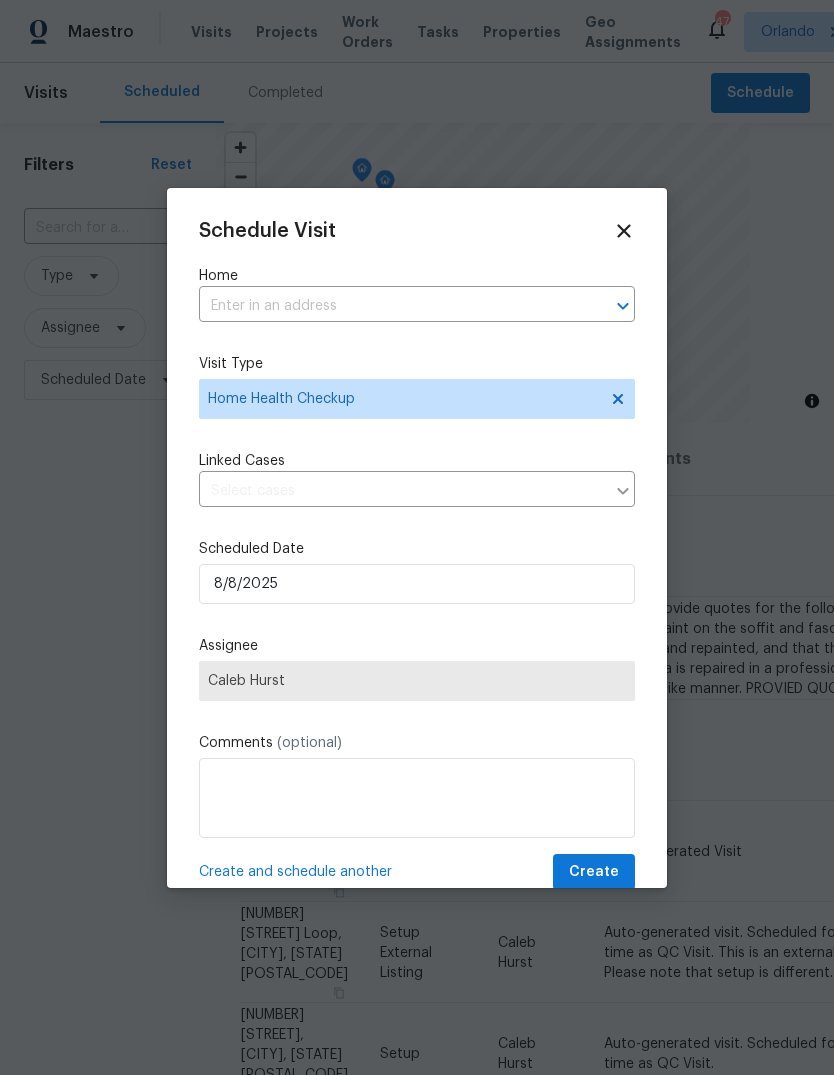 click at bounding box center [389, 306] 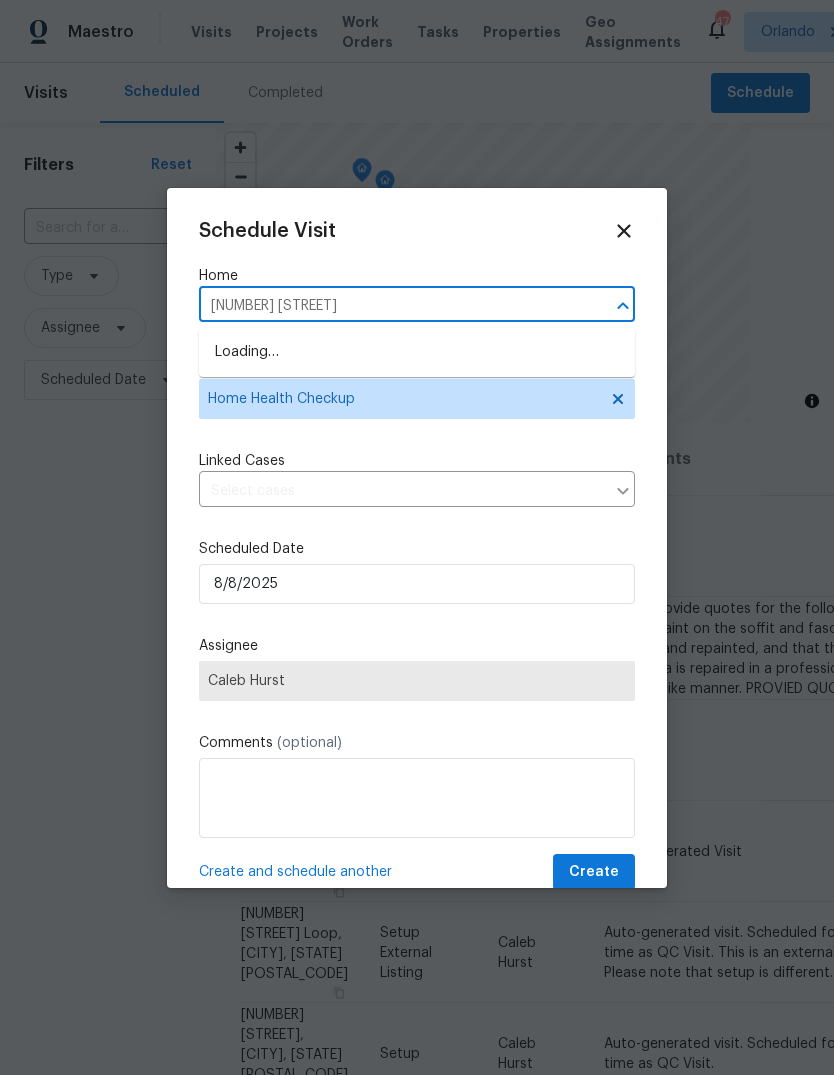type on "800 marion" 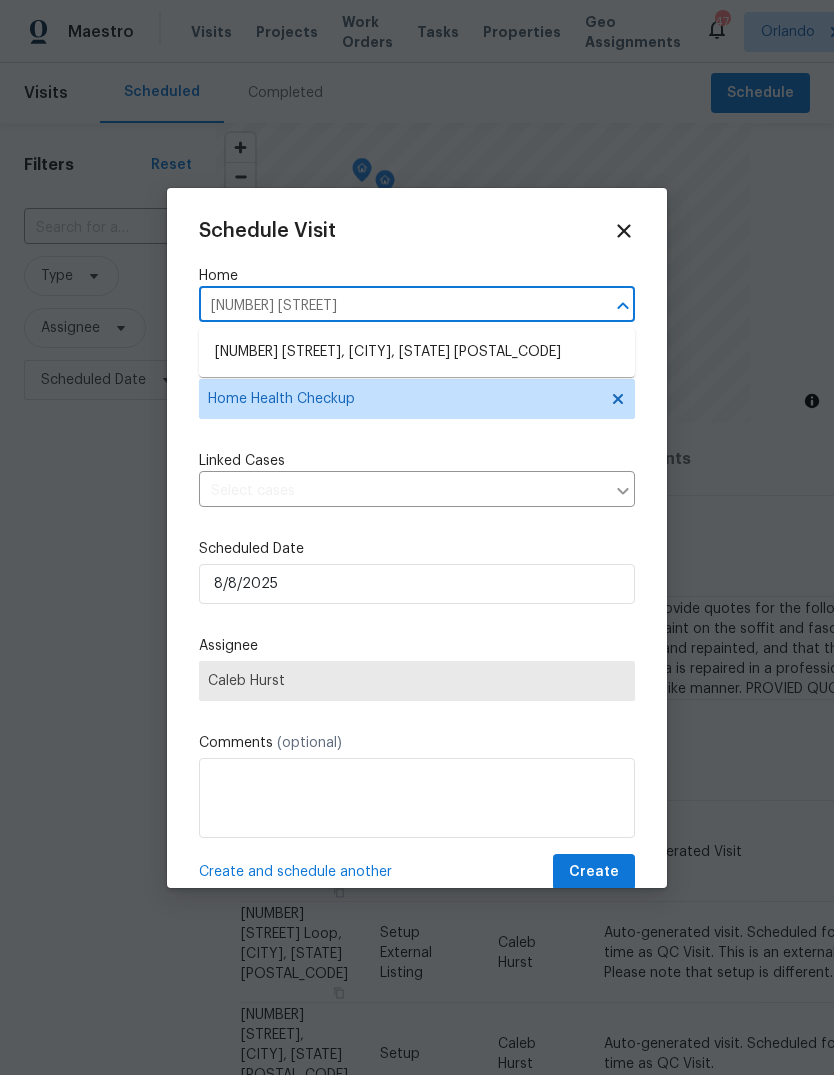 click on "800 Marion Dr, Mount Dora, FL 32757" at bounding box center (417, 352) 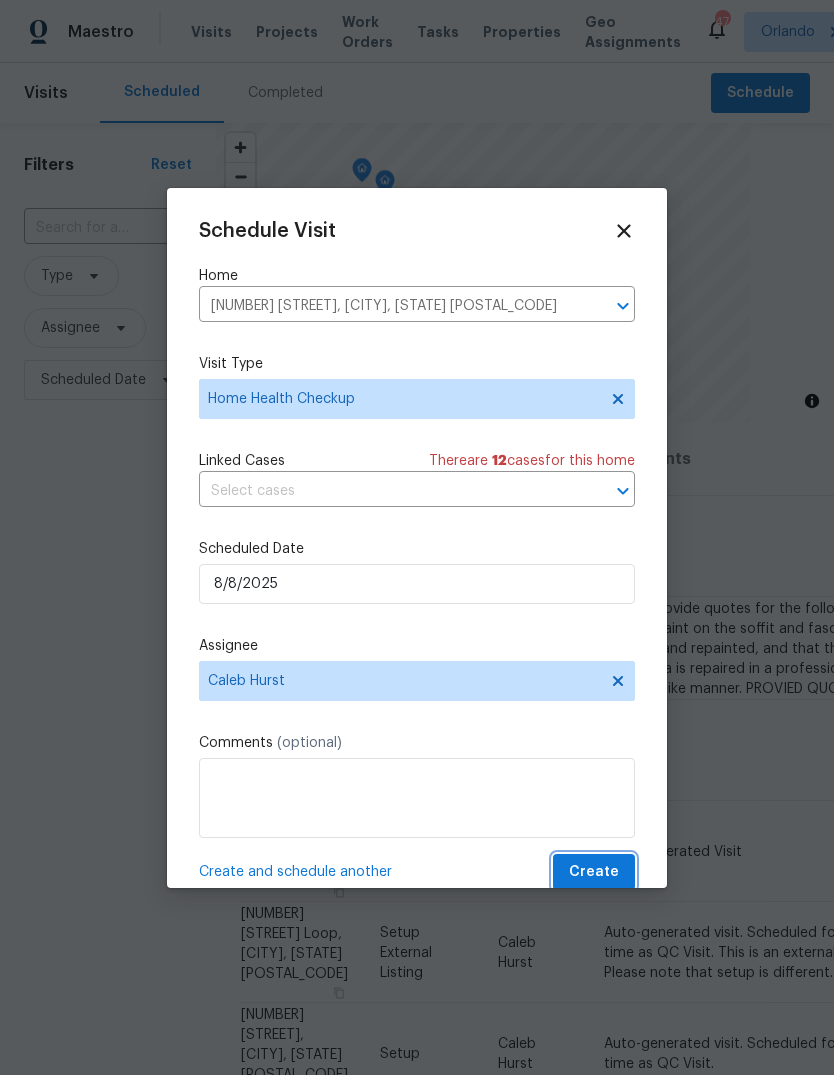 click on "Create" at bounding box center (594, 872) 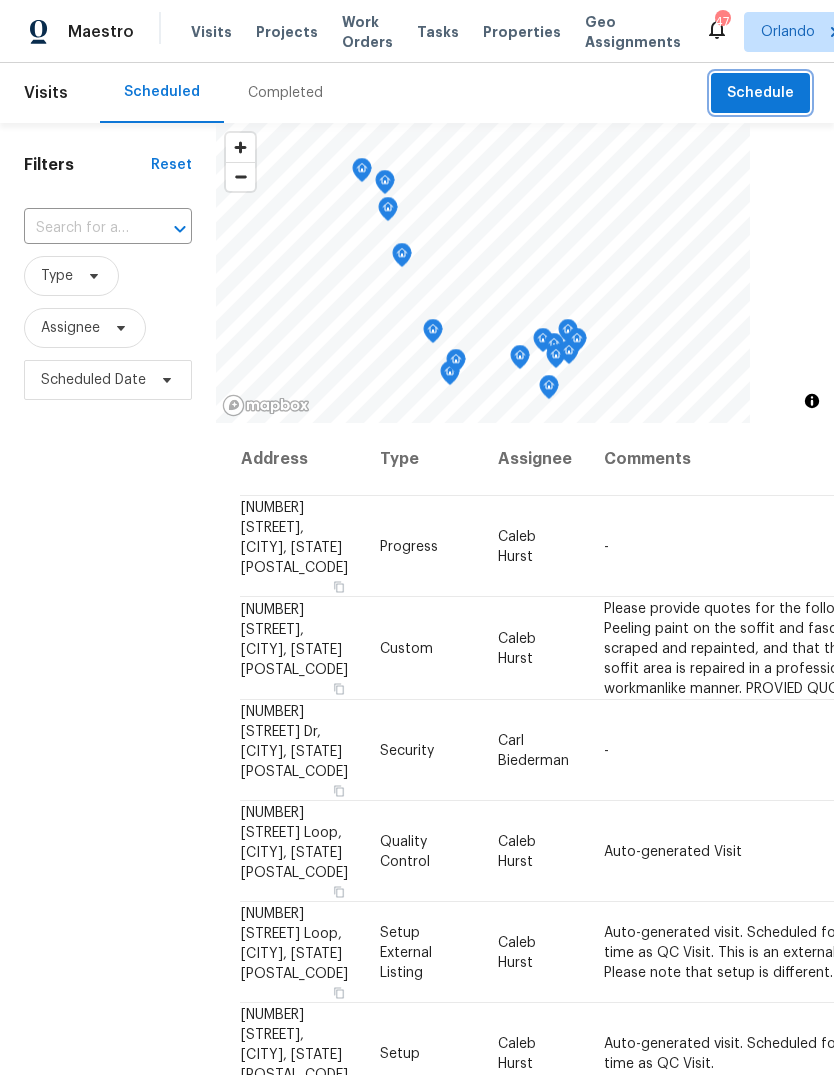 click on "Schedule" at bounding box center (760, 93) 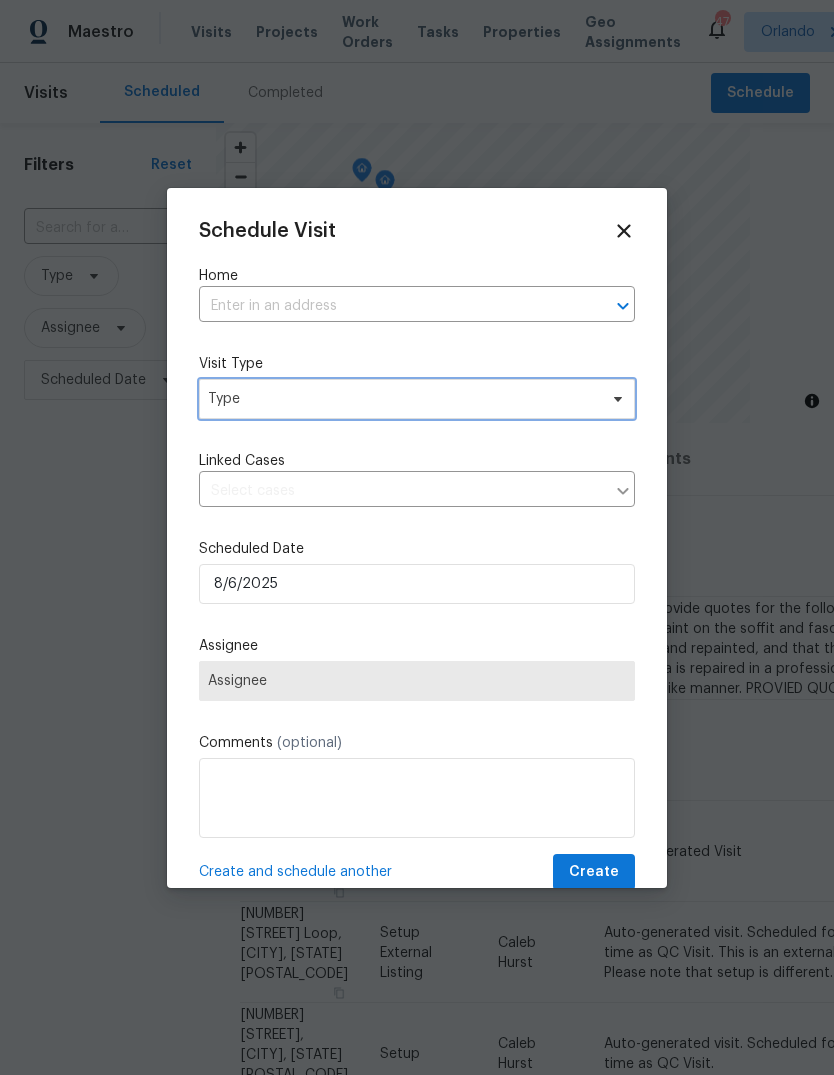 click on "Type" at bounding box center (417, 399) 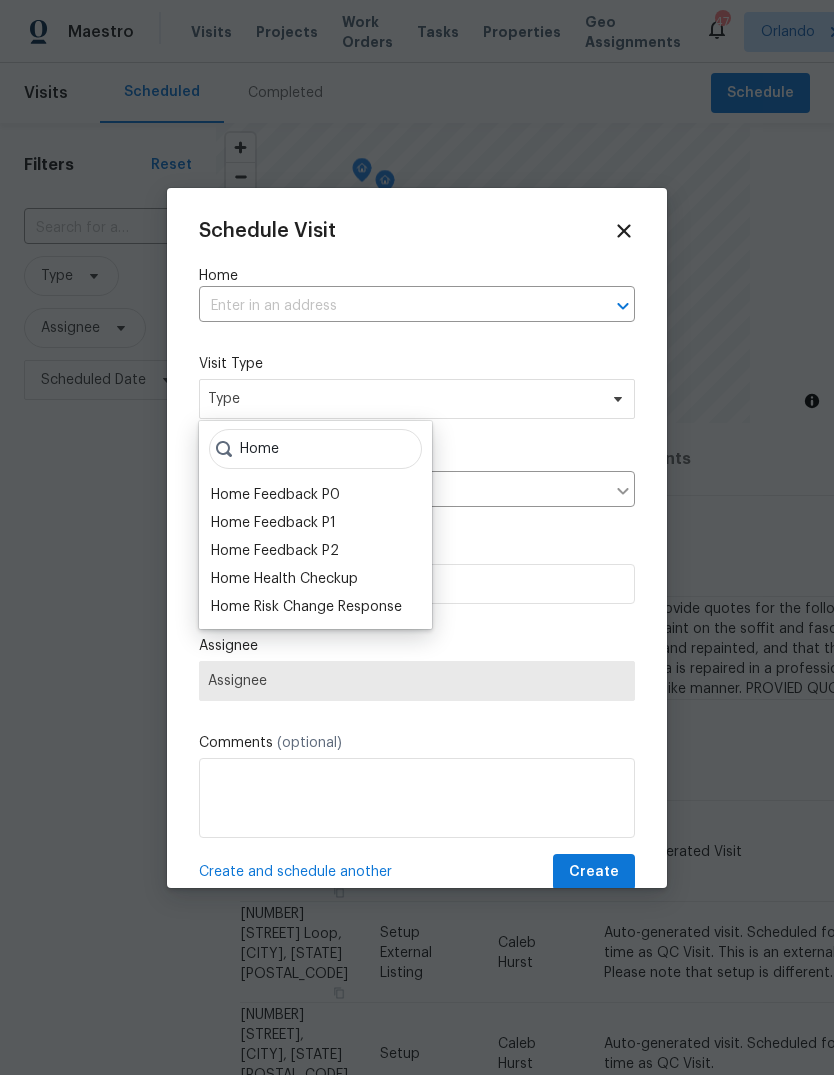 type on "Home" 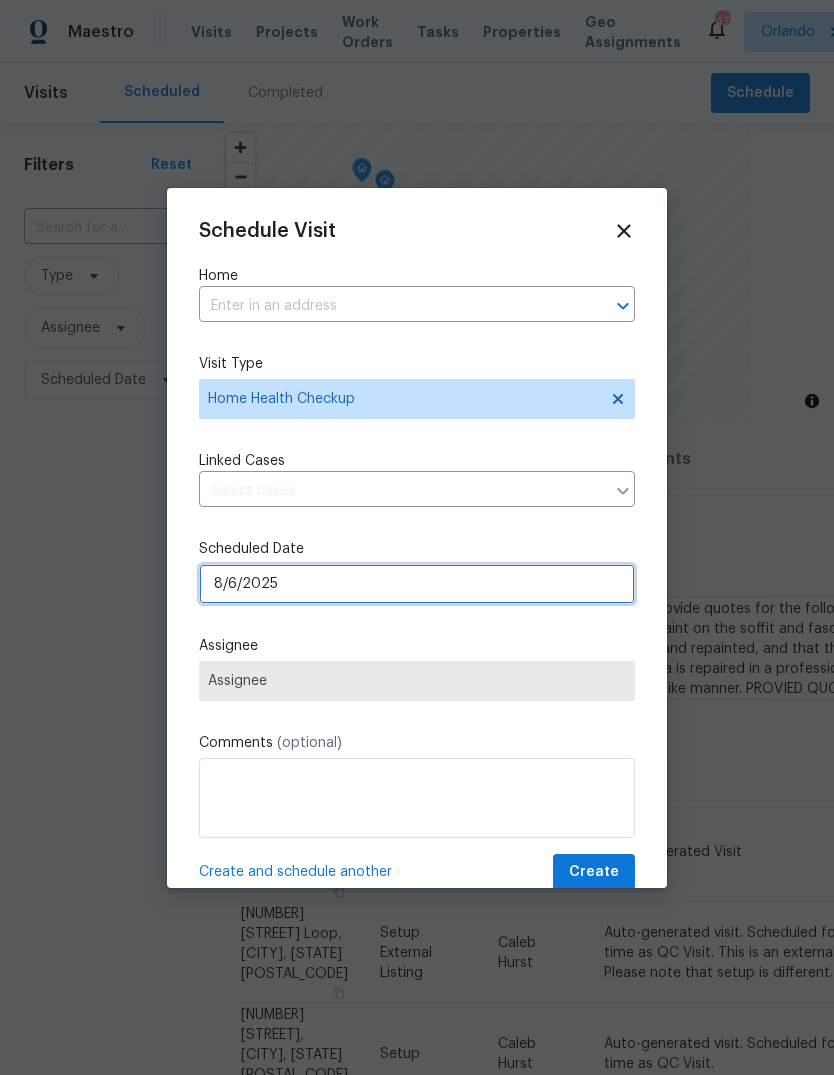click on "8/6/2025" at bounding box center [417, 584] 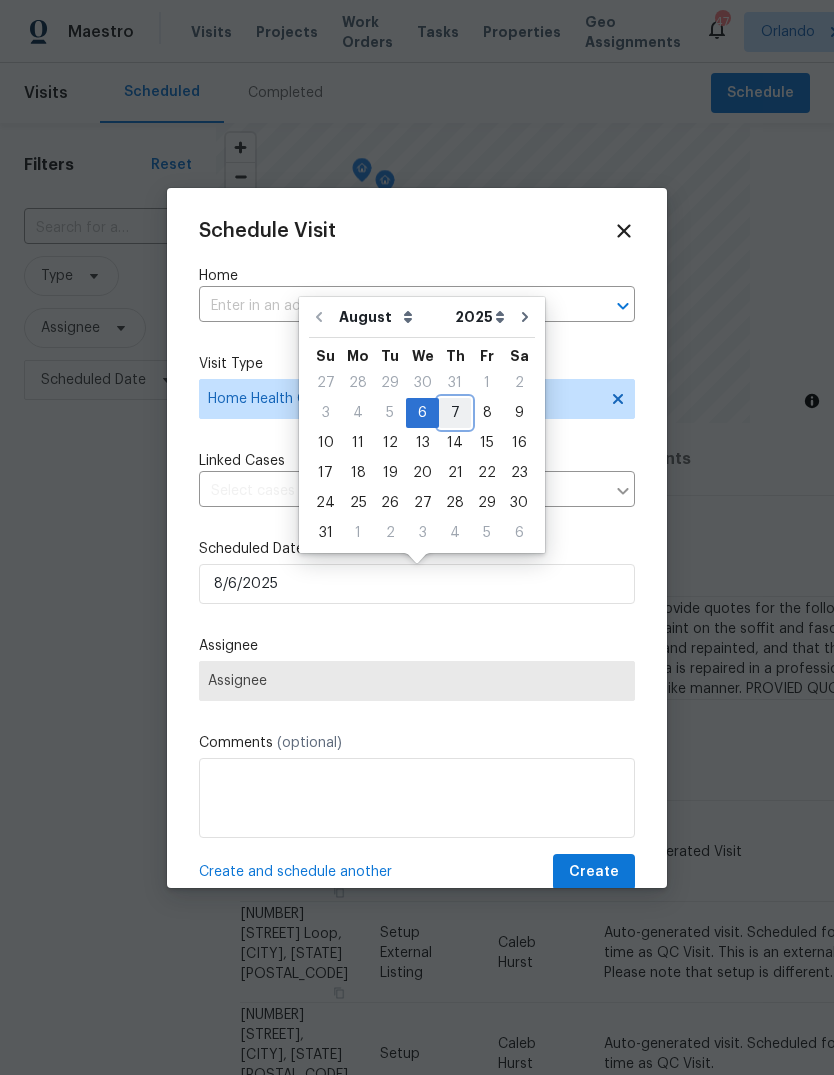 click on "7" at bounding box center [455, 413] 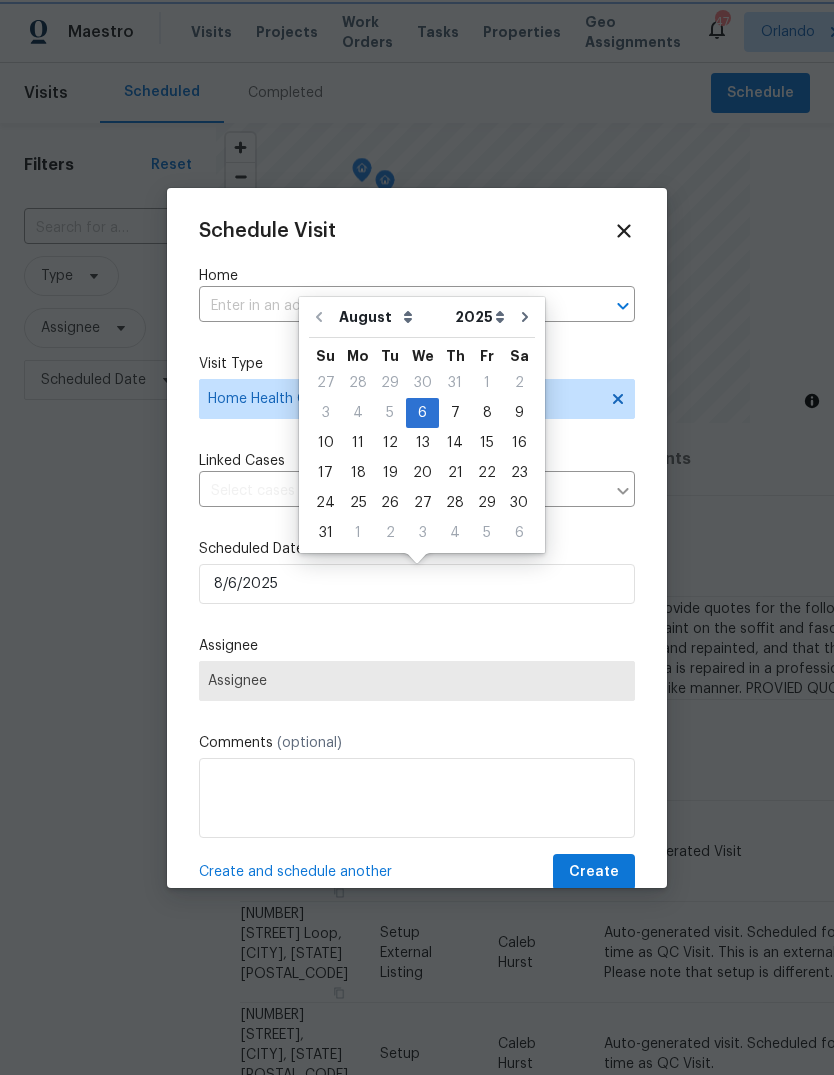 type on "8/7/2025" 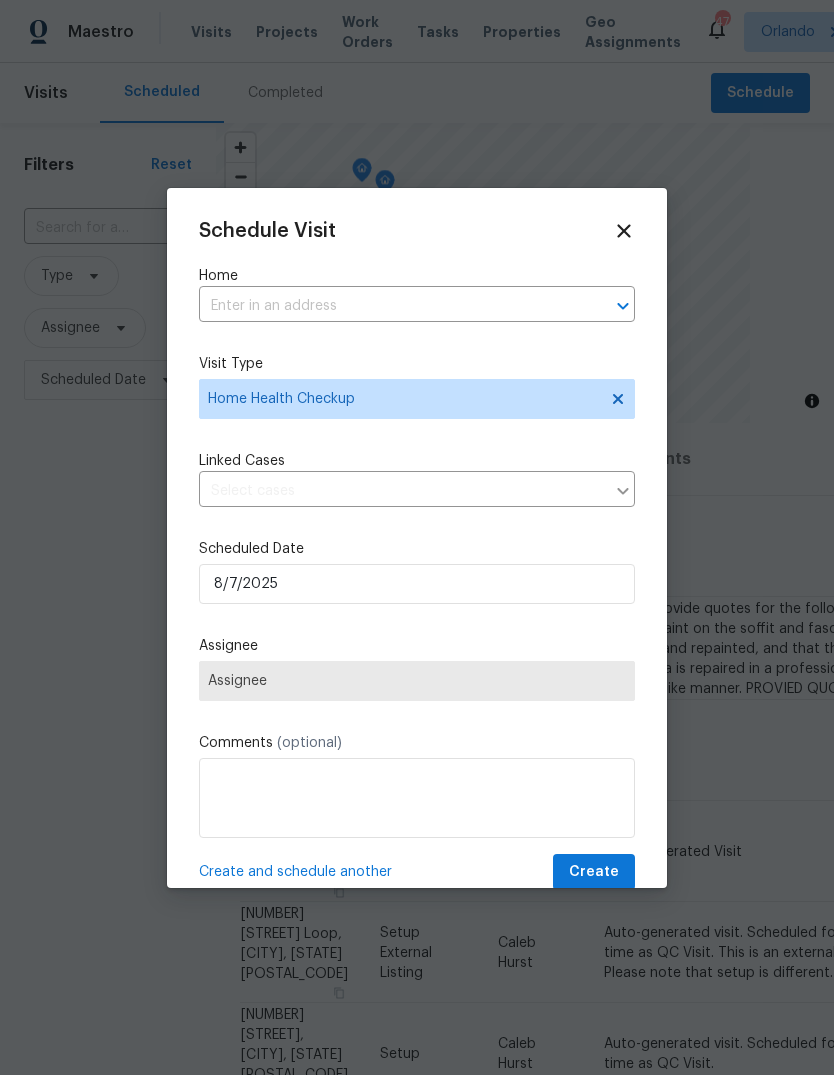 click at bounding box center (389, 306) 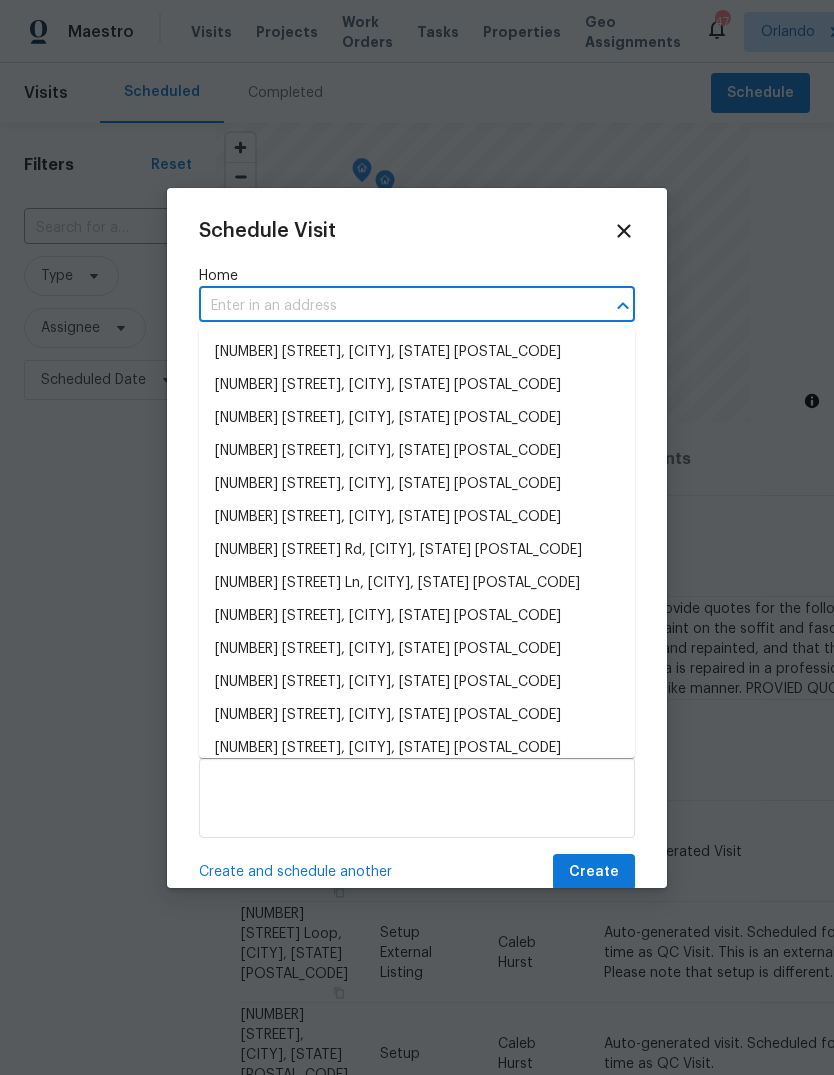 paste on "9 Juniper Trail LnOcala, FL 34480" 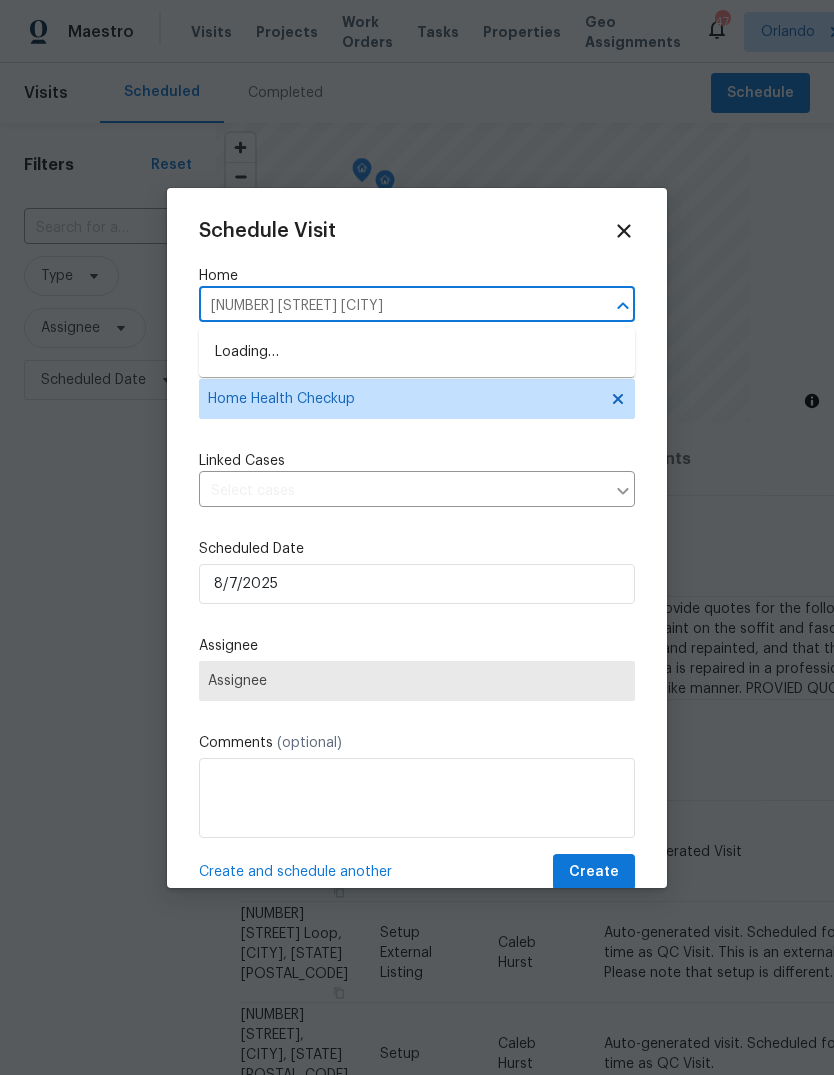 type on "9 Juniper Trail Ln" 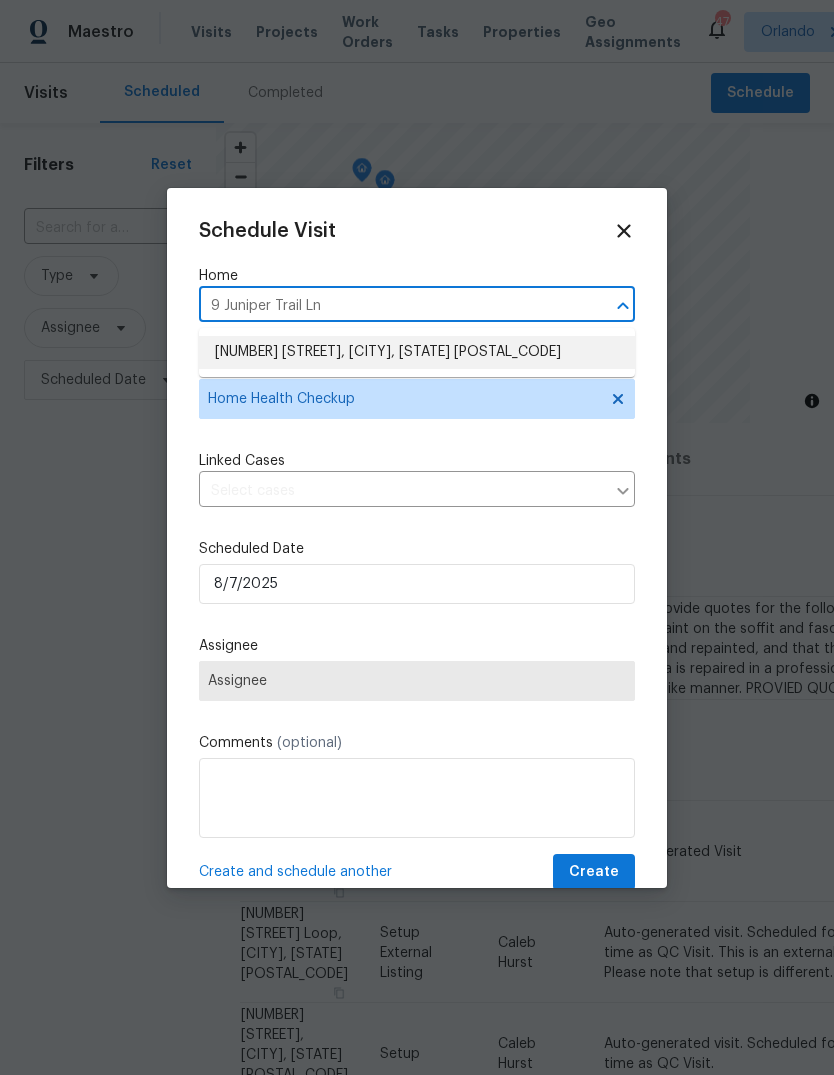 click on "9 Juniper Trail Ln, Ocala, FL 34480" at bounding box center [417, 352] 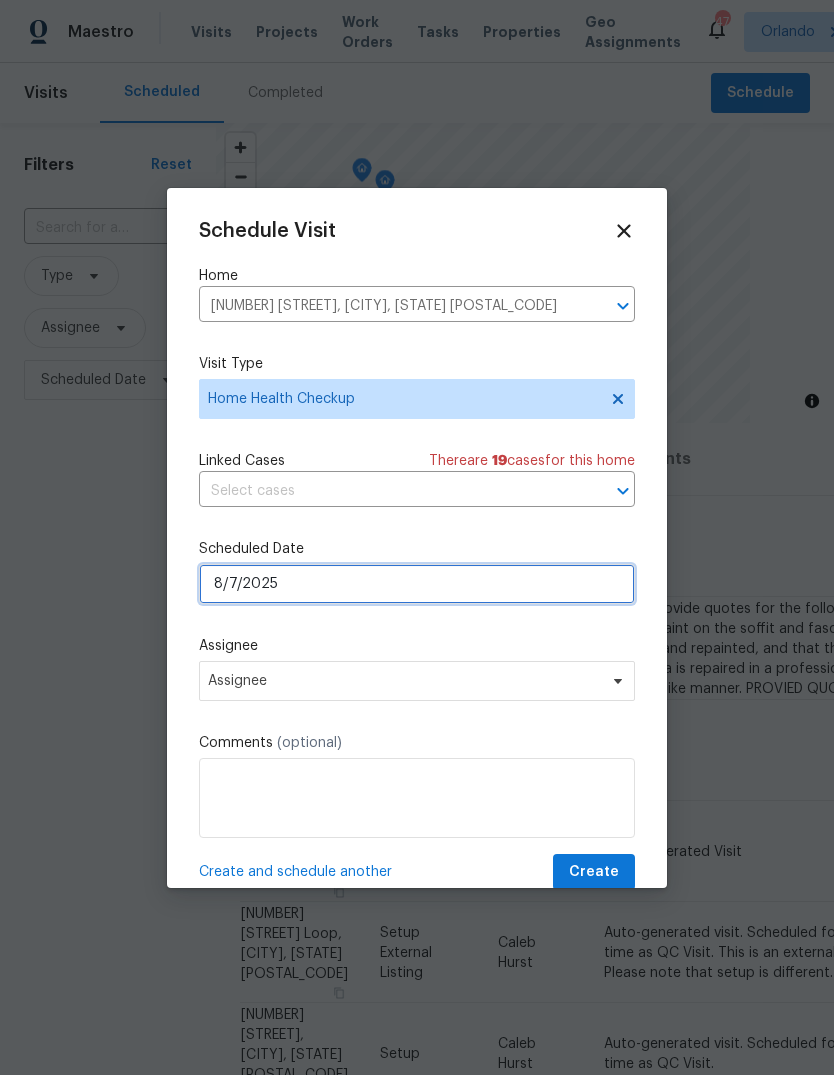 click on "8/7/2025" at bounding box center [417, 584] 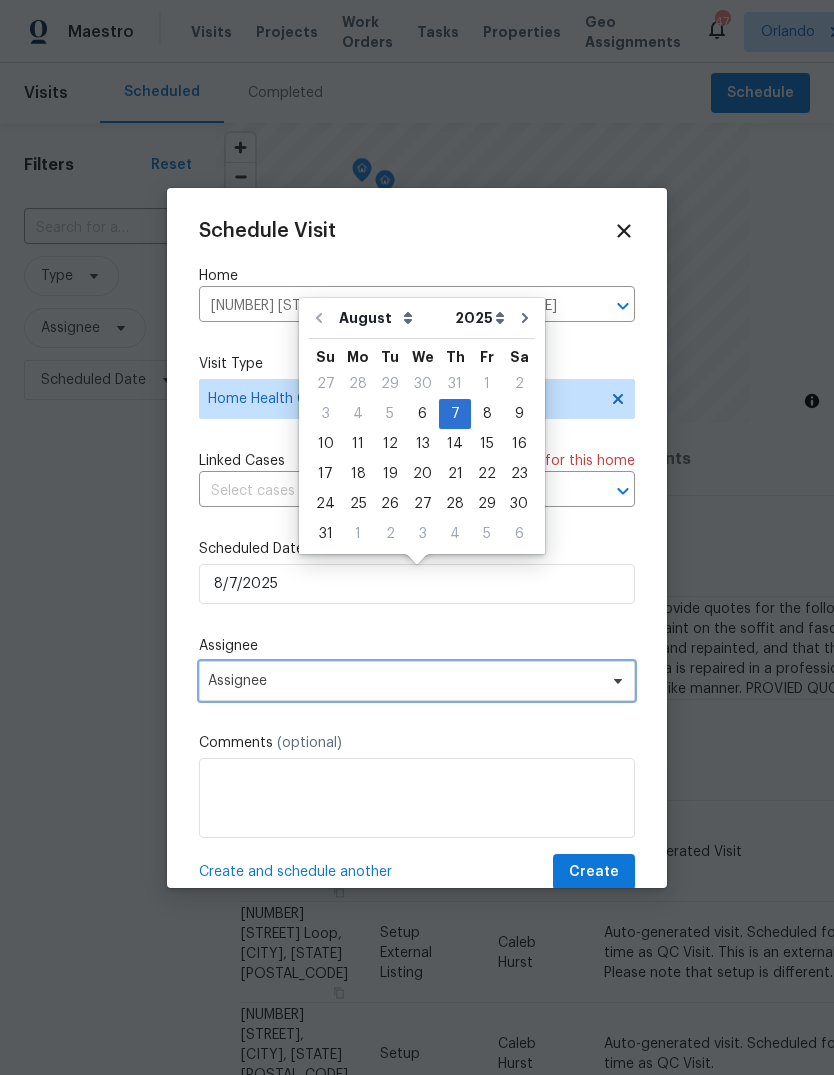 click on "Assignee" at bounding box center [404, 681] 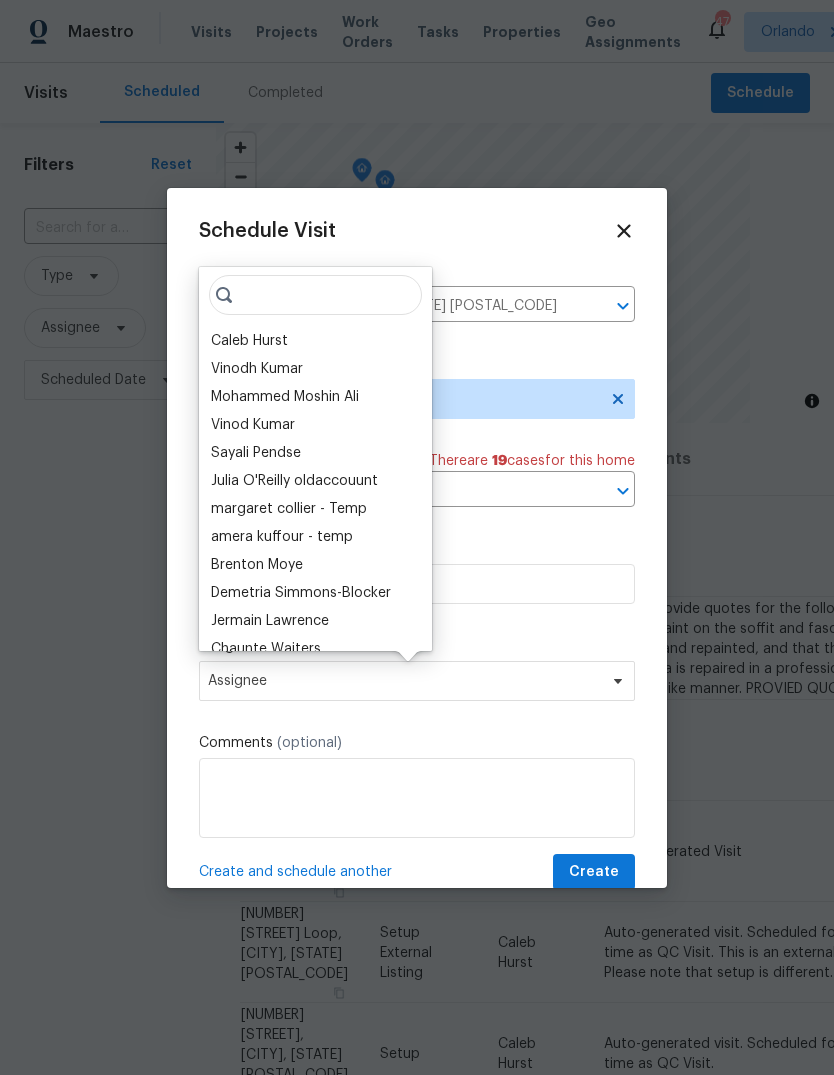 click on "Caleb Hurst" at bounding box center (249, 341) 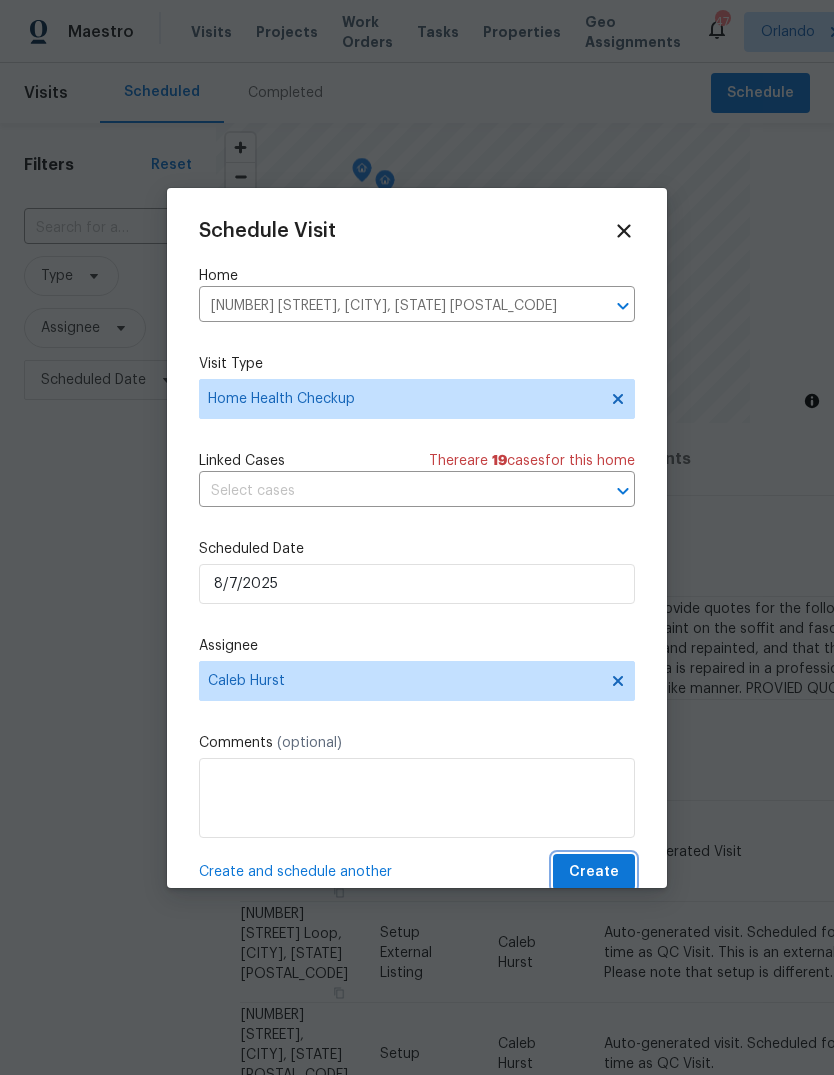 click on "Create" at bounding box center (594, 872) 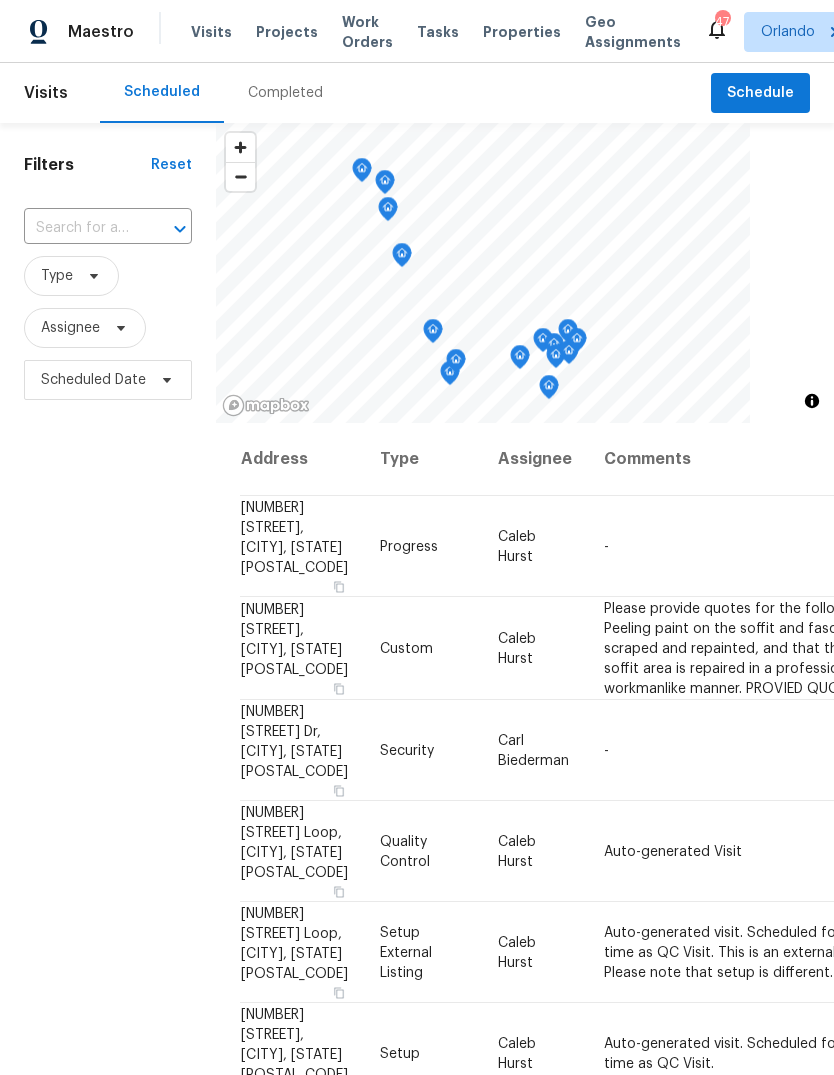 click at bounding box center (80, 228) 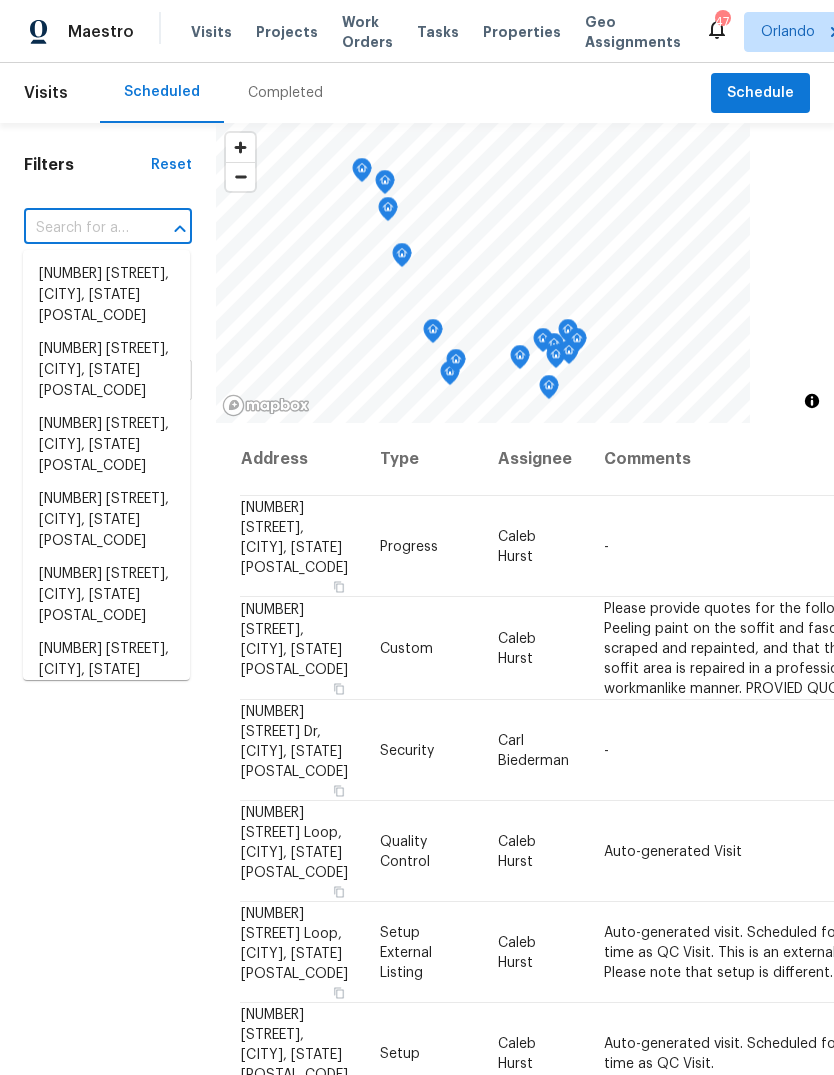 paste on "9 Spring Loop CirOcala, FL 34472" 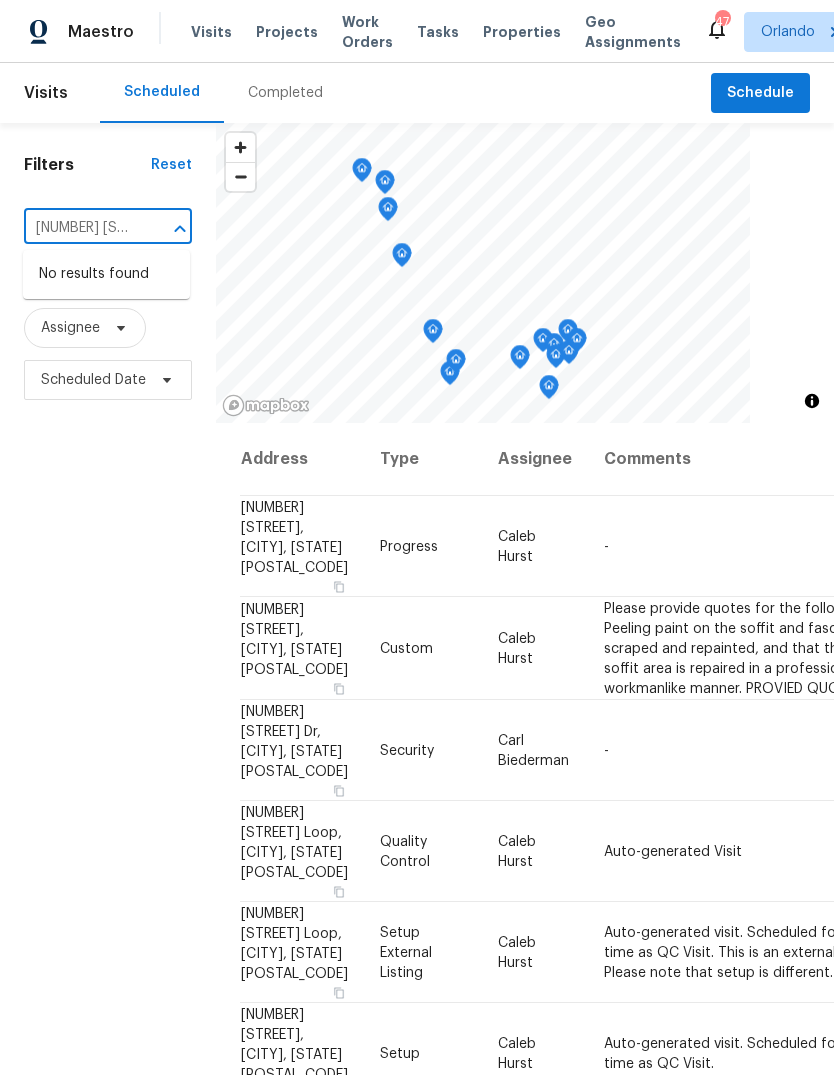 type on "9 Spring Loop CirOcala, FL 34472" 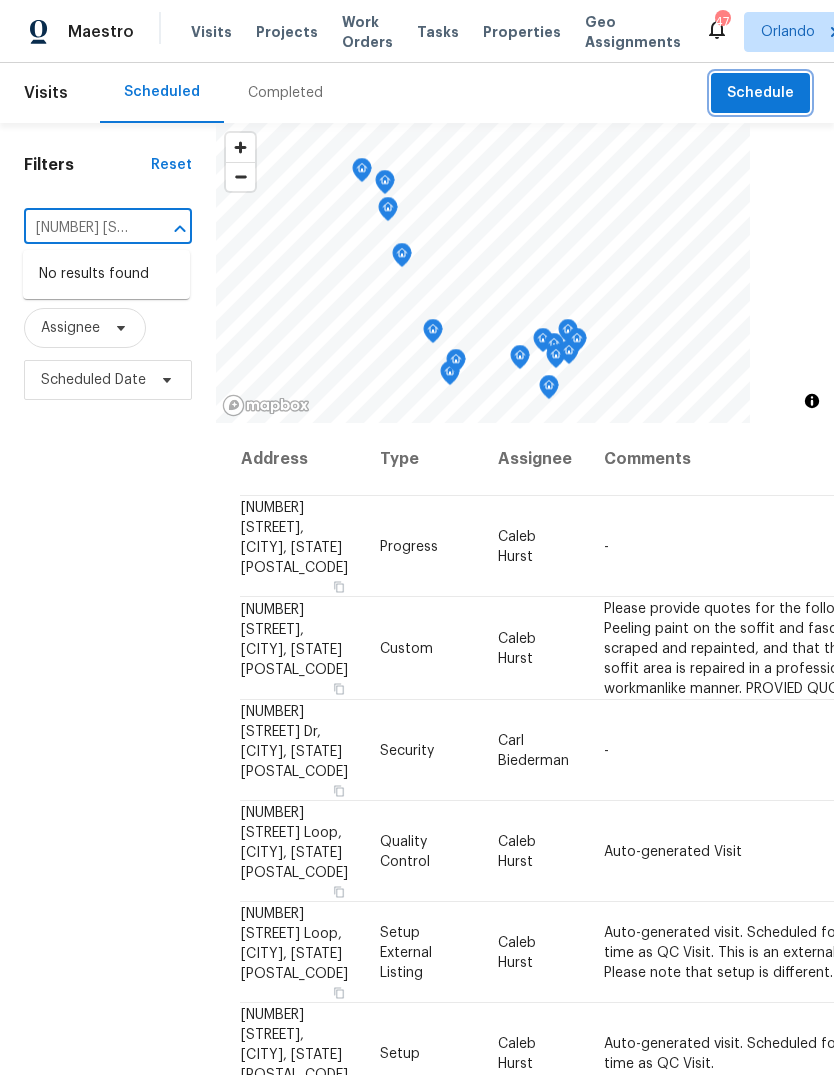 click on "Schedule" at bounding box center [760, 93] 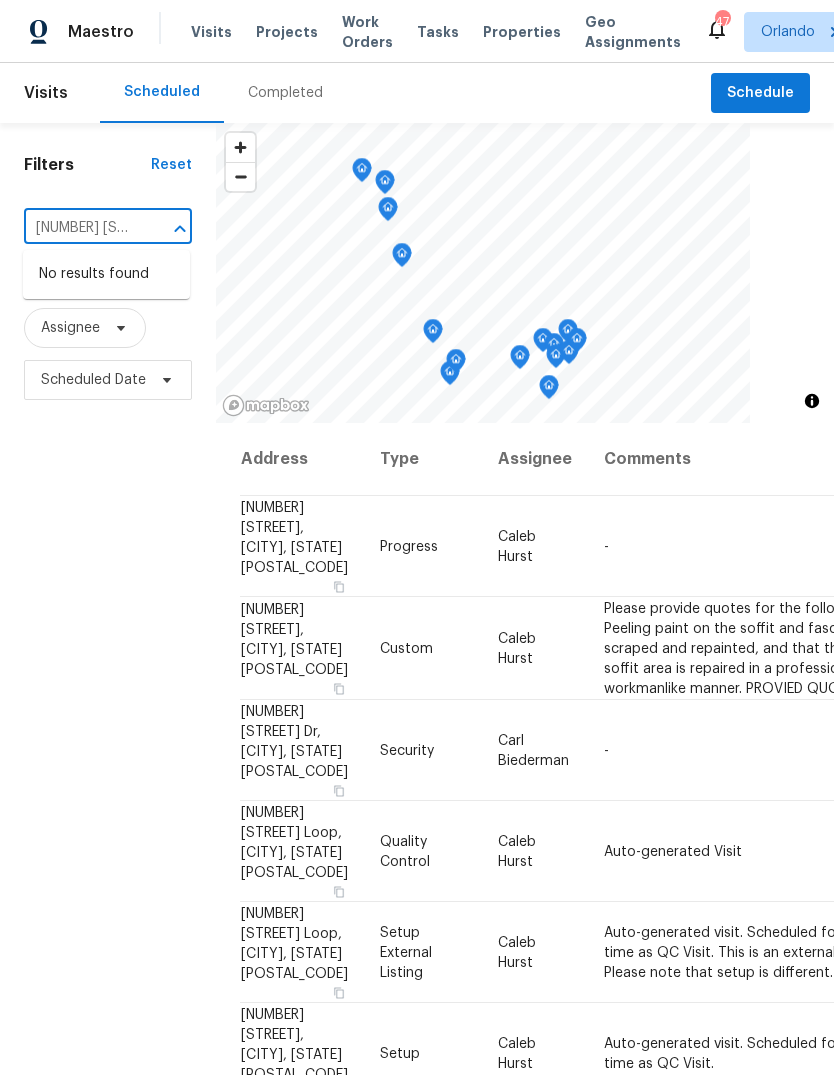 type 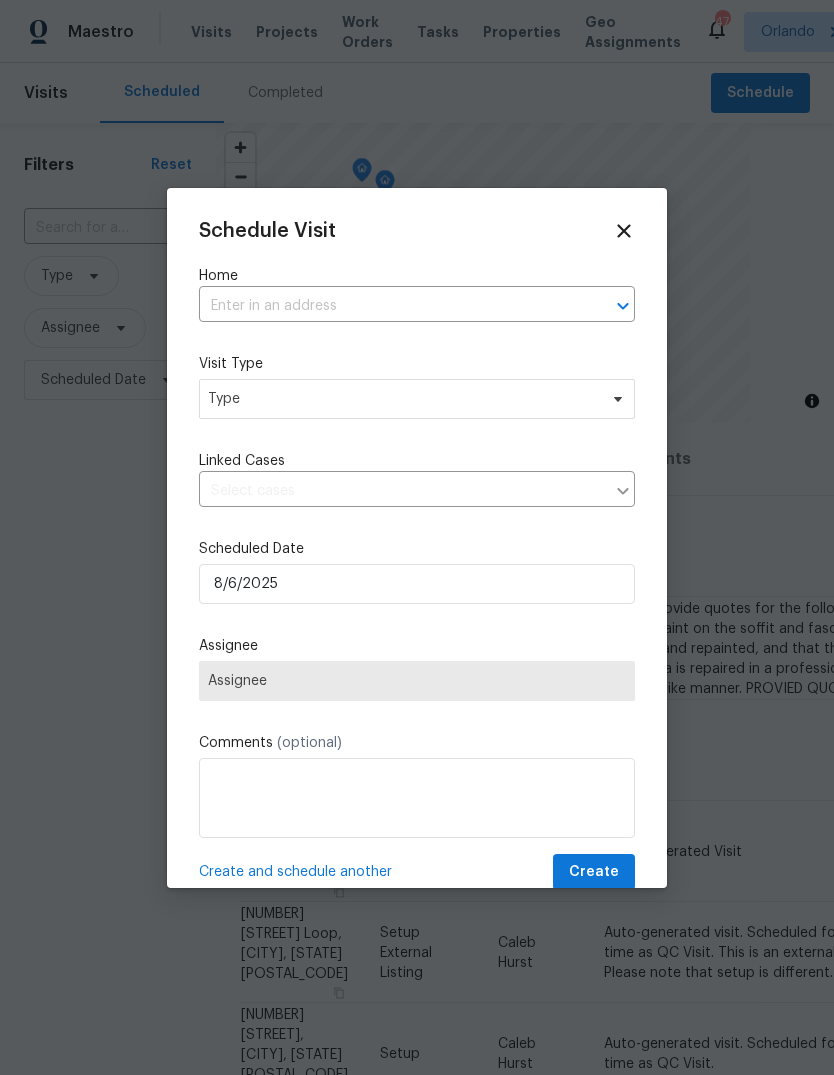 click at bounding box center [389, 306] 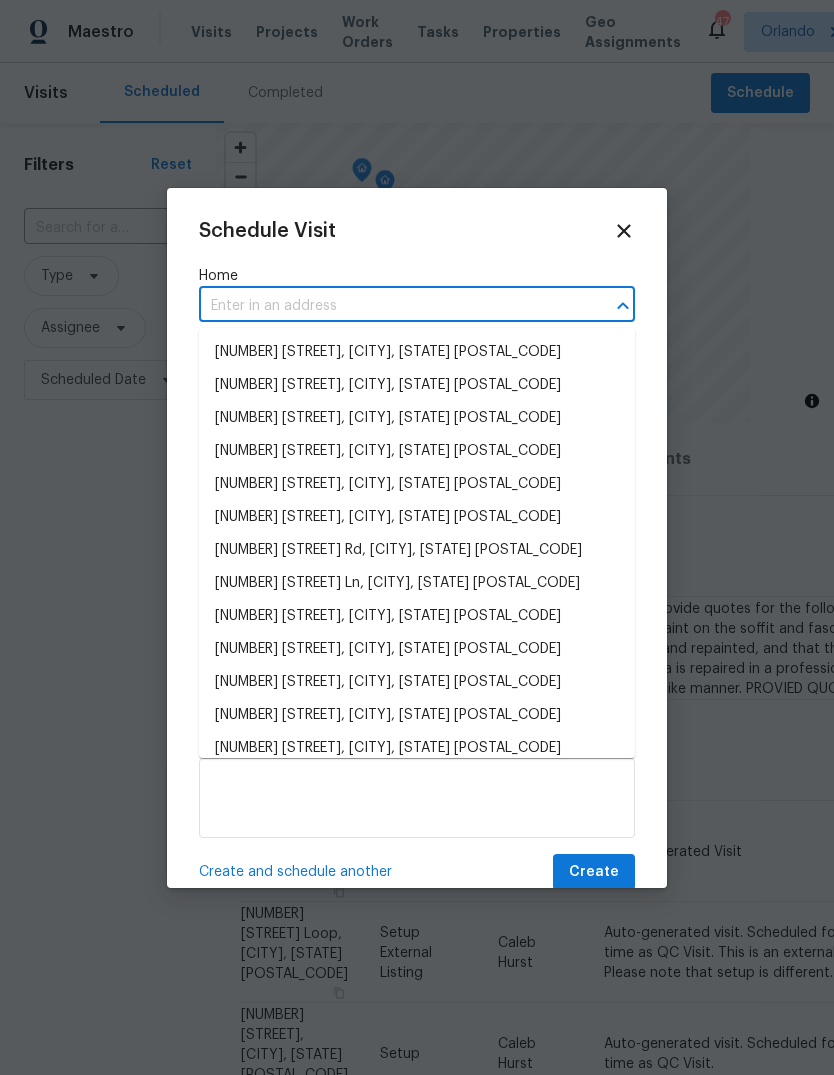 paste on "9 Spring Loop CirOcala, FL 34472" 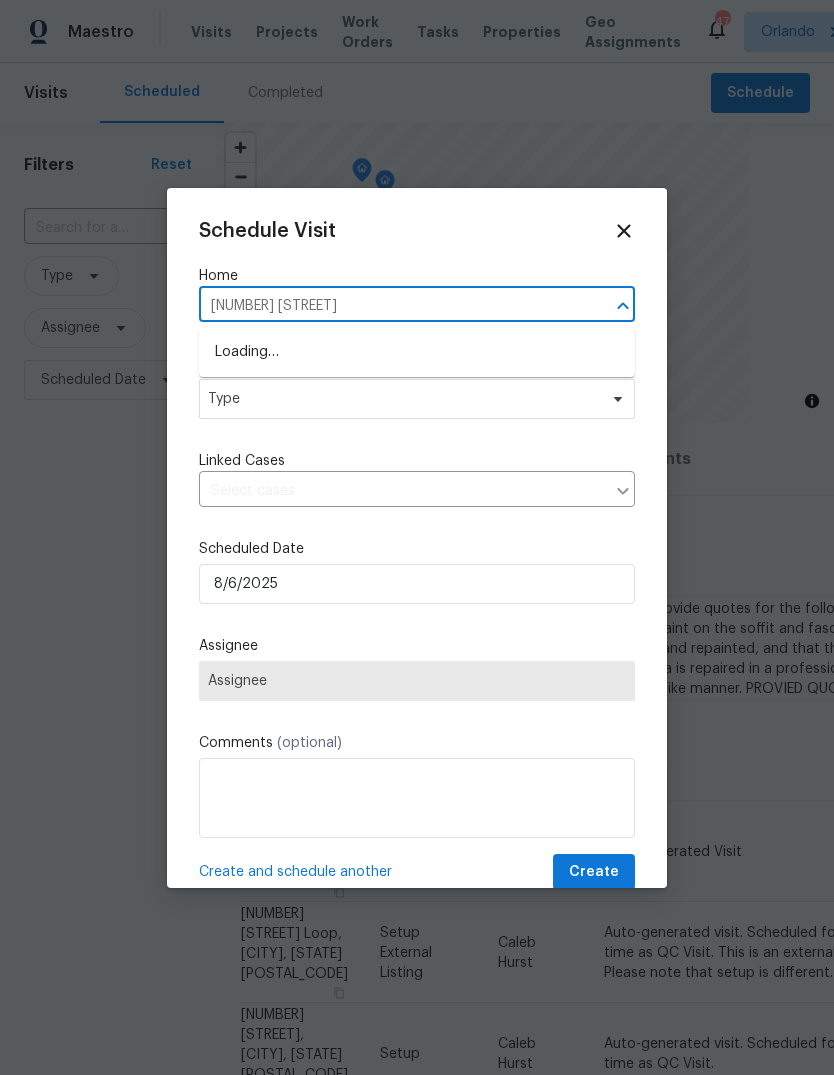 type on "9 Spring Loop Ci" 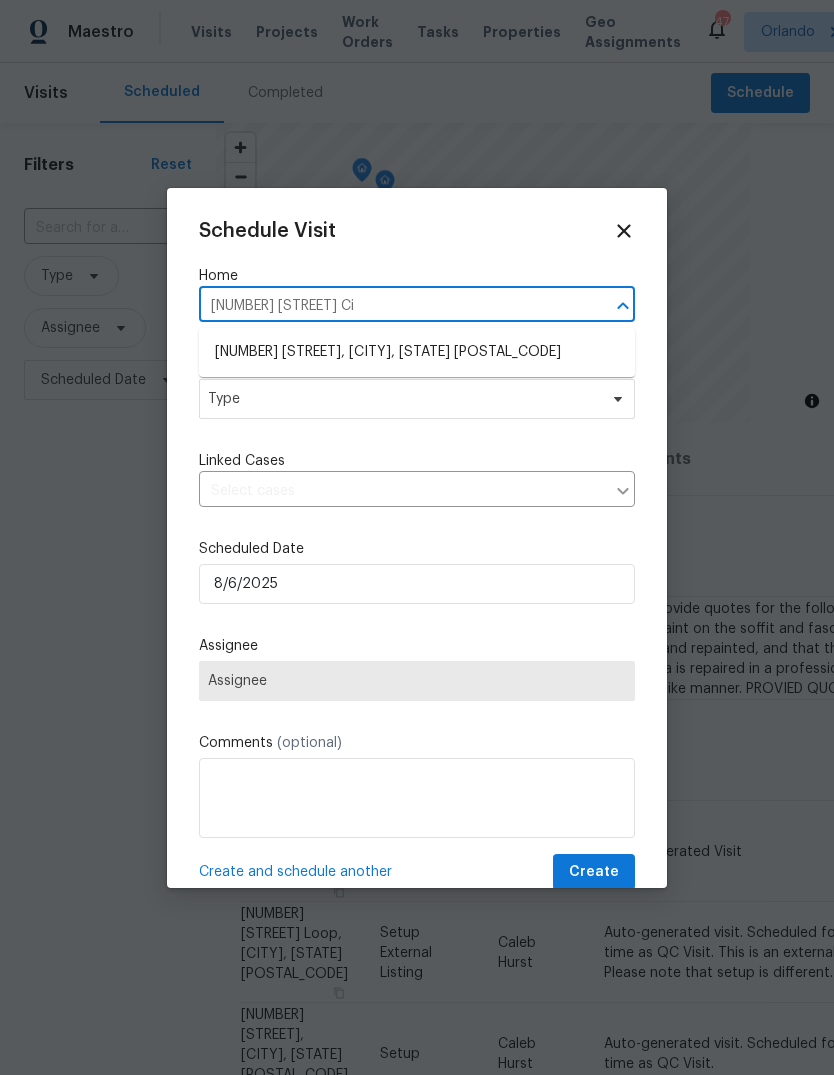 click on "9 Spring Loop Cir, Ocala, FL 34472" at bounding box center [417, 352] 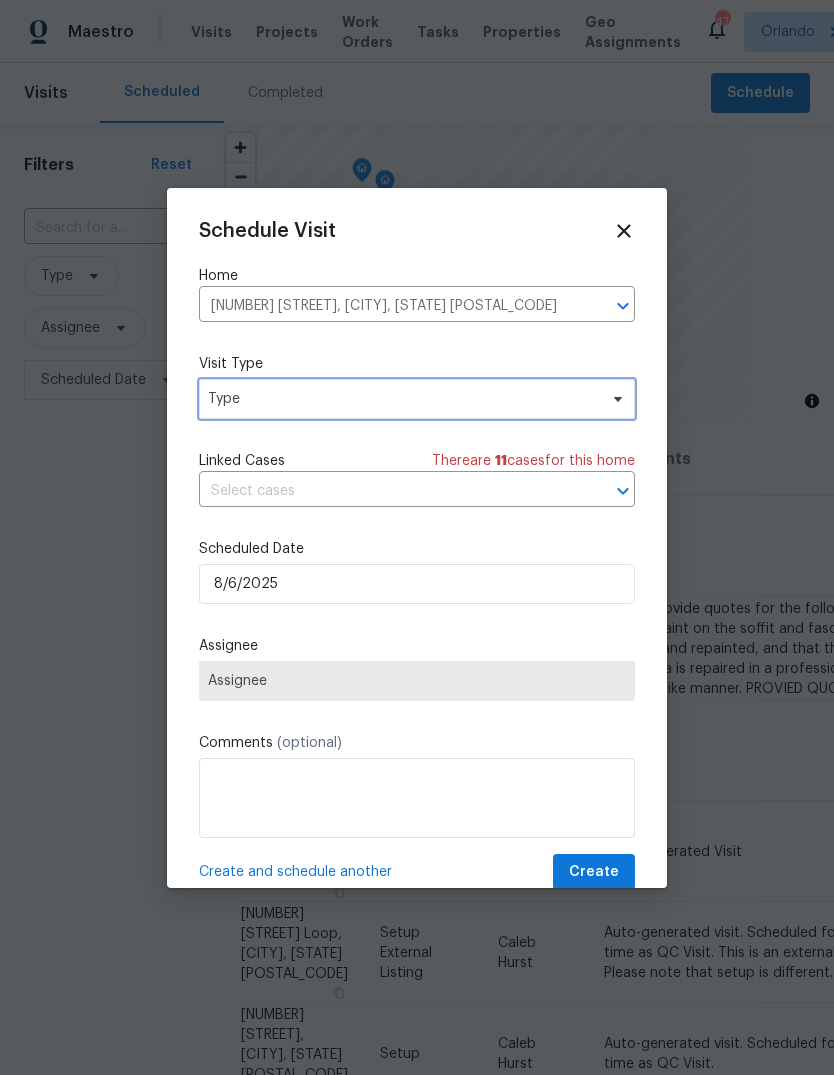 click on "Type" at bounding box center [402, 399] 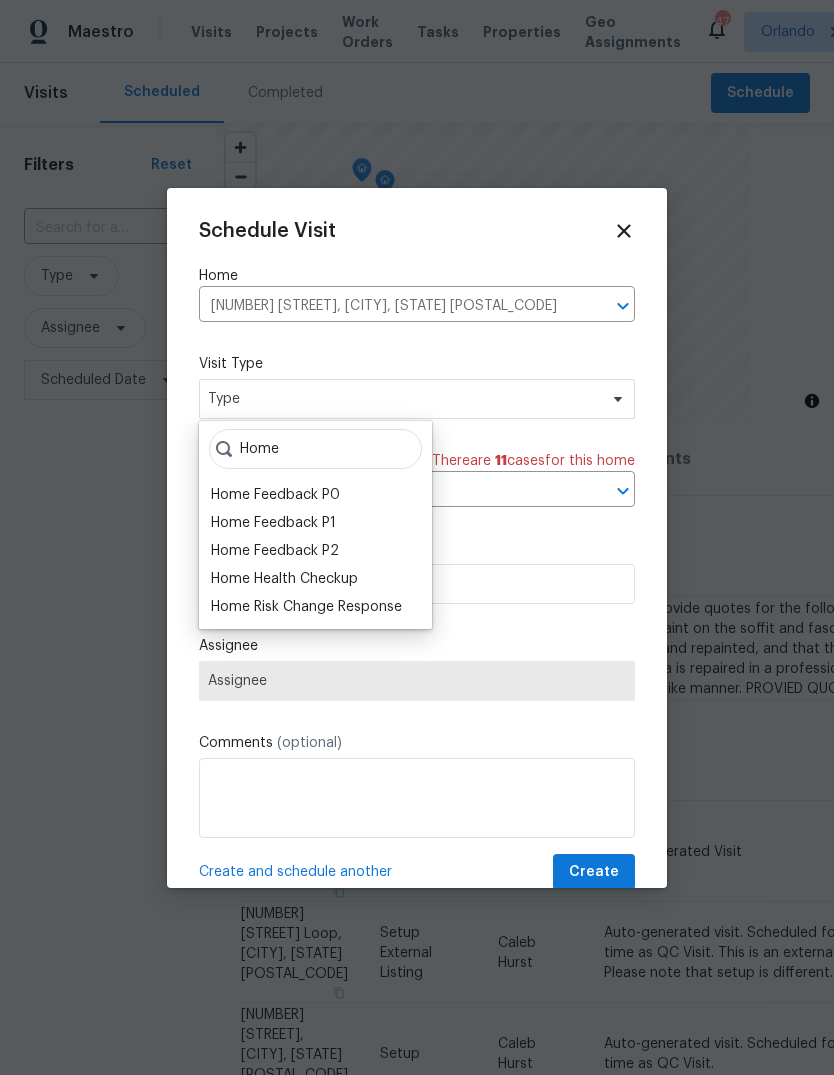 type on "Home" 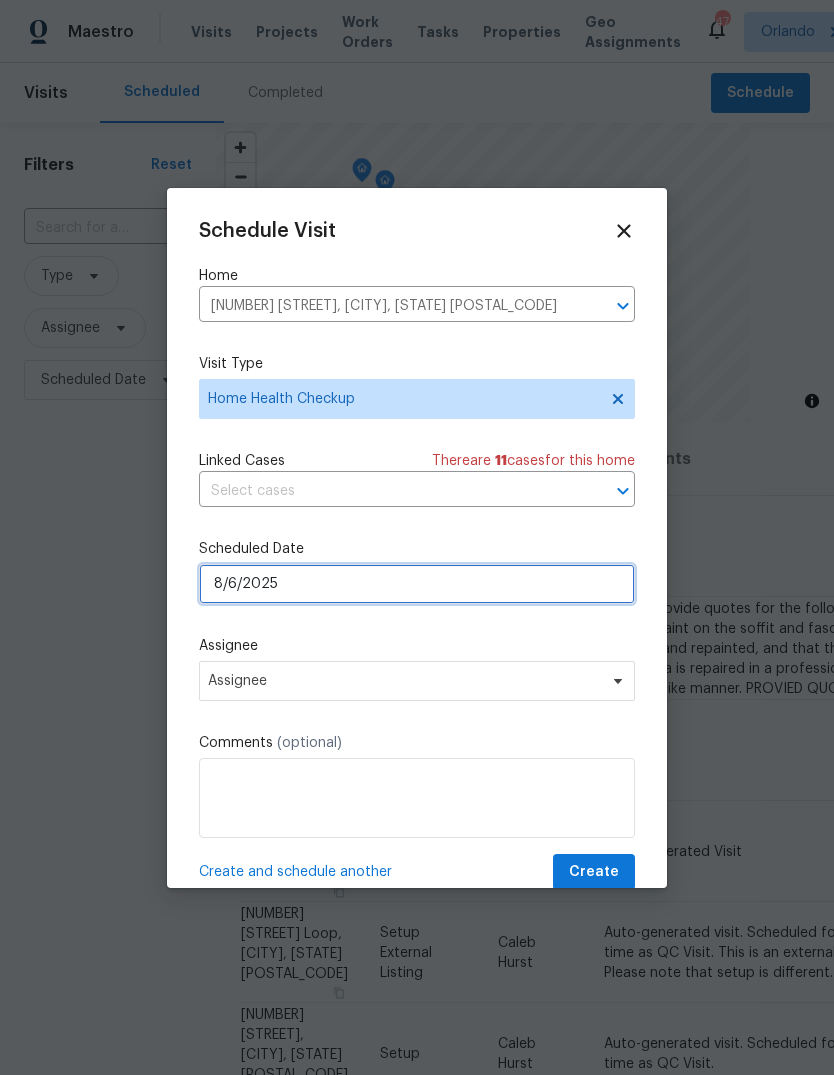 click on "8/6/2025" at bounding box center [417, 584] 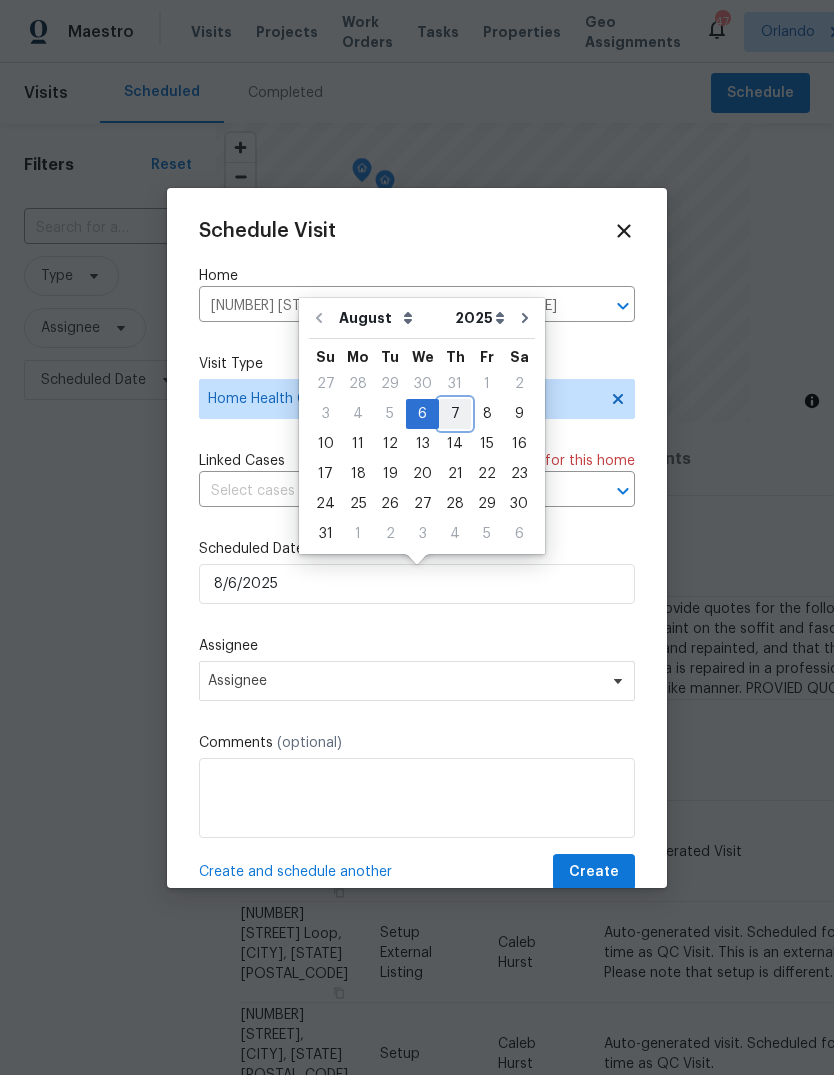 click on "7" at bounding box center [455, 414] 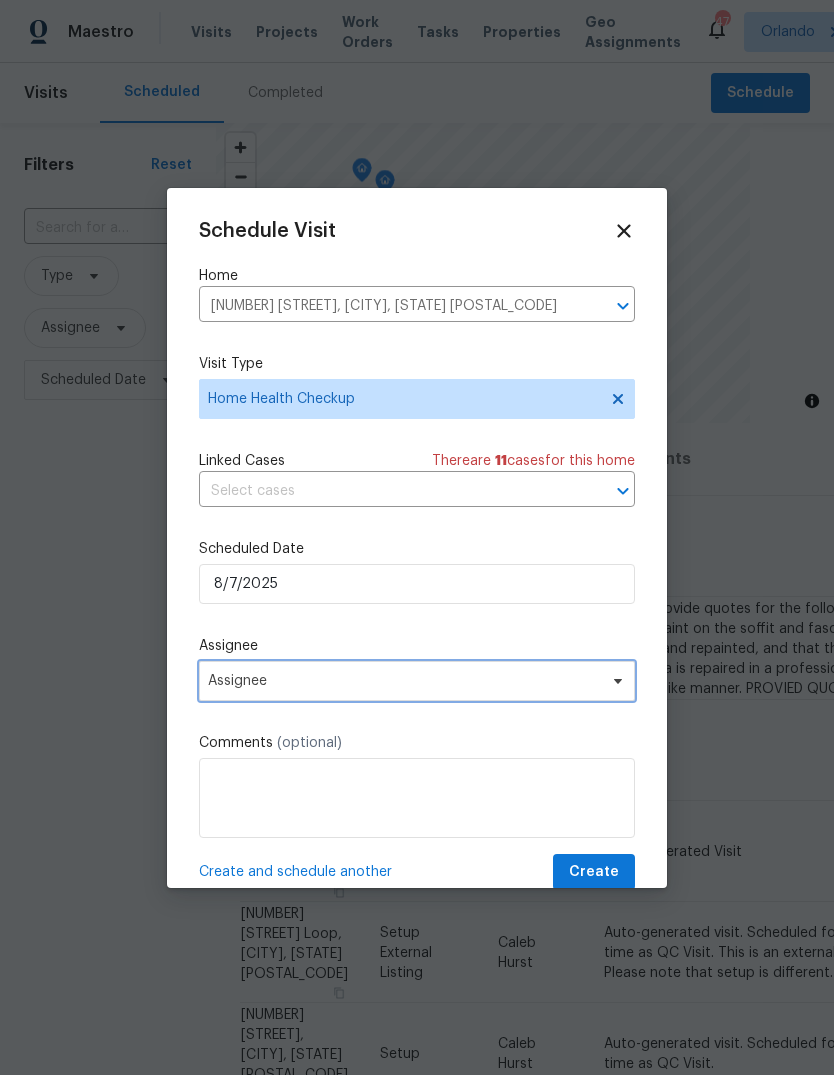 click on "Assignee" at bounding box center [404, 681] 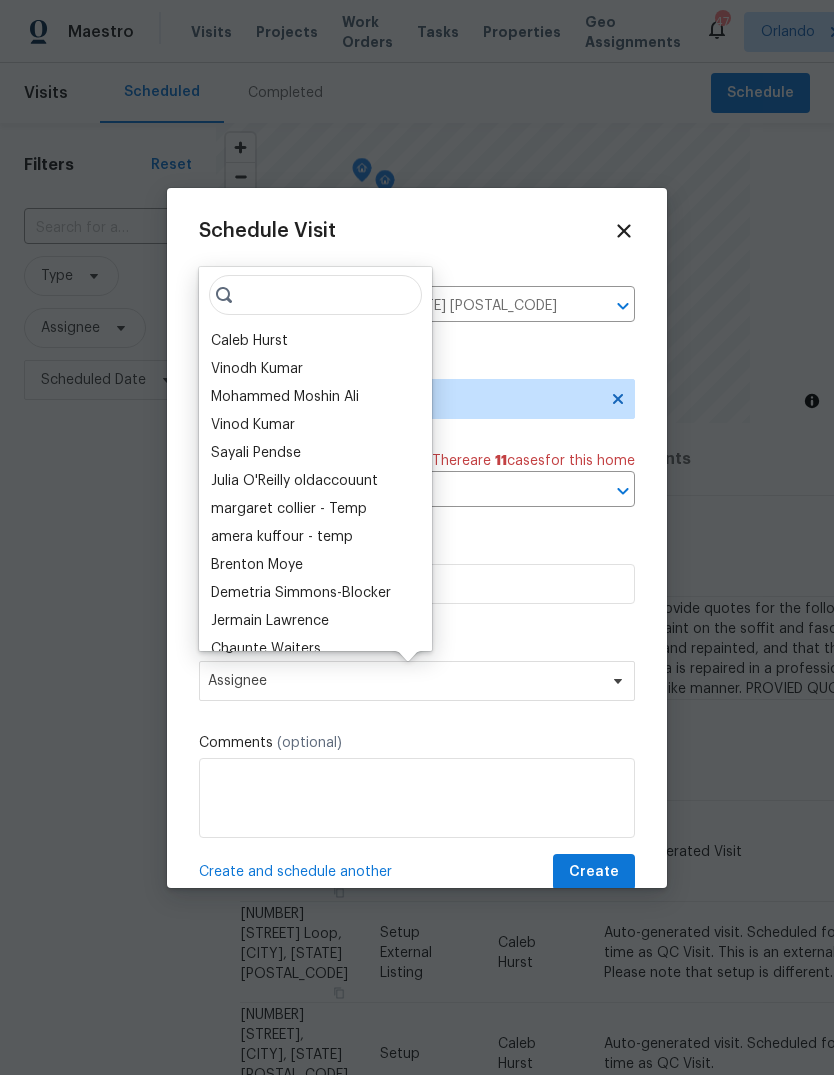 click on "Caleb Hurst" at bounding box center [249, 341] 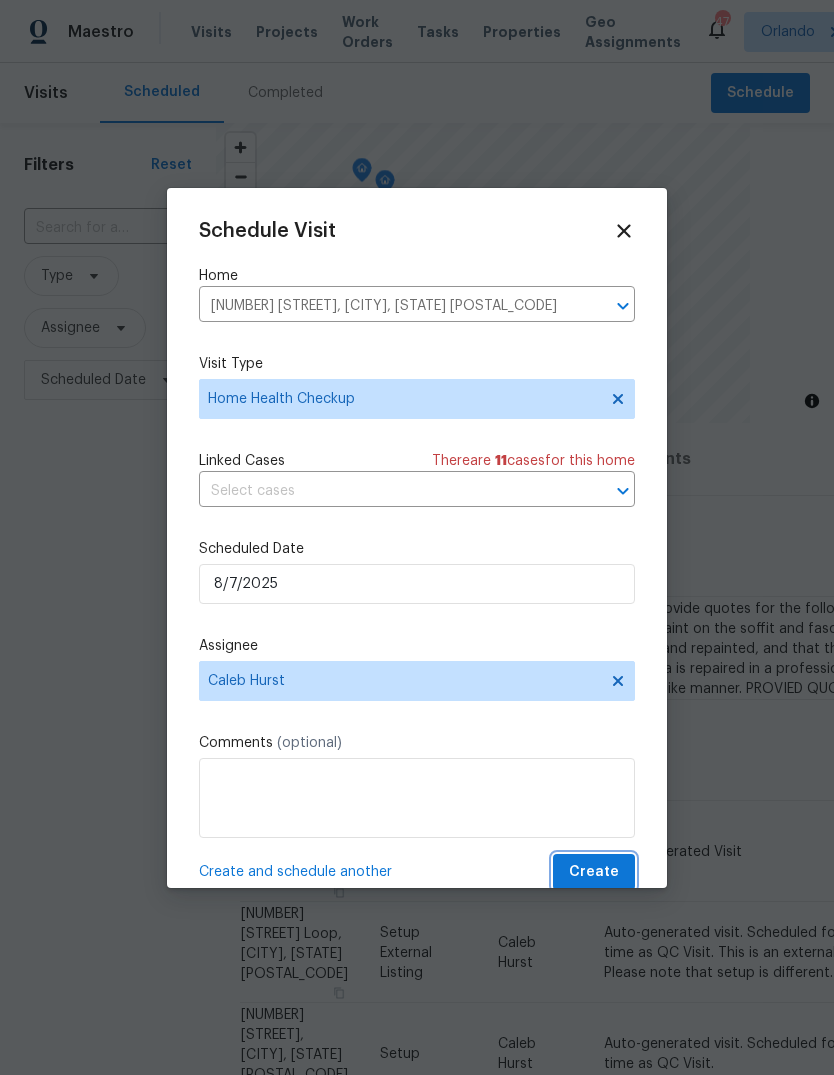 click on "Create" at bounding box center (594, 872) 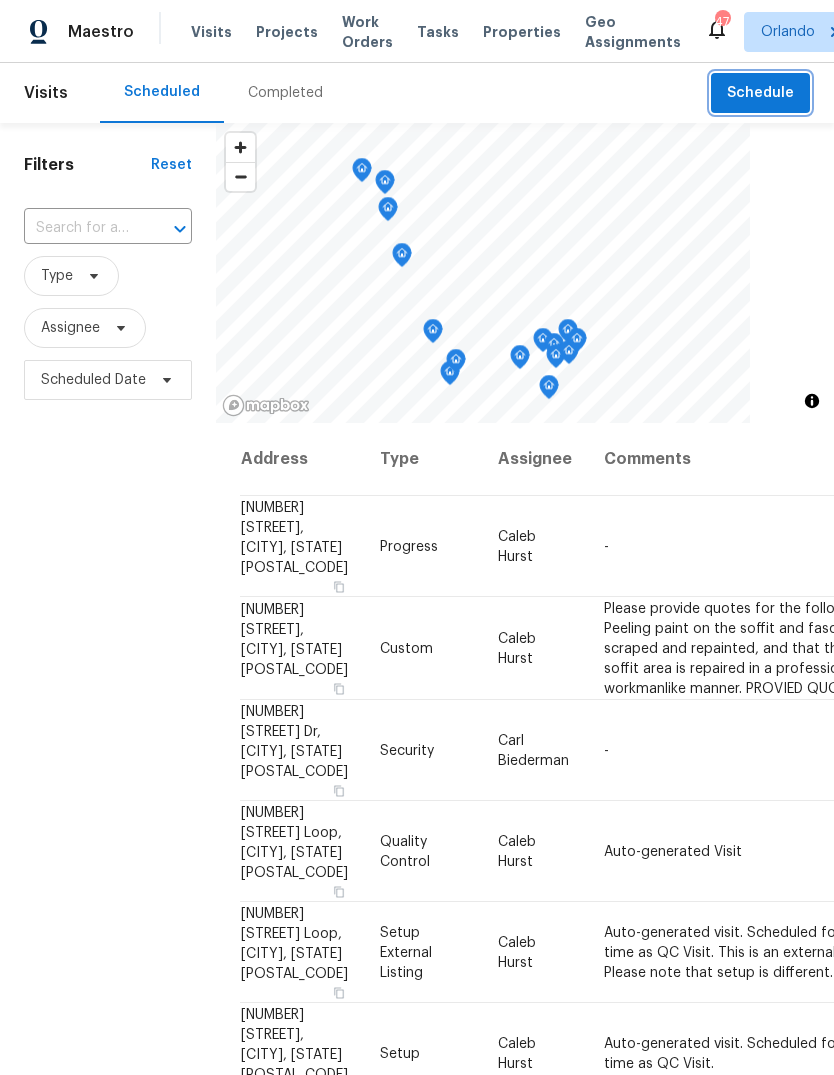 click on "Schedule" at bounding box center (760, 93) 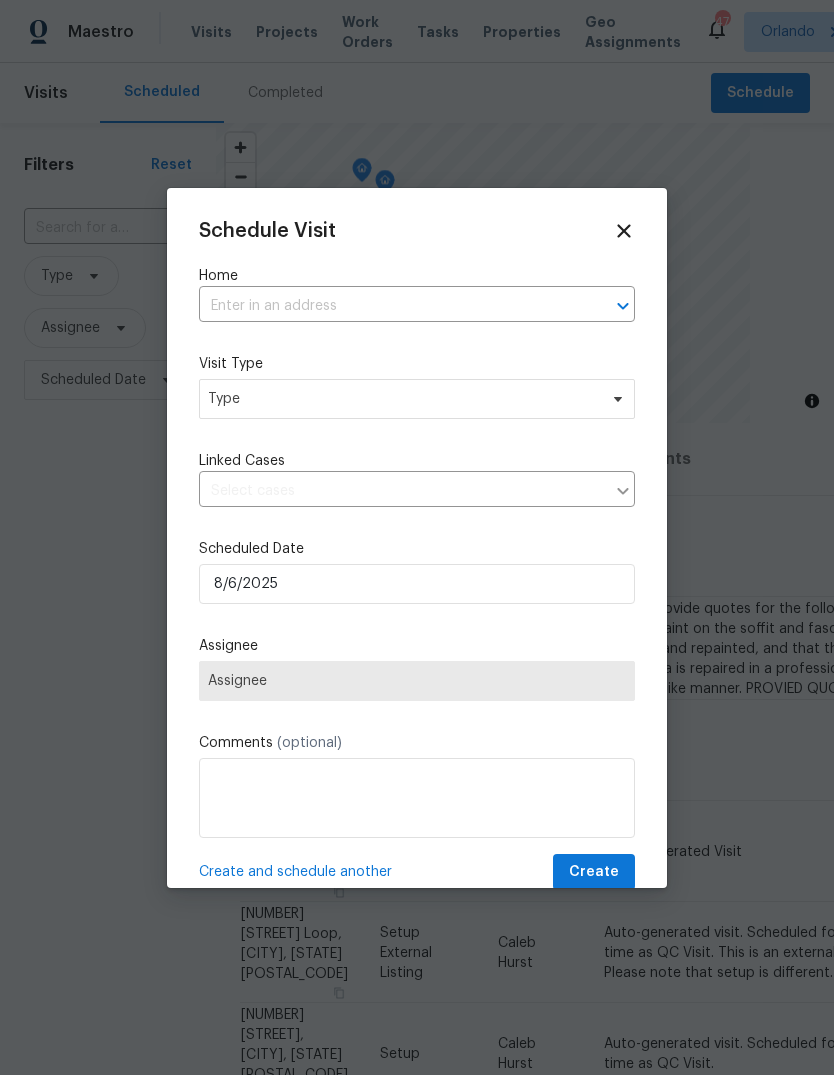 click at bounding box center [389, 306] 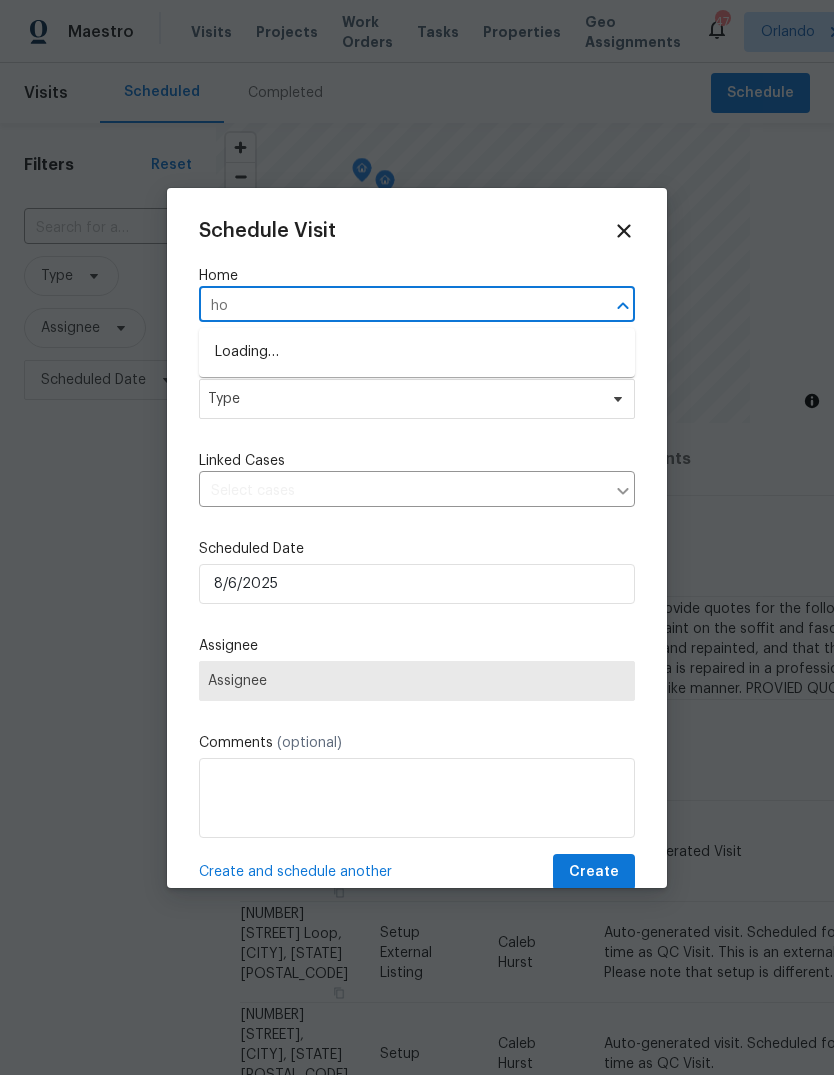 type on "h" 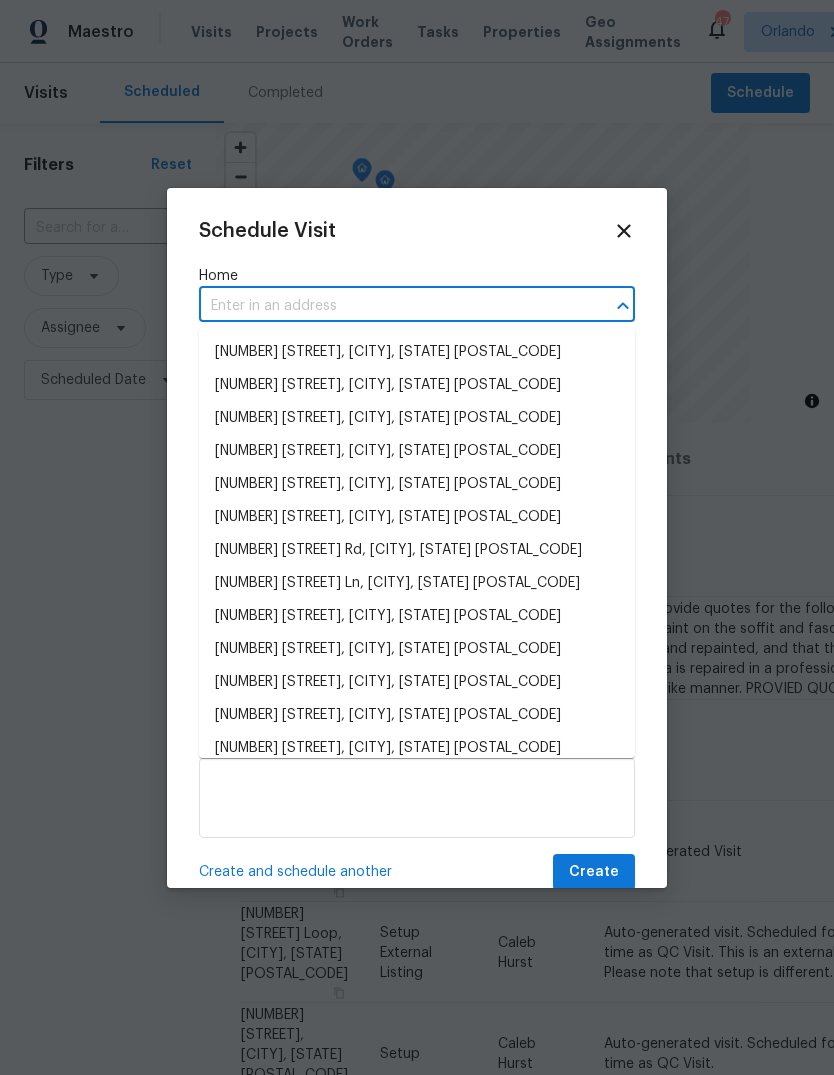 paste on "9514 SE 168th Maplesong LnThe Villages, FL 32162" 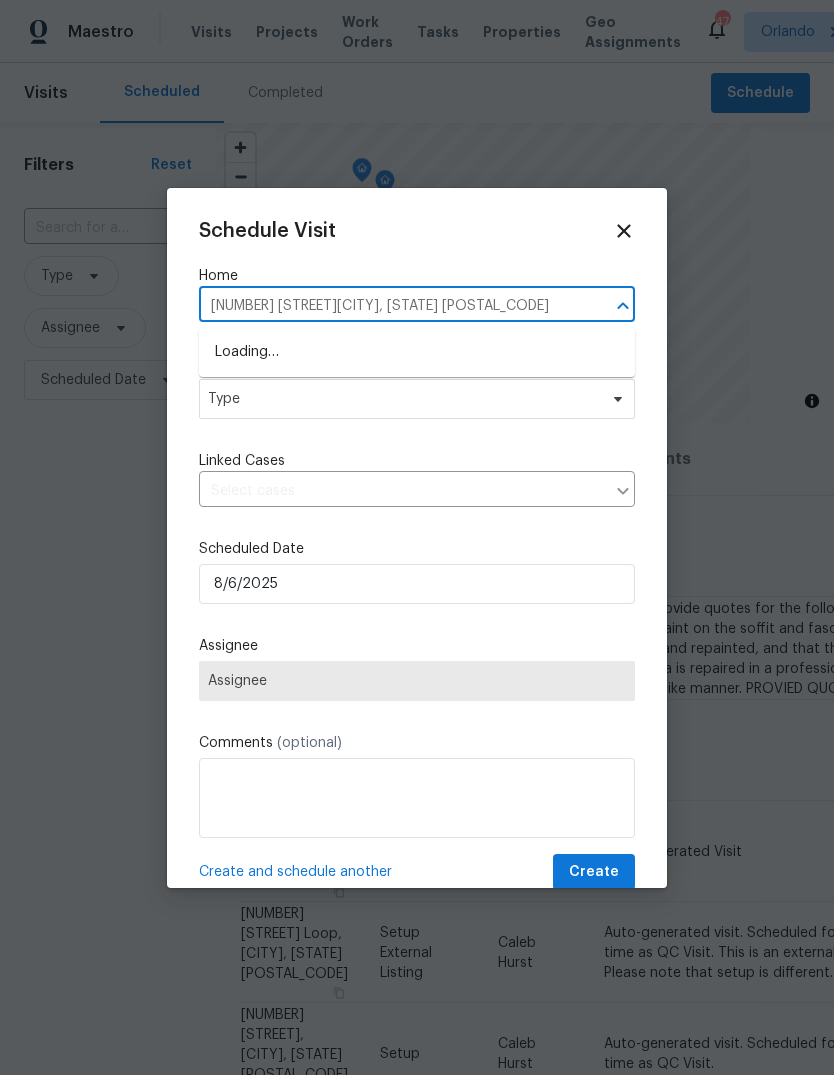 type on "9514 SE 168th Maplesong Ln" 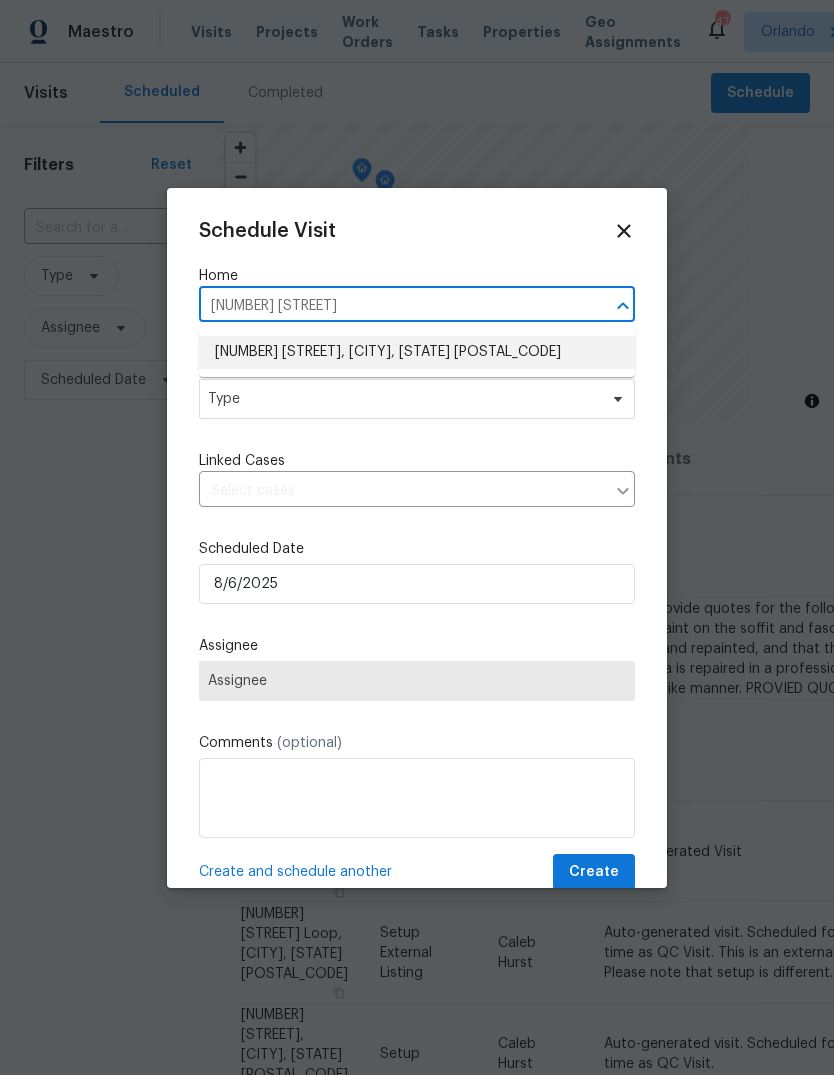 click on "9514 SE 168th Maplesong Ln, The Villages, FL 32162" at bounding box center (417, 352) 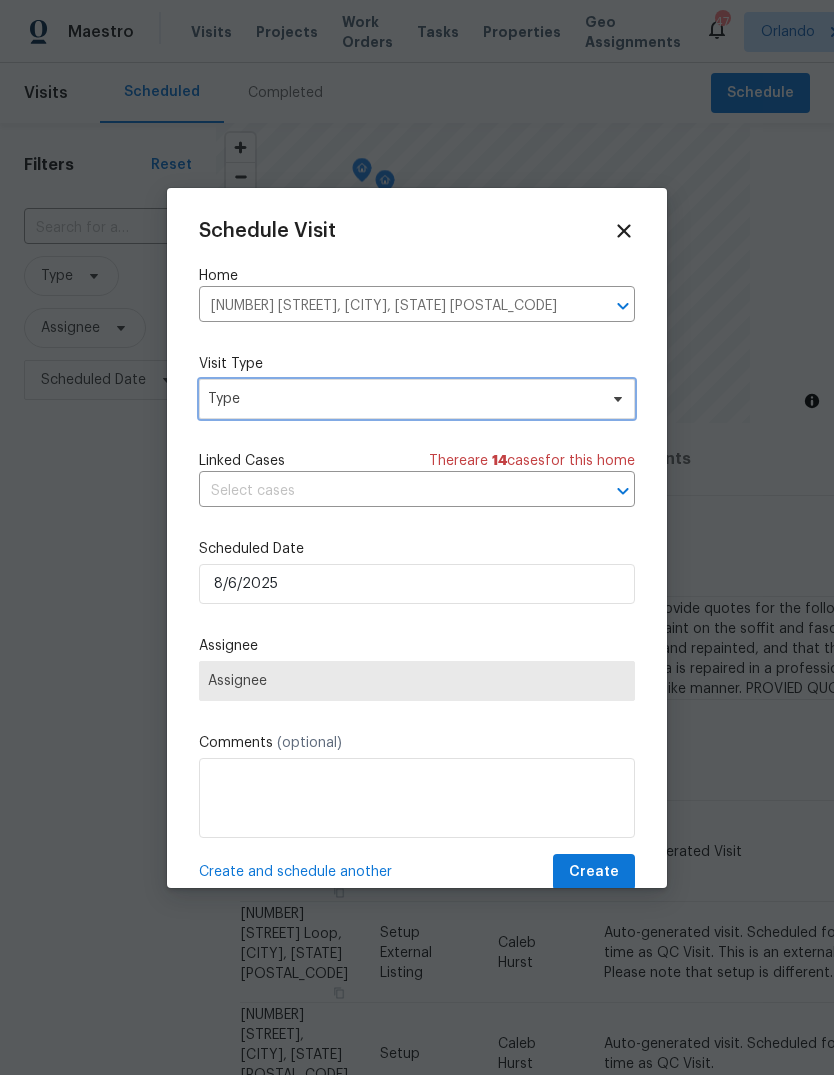 click on "Type" at bounding box center [402, 399] 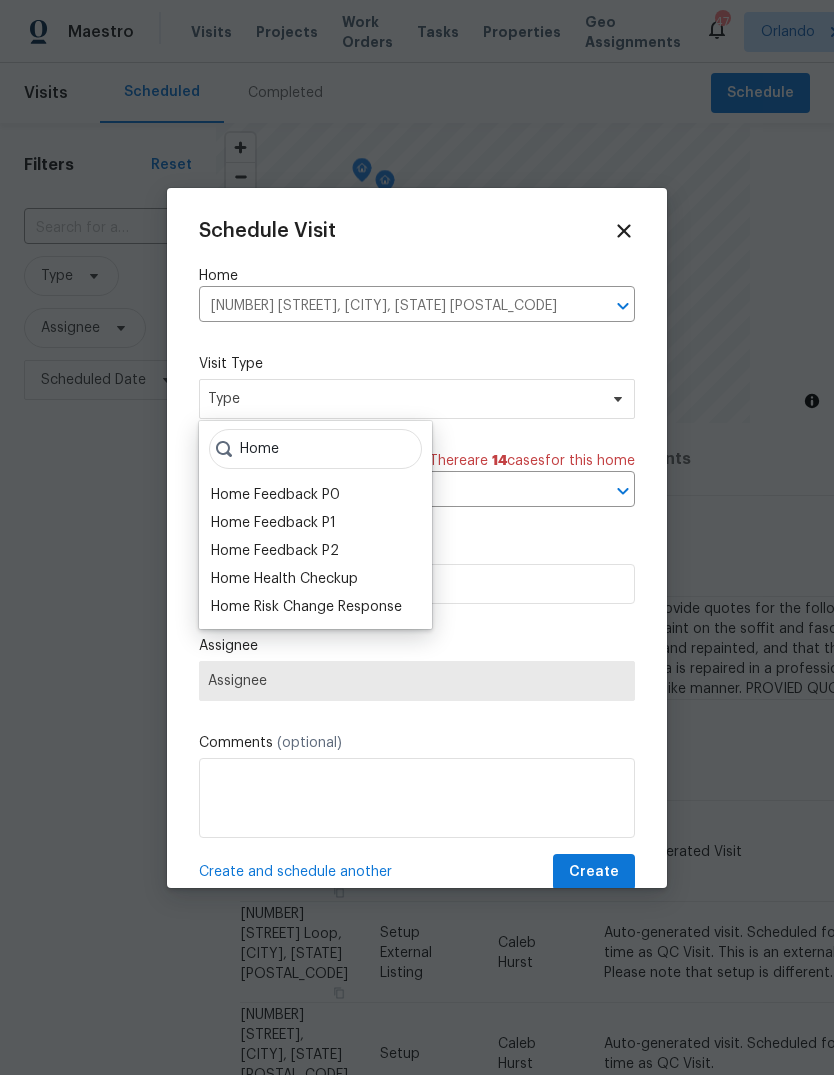 type on "Home" 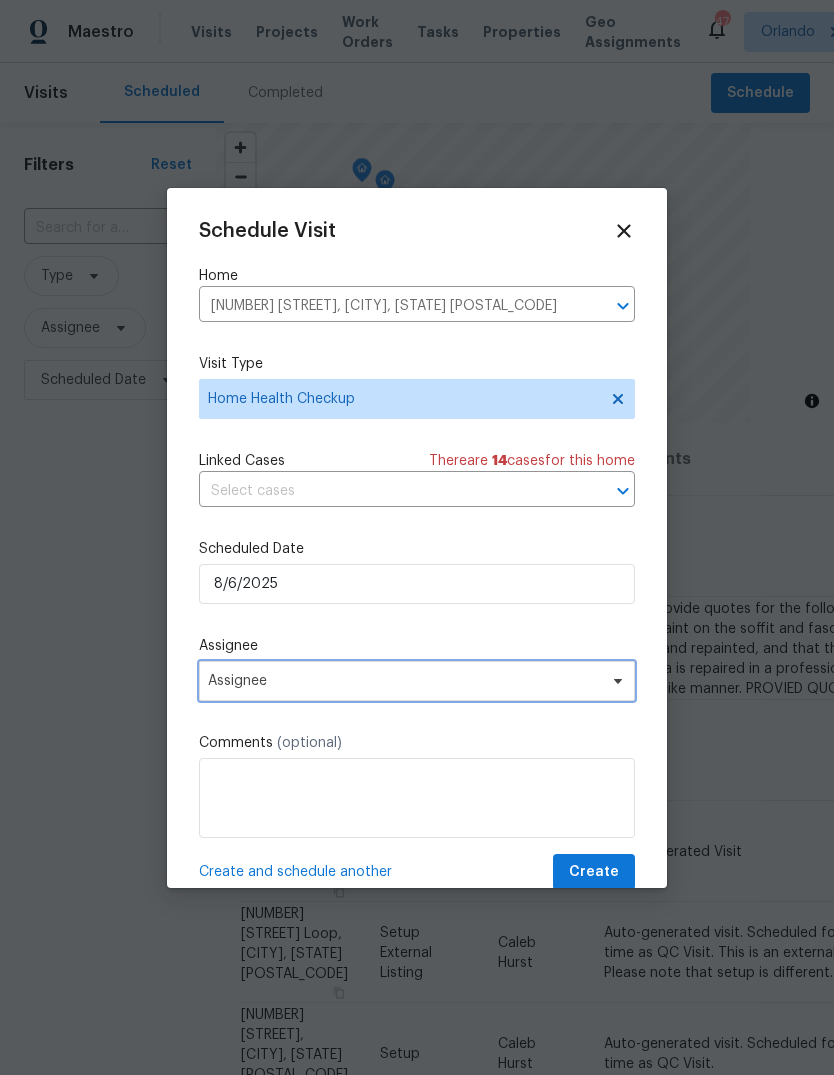 click on "Assignee" at bounding box center (404, 681) 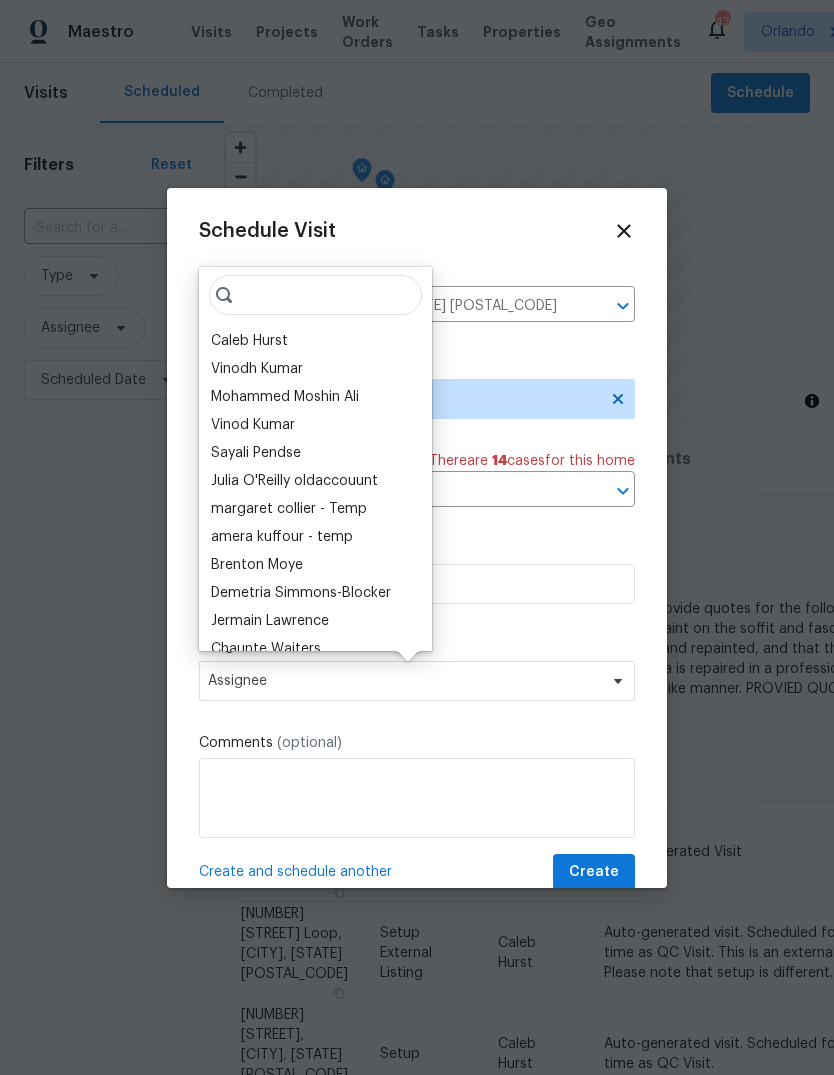 click on "Caleb Hurst" at bounding box center (249, 341) 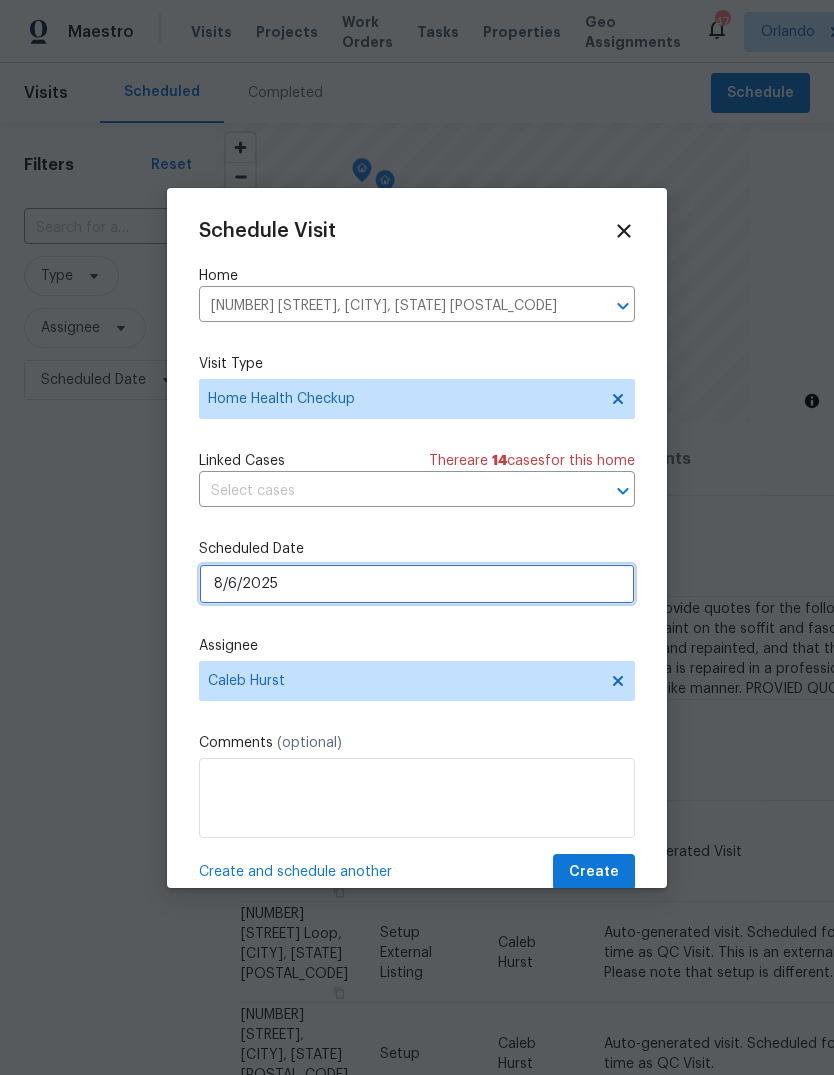 click on "8/6/2025" at bounding box center (417, 584) 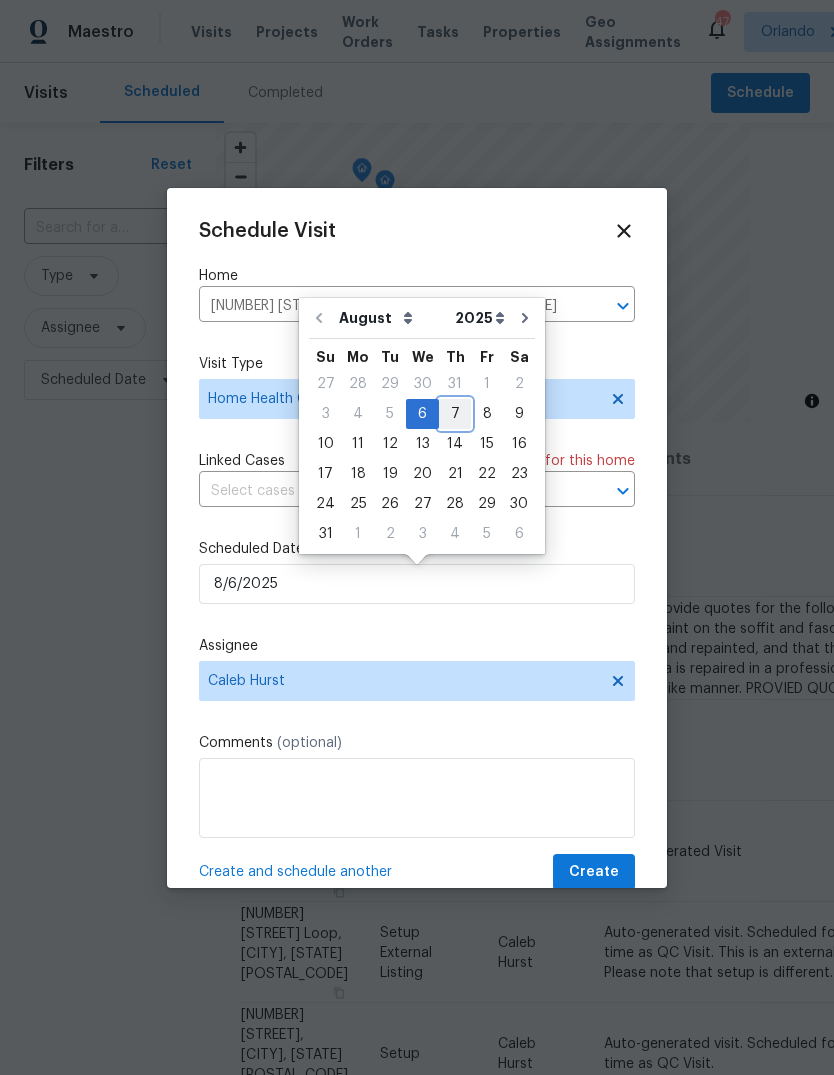 click on "7" at bounding box center (455, 414) 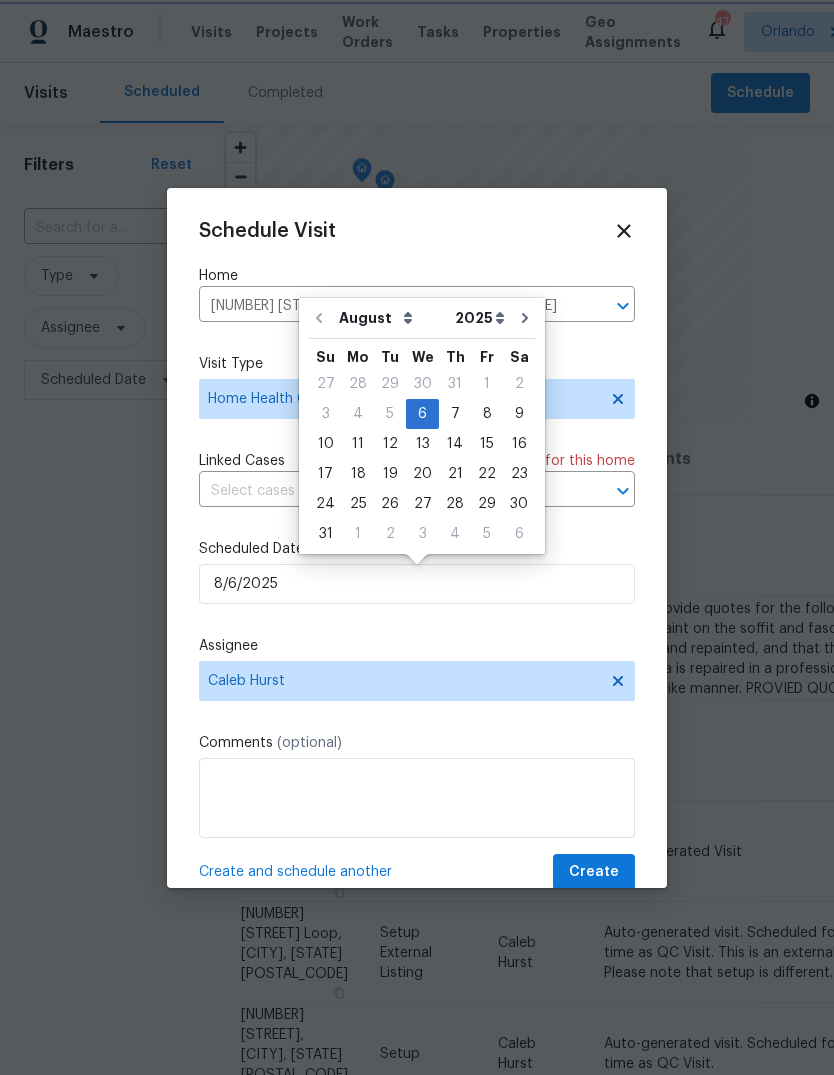 type on "8/7/2025" 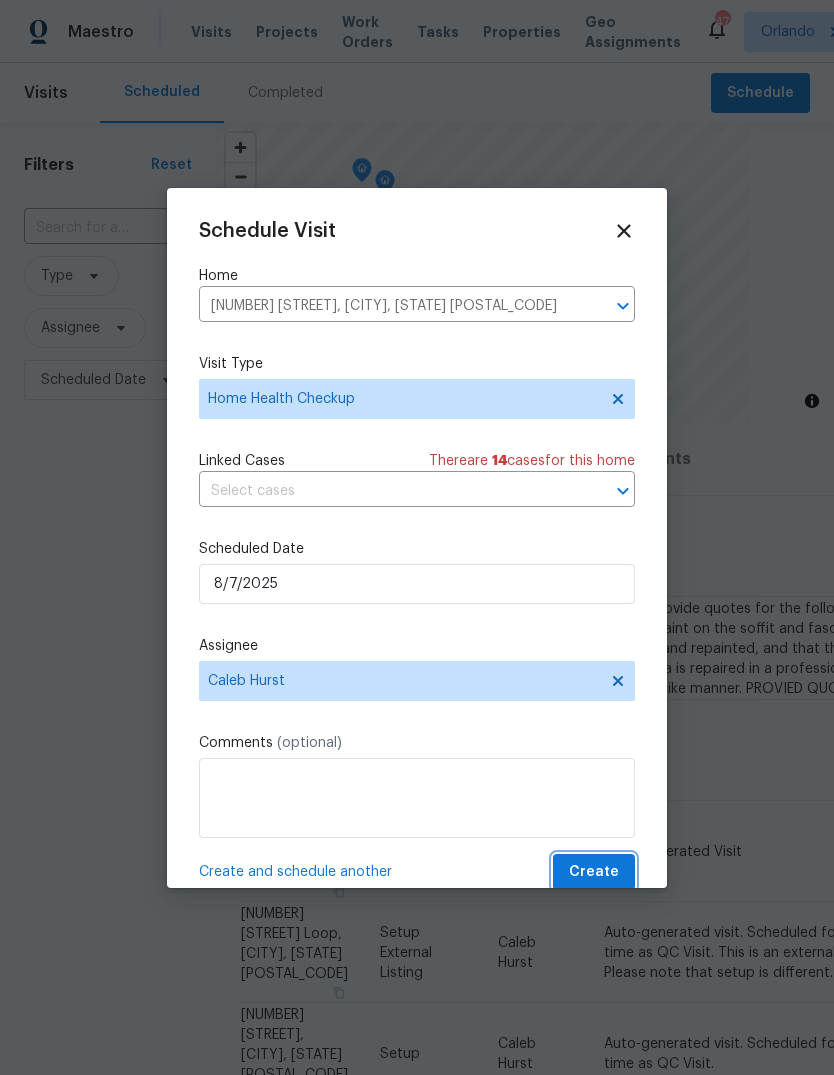 click on "Create" at bounding box center (594, 872) 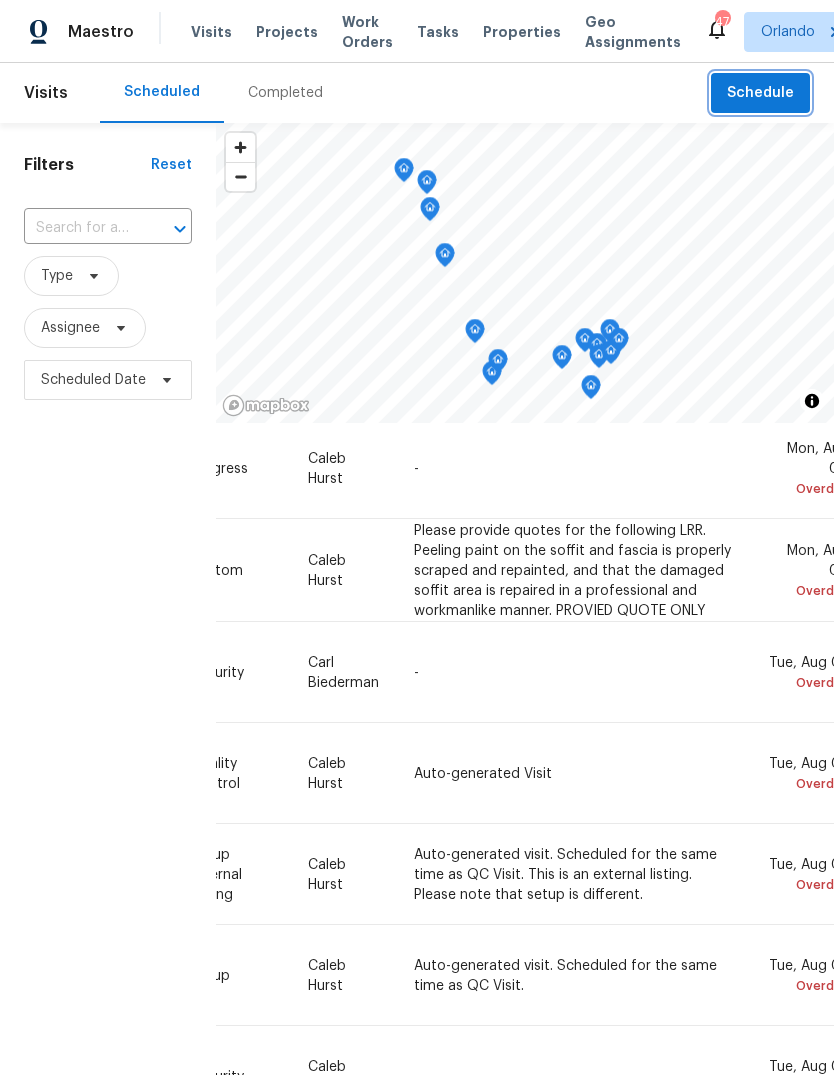 scroll, scrollTop: 78, scrollLeft: 189, axis: both 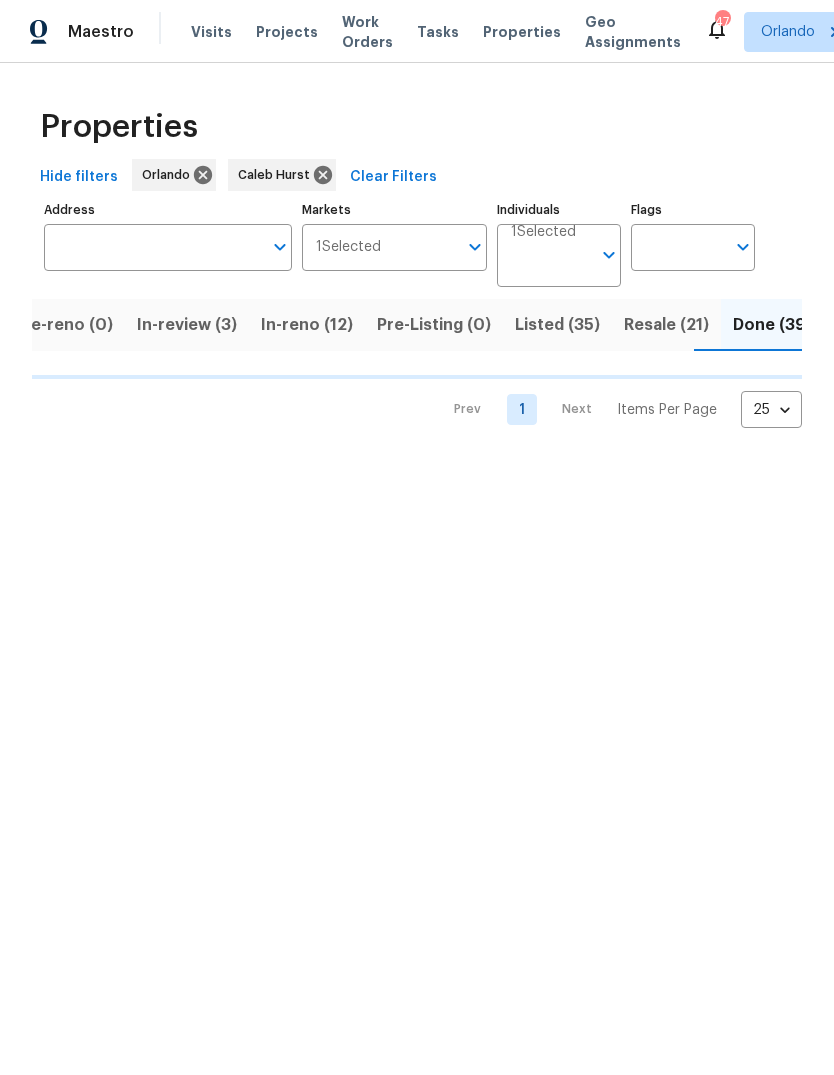 click on "Address" at bounding box center [153, 247] 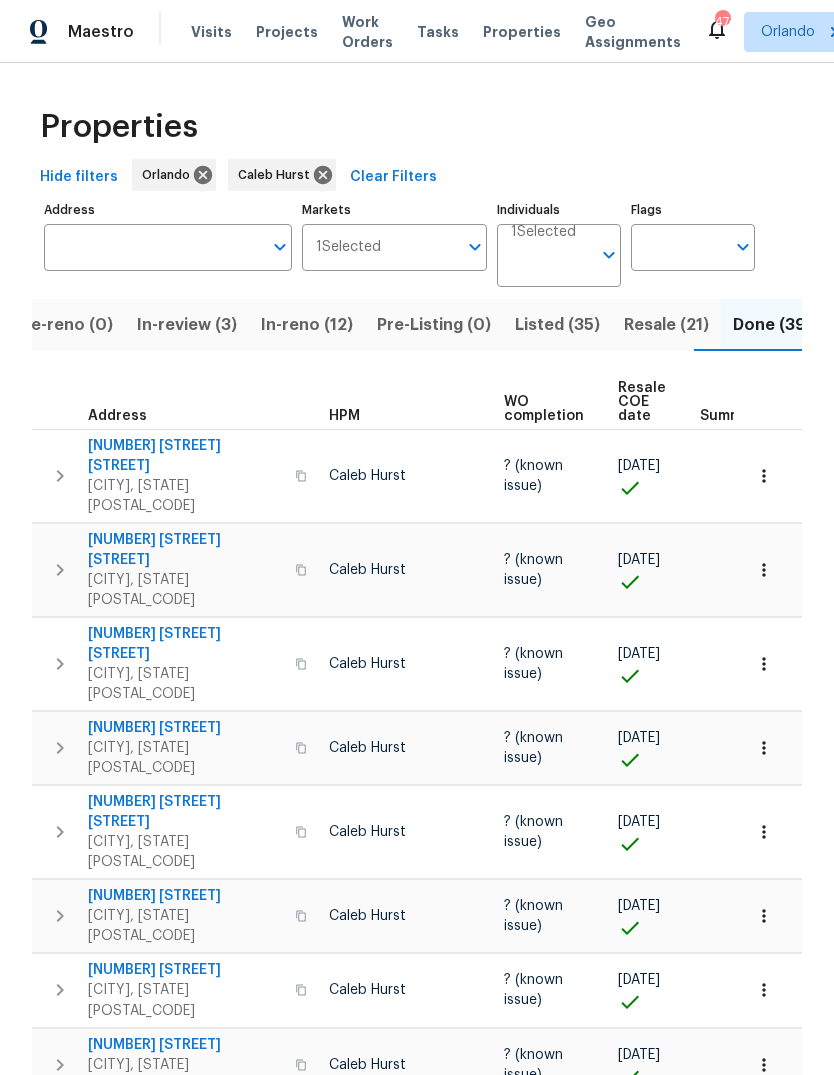 click at bounding box center (741, 990) 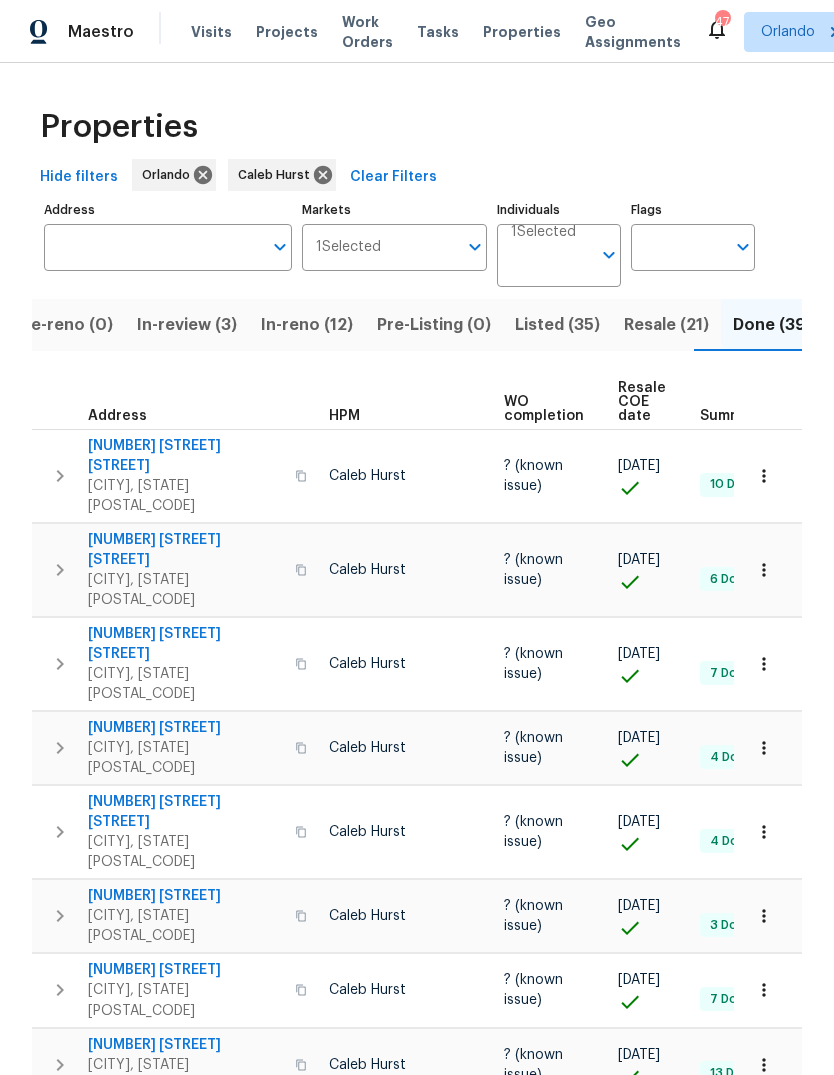 click on "Address" at bounding box center [153, 247] 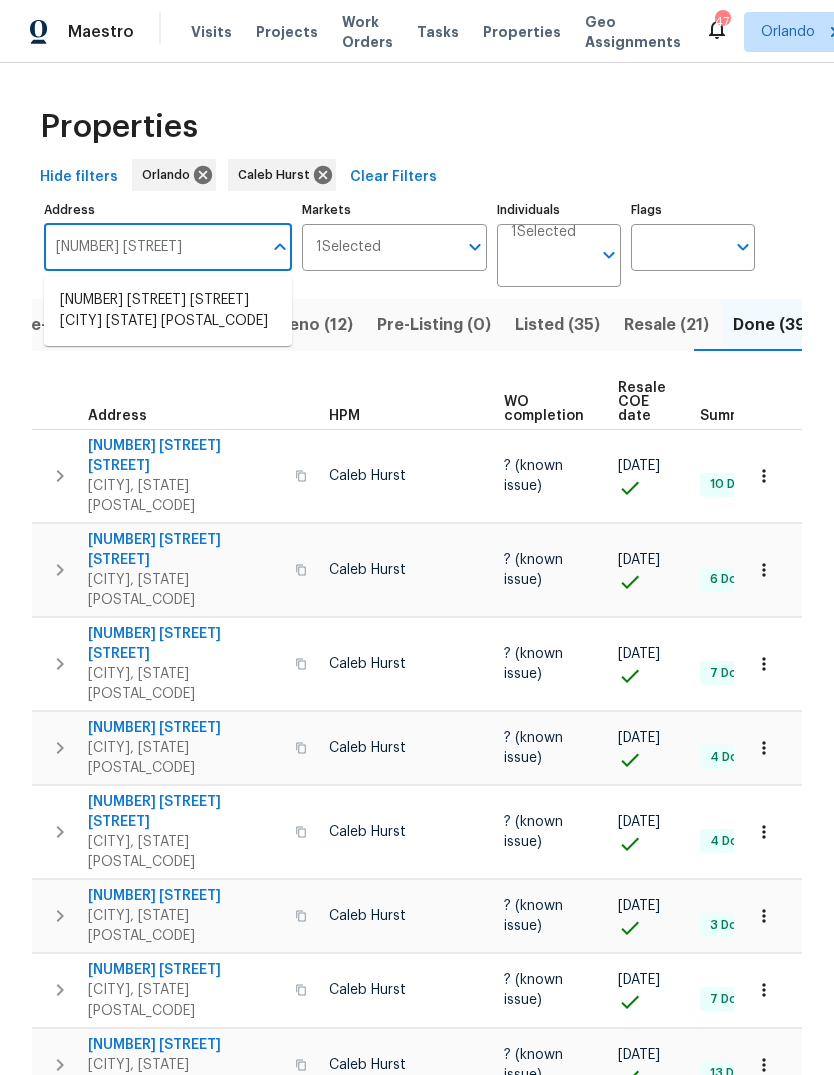 type on "800 marion" 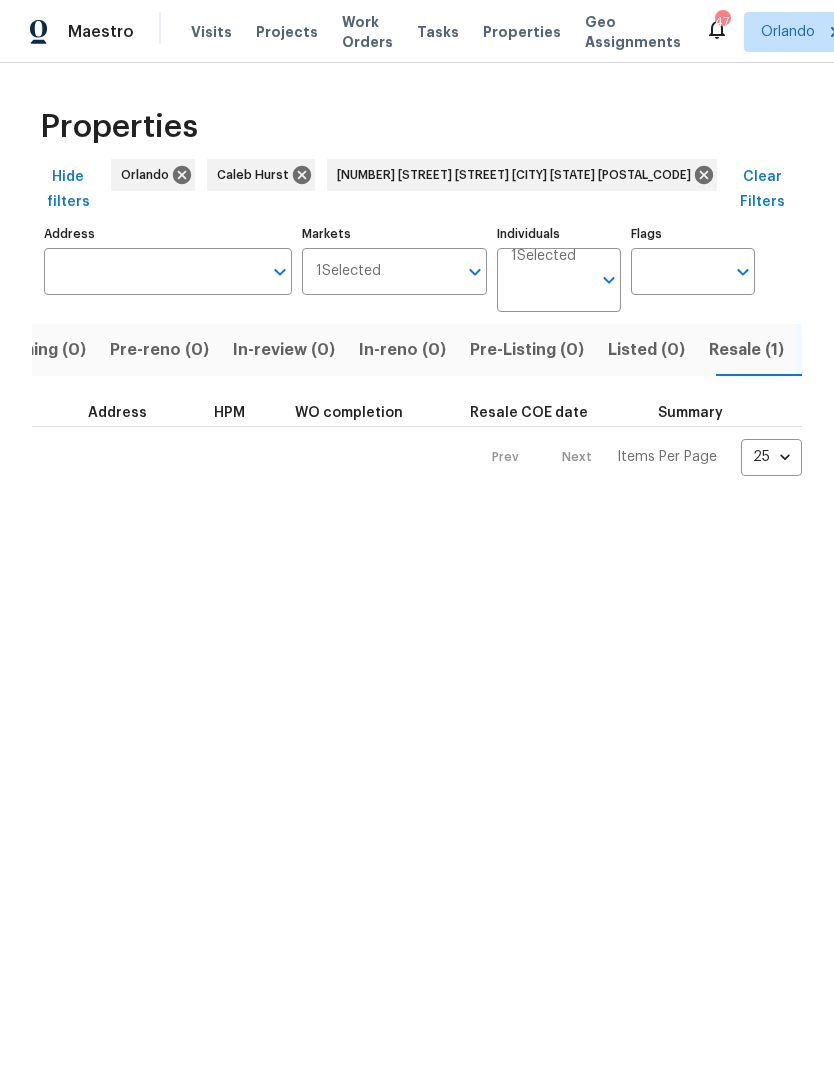 type on "800 Marion Dr Mount Dora FL 32757" 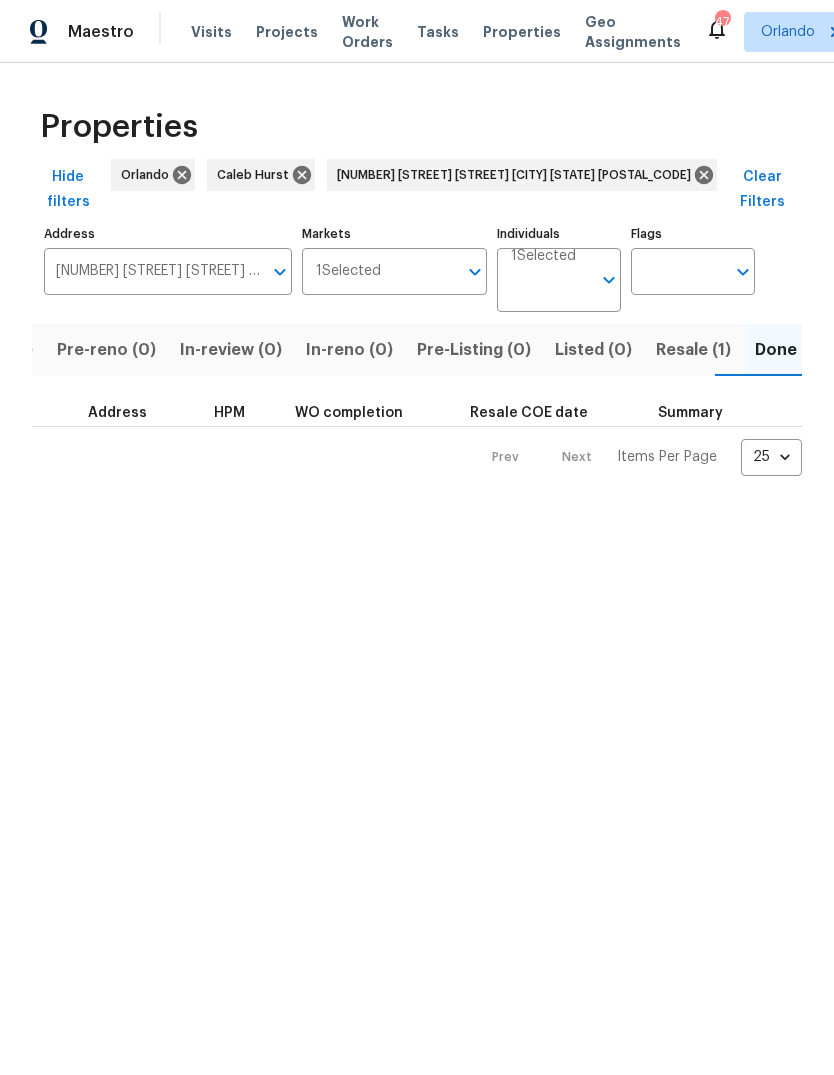 scroll, scrollTop: 0, scrollLeft: 123, axis: horizontal 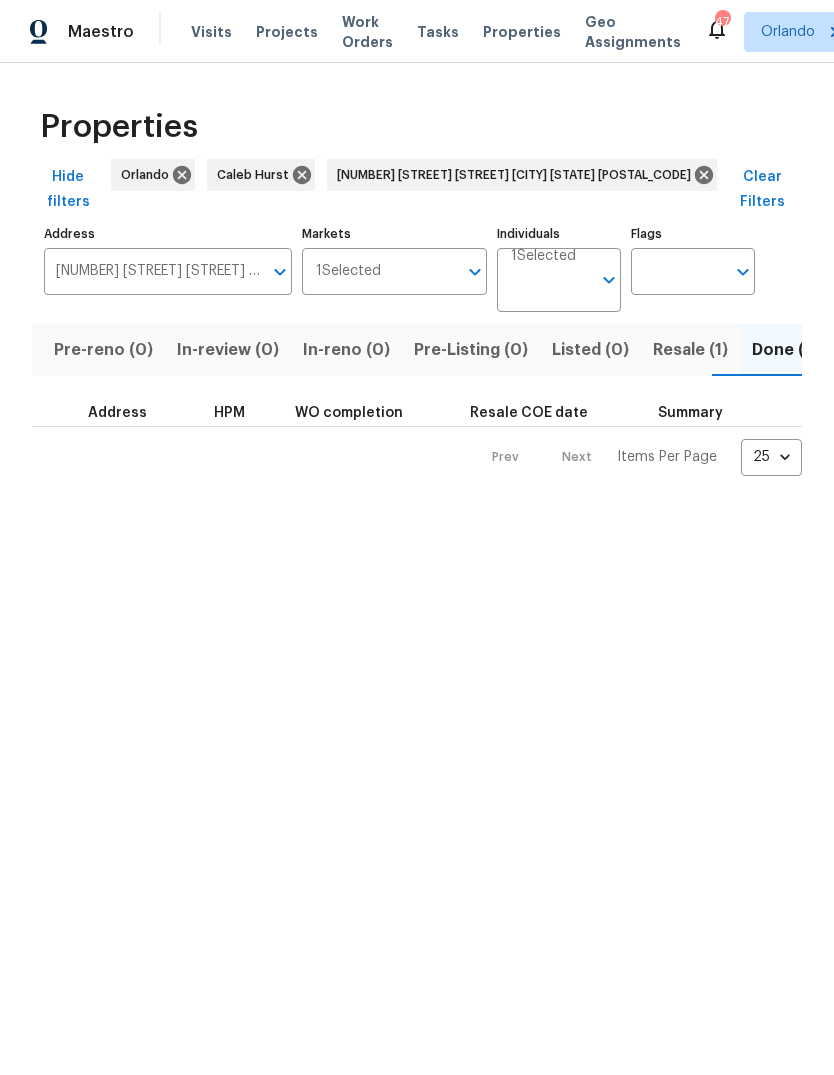 click on "Resale (1)" at bounding box center [690, 350] 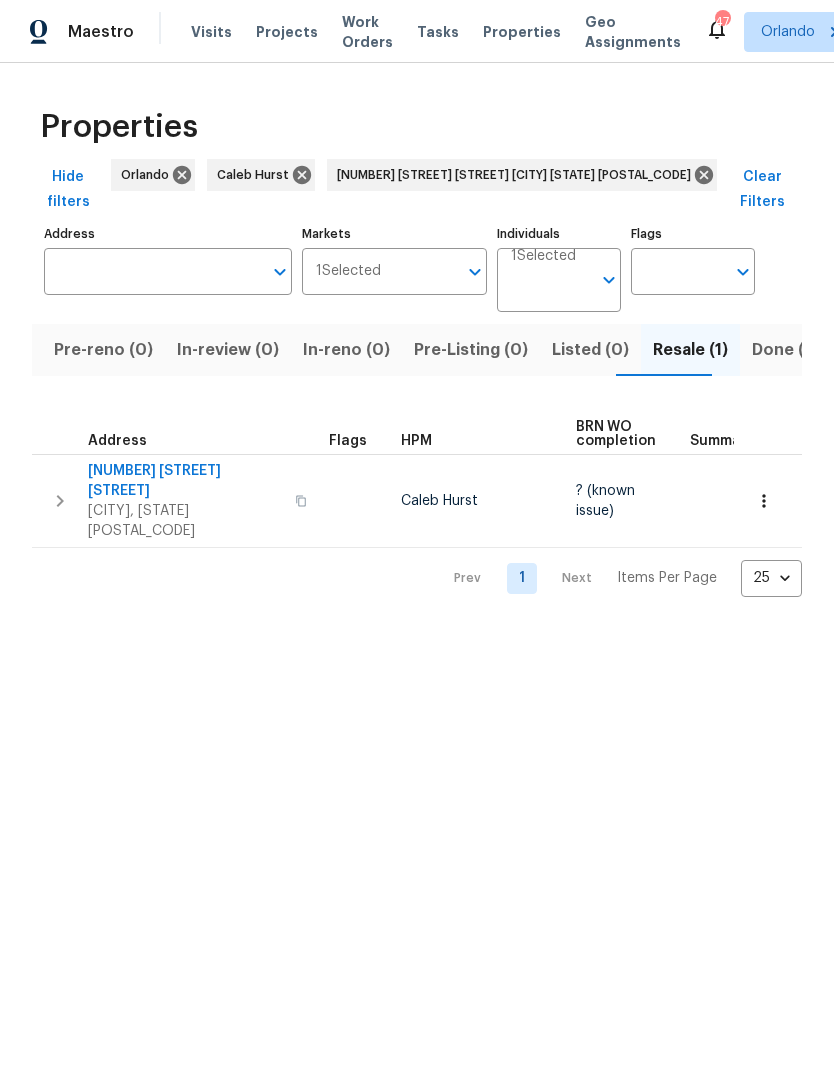 type on "800 Marion Dr Mount Dora FL 32757" 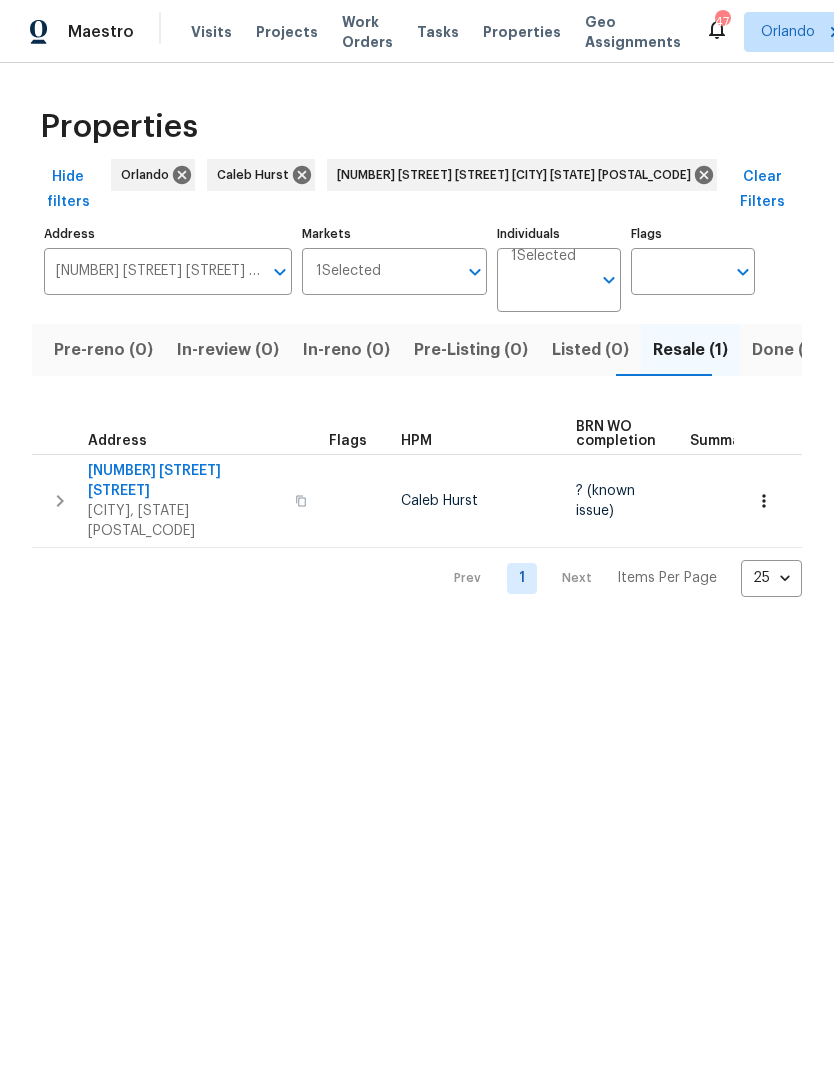 click on "800 Marion Dr" at bounding box center [185, 481] 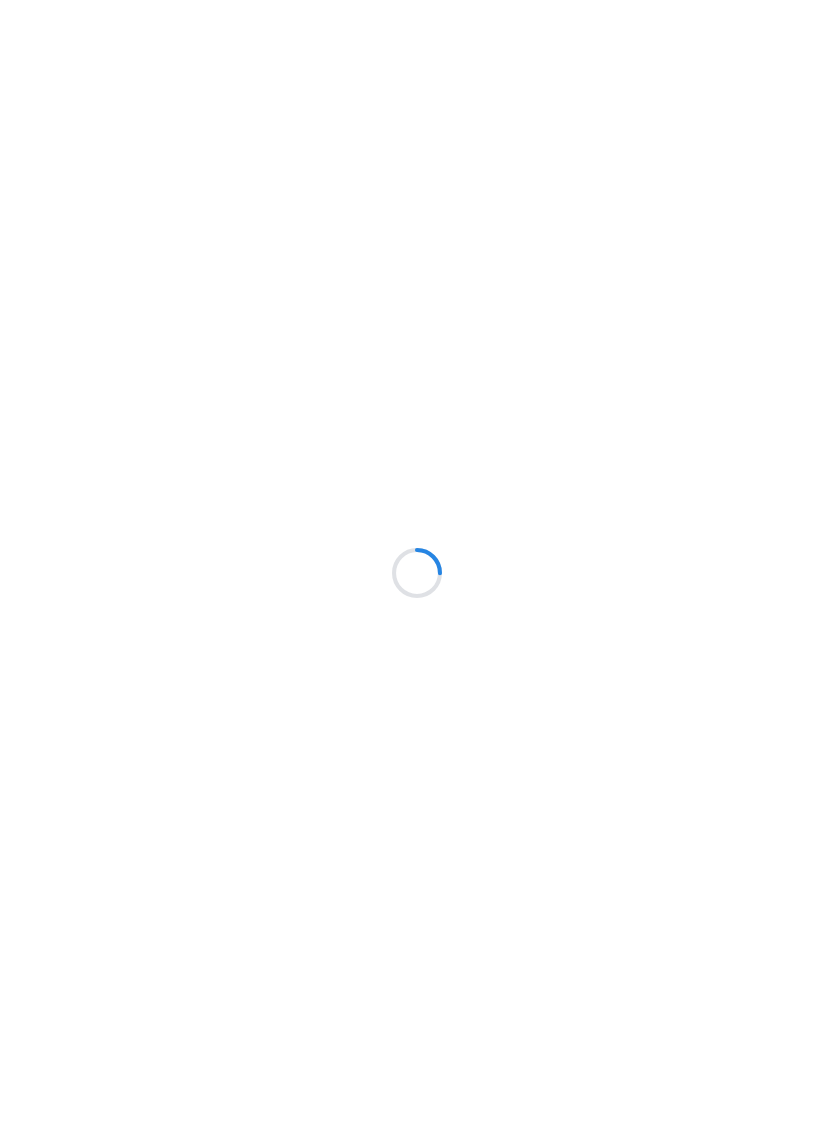 scroll, scrollTop: 0, scrollLeft: 0, axis: both 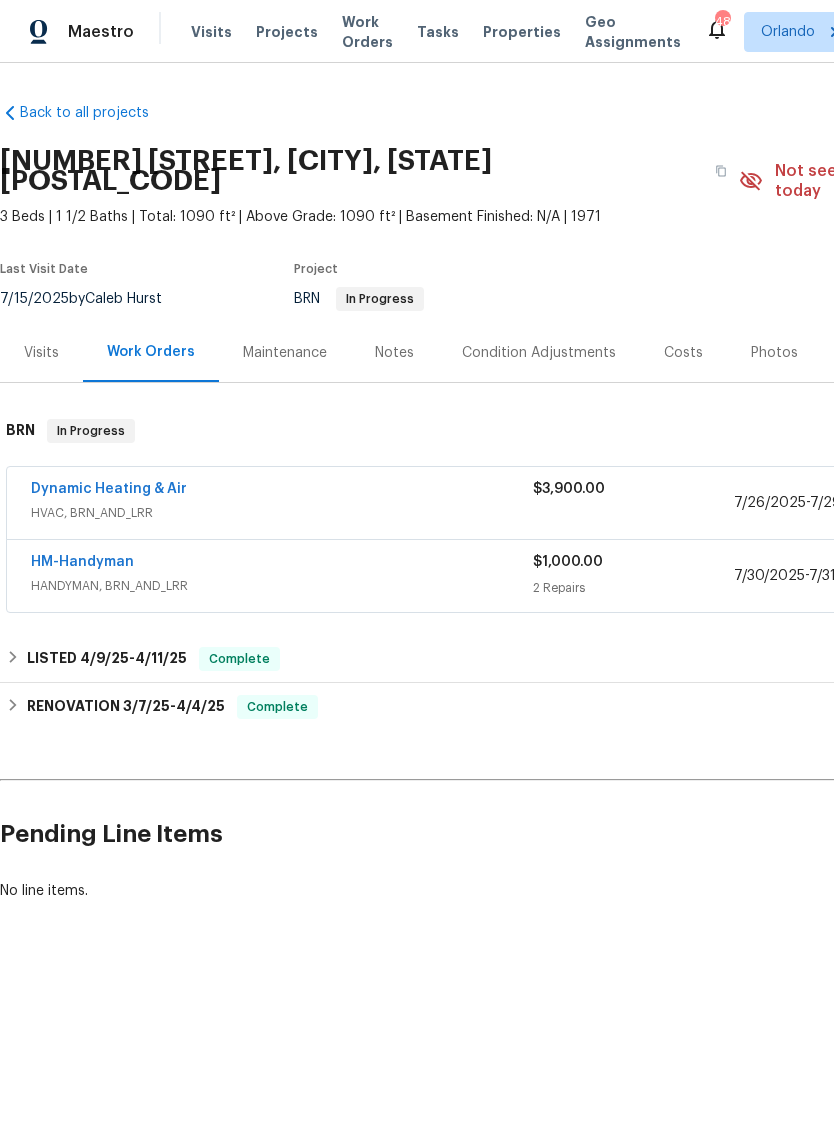 click on "Visits" at bounding box center (41, 353) 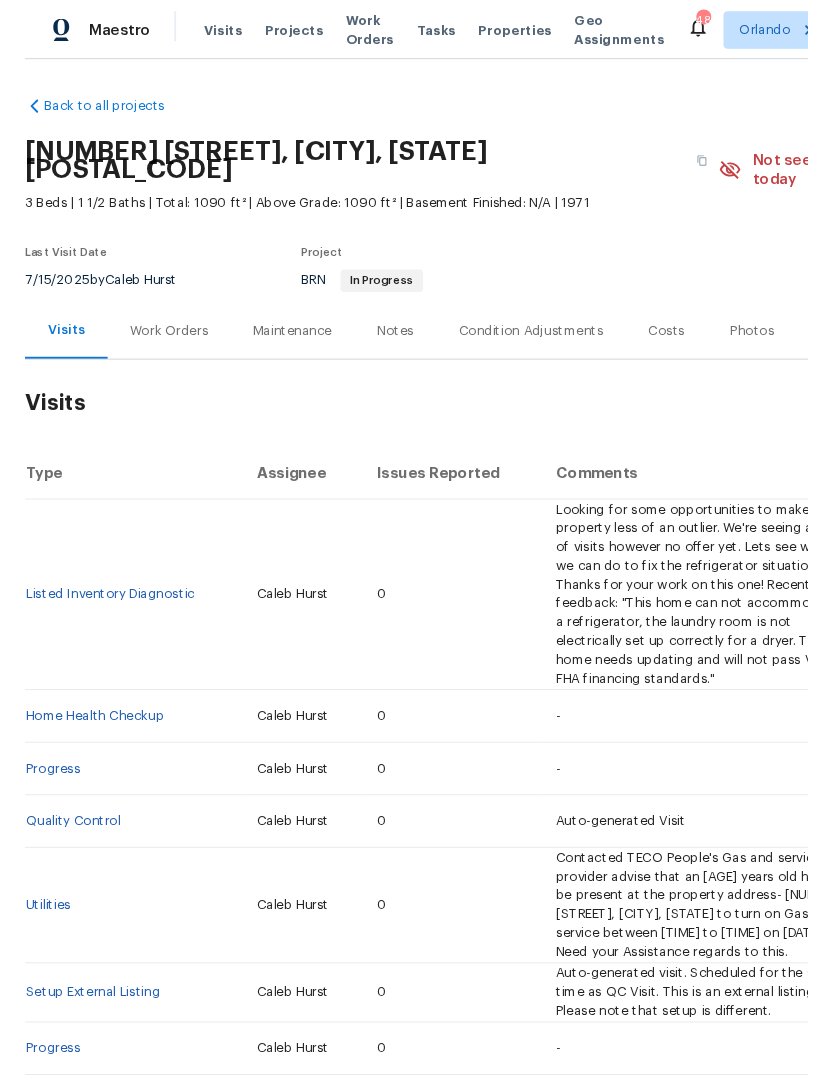 scroll, scrollTop: 0, scrollLeft: 0, axis: both 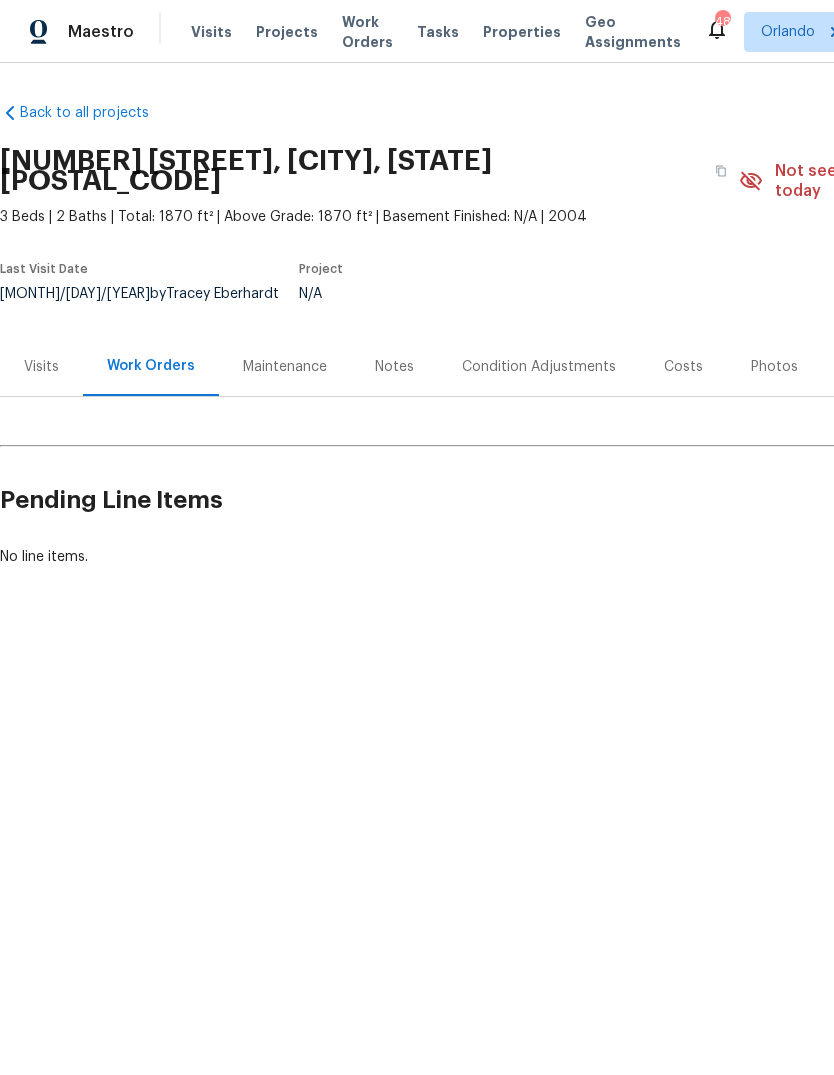 click on "Visits" at bounding box center [41, 367] 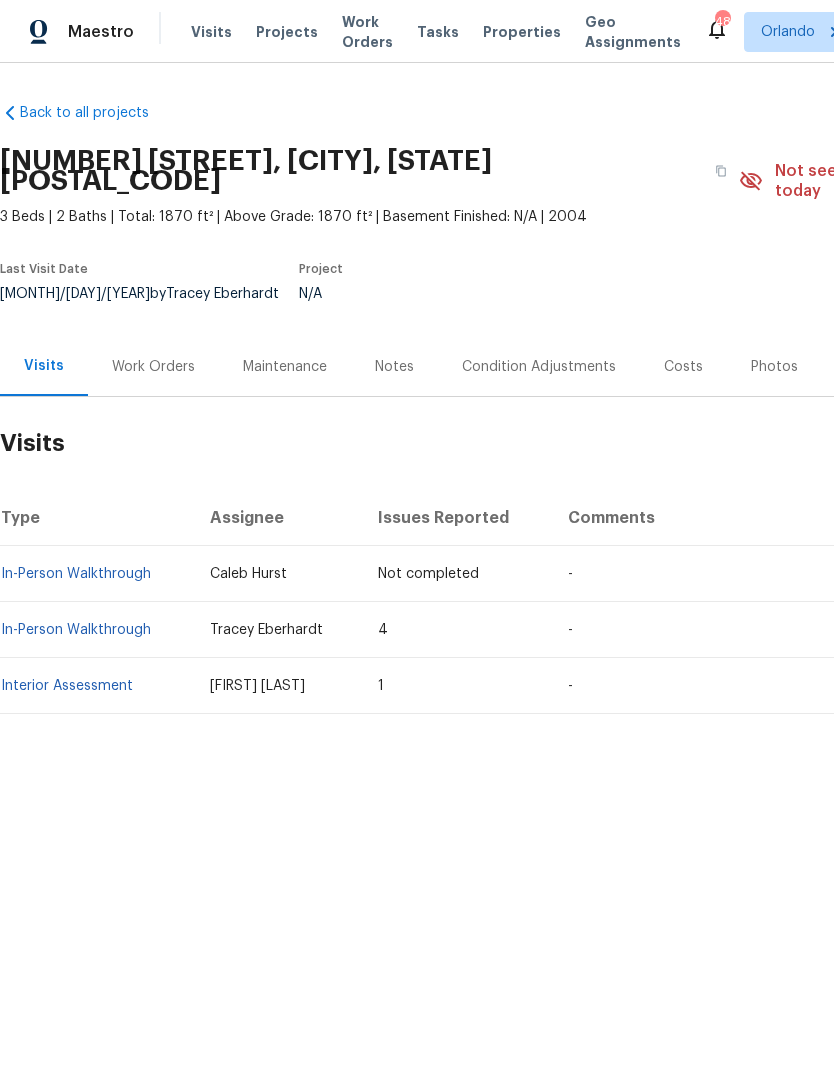 scroll, scrollTop: 0, scrollLeft: 0, axis: both 